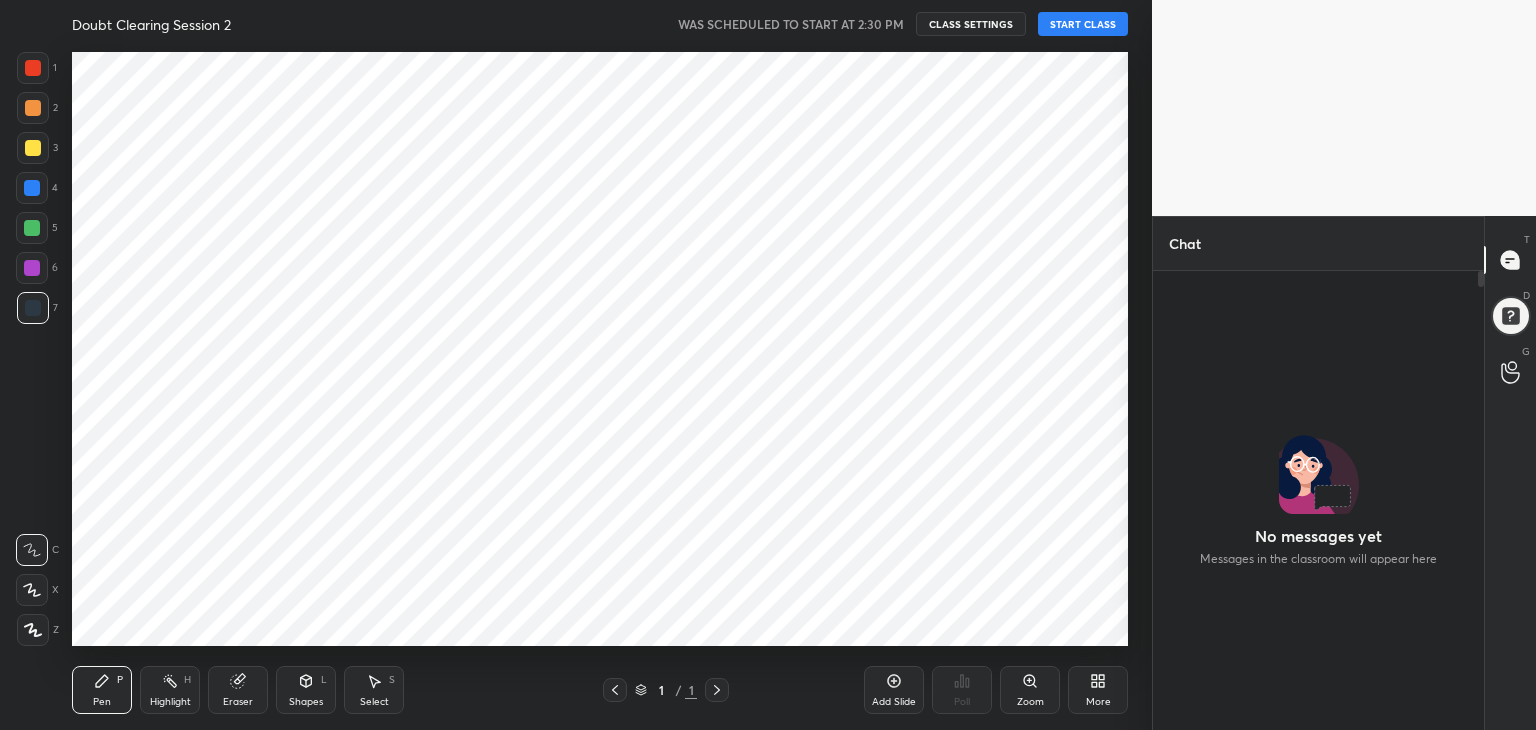 scroll, scrollTop: 0, scrollLeft: 0, axis: both 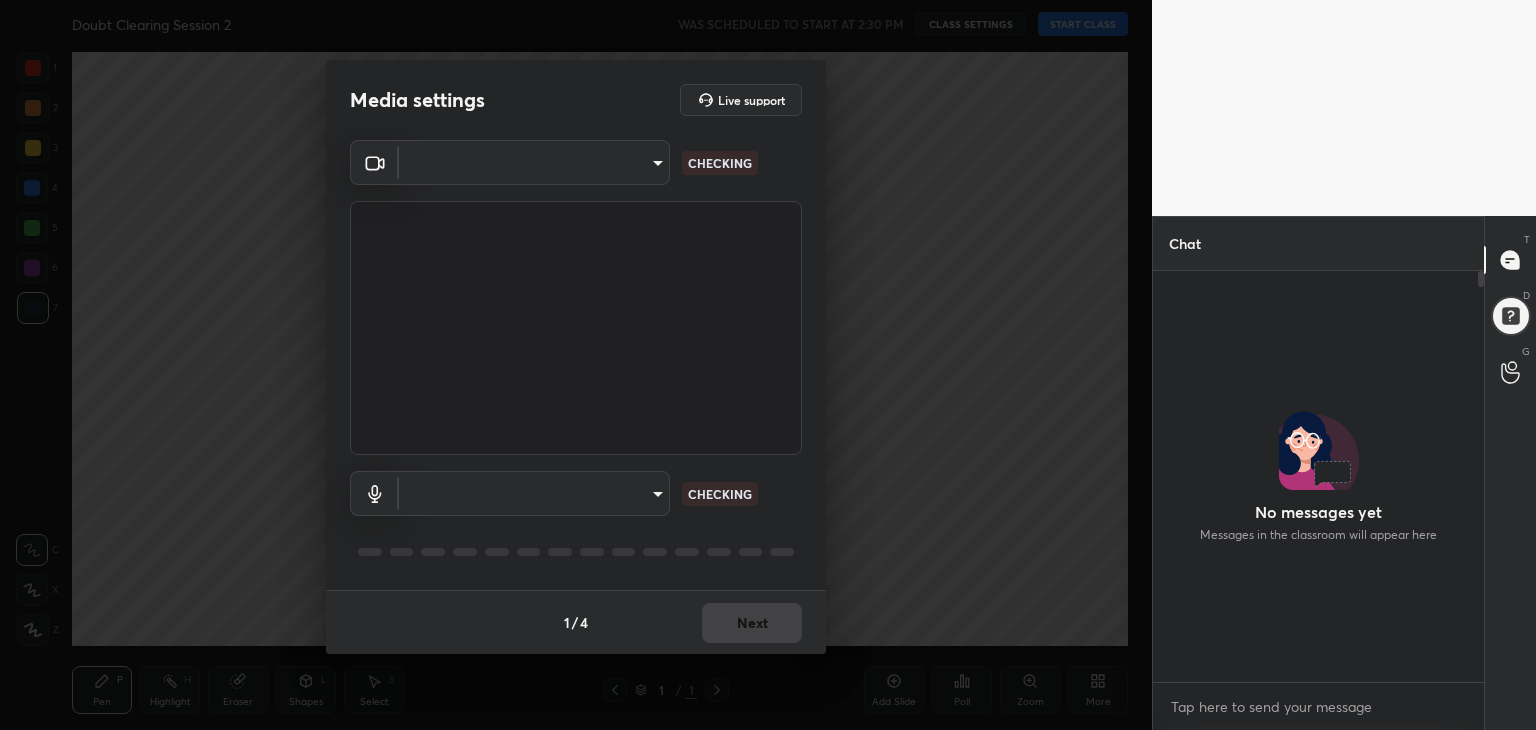 type on "02dd9cb3388743340b13d4c8e6a76adf750daa766c605dd93a56fd4781e30386" 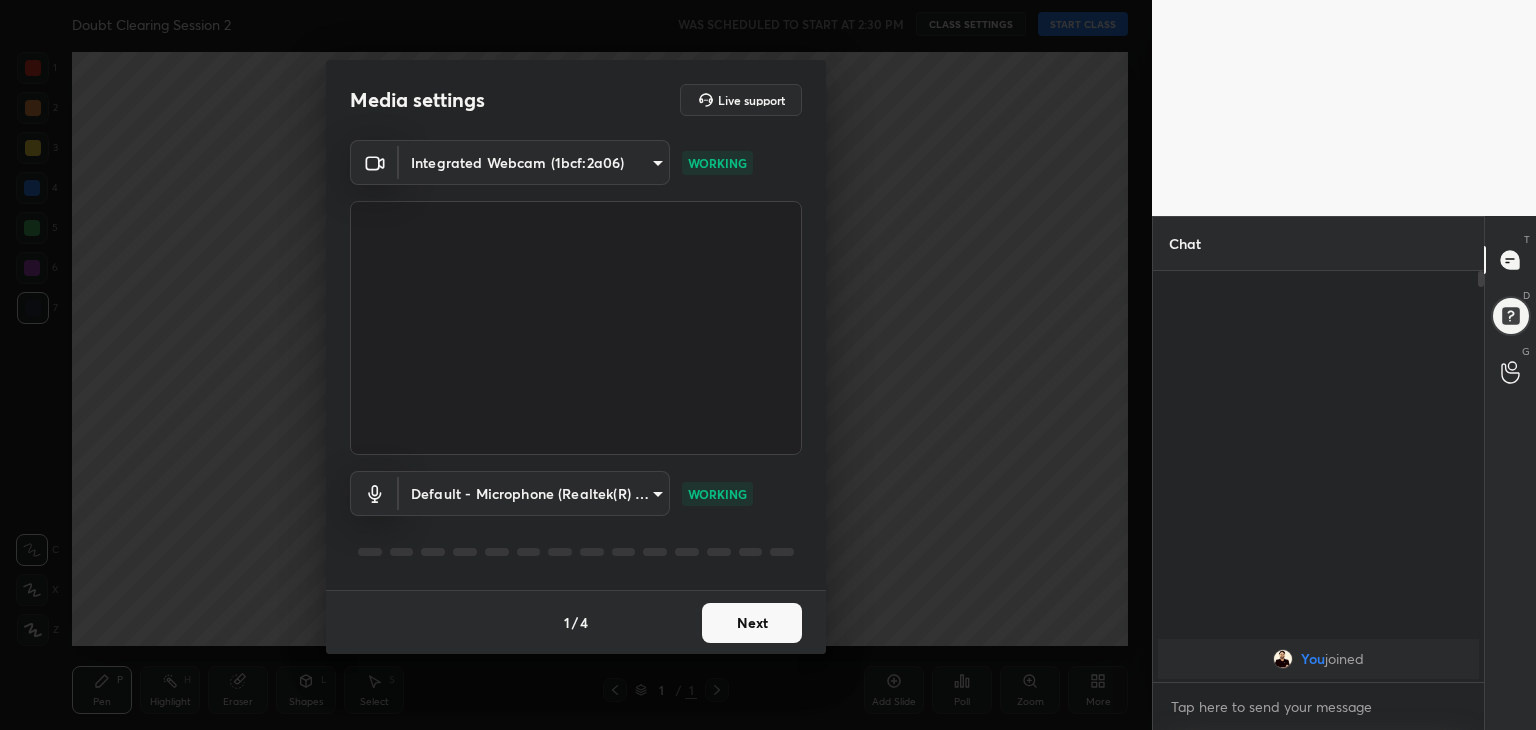 click on "Next" at bounding box center (752, 623) 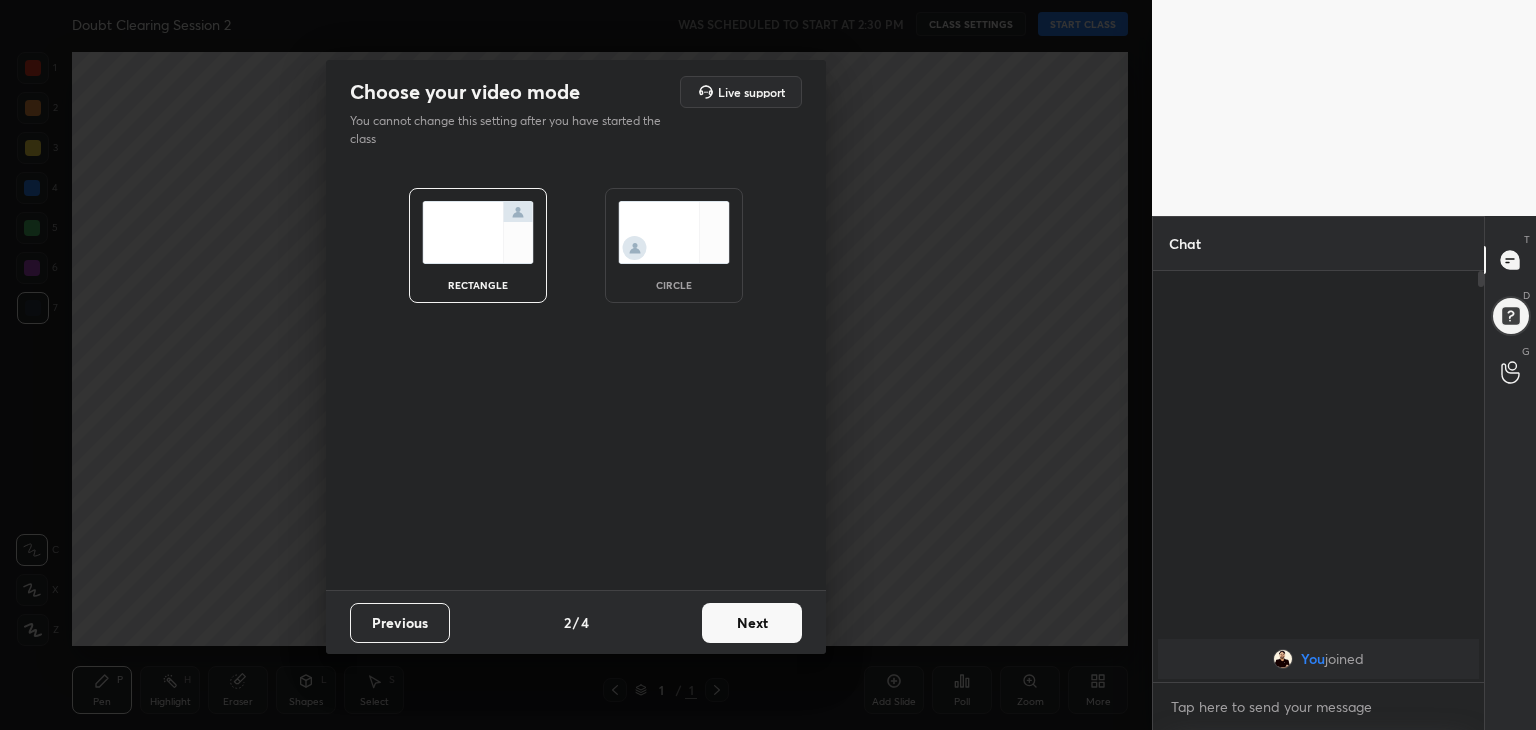 click on "circle" at bounding box center [674, 245] 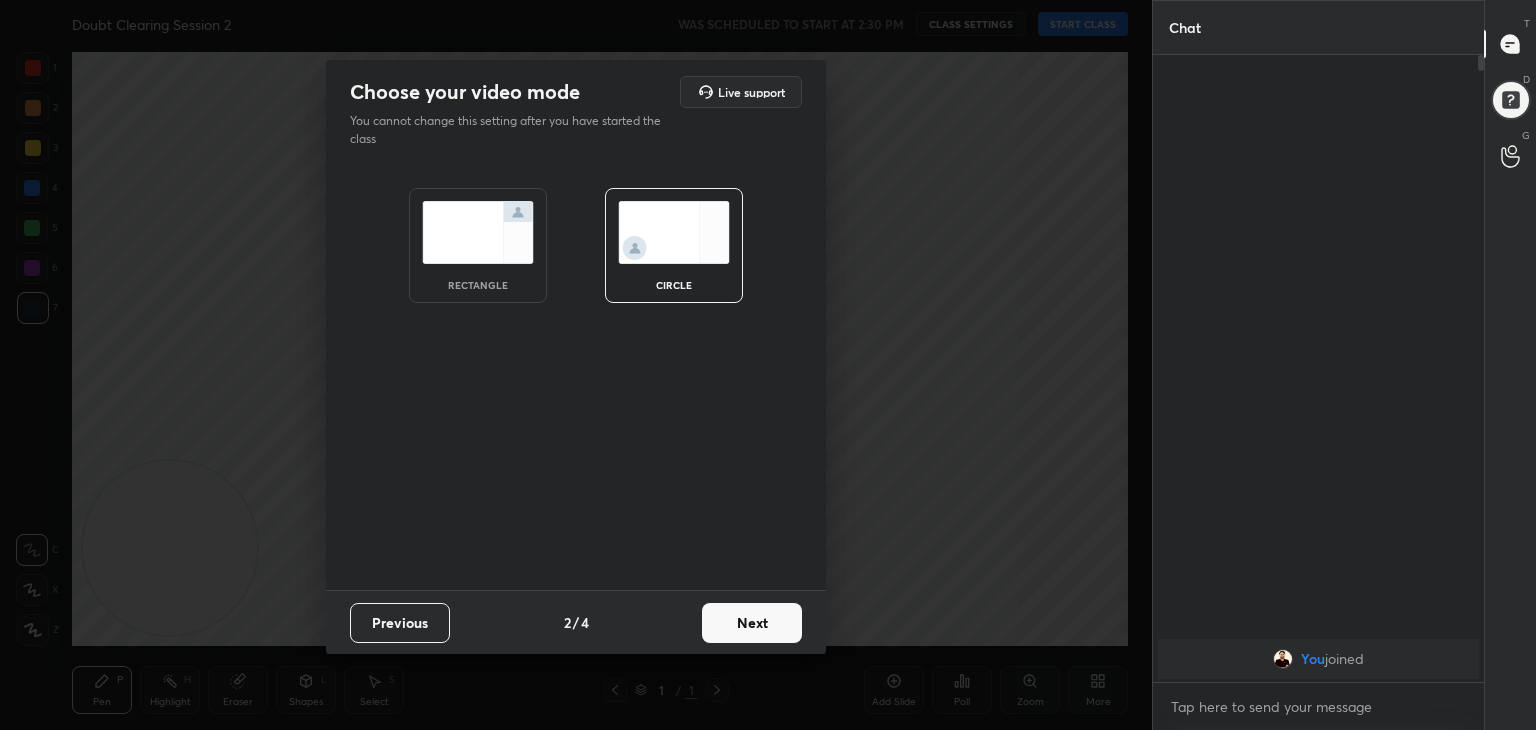 scroll, scrollTop: 6, scrollLeft: 6, axis: both 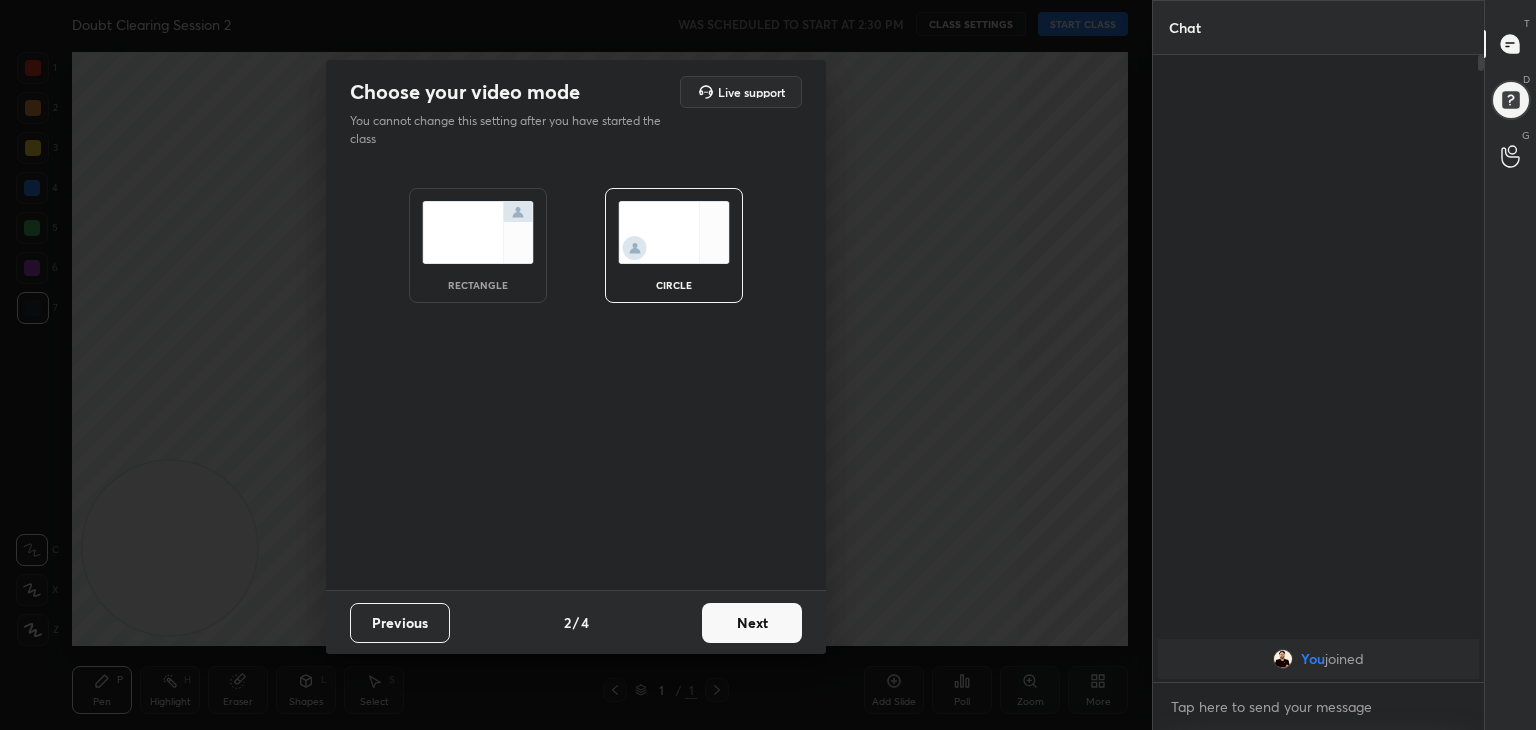 click on "Next" at bounding box center (752, 623) 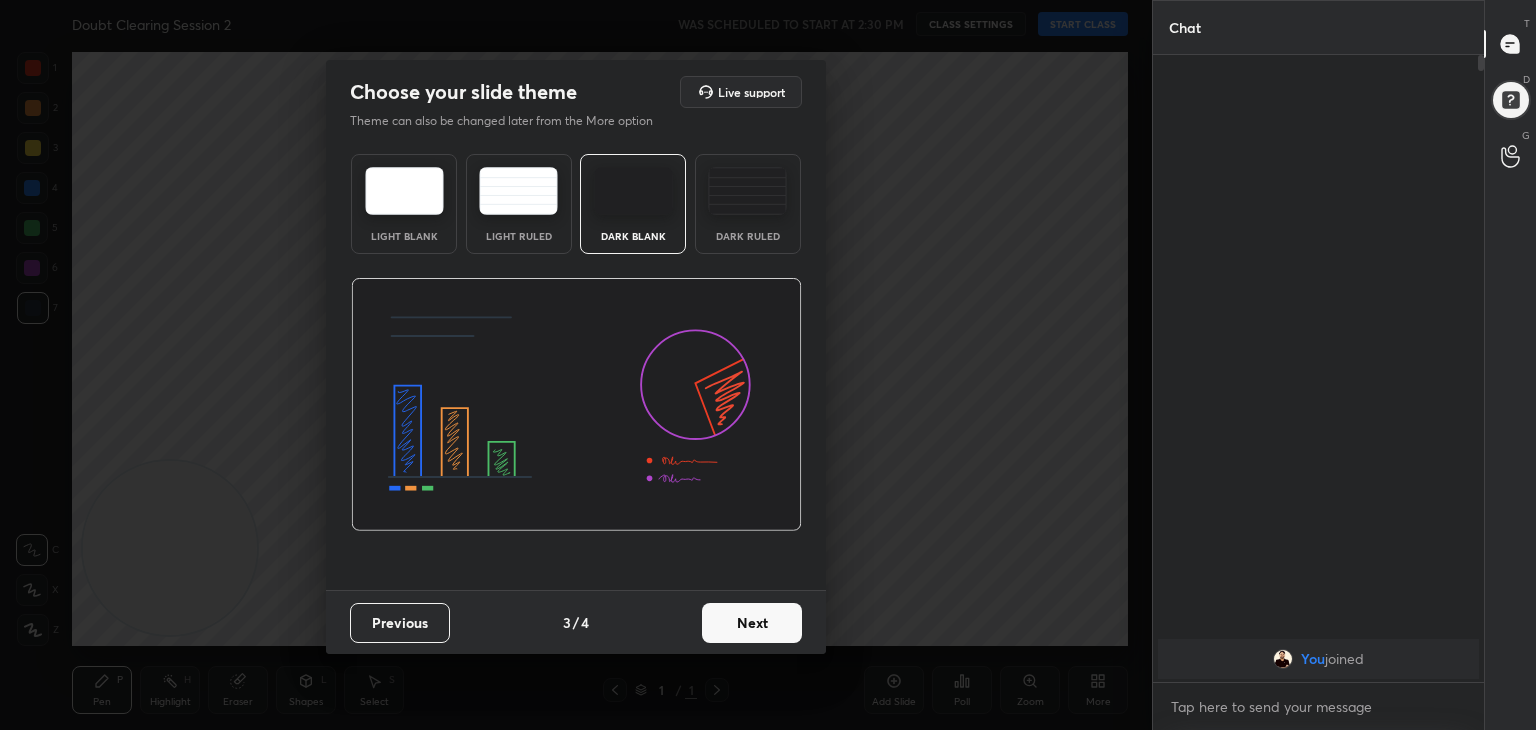 click on "Next" at bounding box center [752, 623] 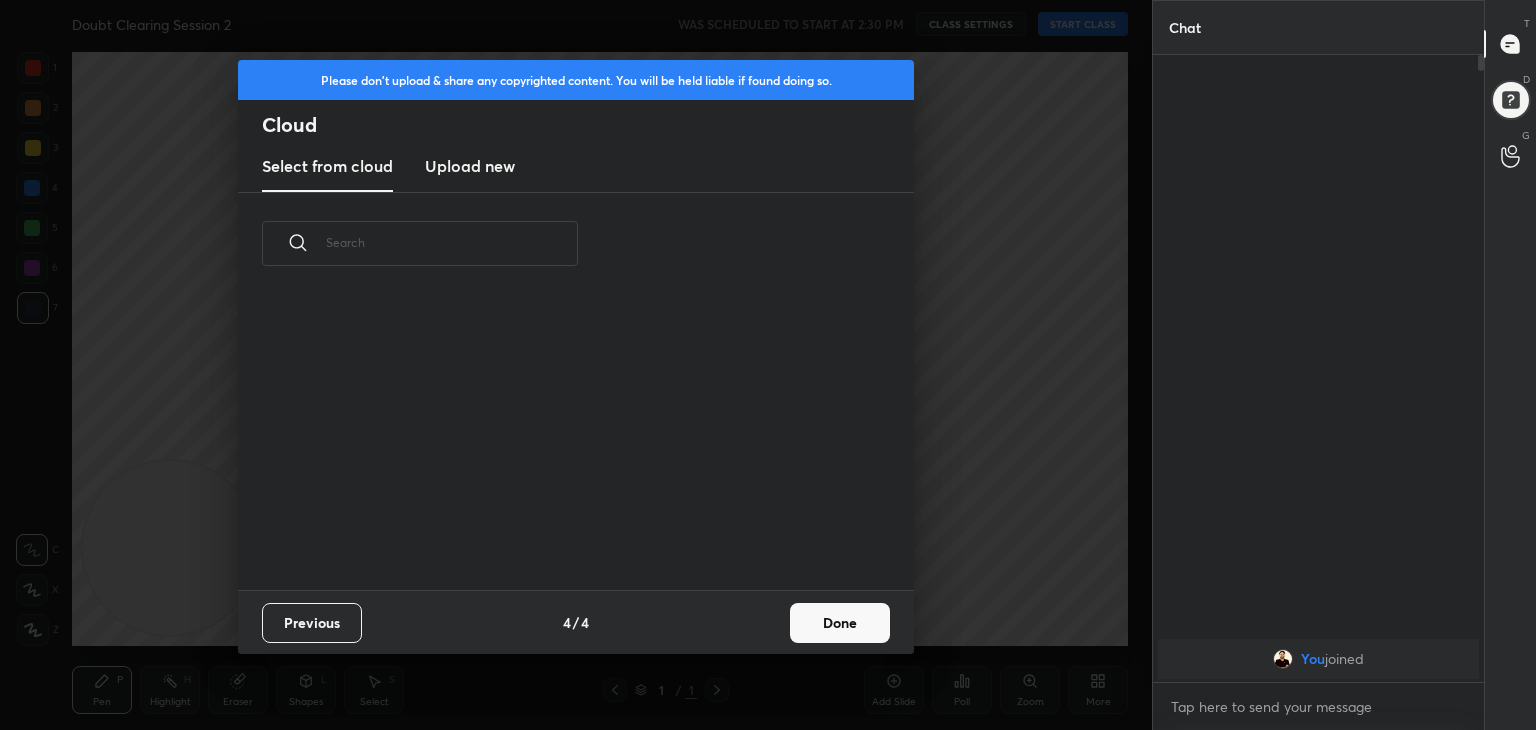 scroll, scrollTop: 6, scrollLeft: 10, axis: both 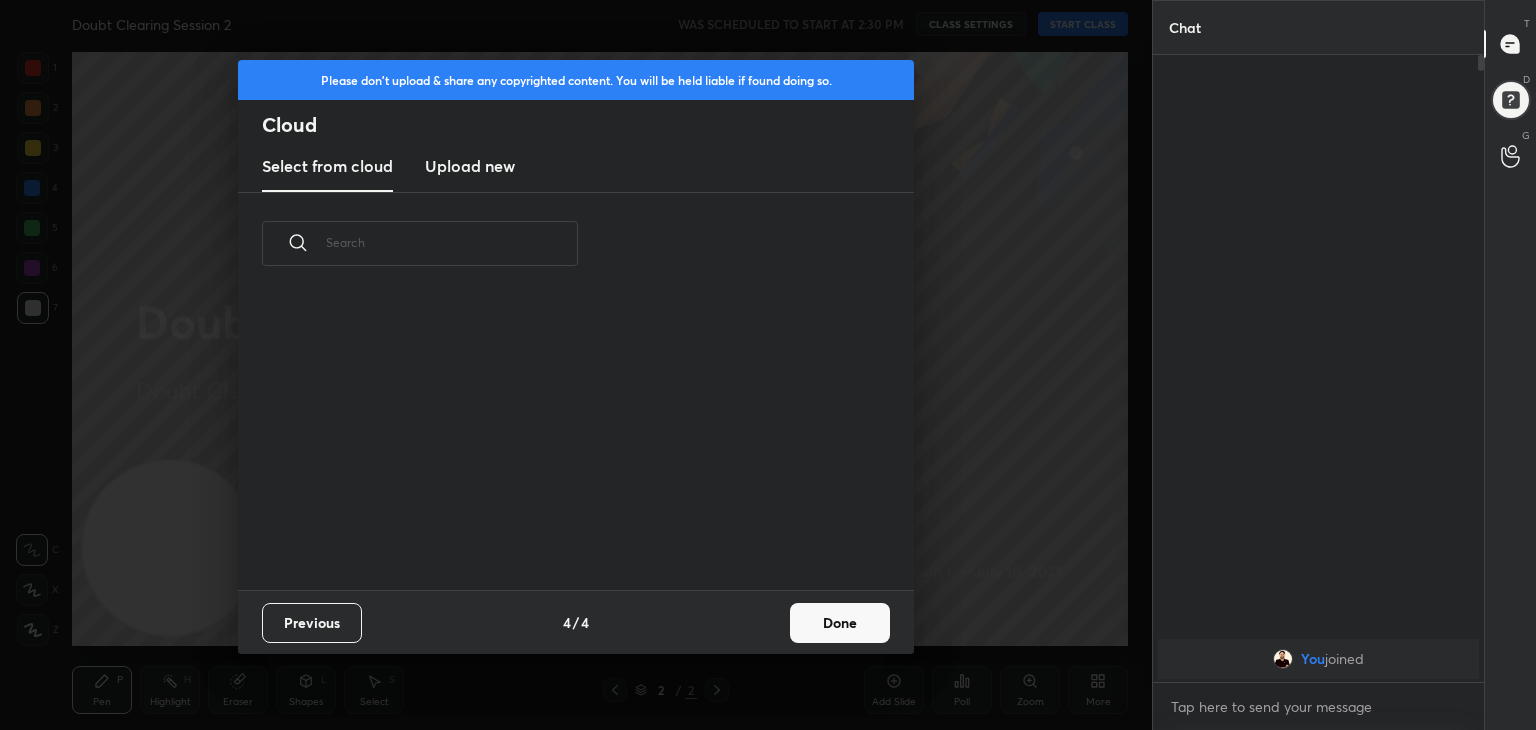 click on "Done" at bounding box center (840, 623) 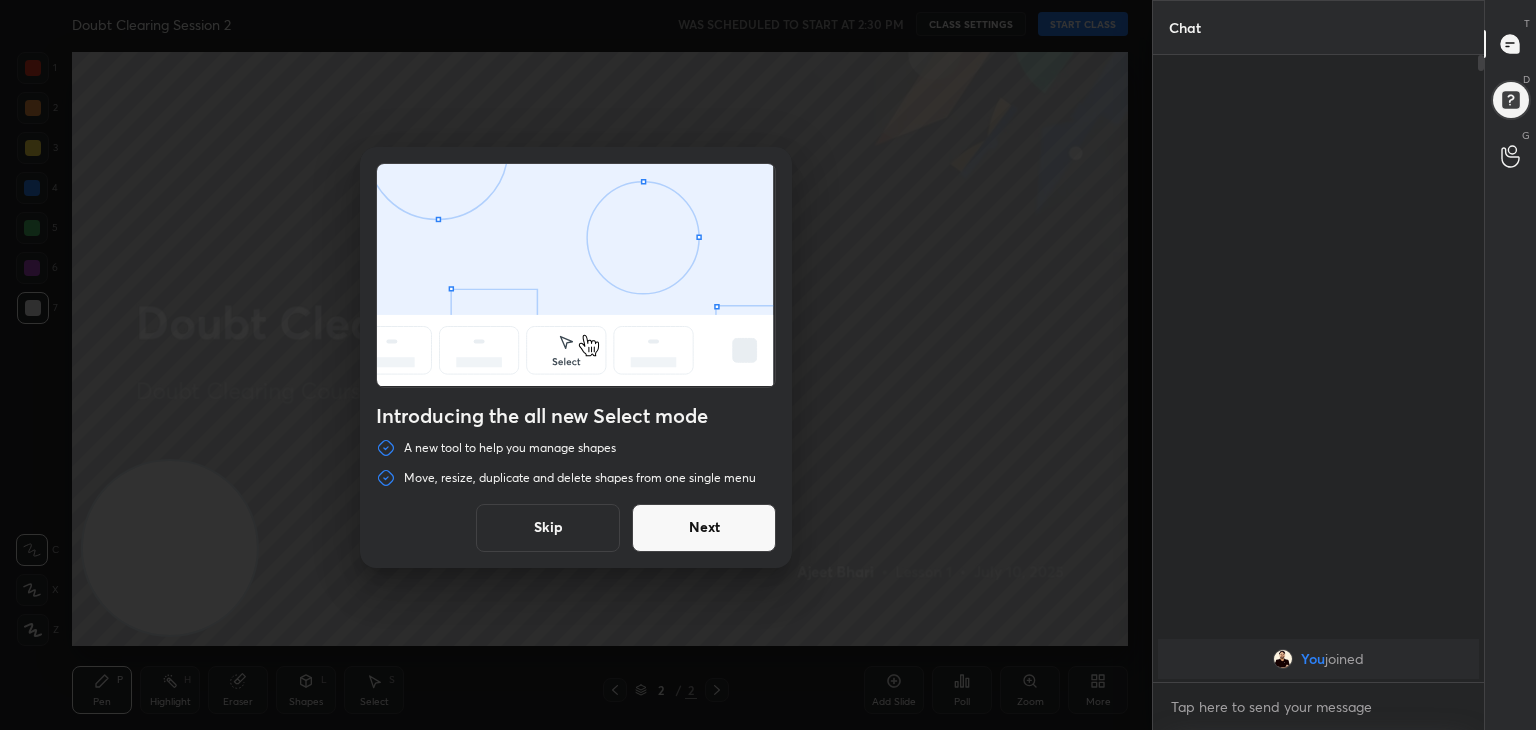 click on "Next" at bounding box center (704, 528) 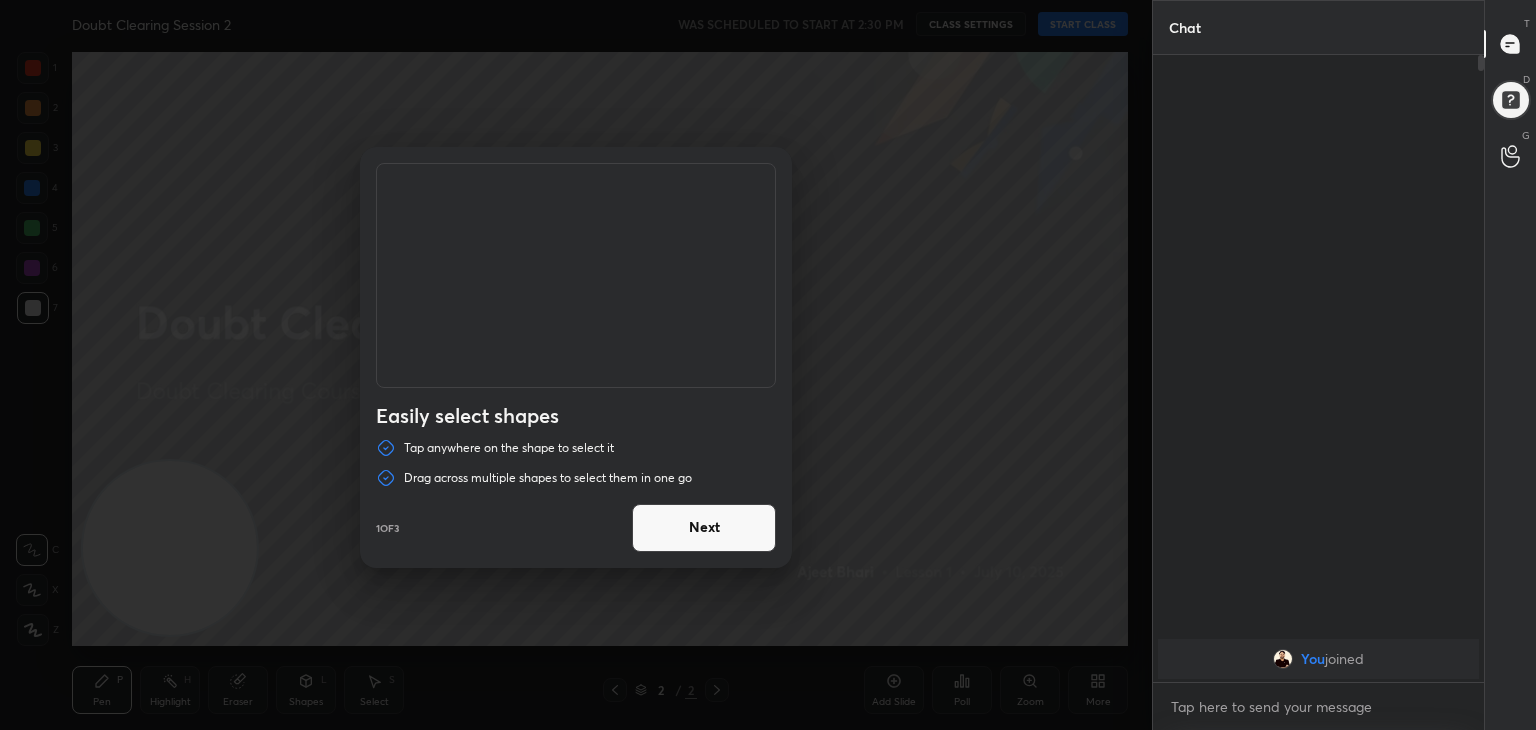 click on "Next" at bounding box center [704, 528] 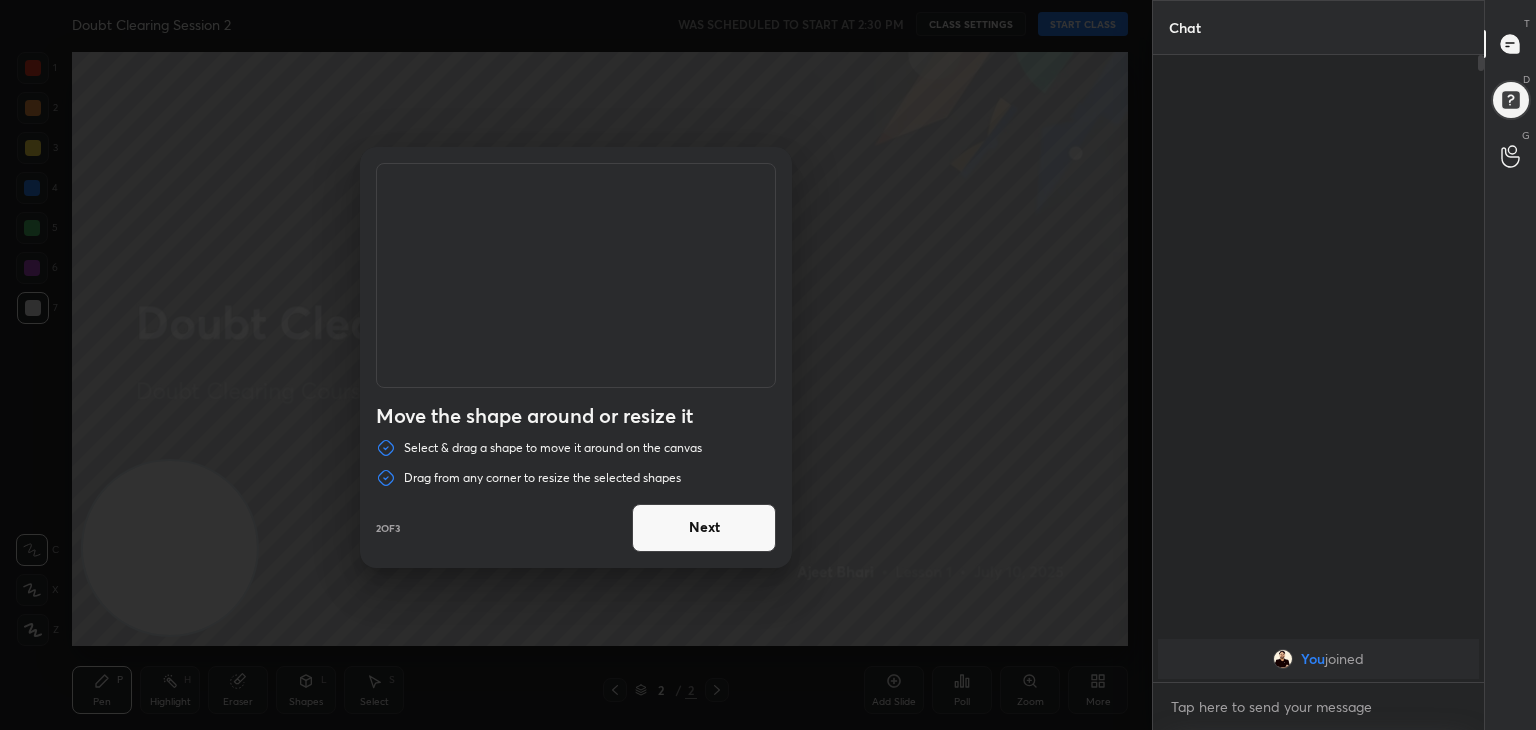 click on "Next" at bounding box center (704, 528) 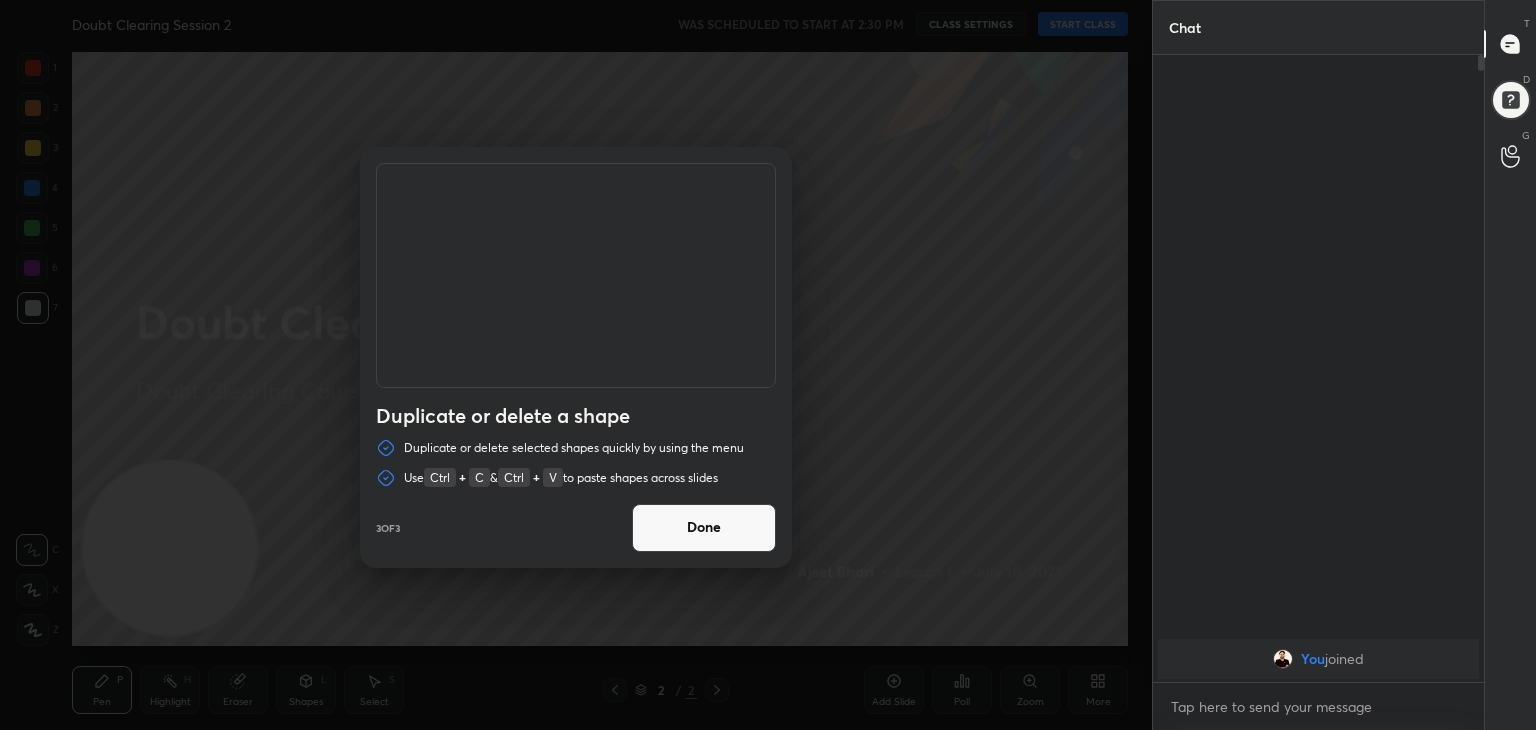 click on "Done" at bounding box center [704, 528] 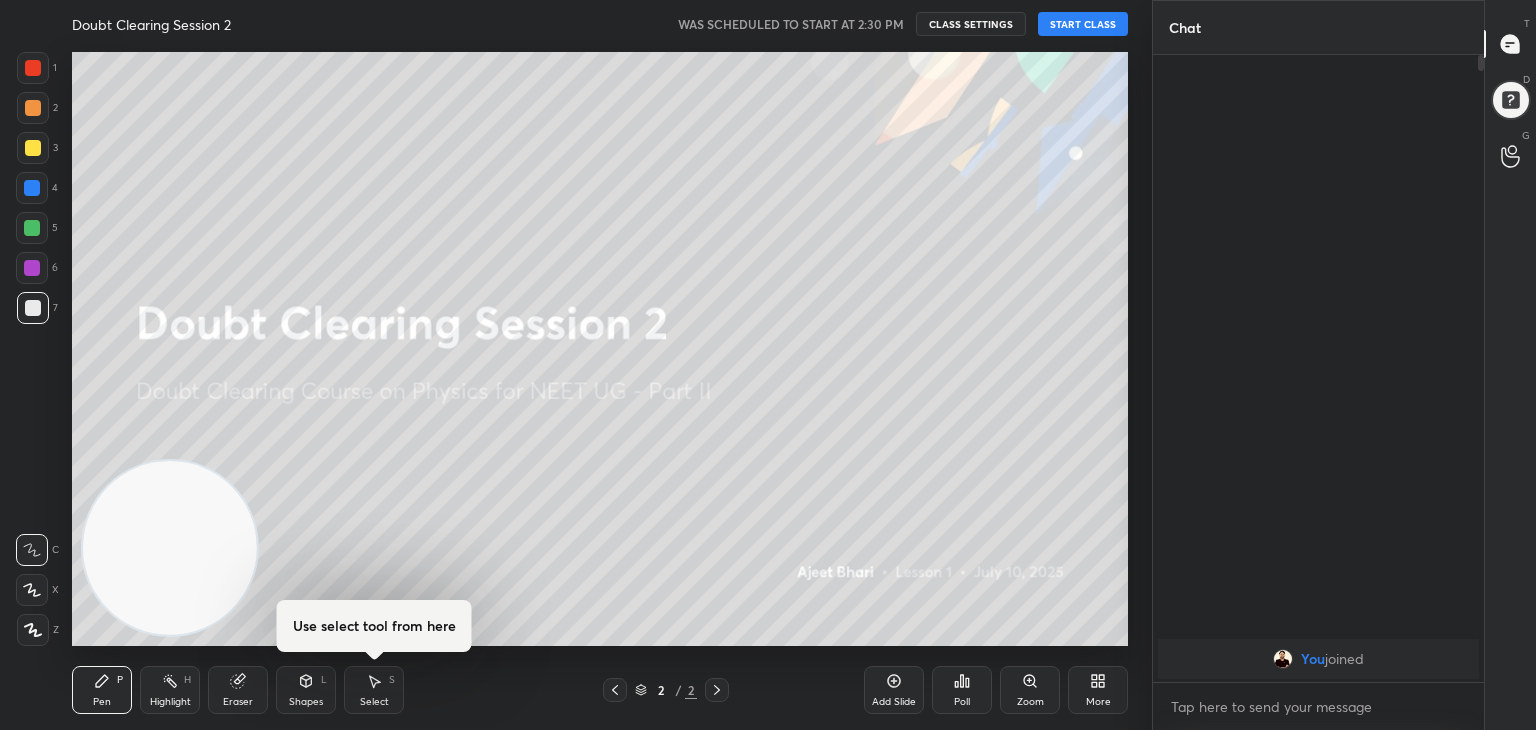 click on "Doubt Clearing Session 2 WAS SCHEDULED TO START AT  2:30 PM CLASS SETTINGS START CLASS" at bounding box center (600, 24) 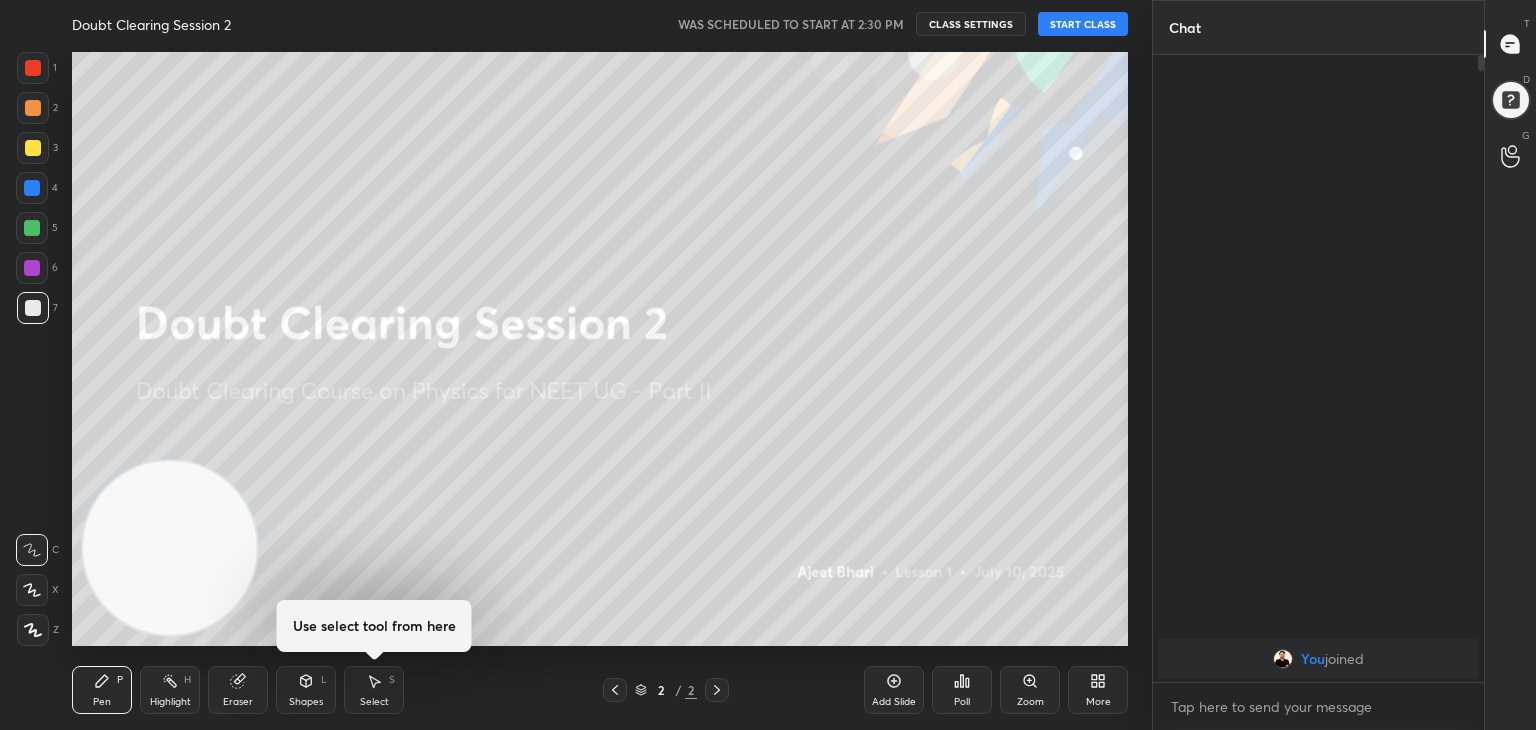 click on "START CLASS" at bounding box center (1083, 24) 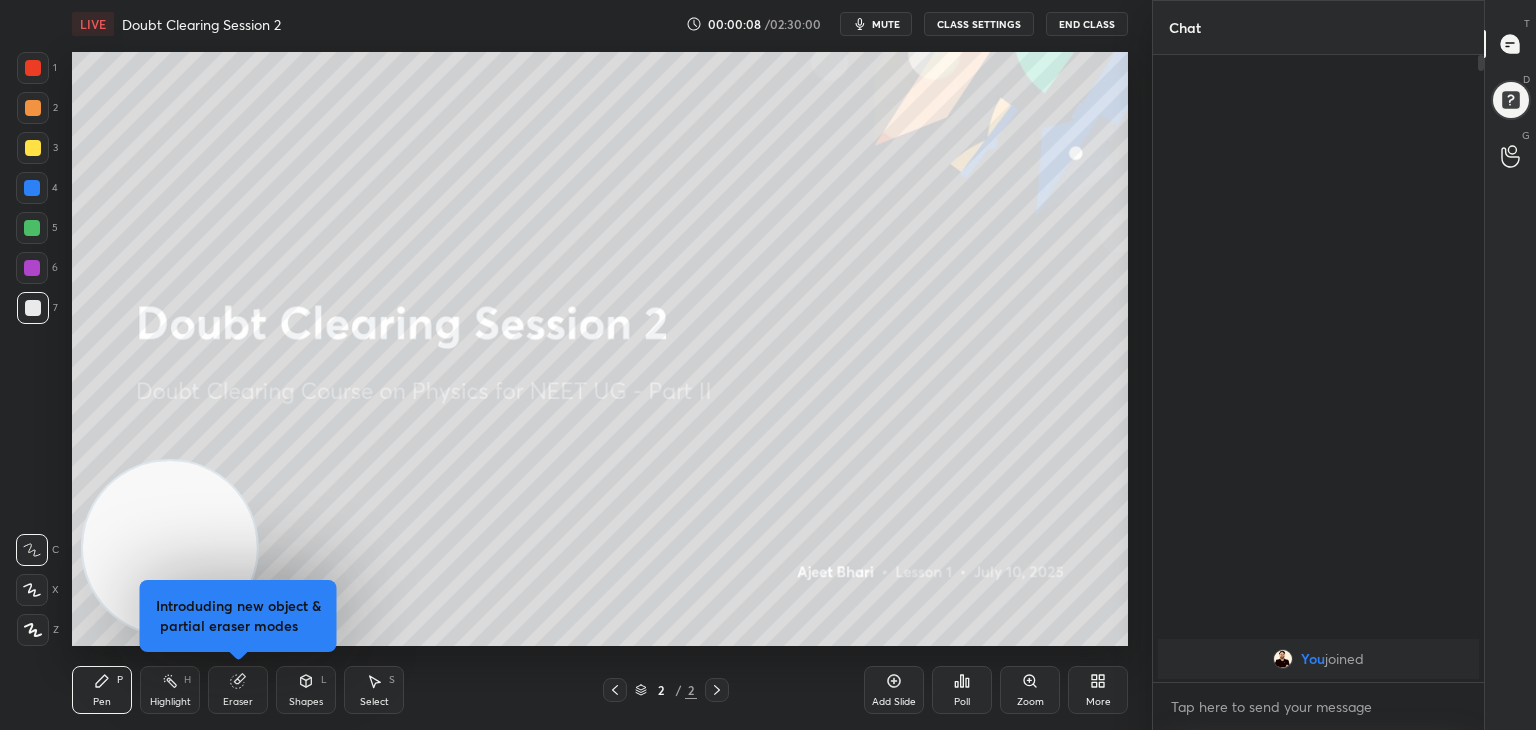 click on "mute" at bounding box center (886, 24) 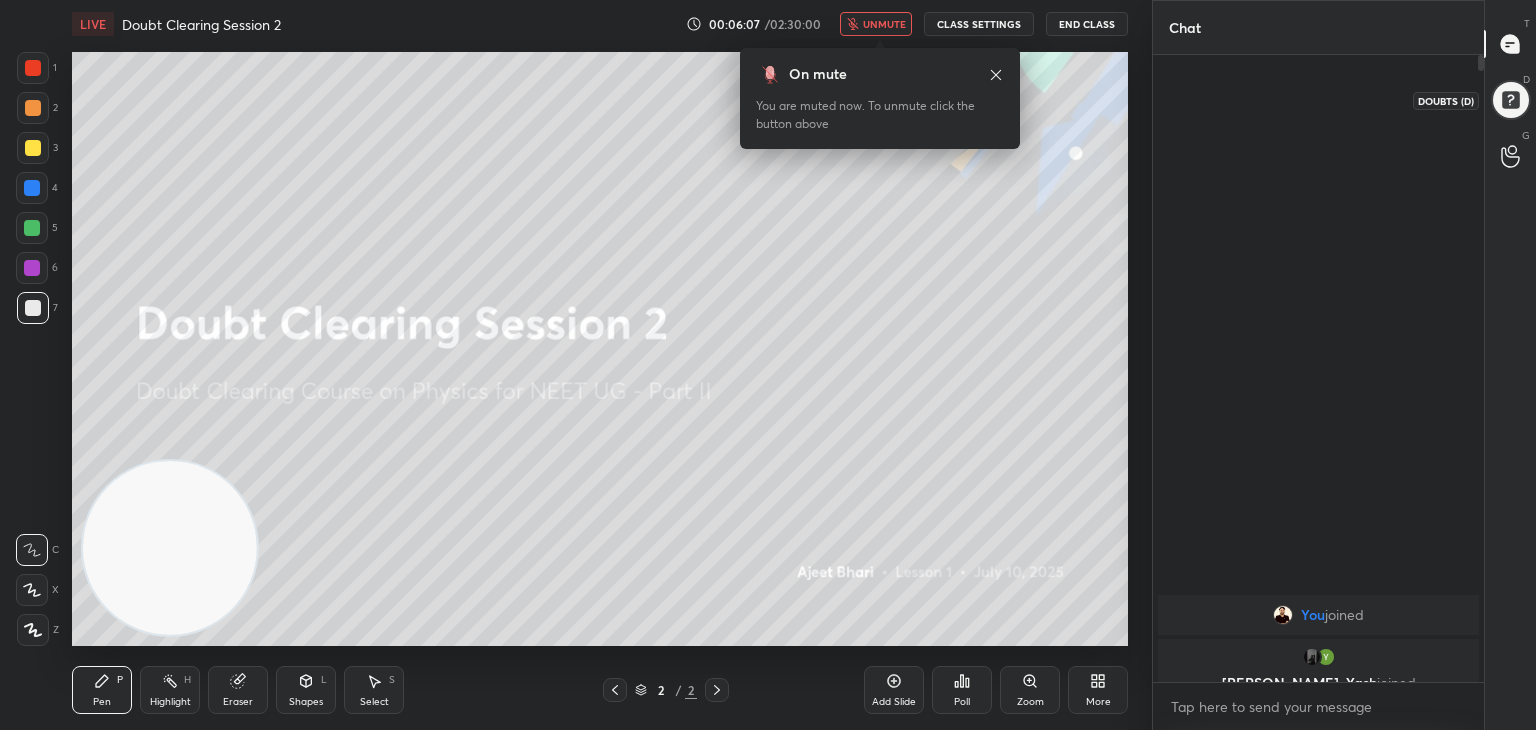 click at bounding box center [1511, 100] 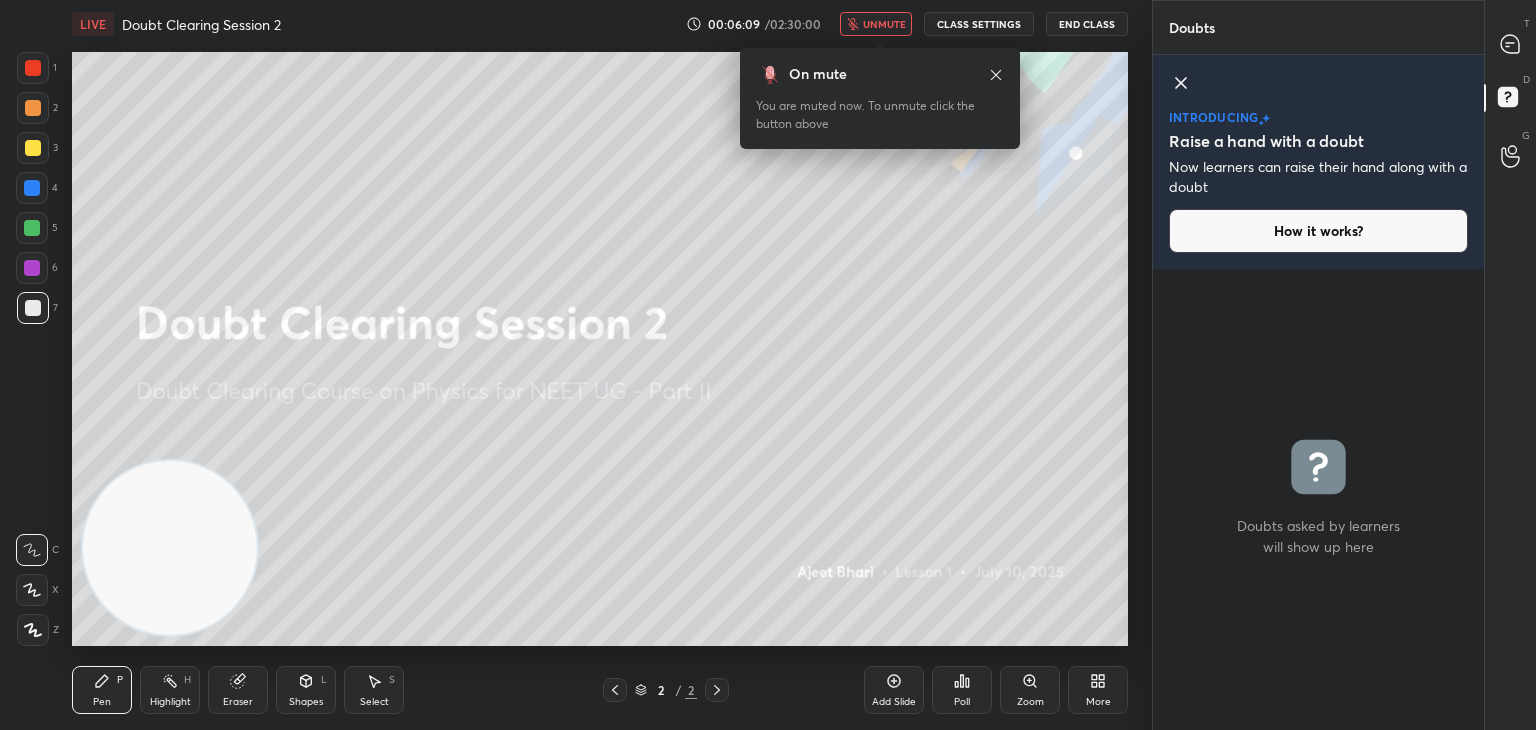 click 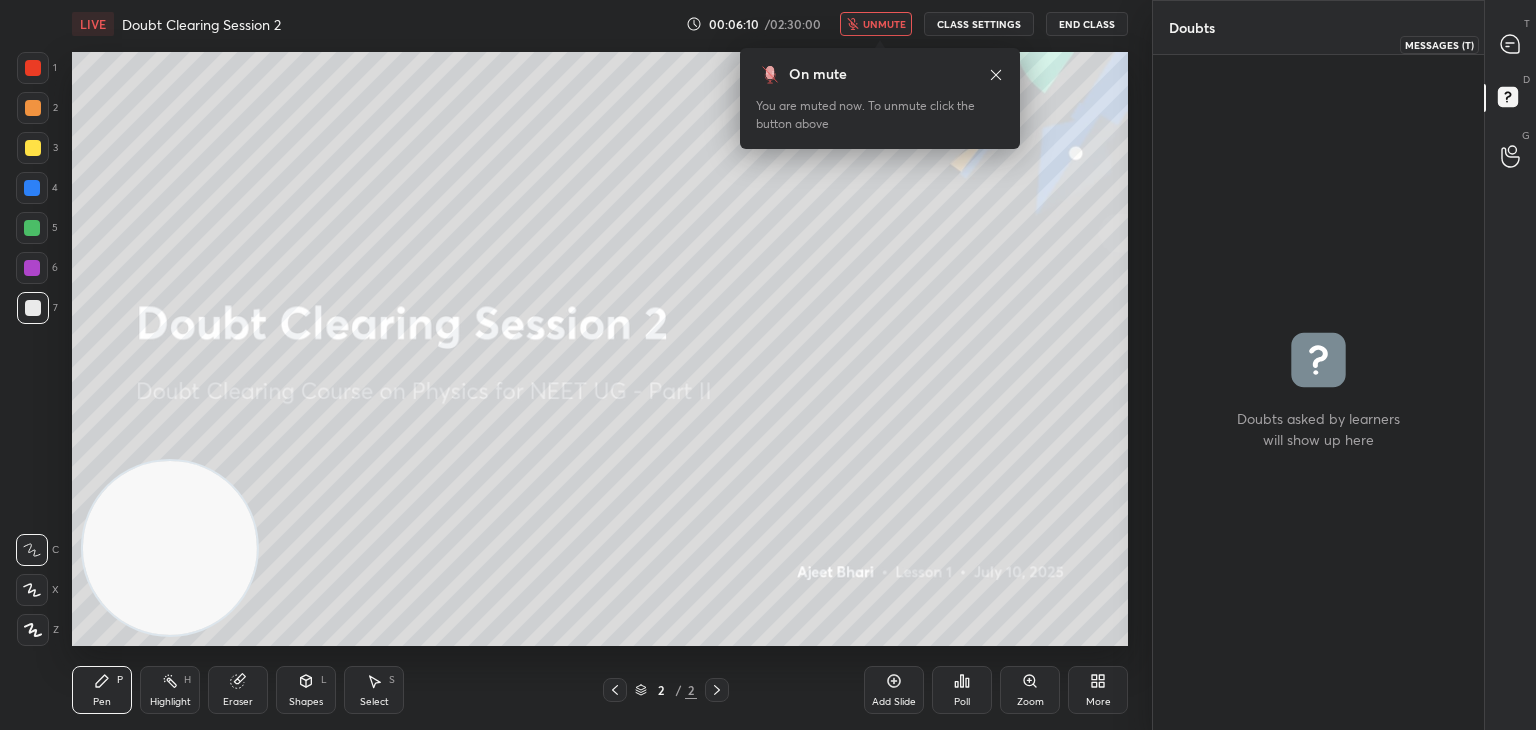 click 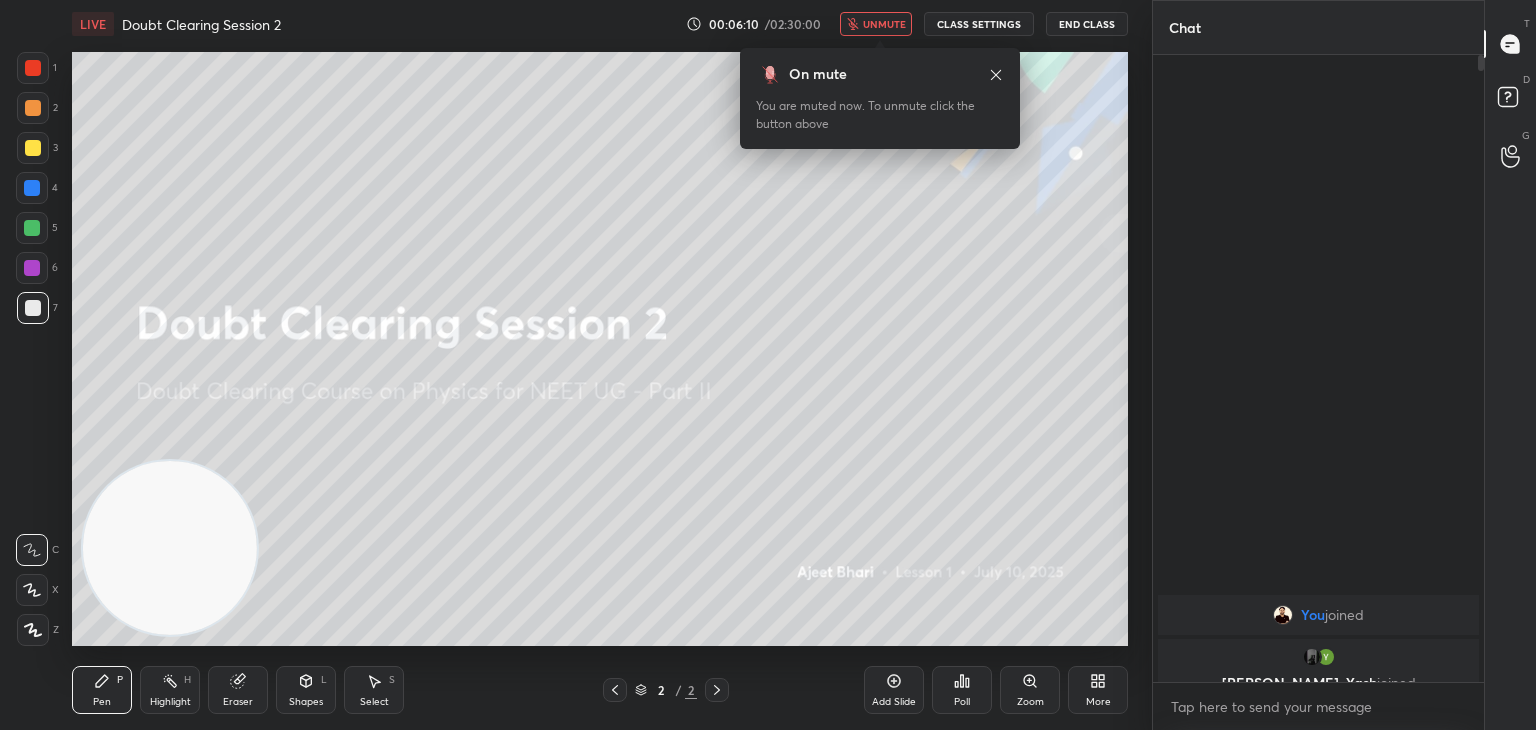 scroll, scrollTop: 6, scrollLeft: 6, axis: both 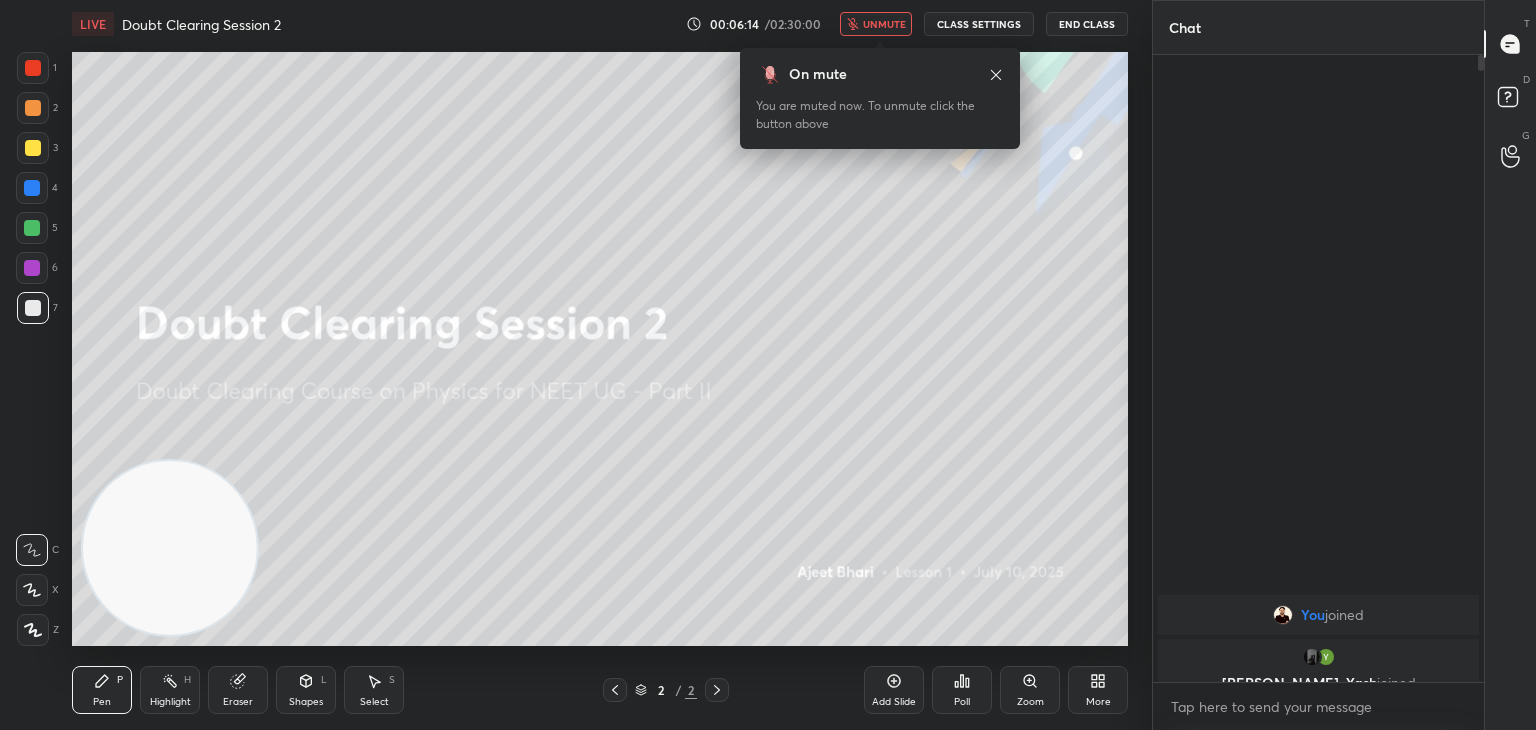 click 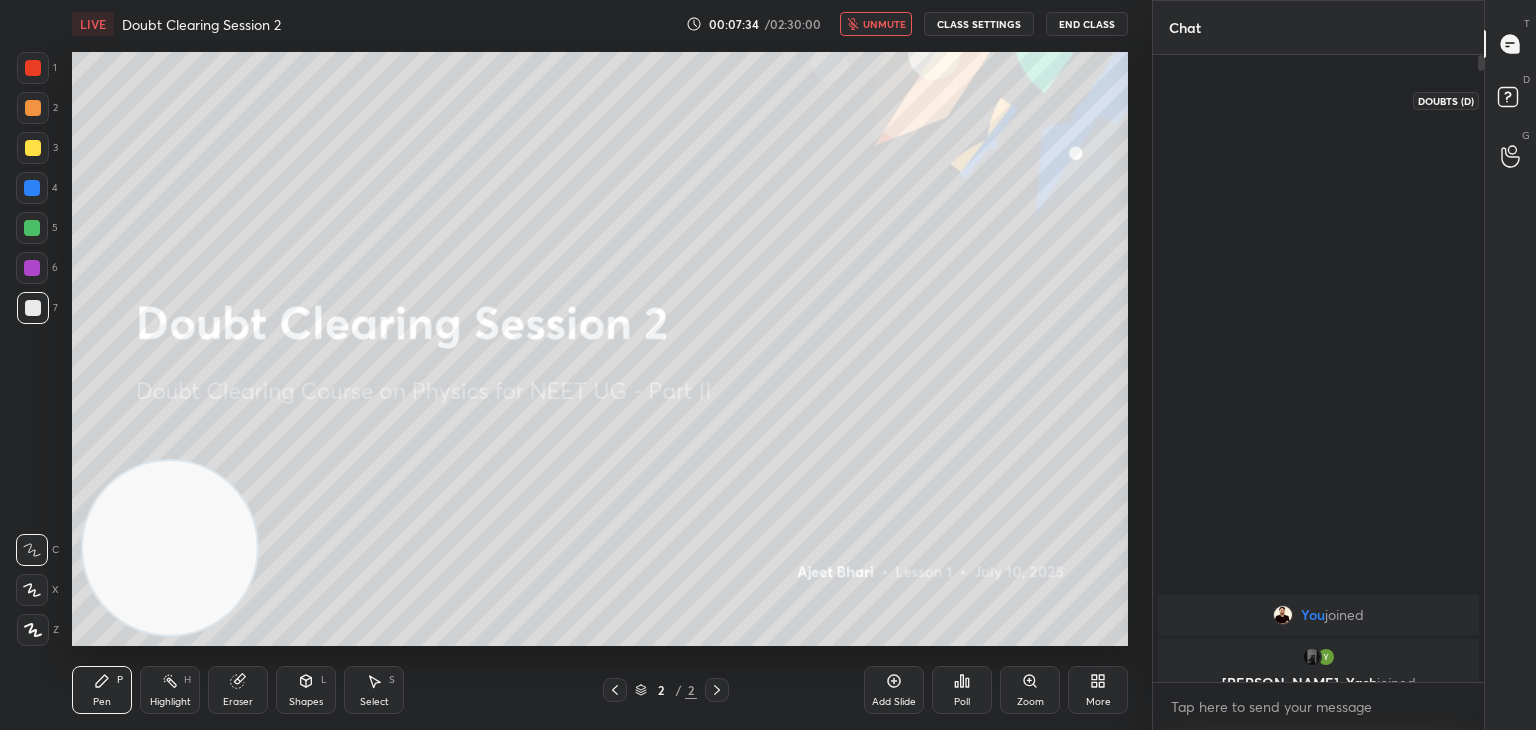 click 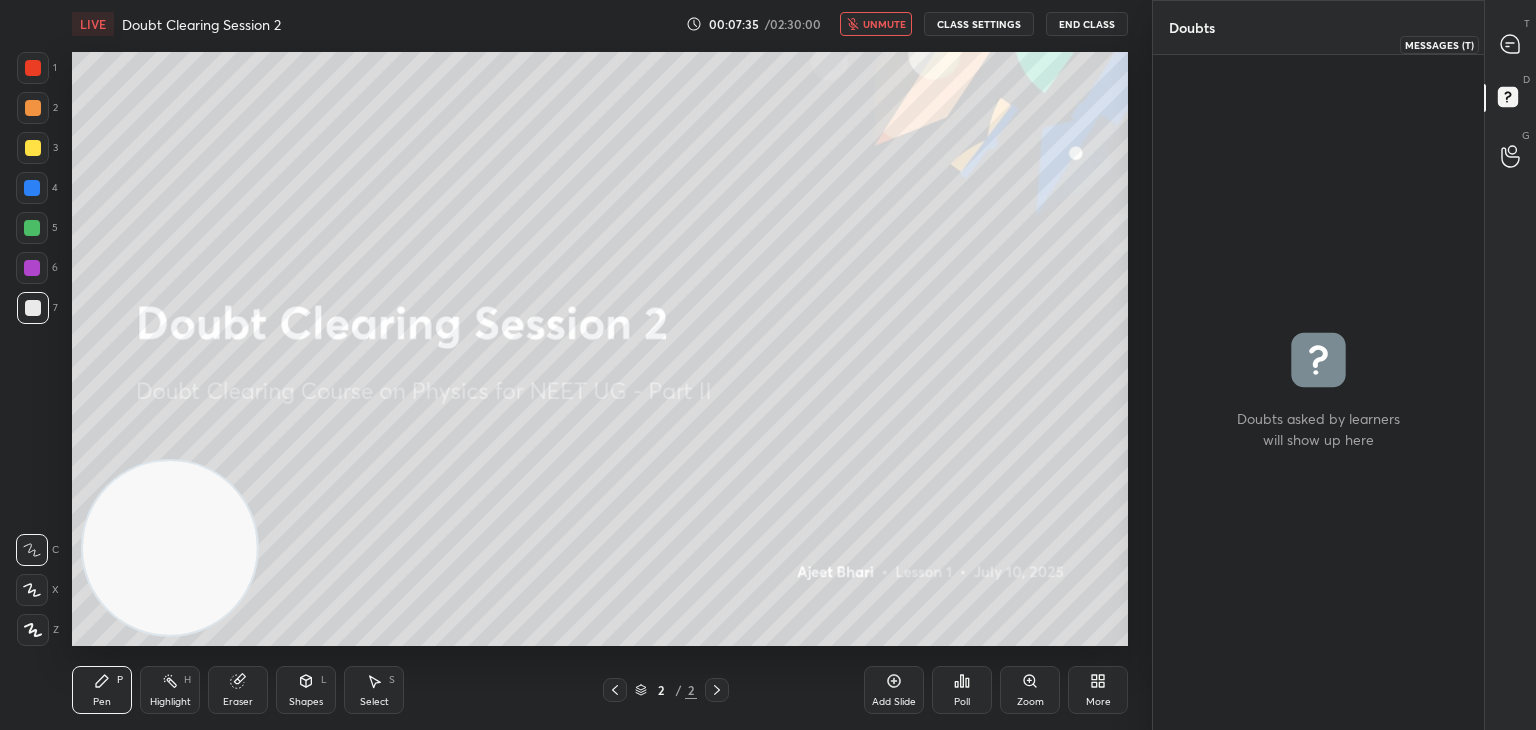 click at bounding box center (1511, 44) 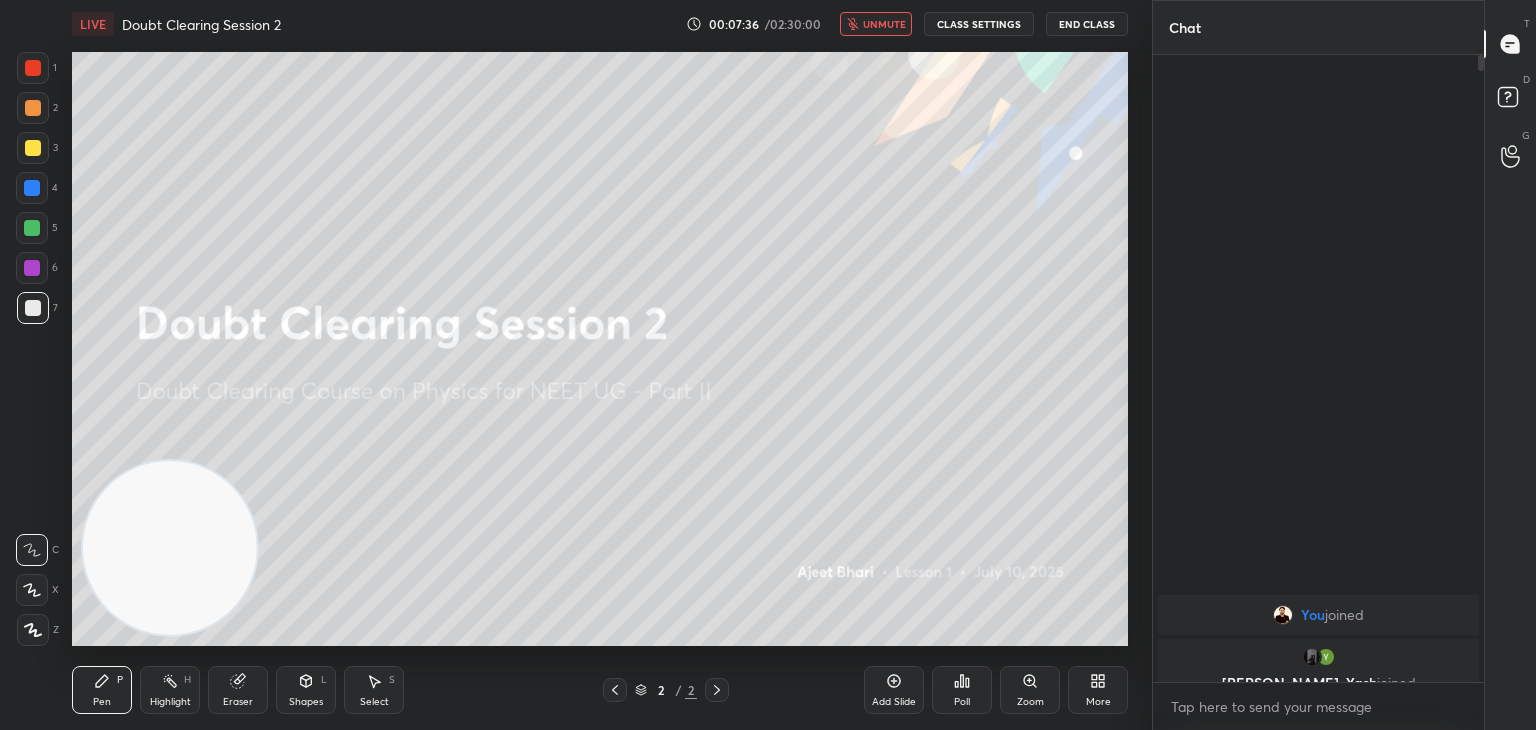 scroll, scrollTop: 6, scrollLeft: 6, axis: both 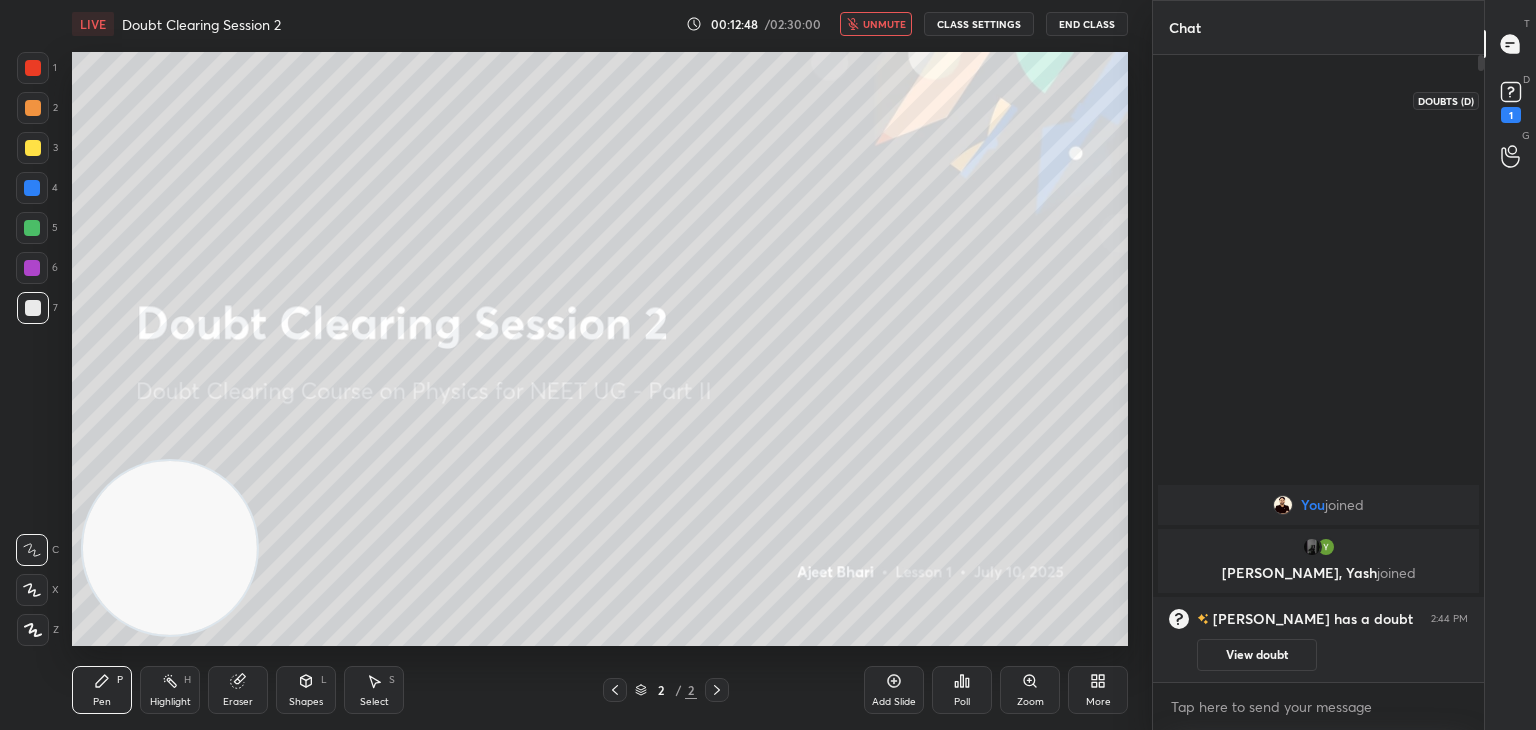 click 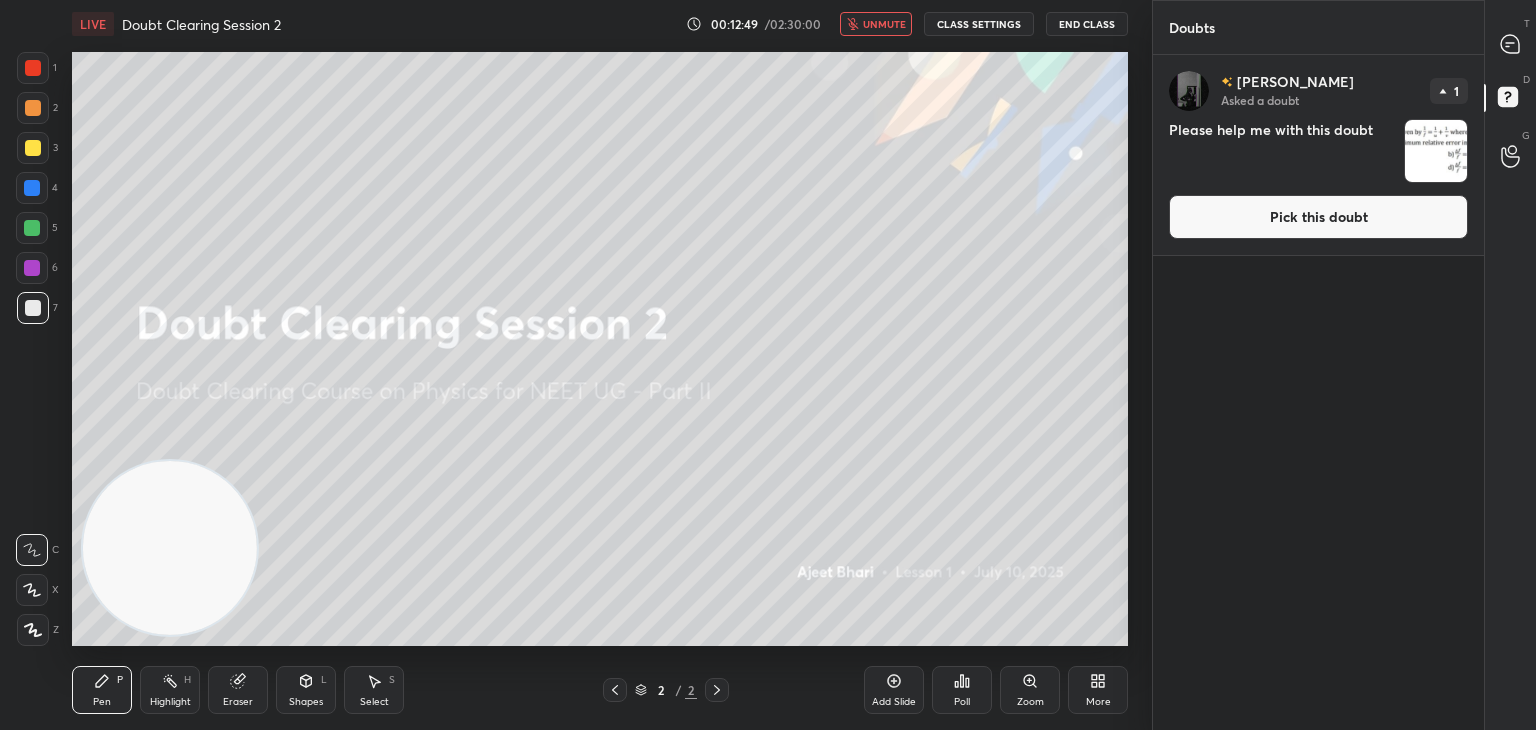 click at bounding box center (1436, 151) 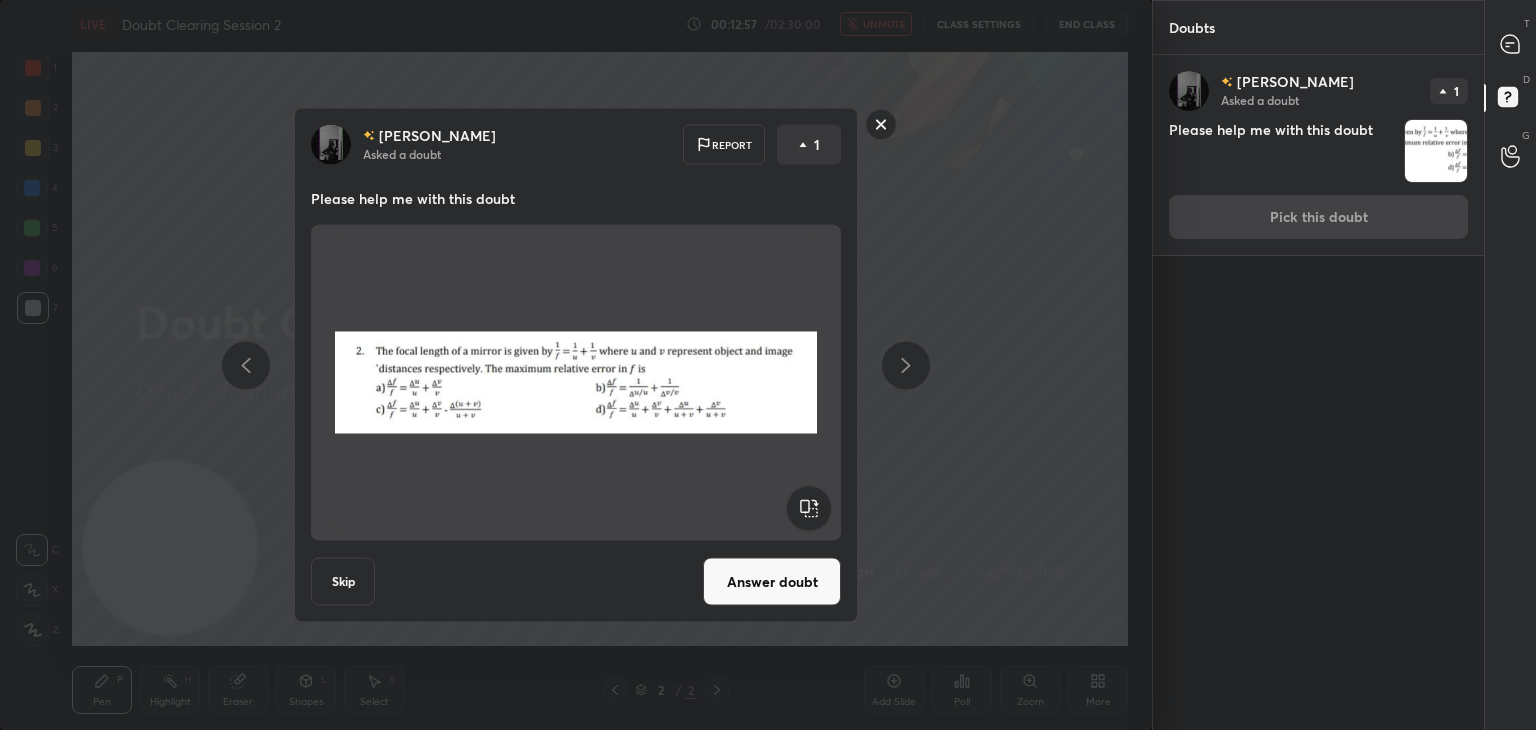 click on "[PERSON_NAME] Asked a doubt Report 1 Please help me with this doubt Skip Answer doubt" at bounding box center [576, 365] 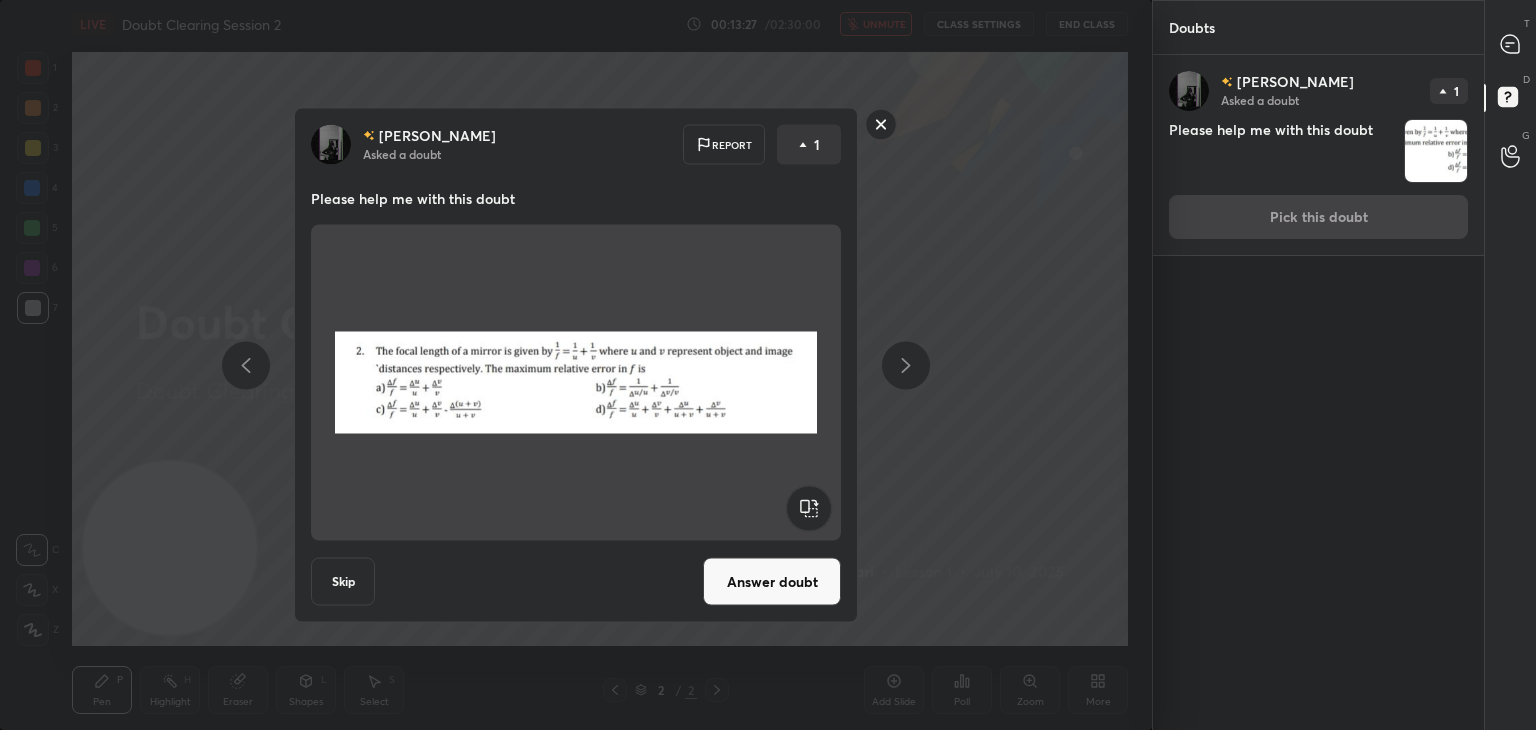 click on "[PERSON_NAME] Asked a doubt 1 Please help me with this doubt Pick this doubt" at bounding box center (1318, 155) 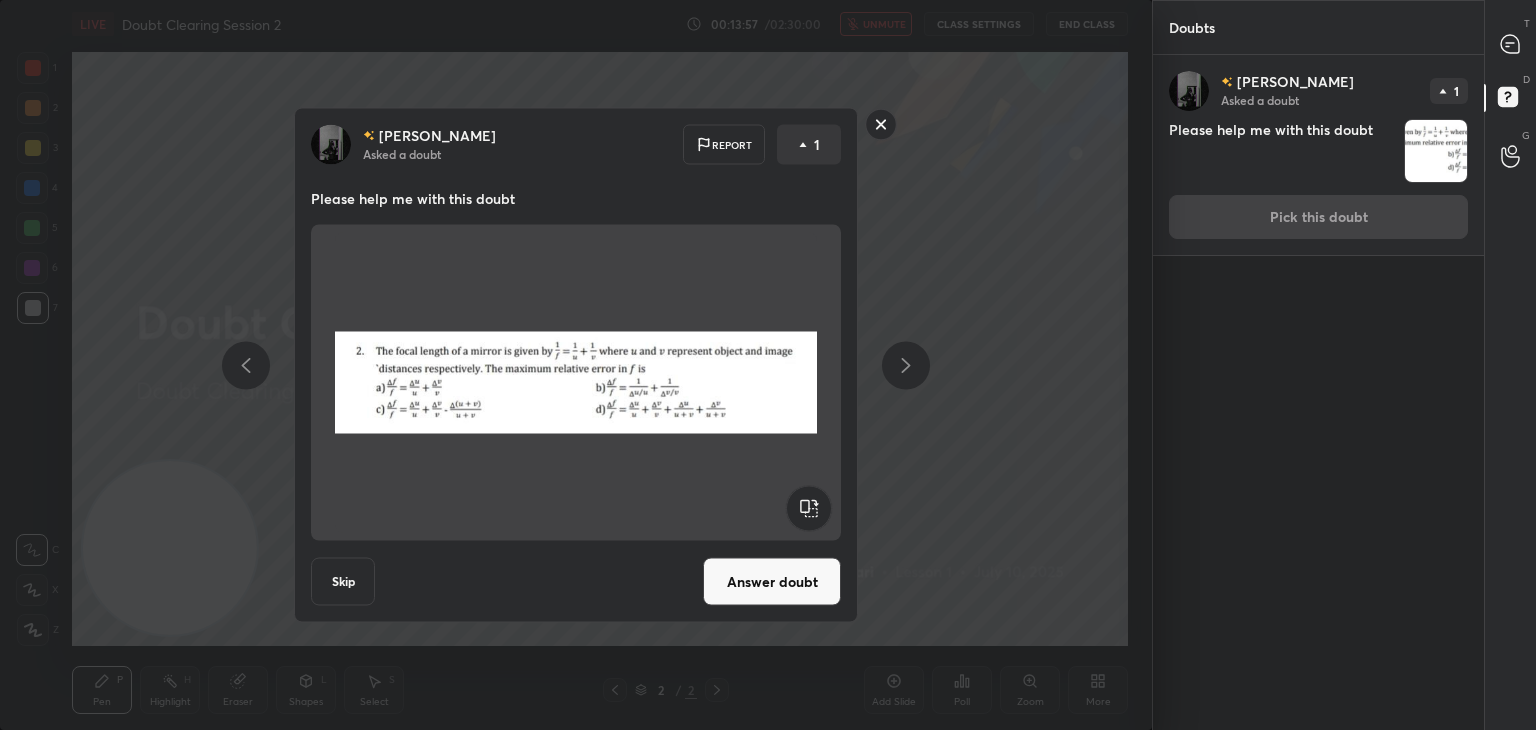 click on "[PERSON_NAME] Asked a doubt 1 Please help me with this doubt Pick this doubt" at bounding box center (1318, 155) 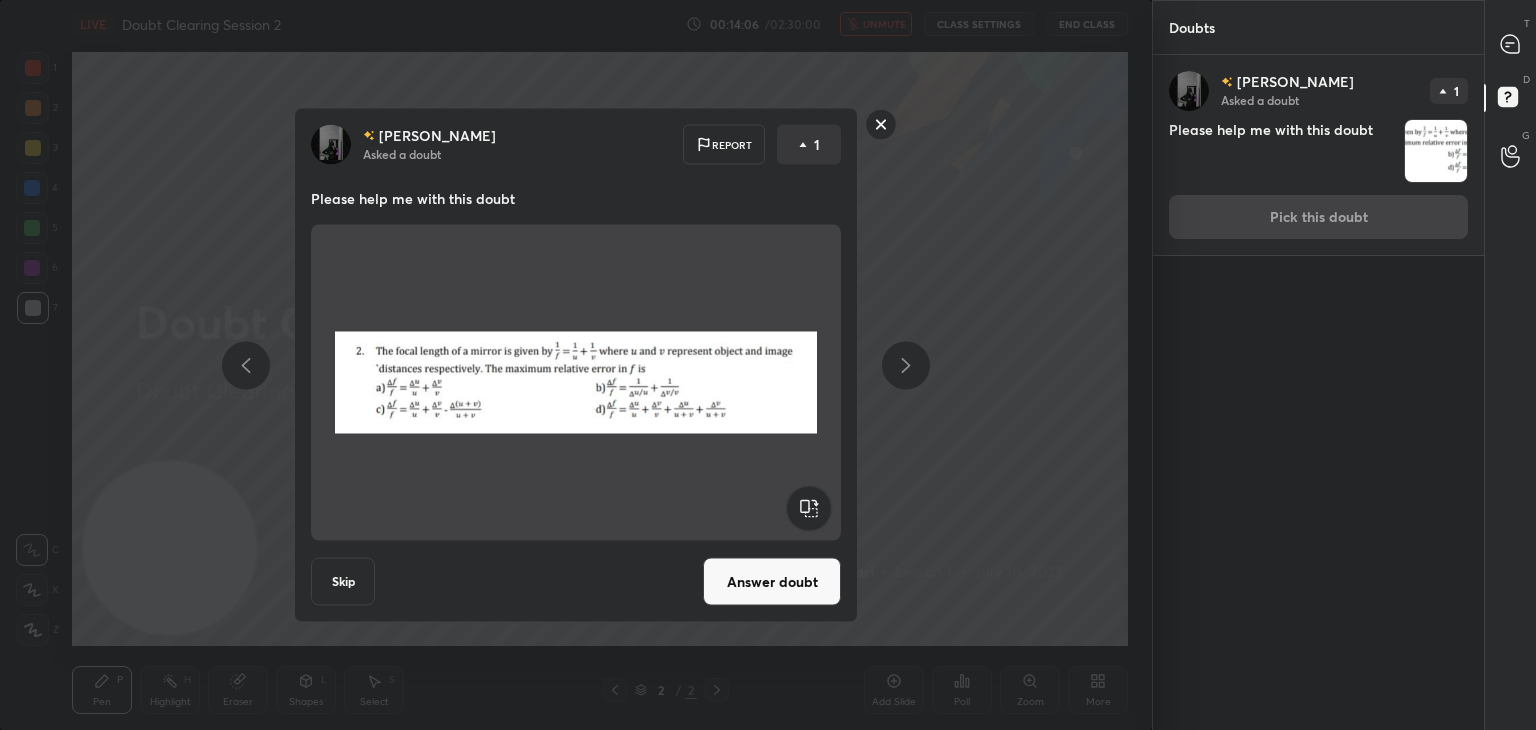 click on "Answer doubt" at bounding box center (772, 582) 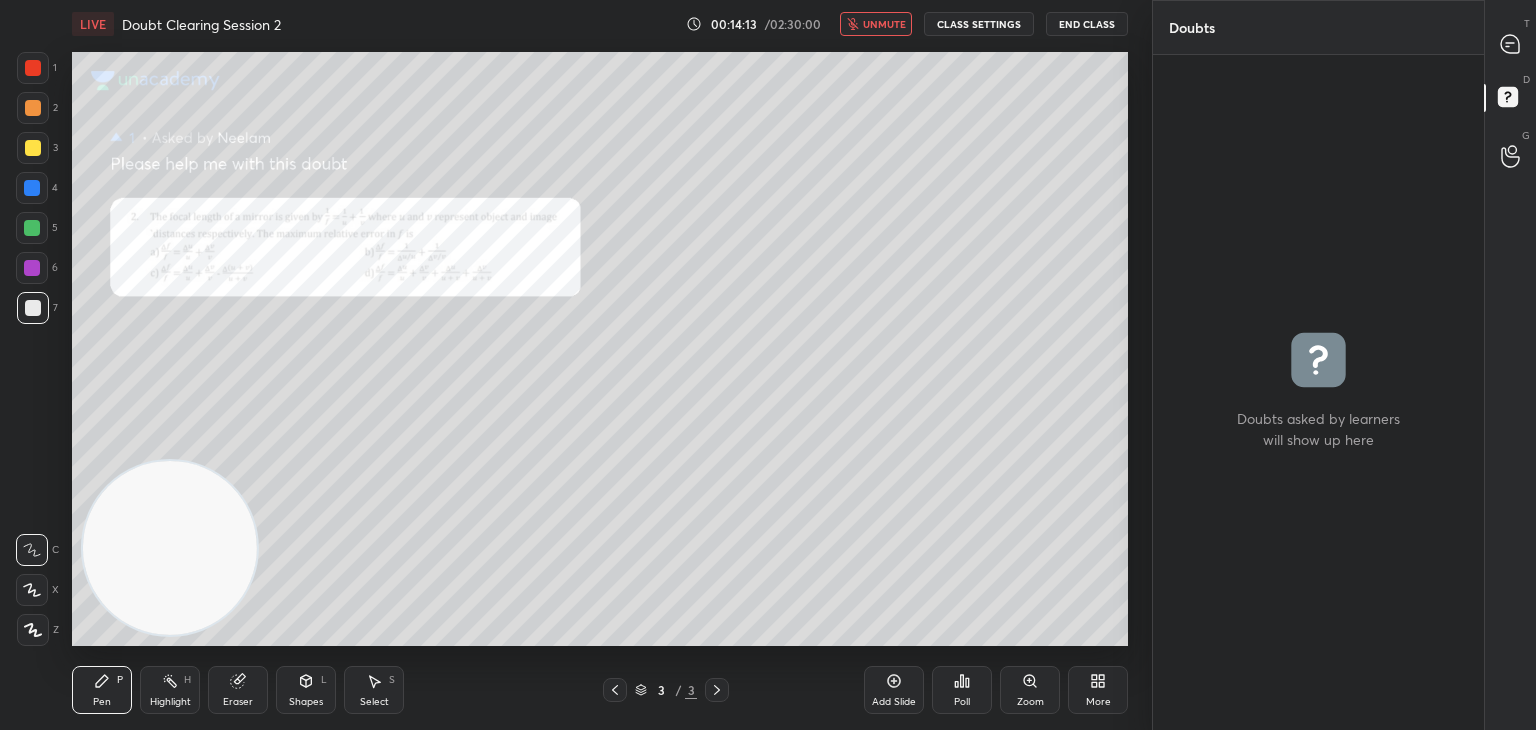 click on "unmute" at bounding box center [884, 24] 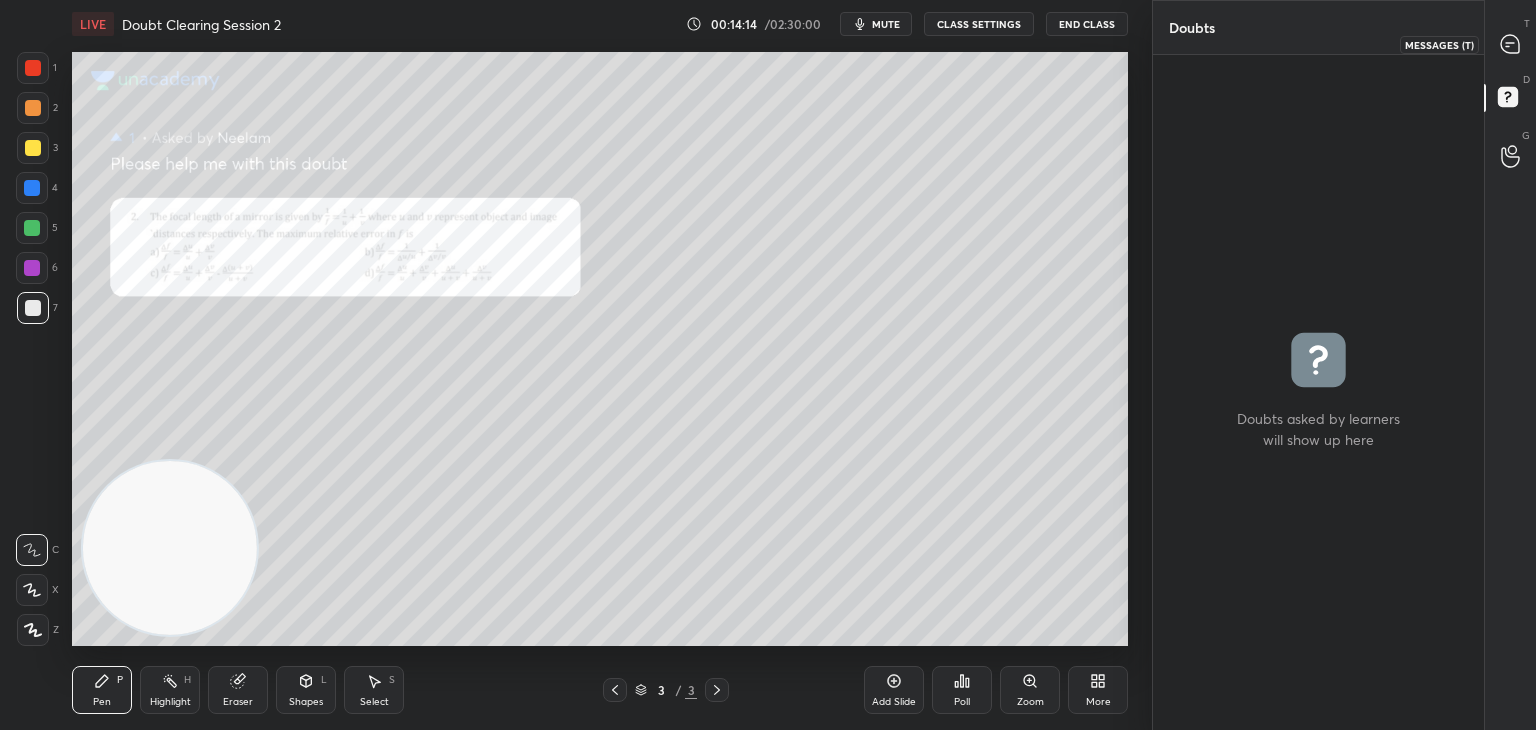 click 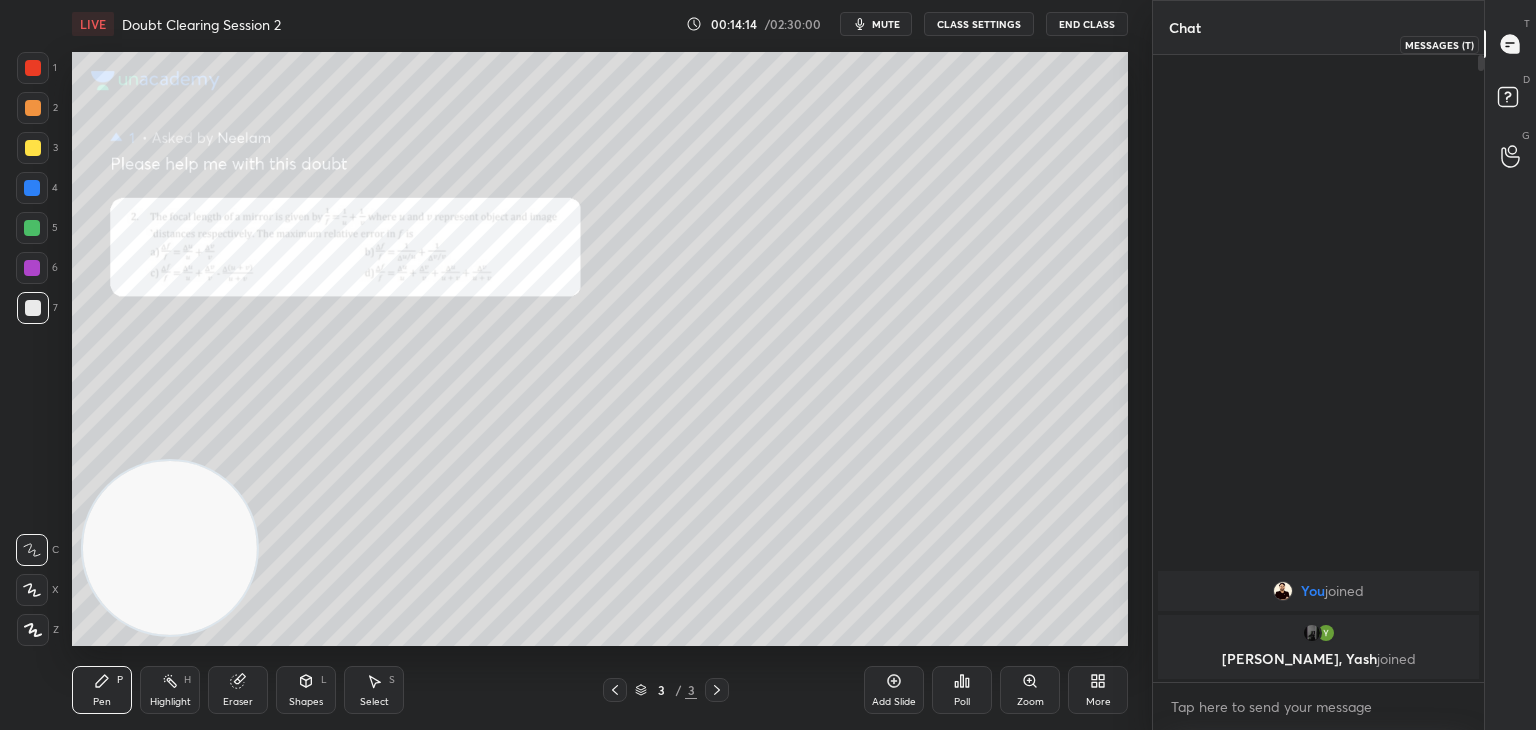 scroll, scrollTop: 6, scrollLeft: 6, axis: both 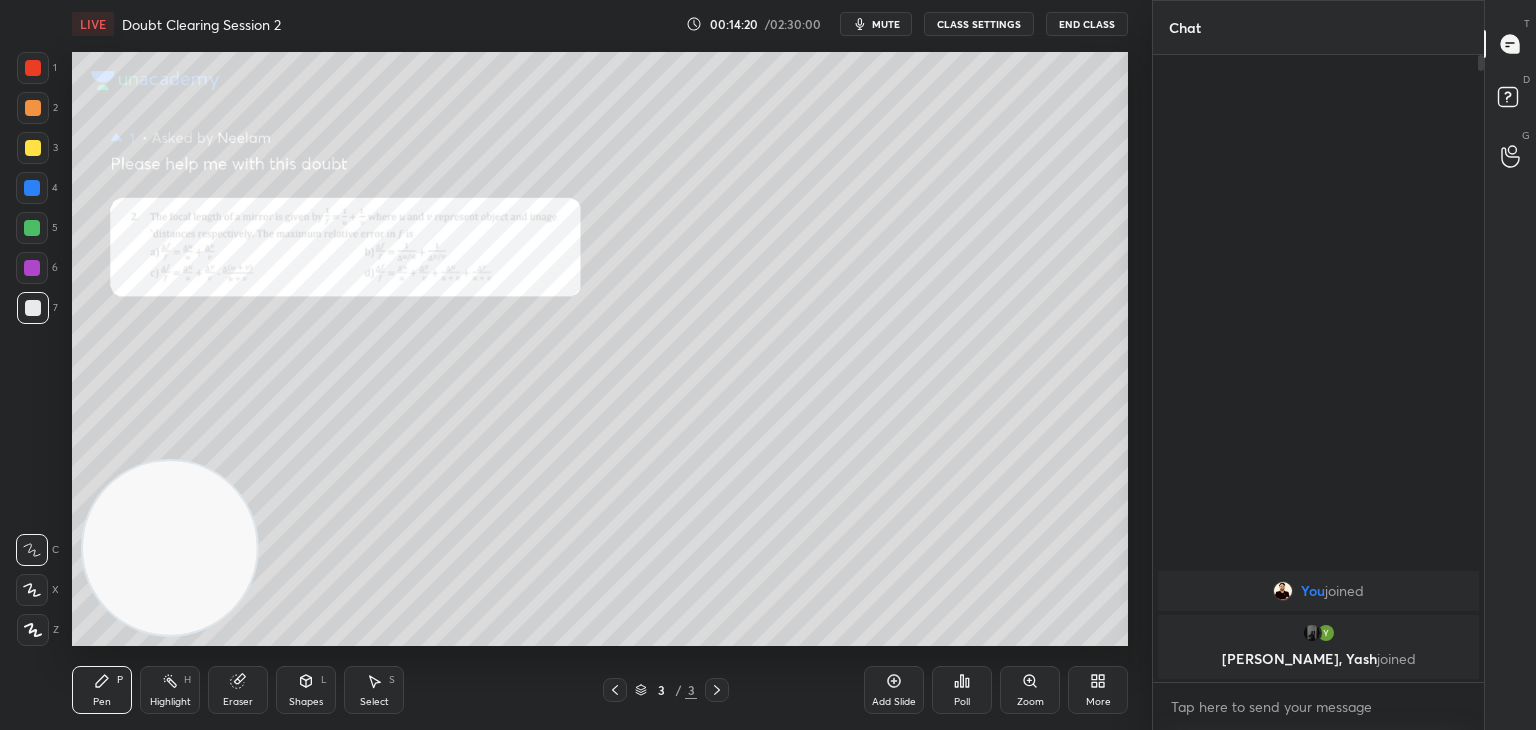 click 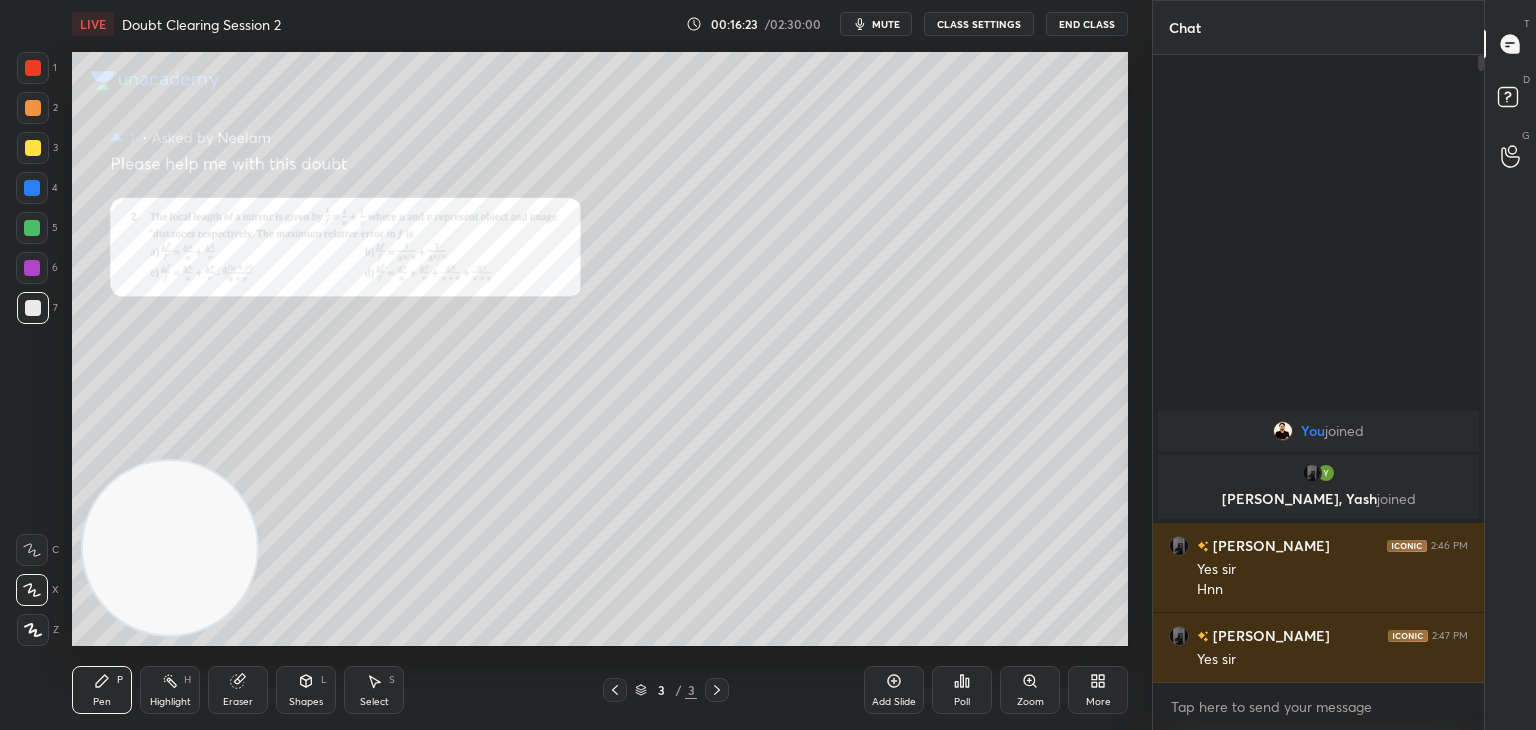 click on "mute" at bounding box center [886, 24] 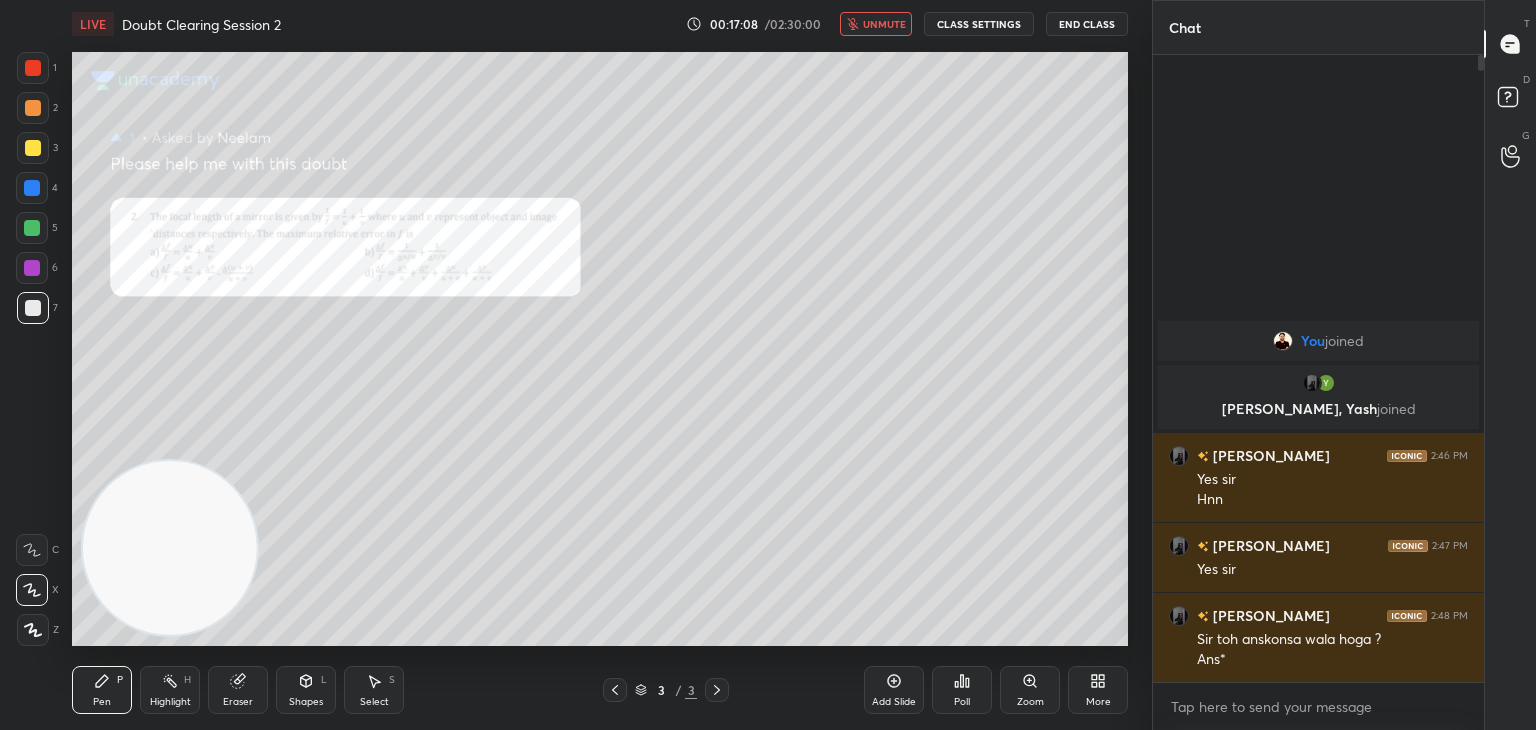 click on "unmute" at bounding box center (884, 24) 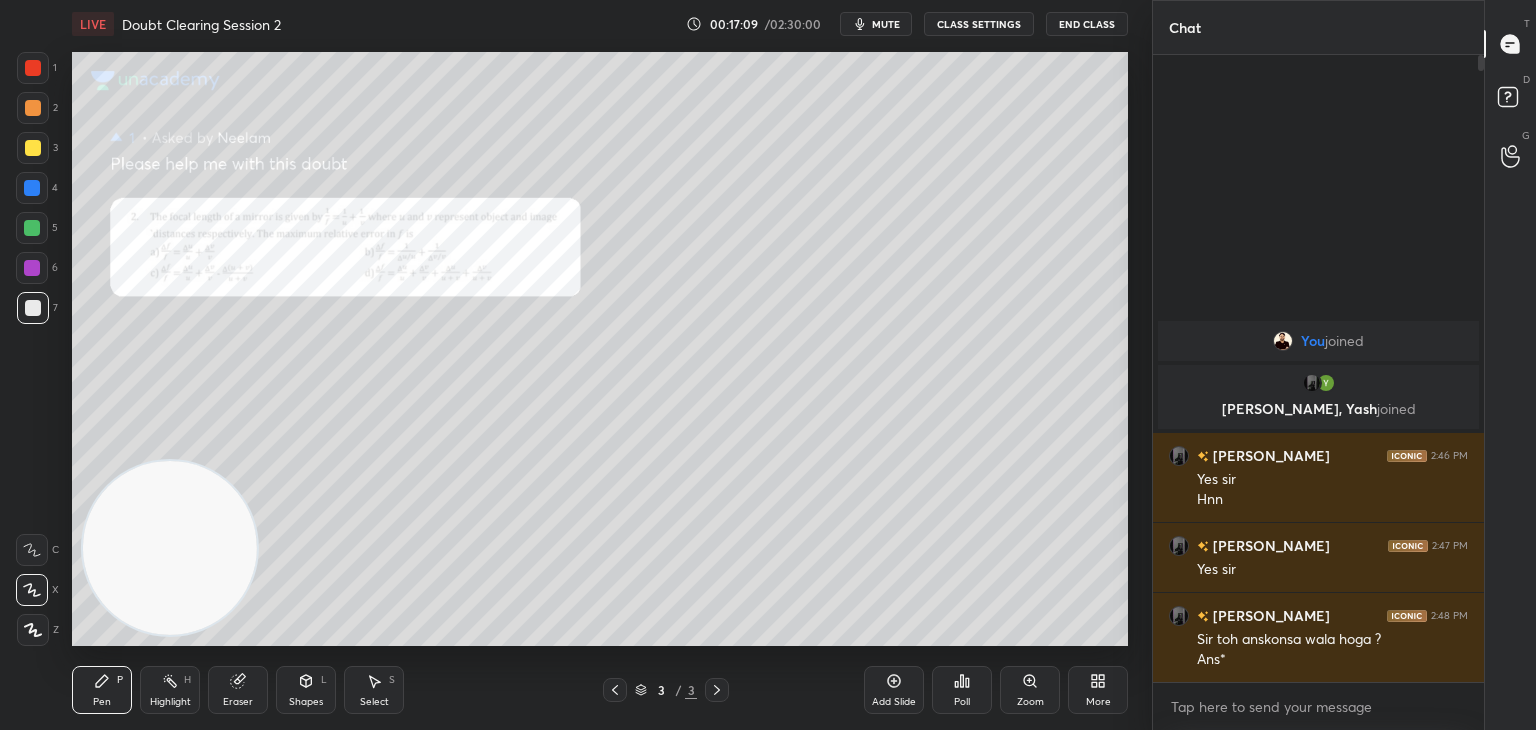 click 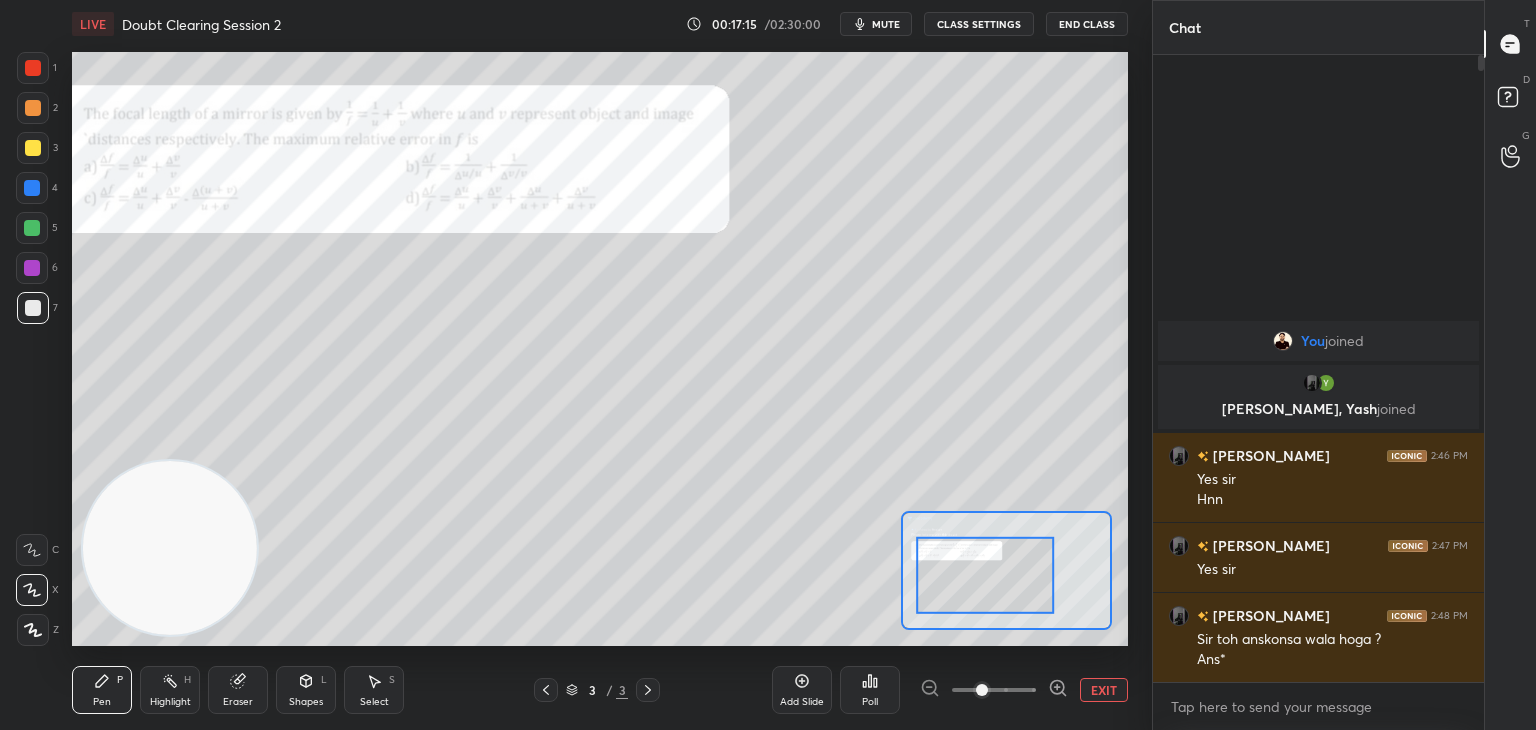 click at bounding box center [33, 68] 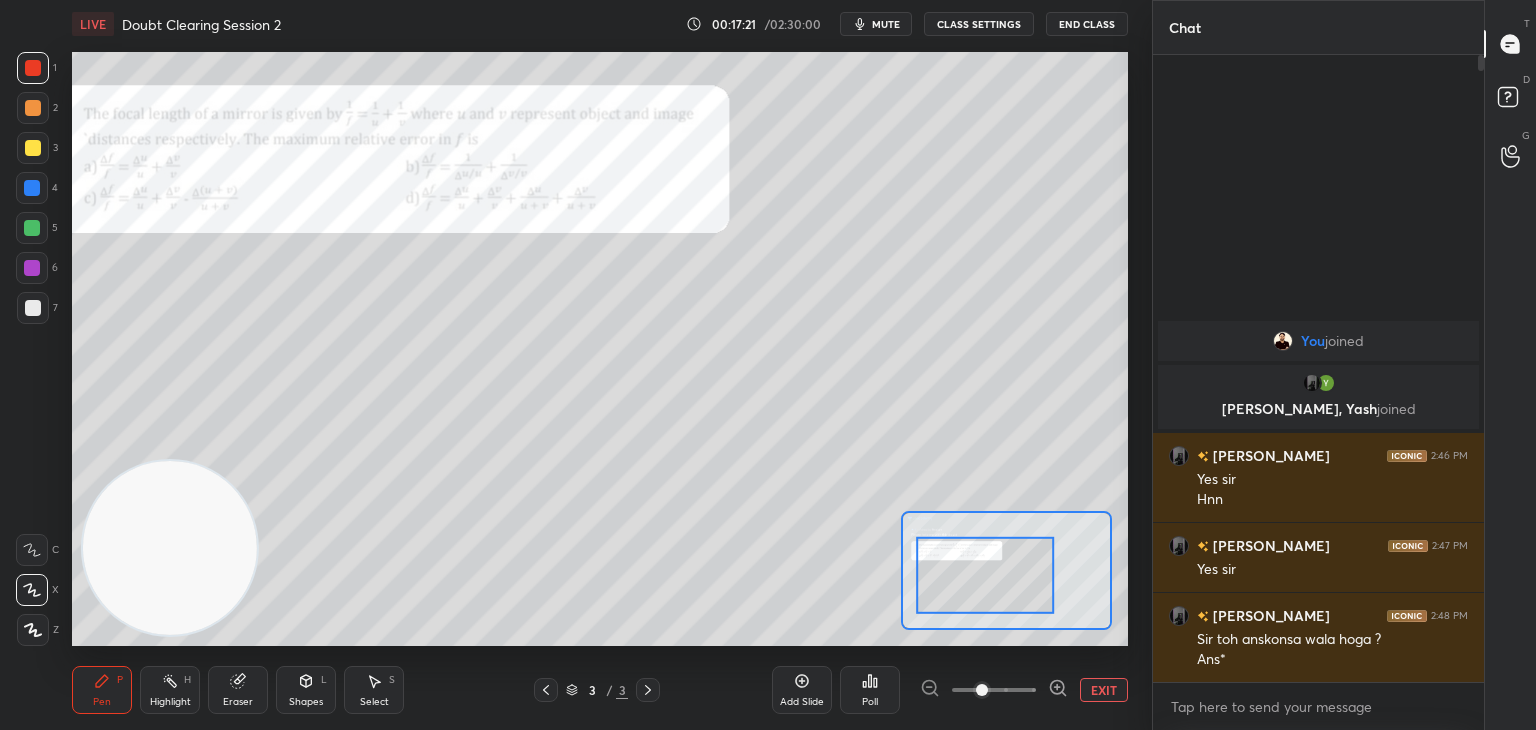 click on "EXIT" at bounding box center (1104, 690) 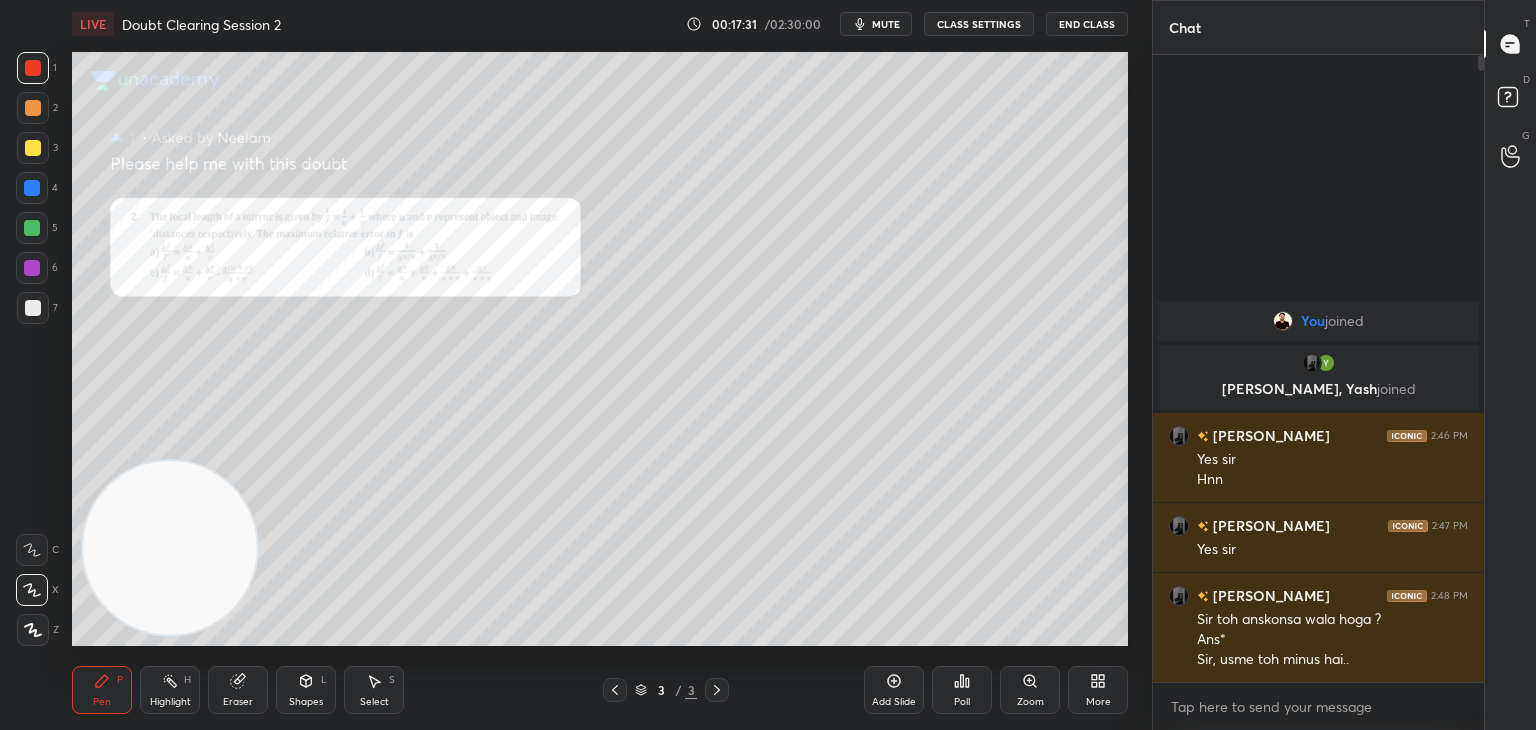 click 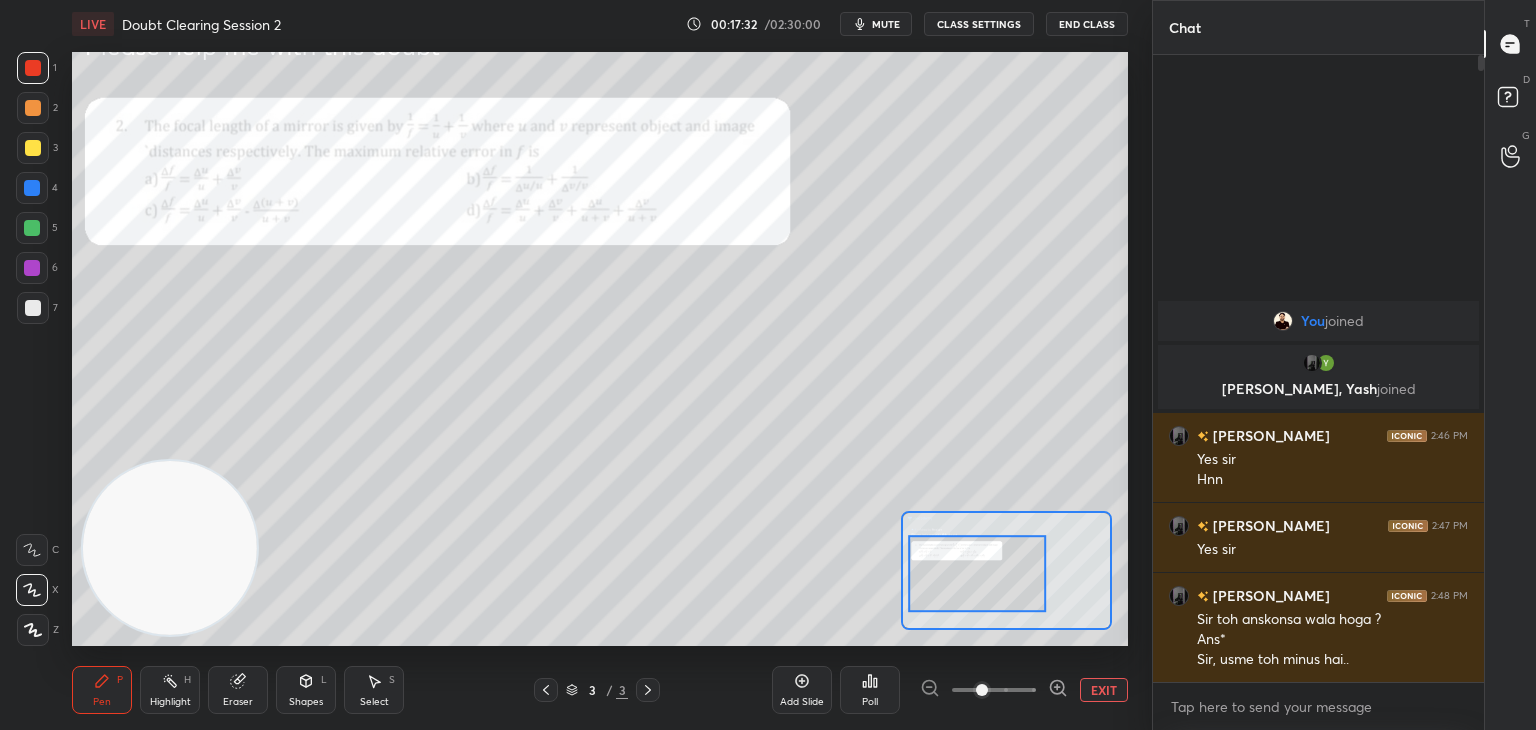 click at bounding box center [978, 574] 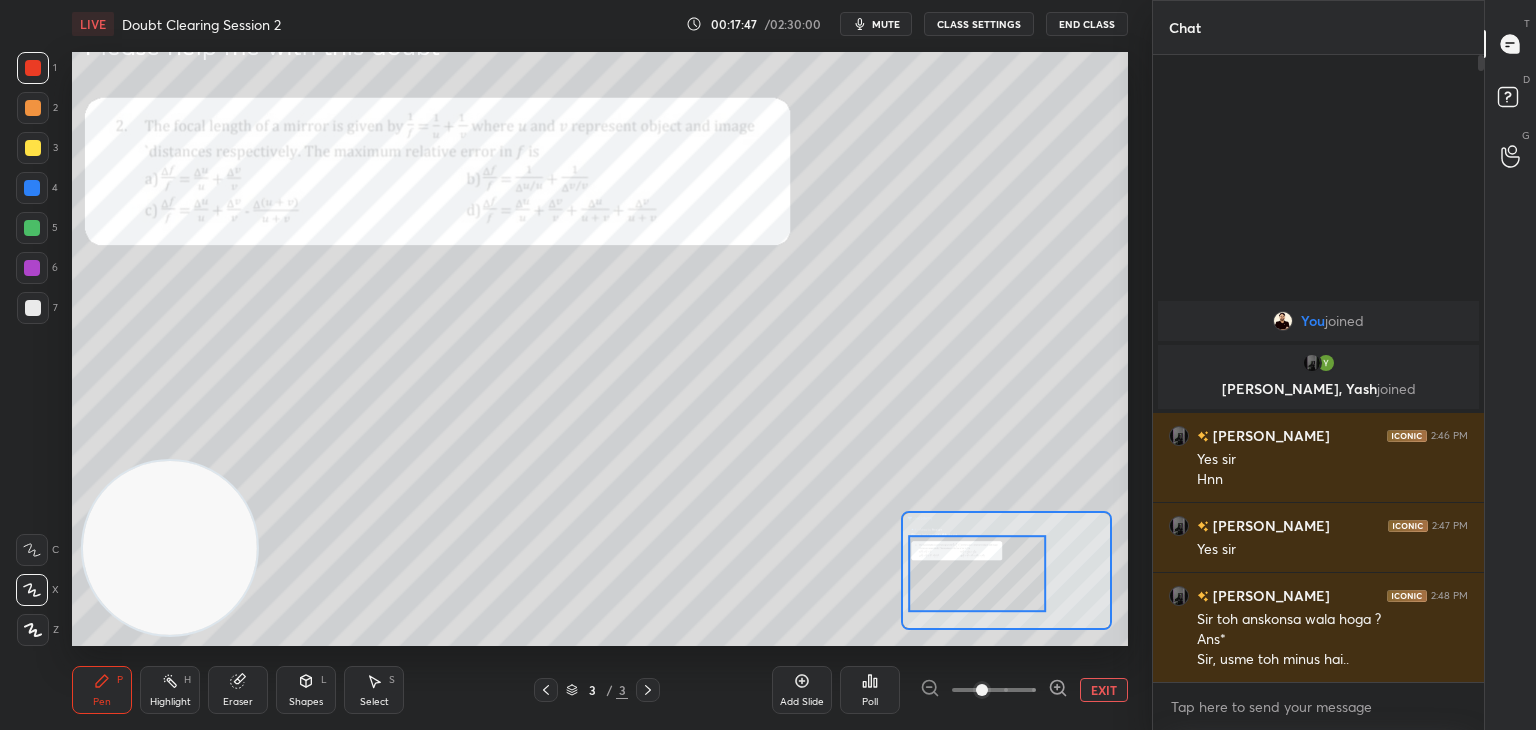 click on "EXIT" at bounding box center (1104, 690) 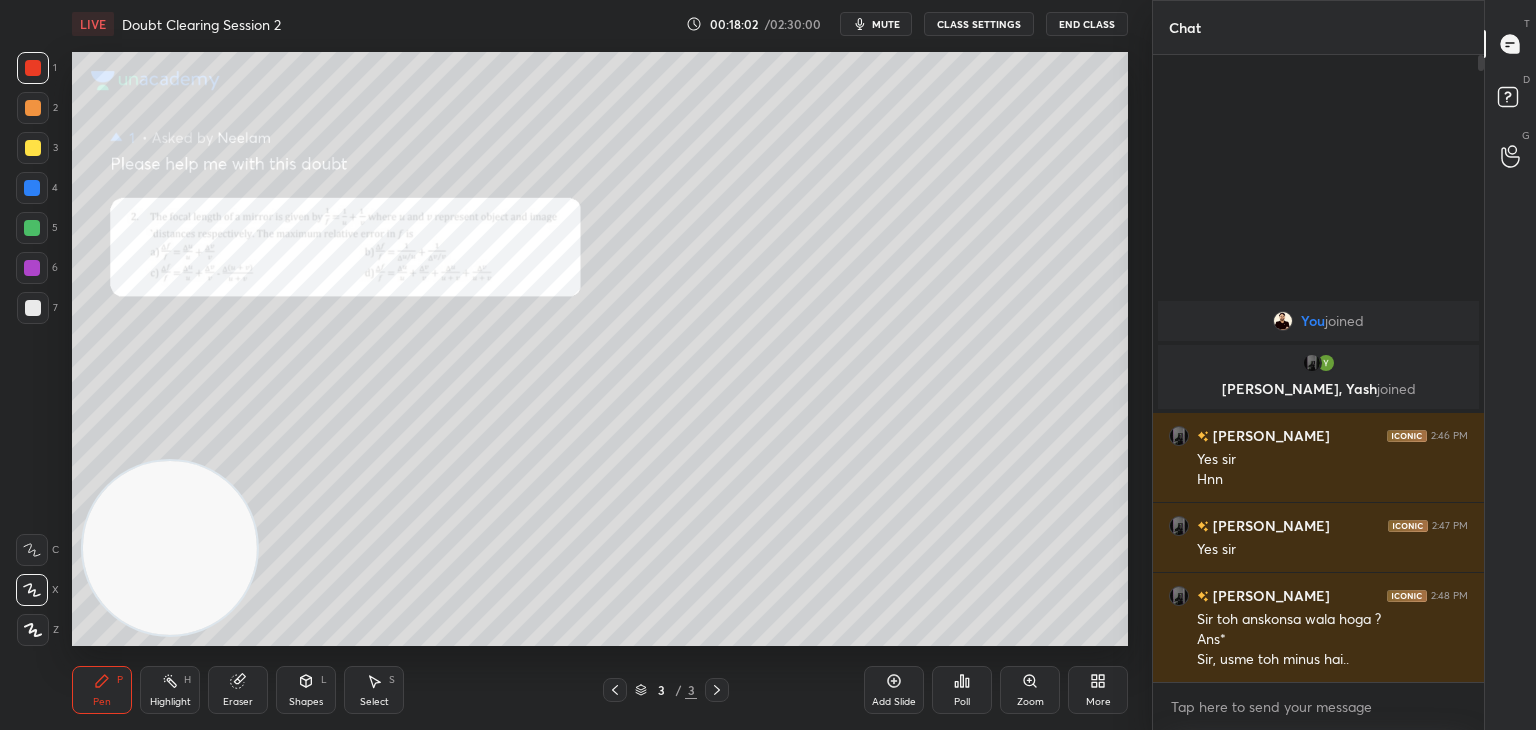 click 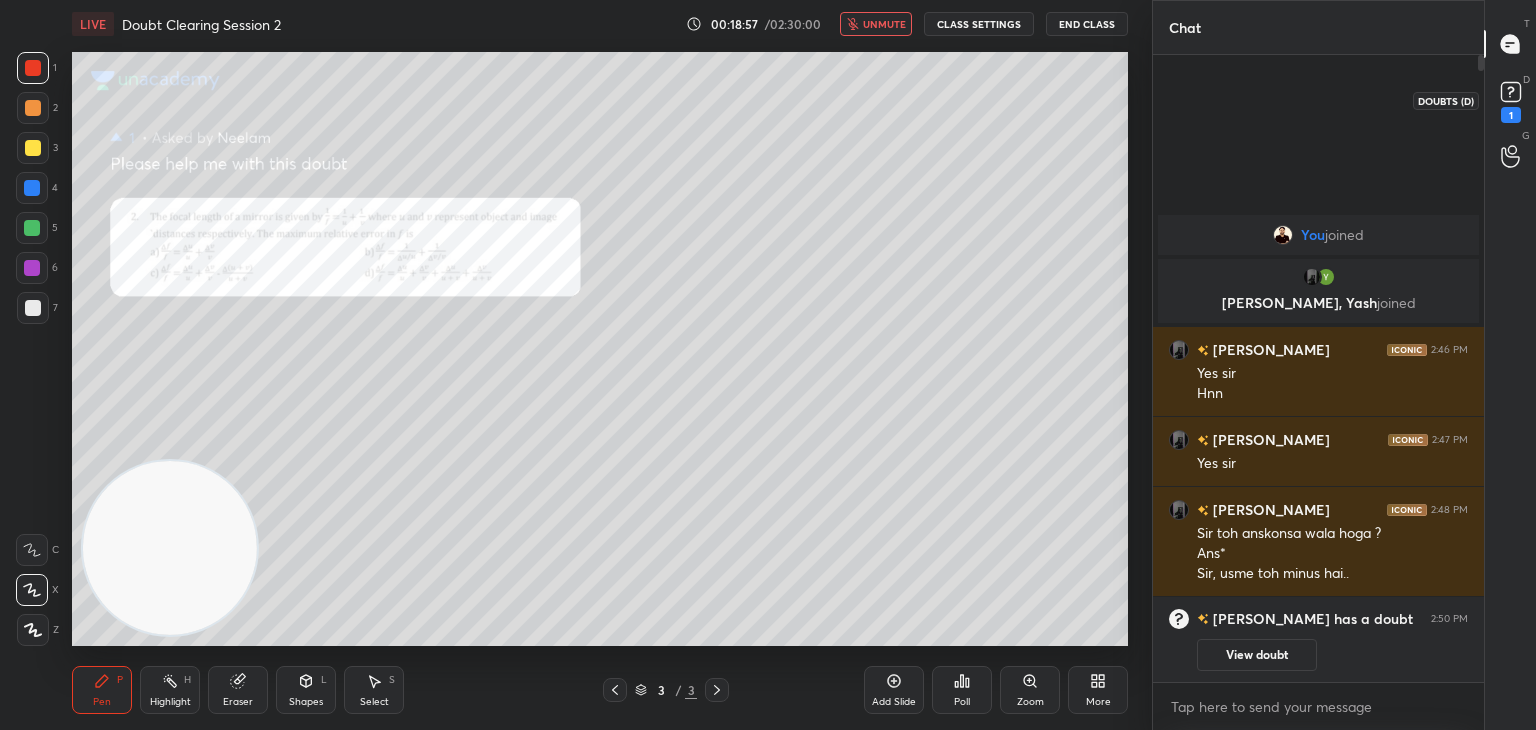 click 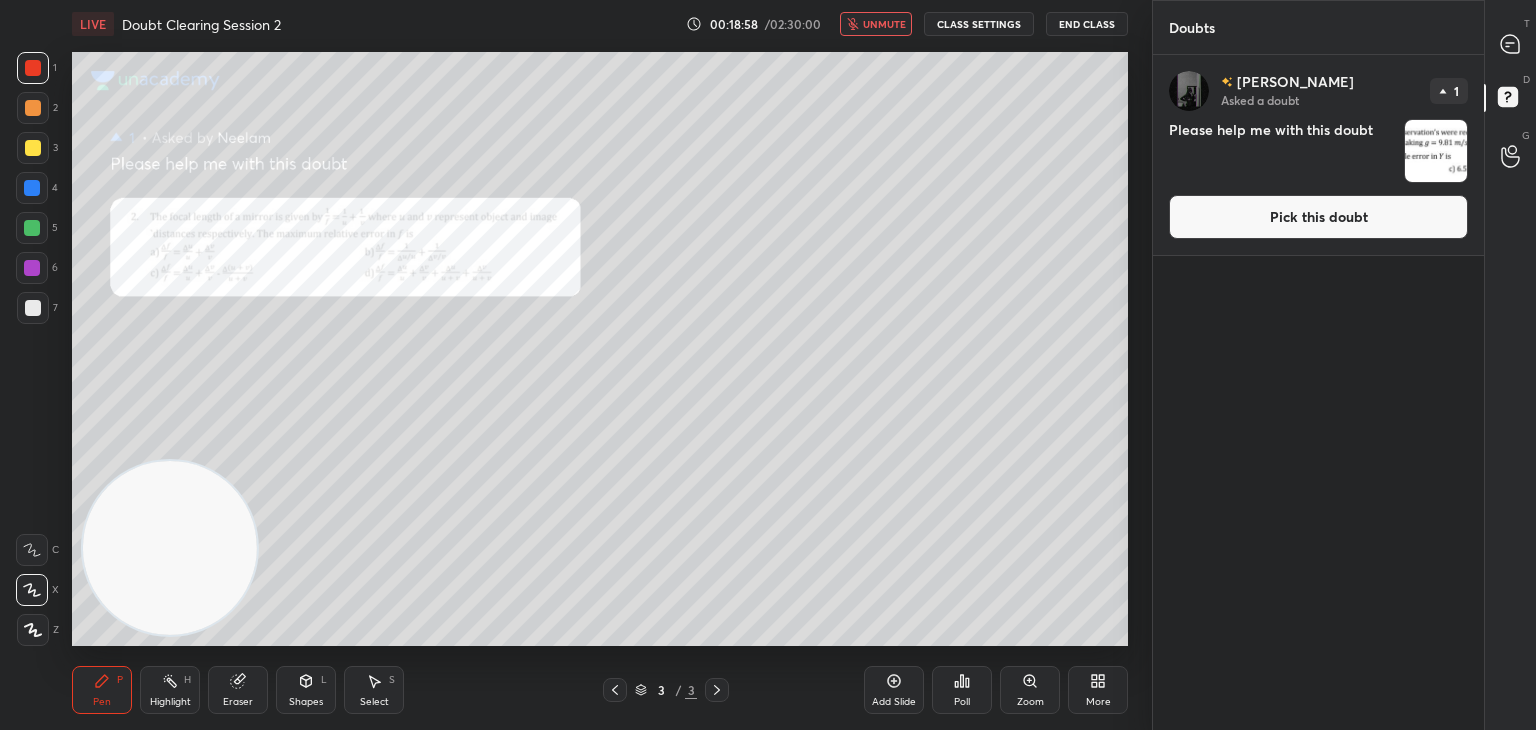 click at bounding box center (1436, 151) 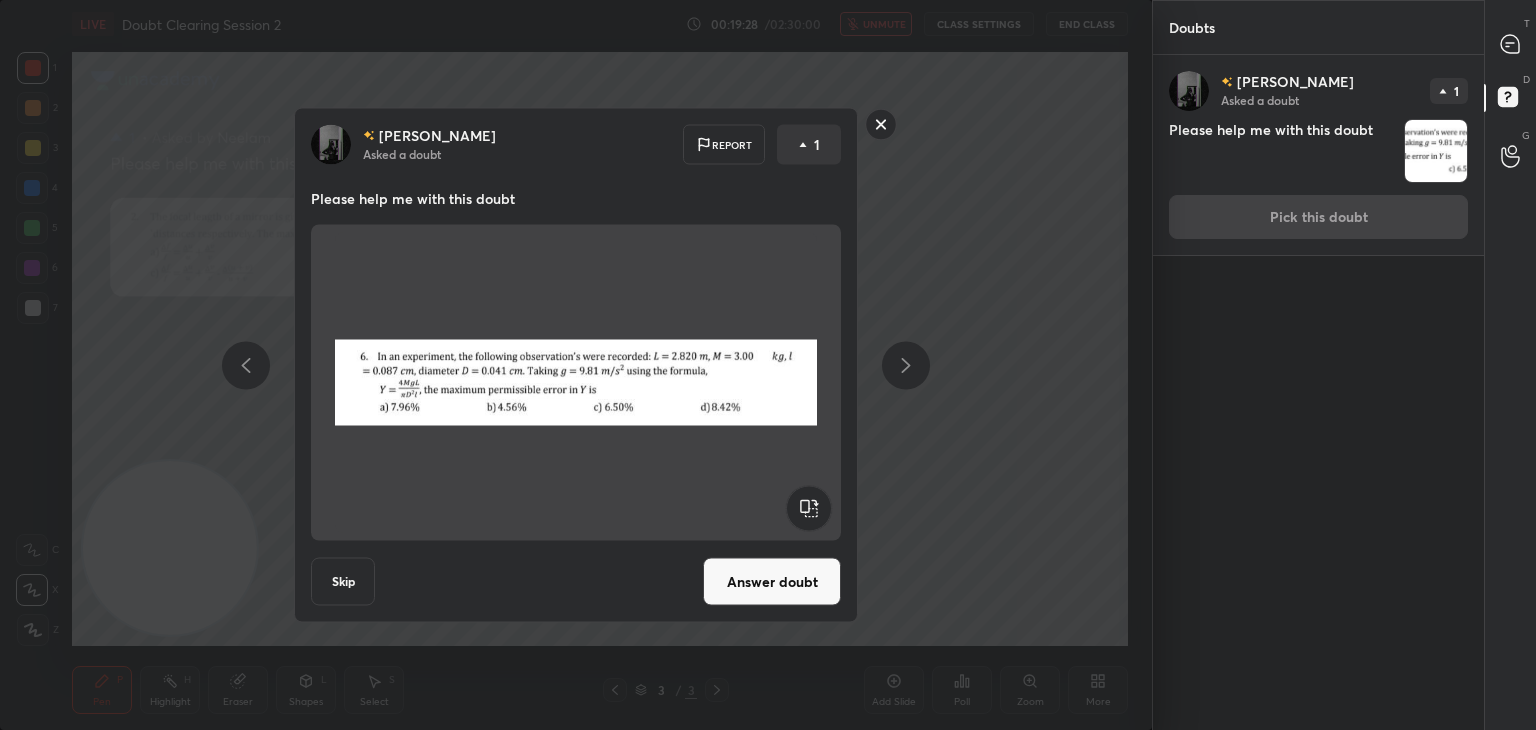 click at bounding box center (576, 383) 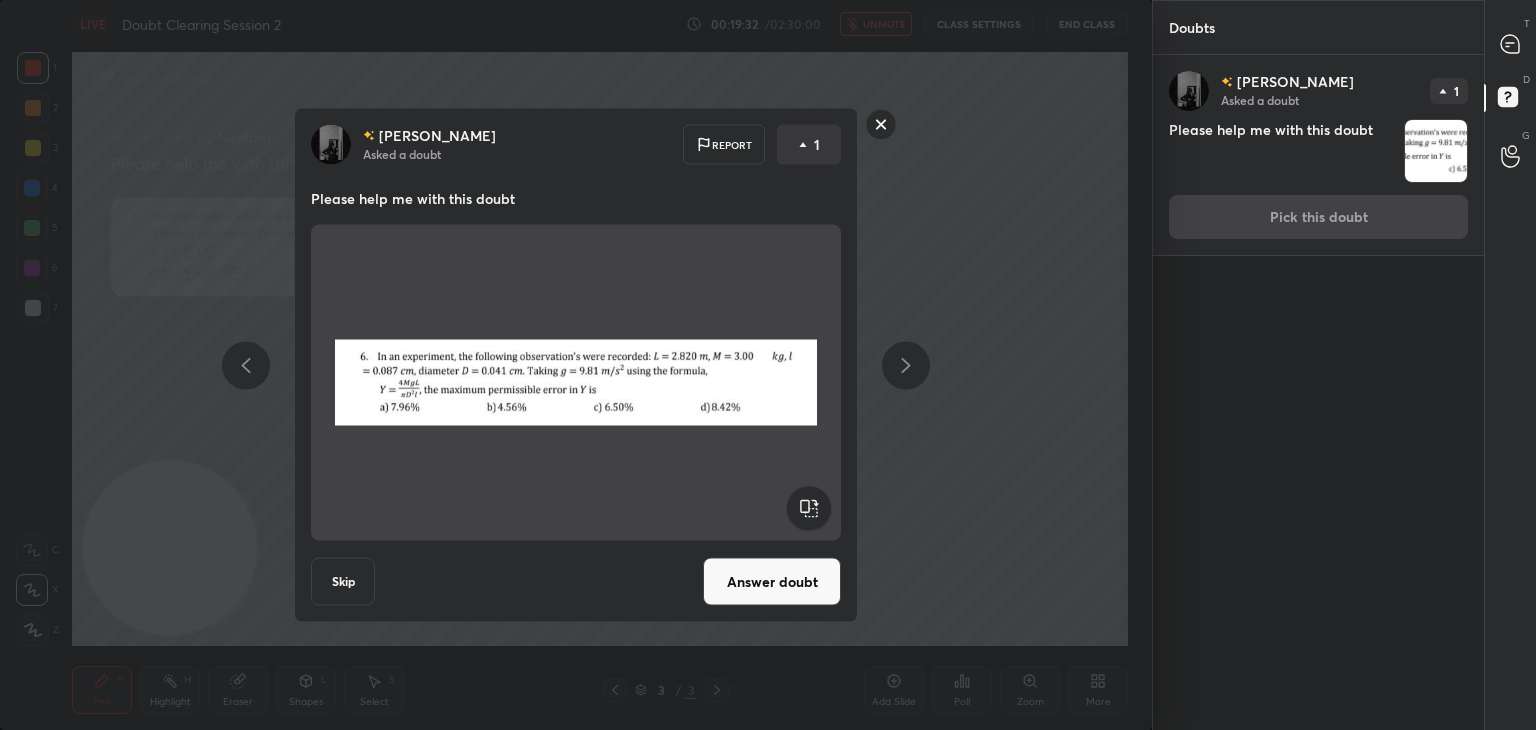 click on "Answer doubt" at bounding box center [772, 582] 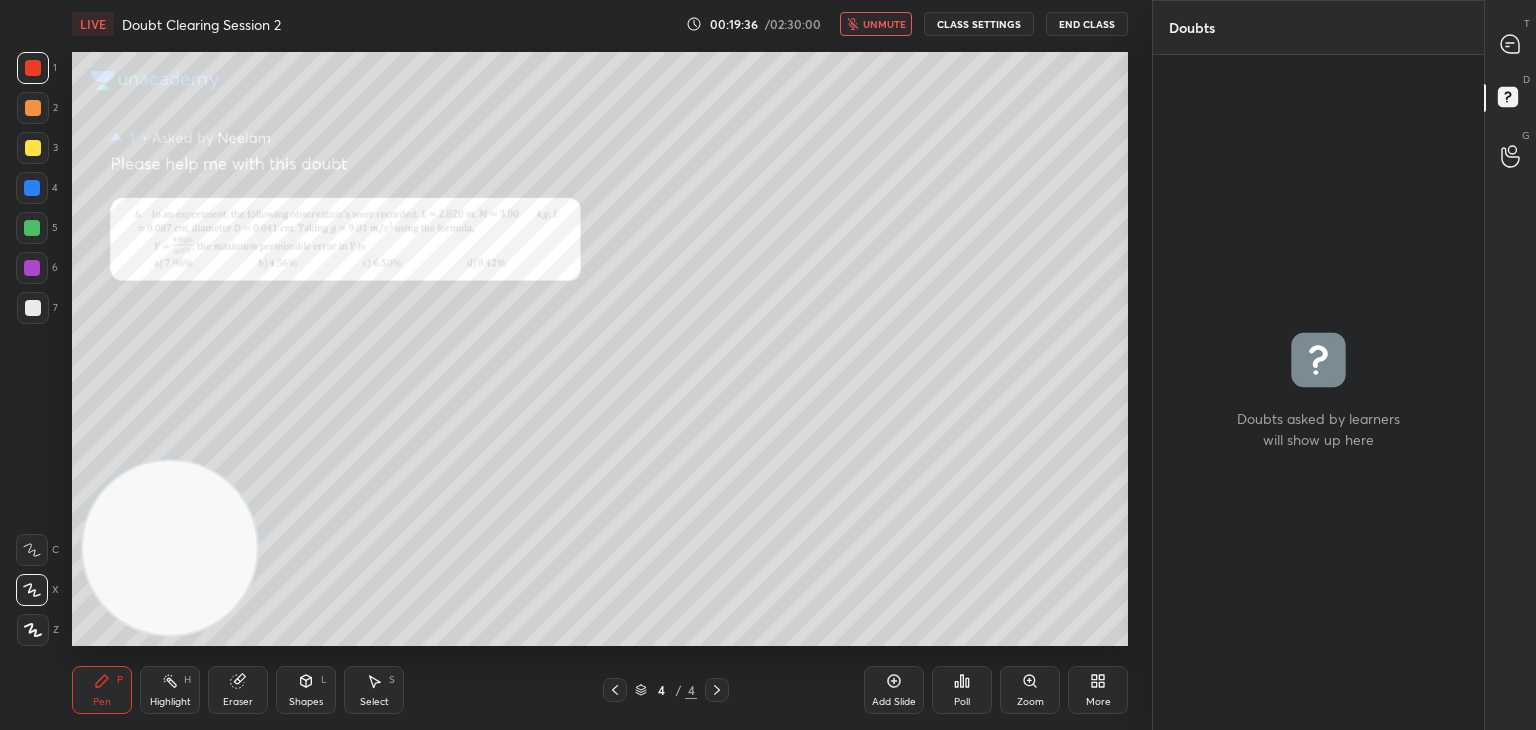 click on "unmute" at bounding box center [884, 24] 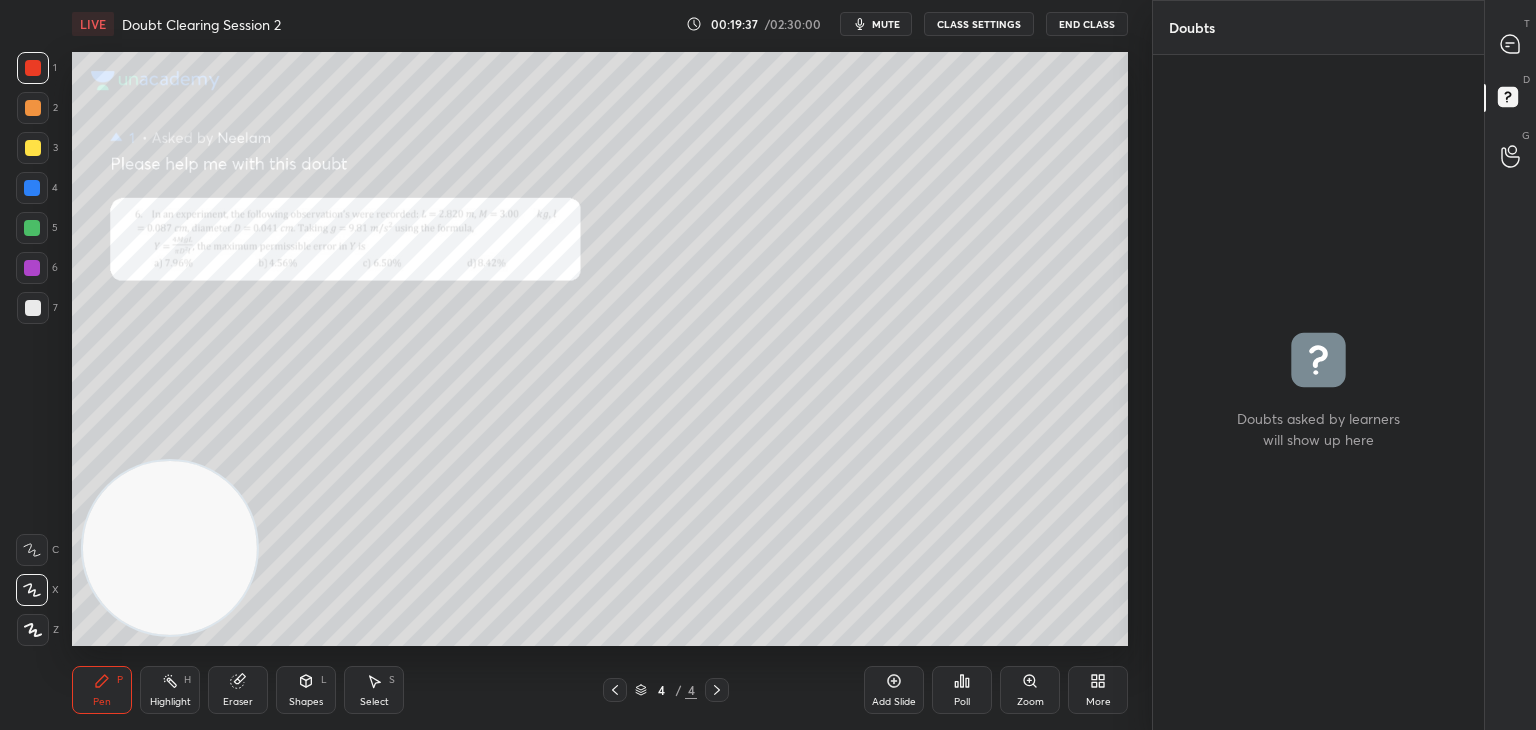 click 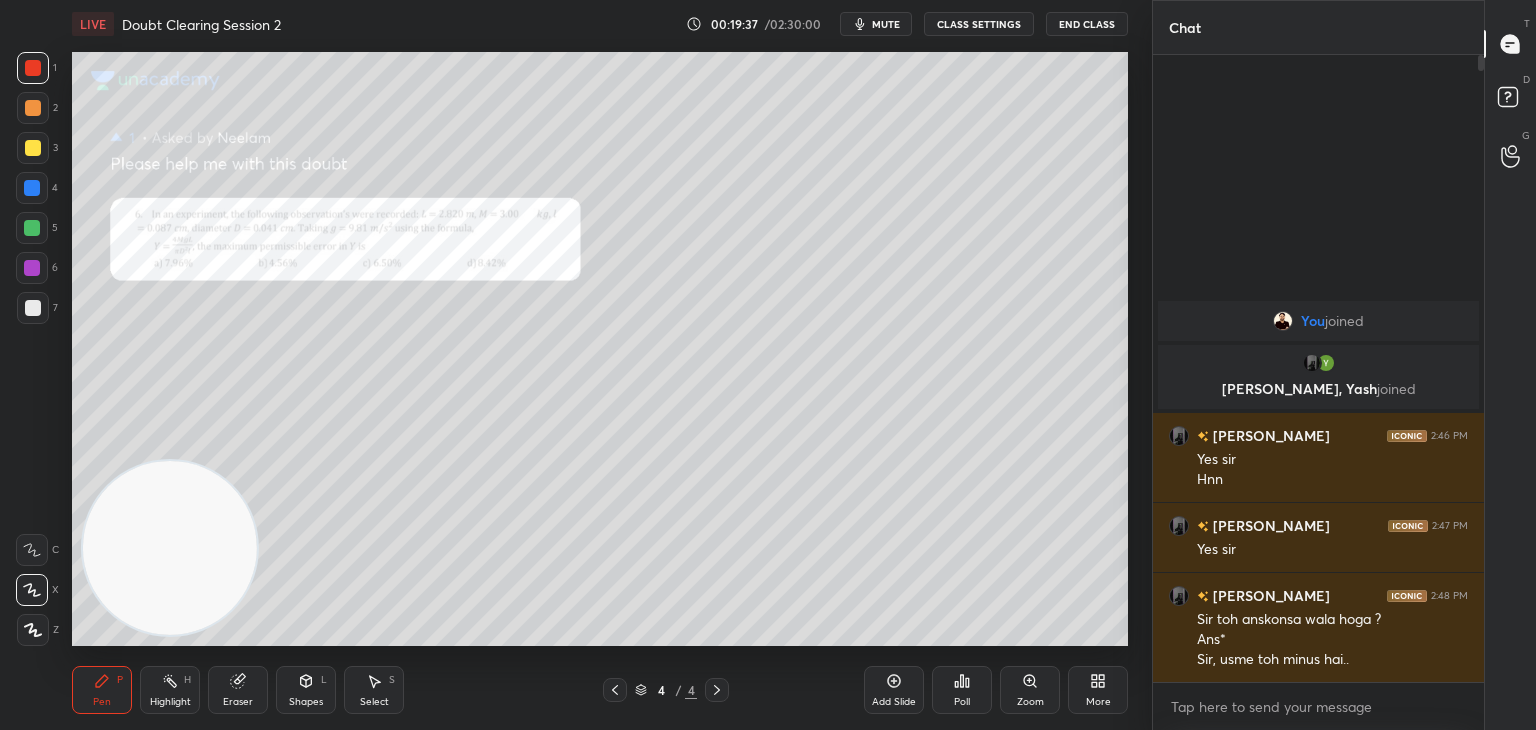 scroll, scrollTop: 6, scrollLeft: 6, axis: both 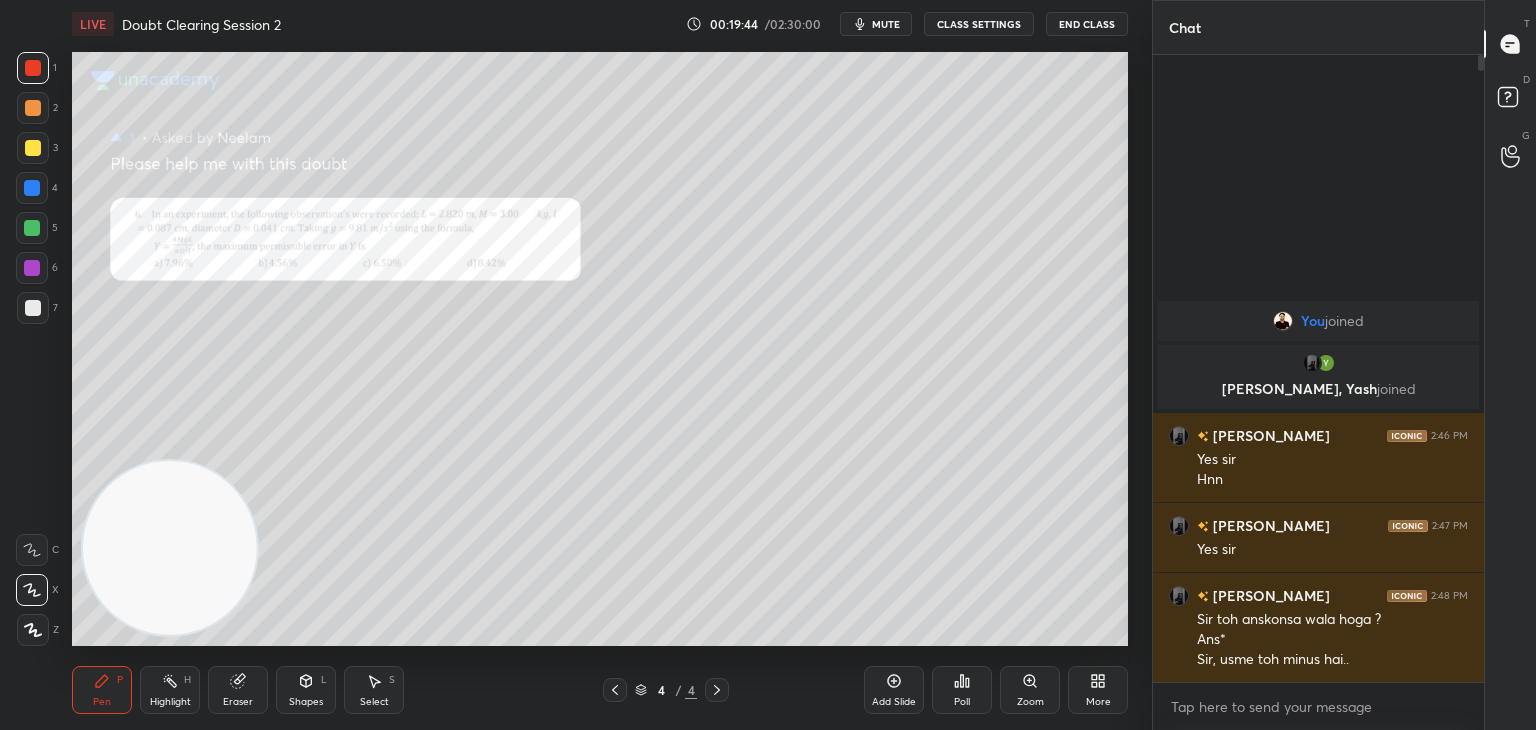 click on "Zoom" at bounding box center (1030, 690) 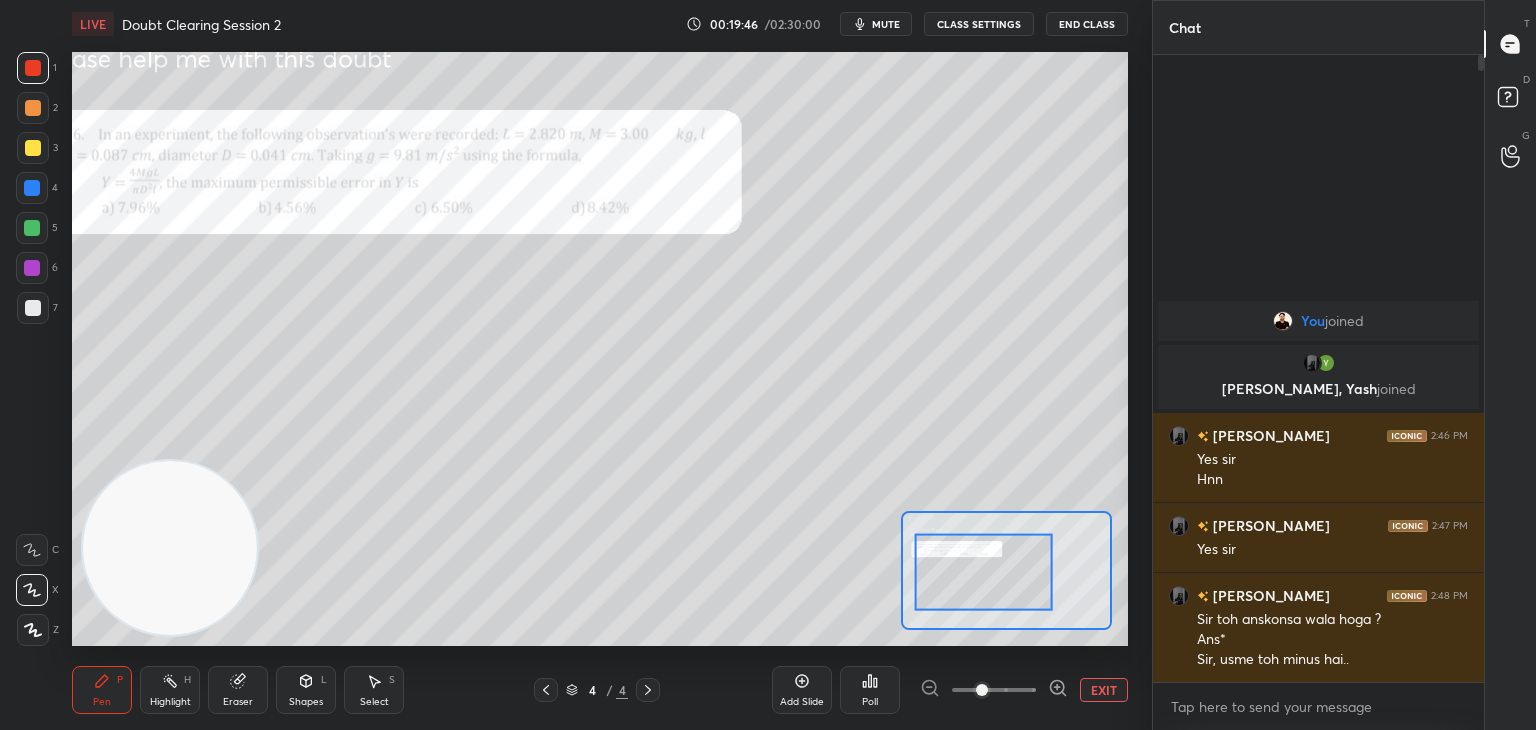 click 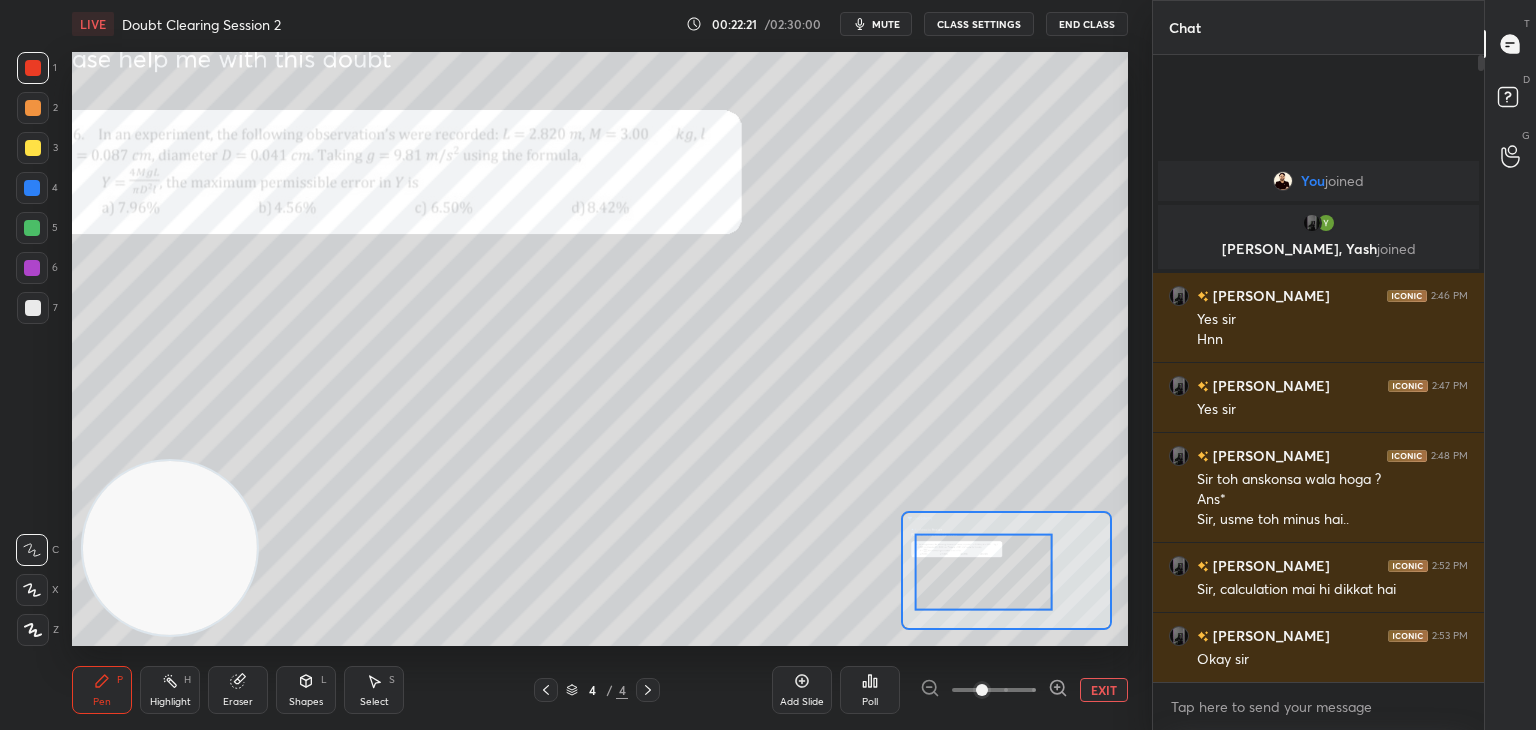 click on "mute" at bounding box center [876, 24] 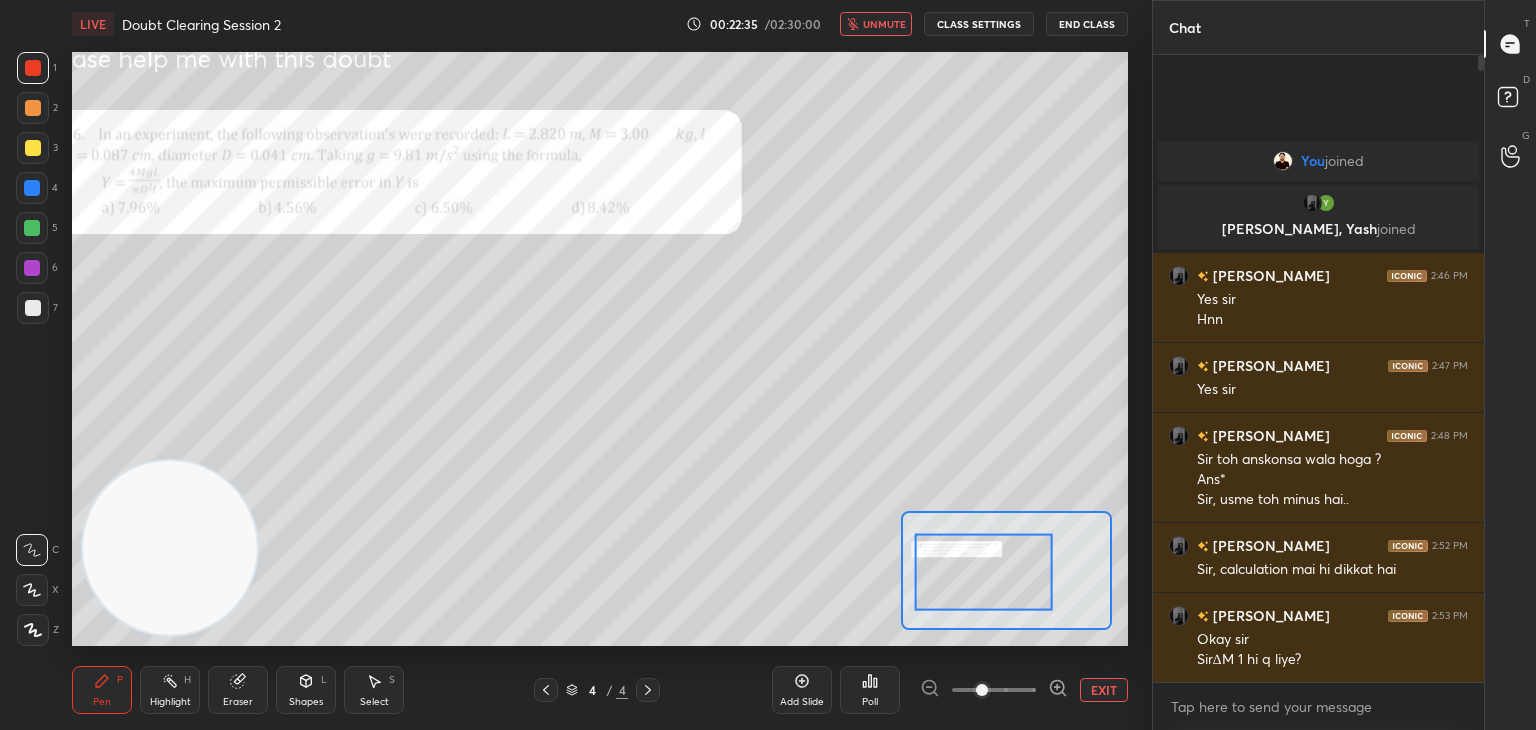 click on "unmute" at bounding box center (884, 24) 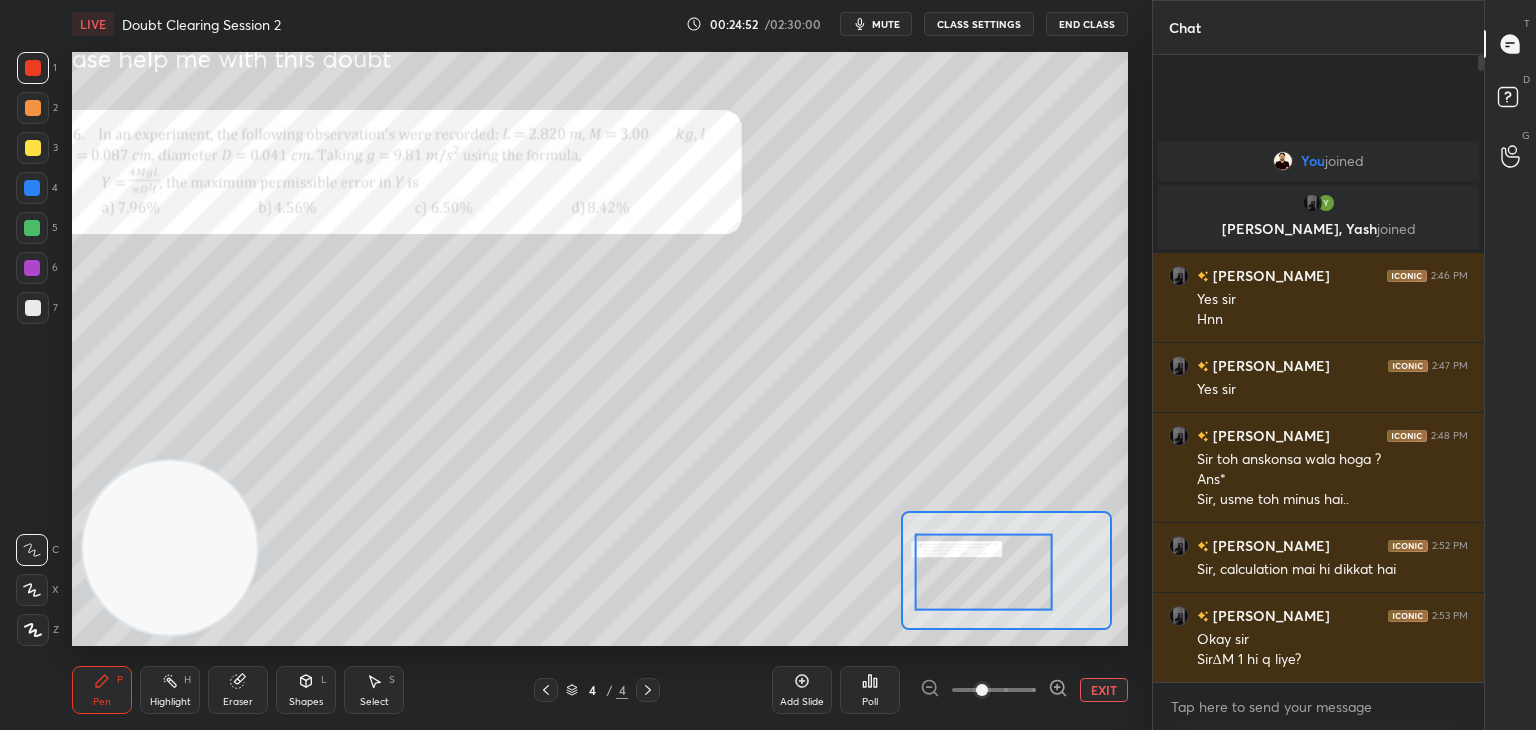 click on "mute" at bounding box center [876, 24] 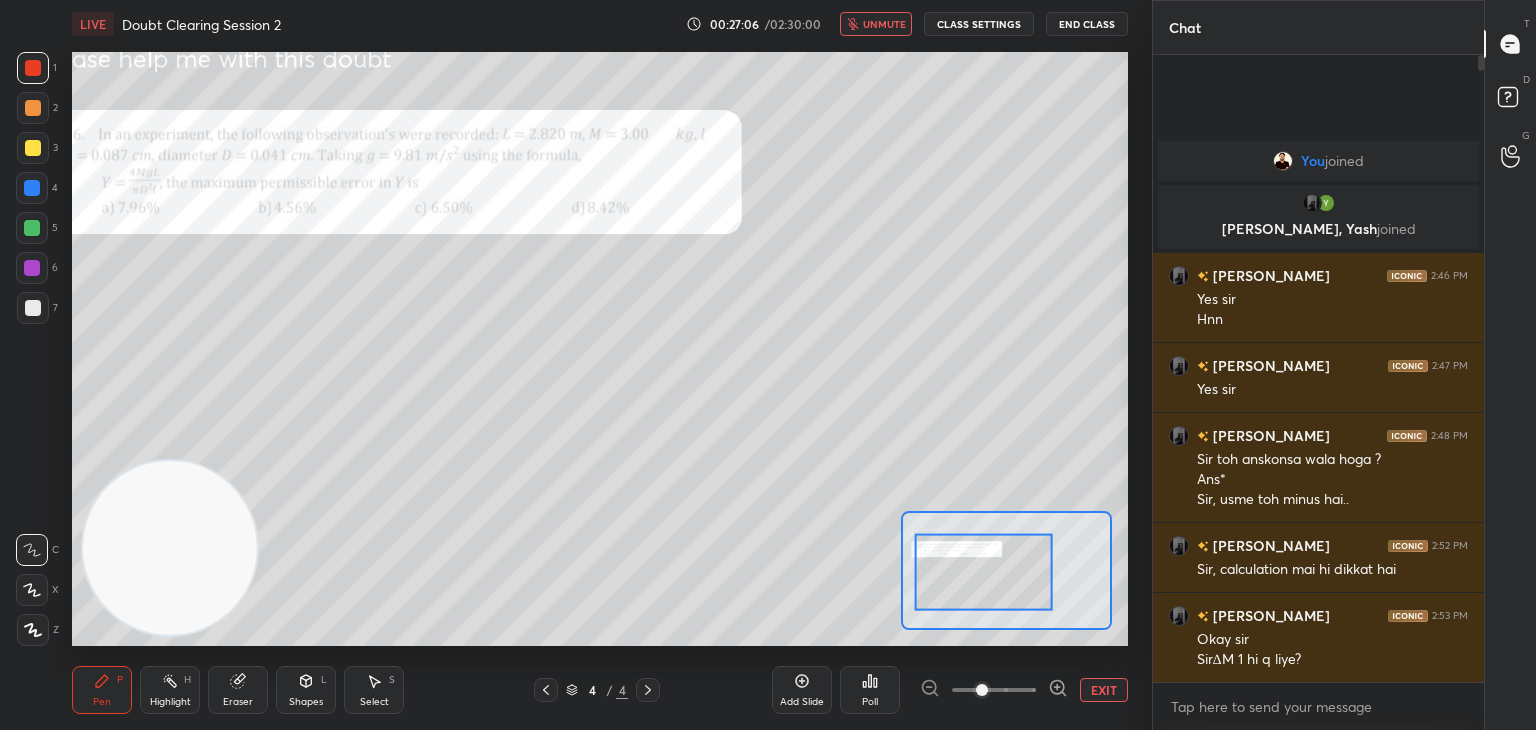 click 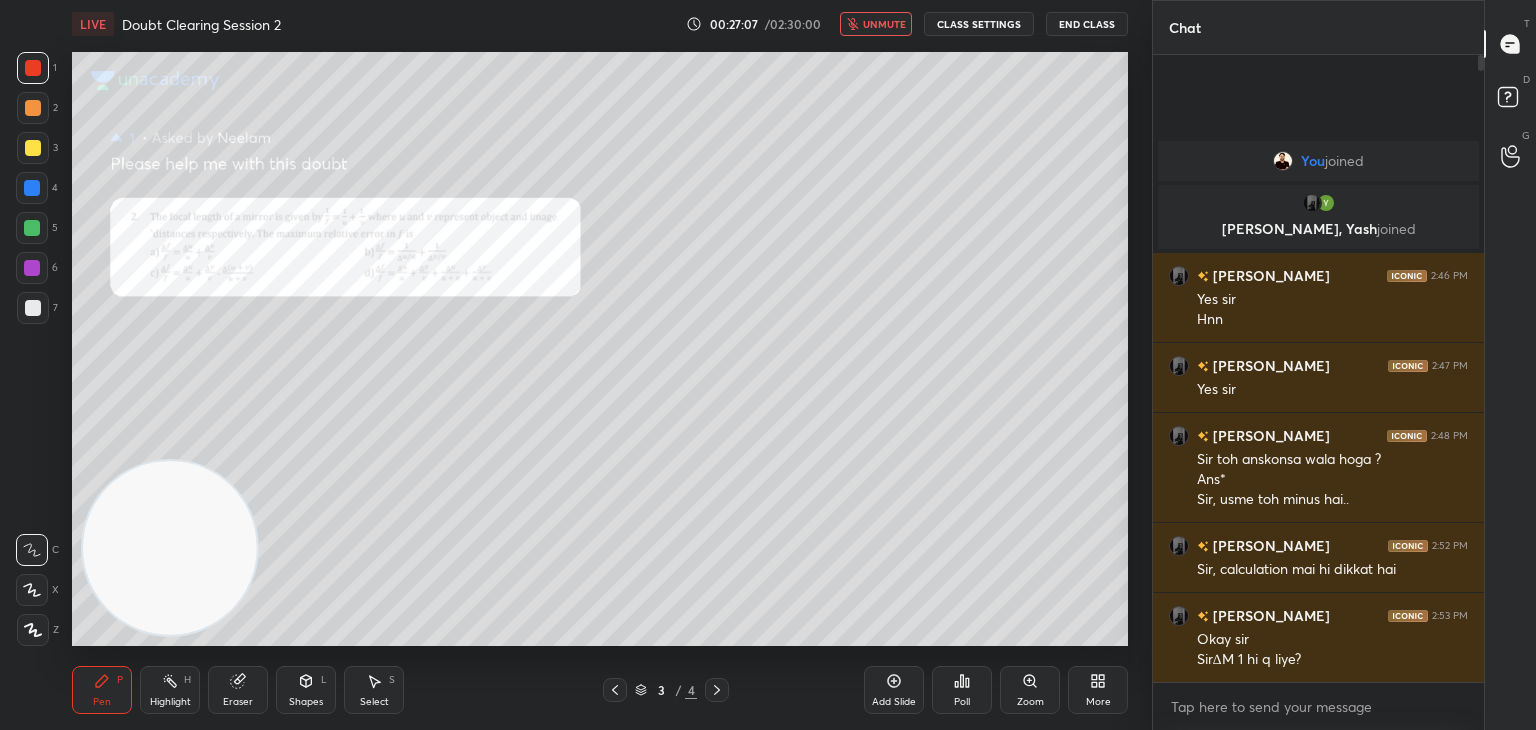 click 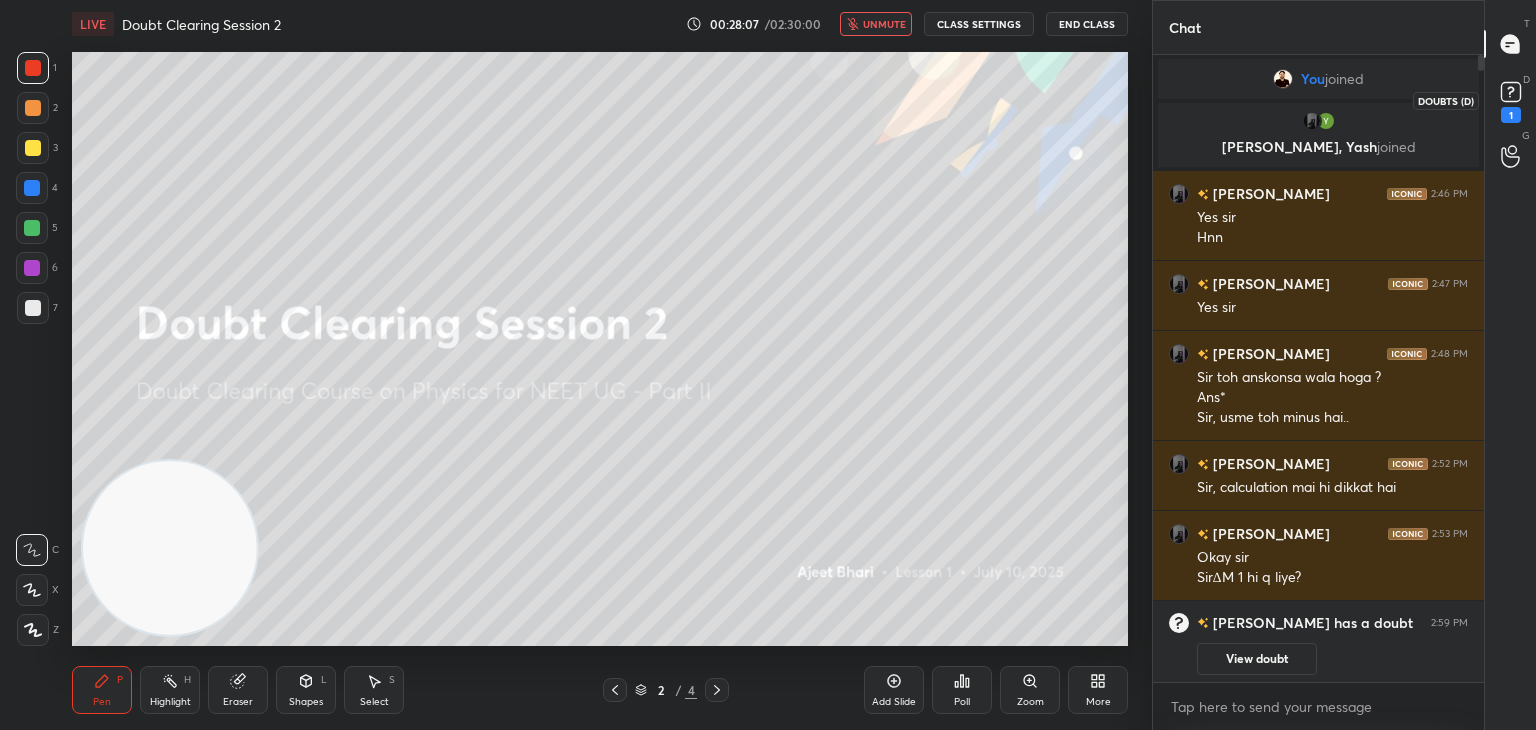 click 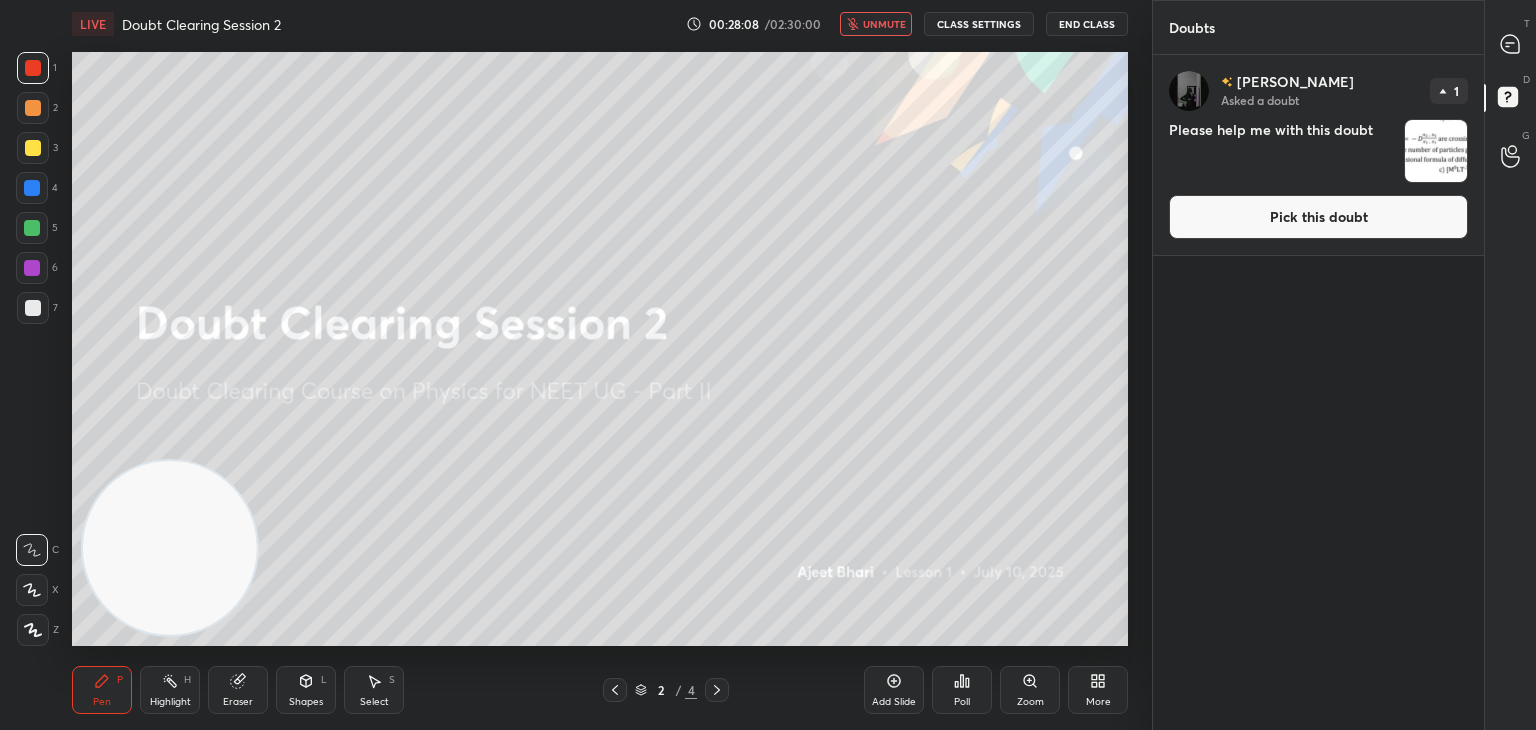 click at bounding box center (1436, 151) 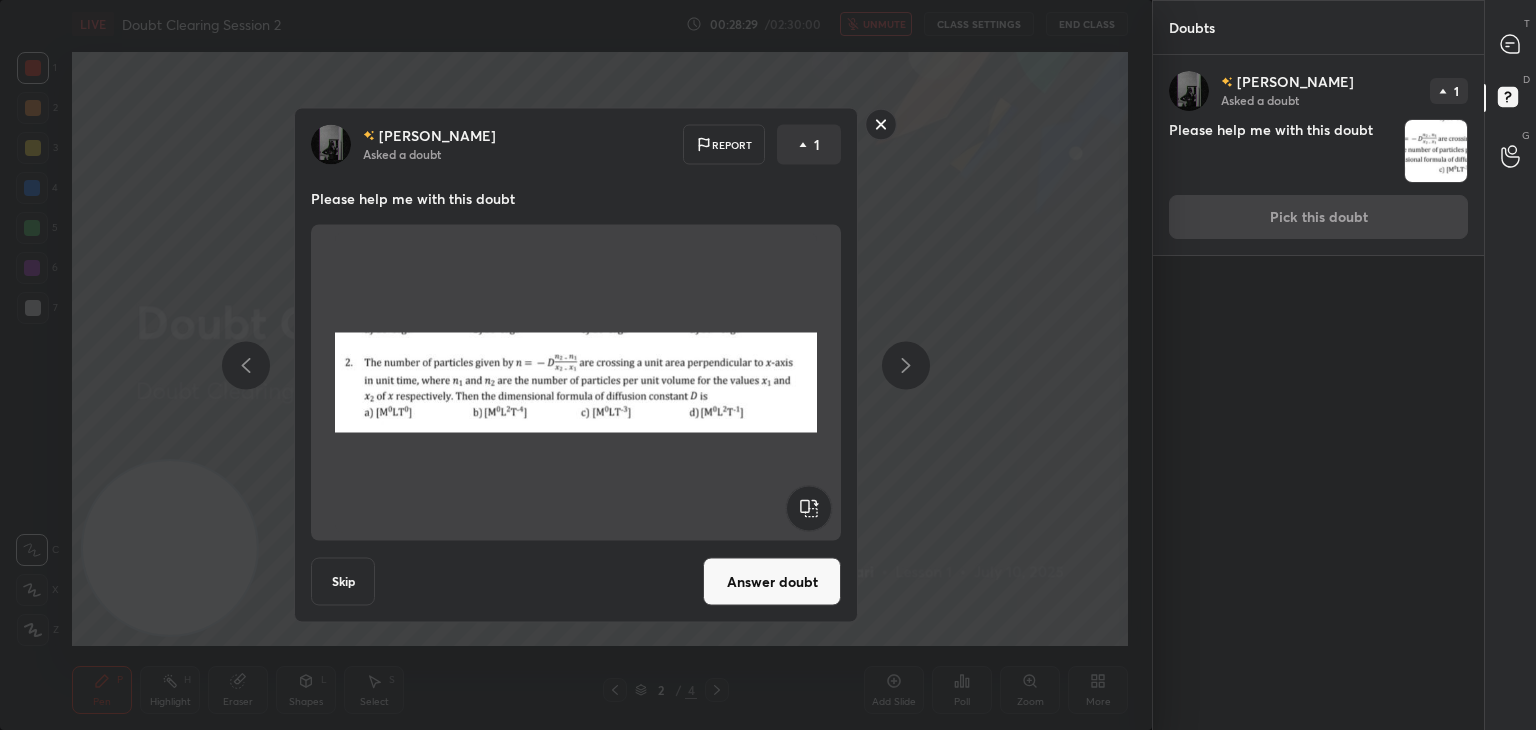click at bounding box center (576, 383) 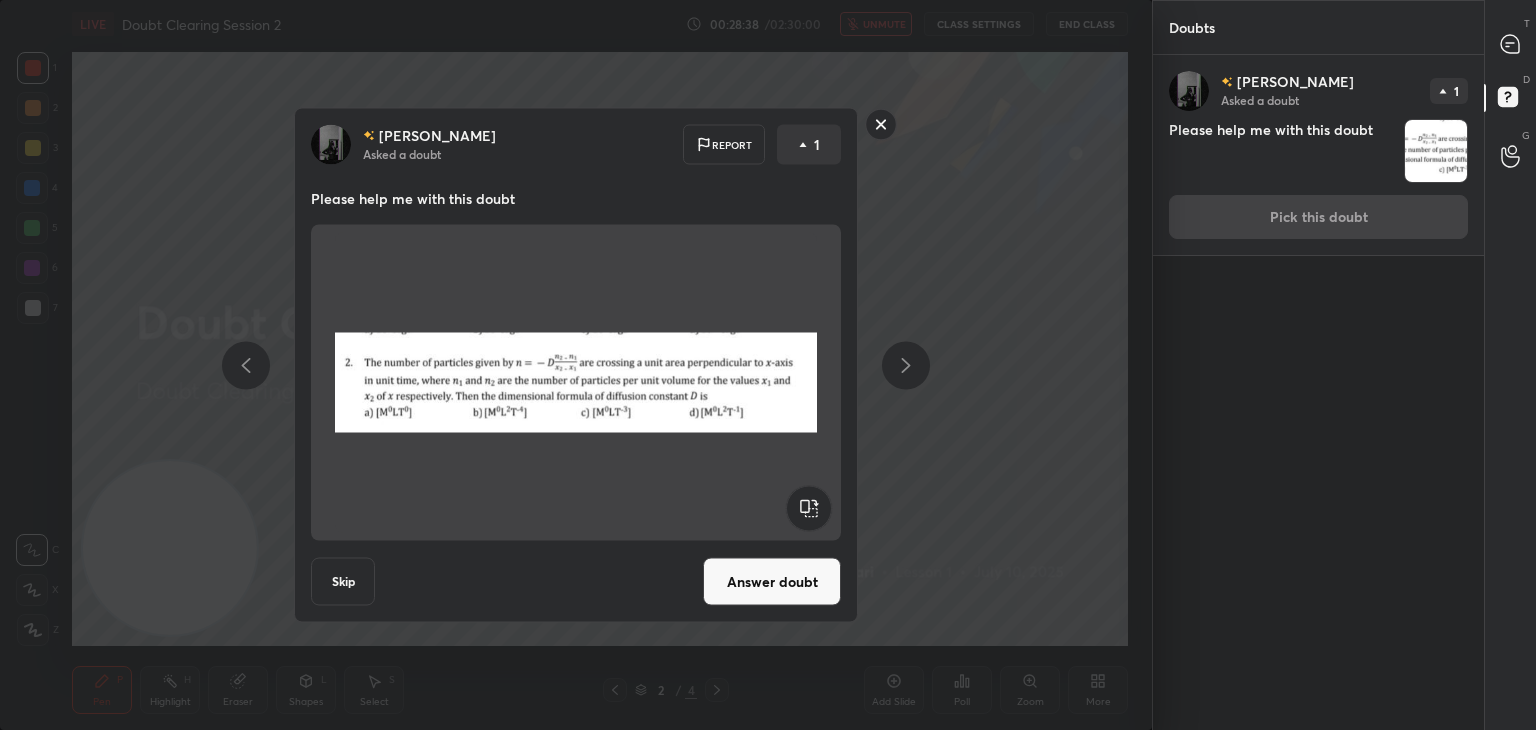 click on "Answer doubt" at bounding box center (772, 582) 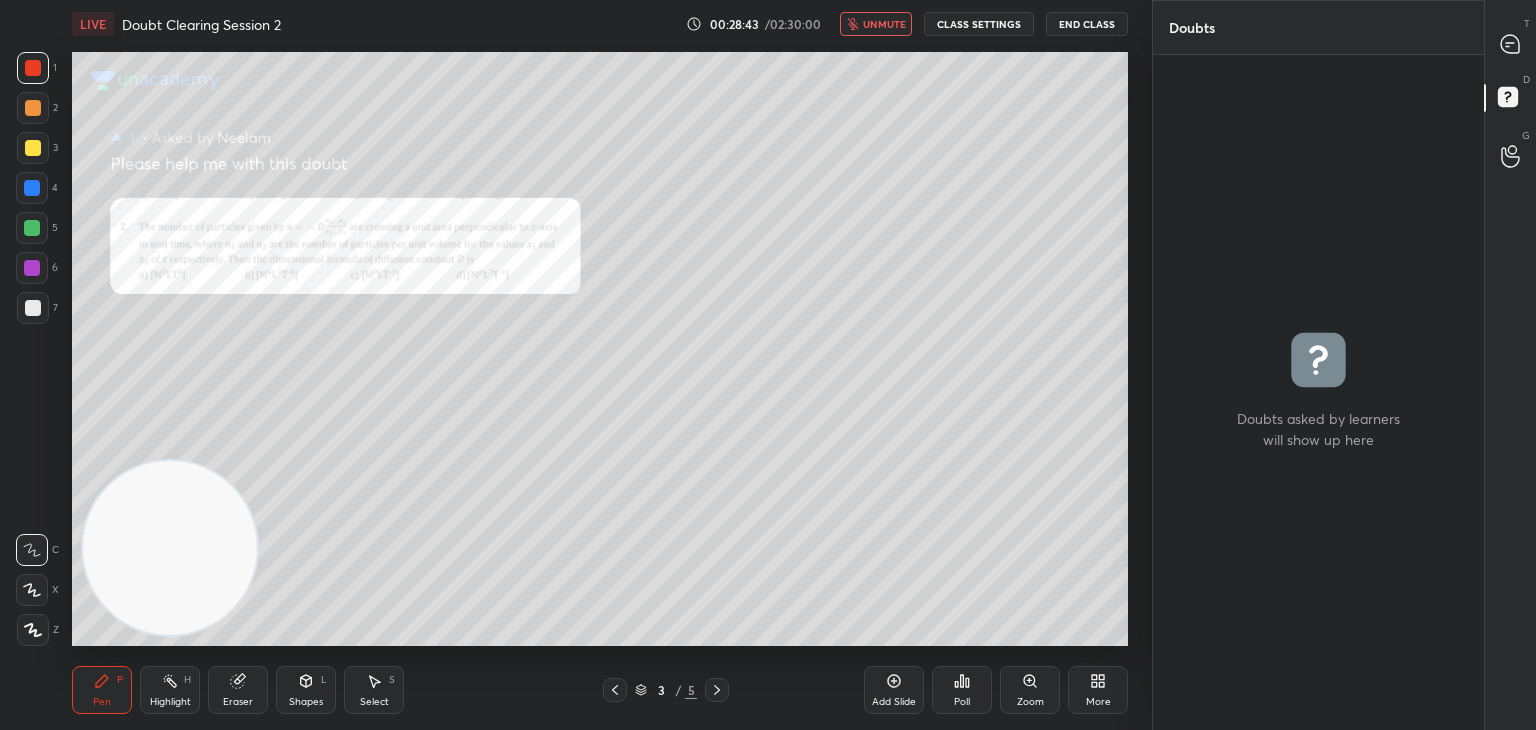 click on "unmute" at bounding box center [884, 24] 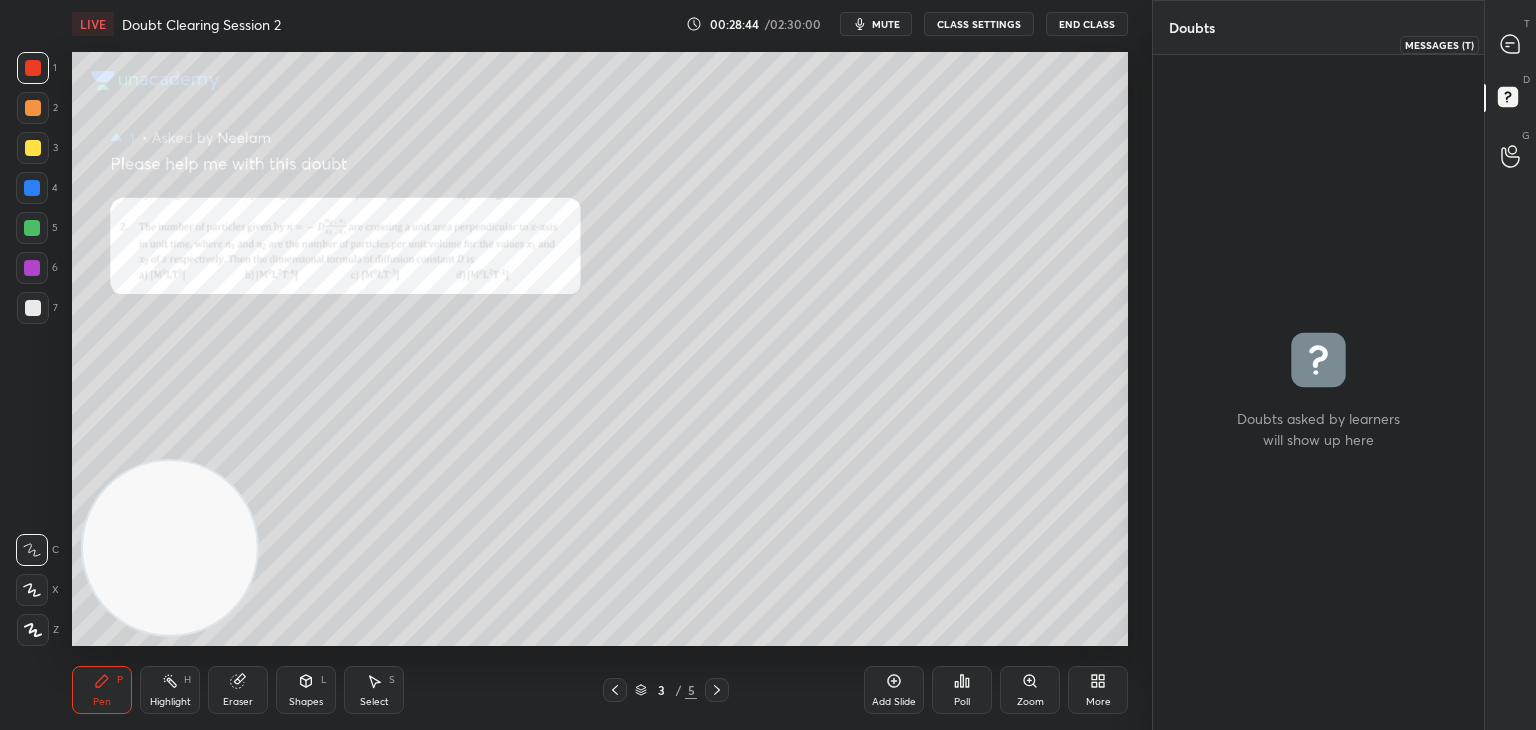 click 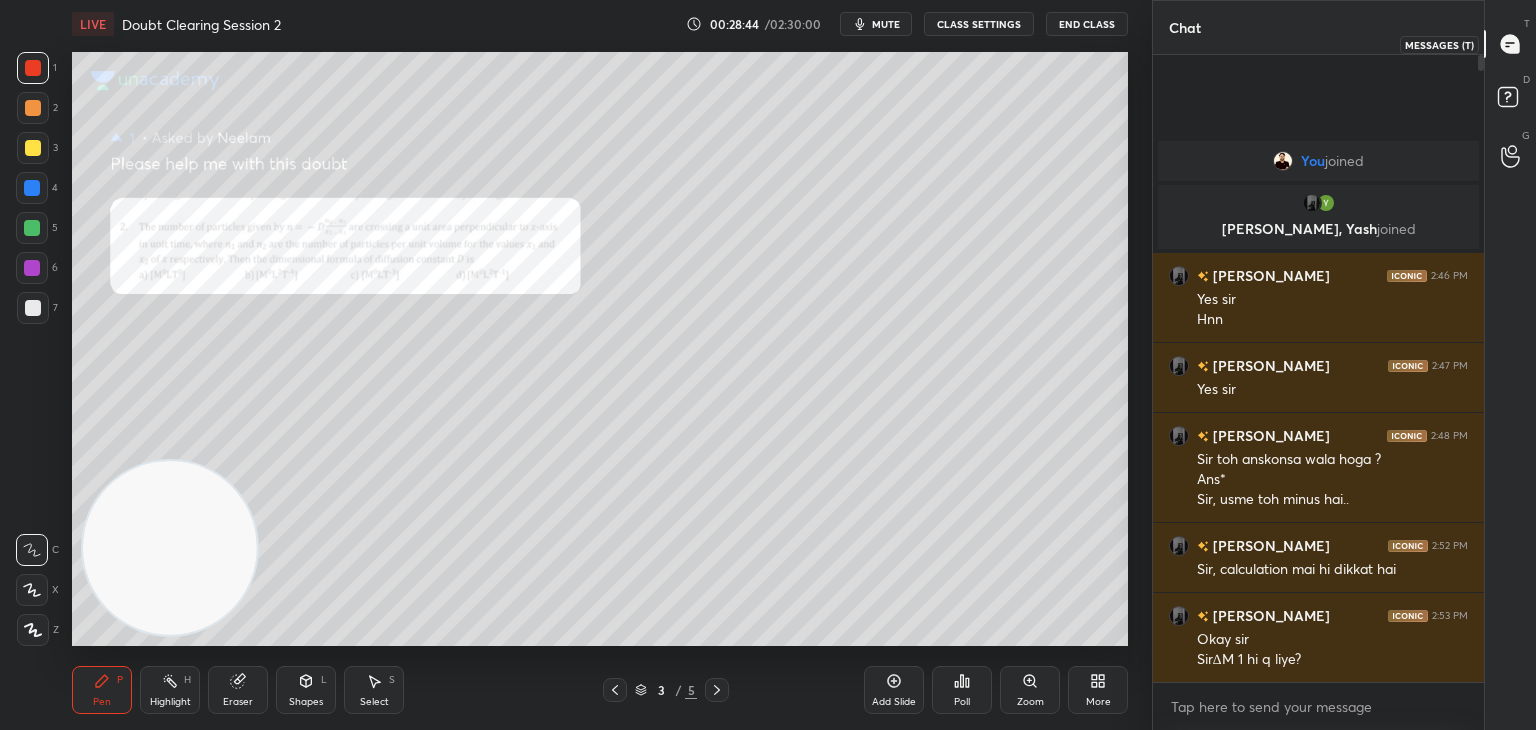 scroll, scrollTop: 6, scrollLeft: 6, axis: both 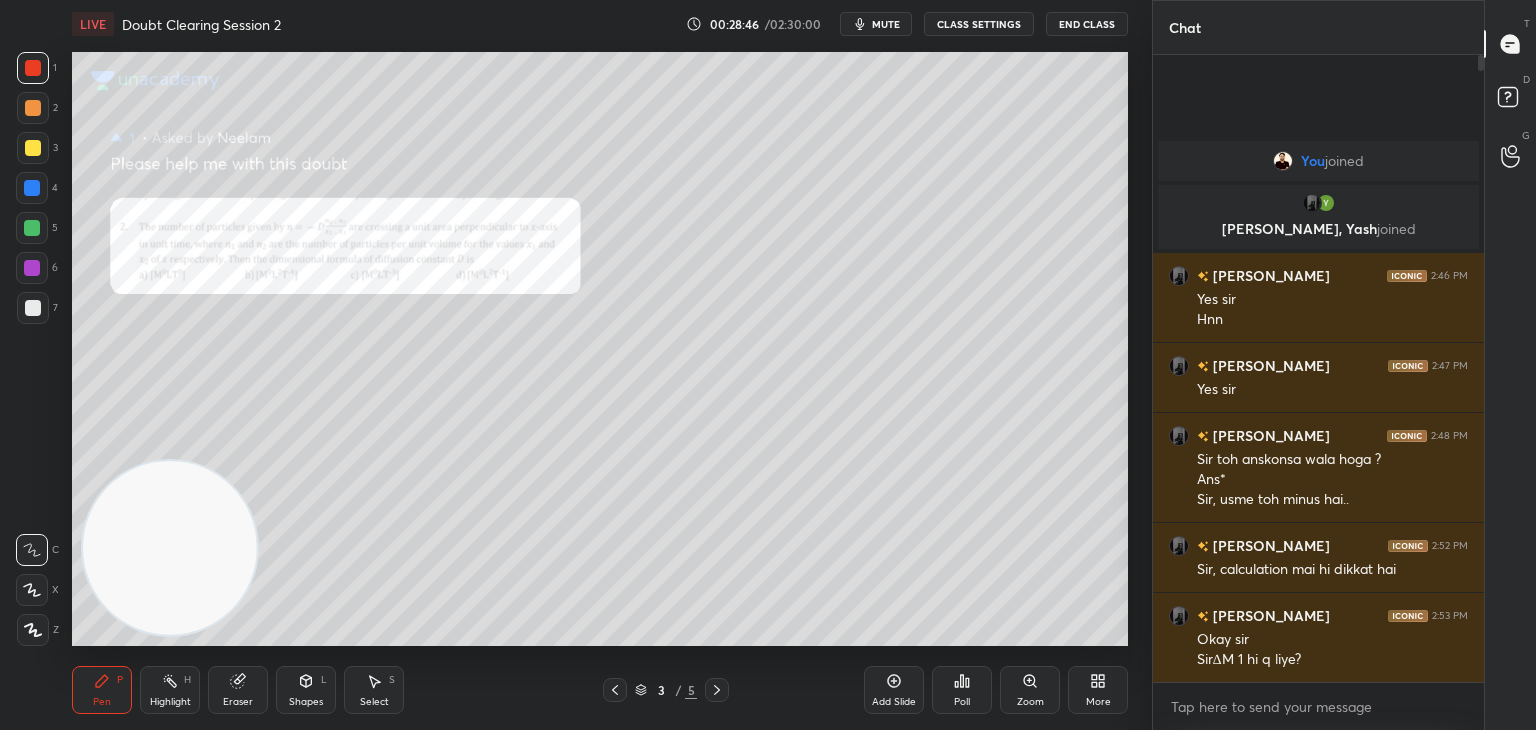 click on "Zoom" at bounding box center [1030, 690] 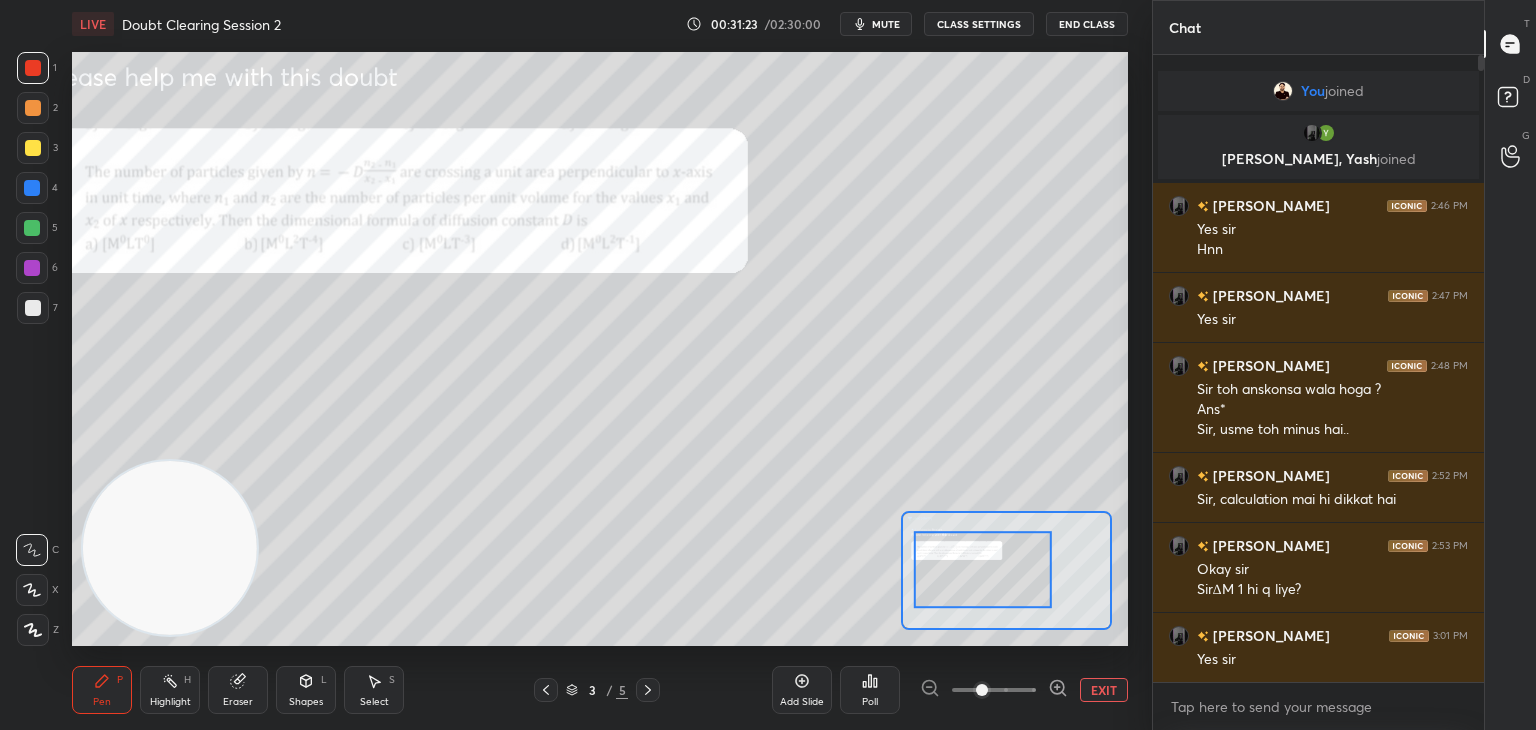 click on "mute" at bounding box center [876, 24] 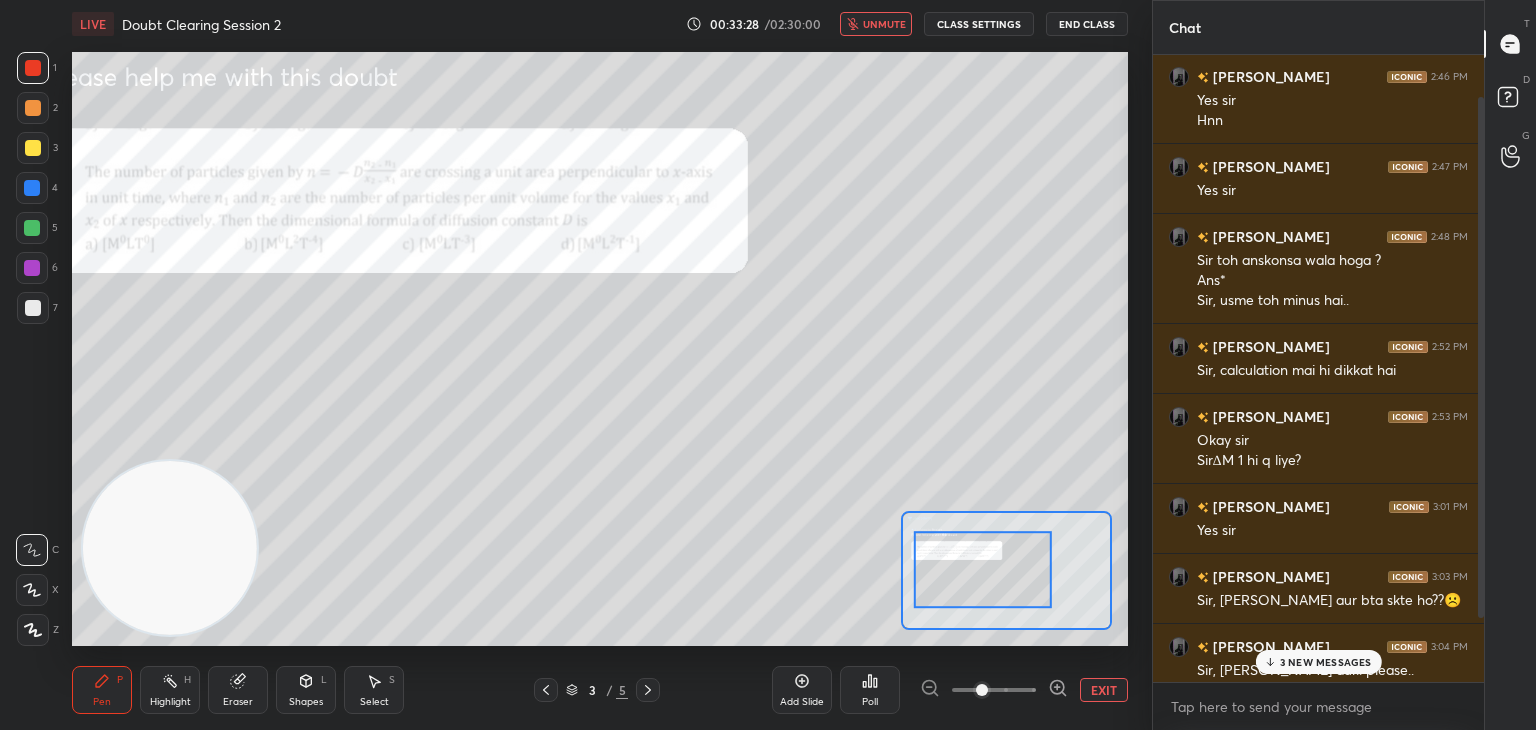scroll, scrollTop: 128, scrollLeft: 0, axis: vertical 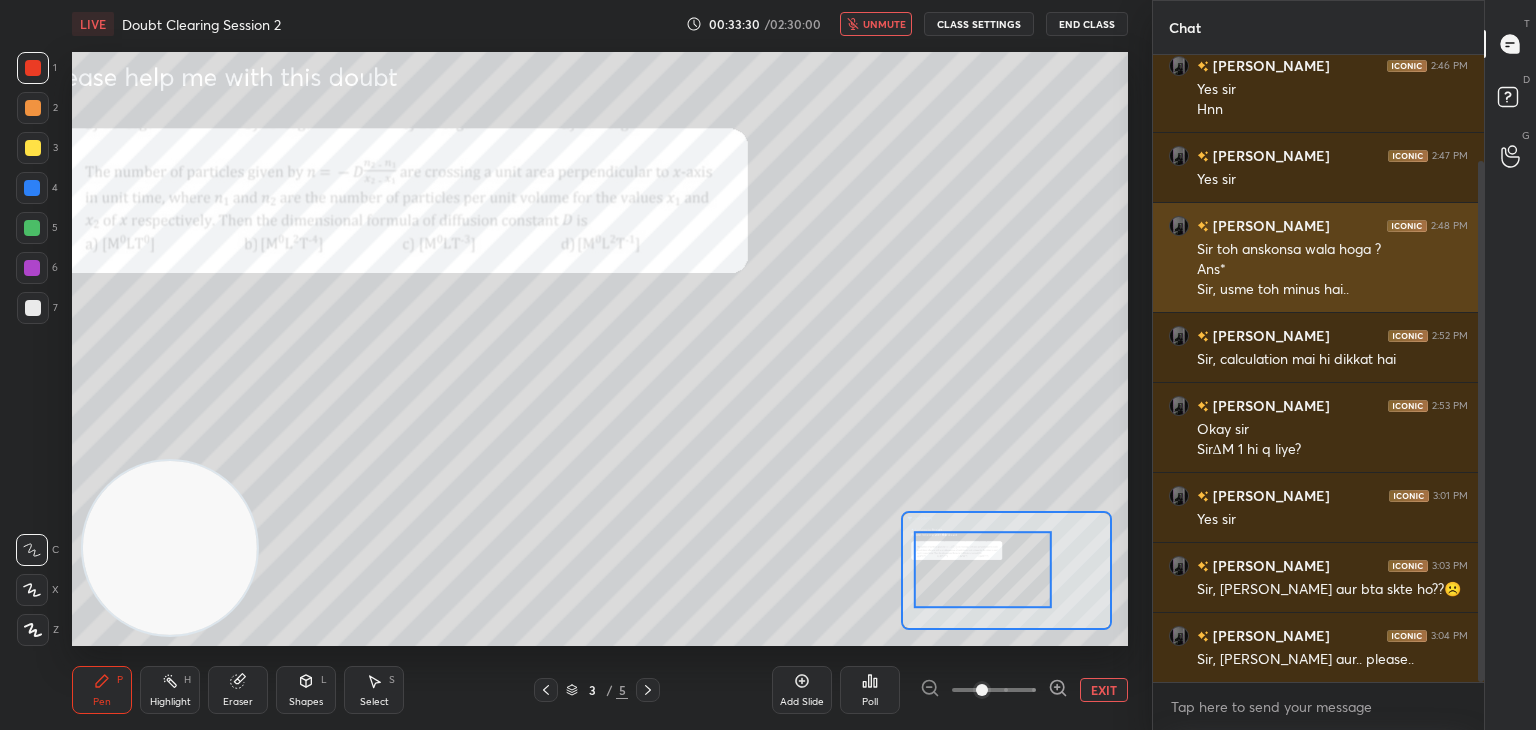 click on "[PERSON_NAME]" at bounding box center [1269, 225] 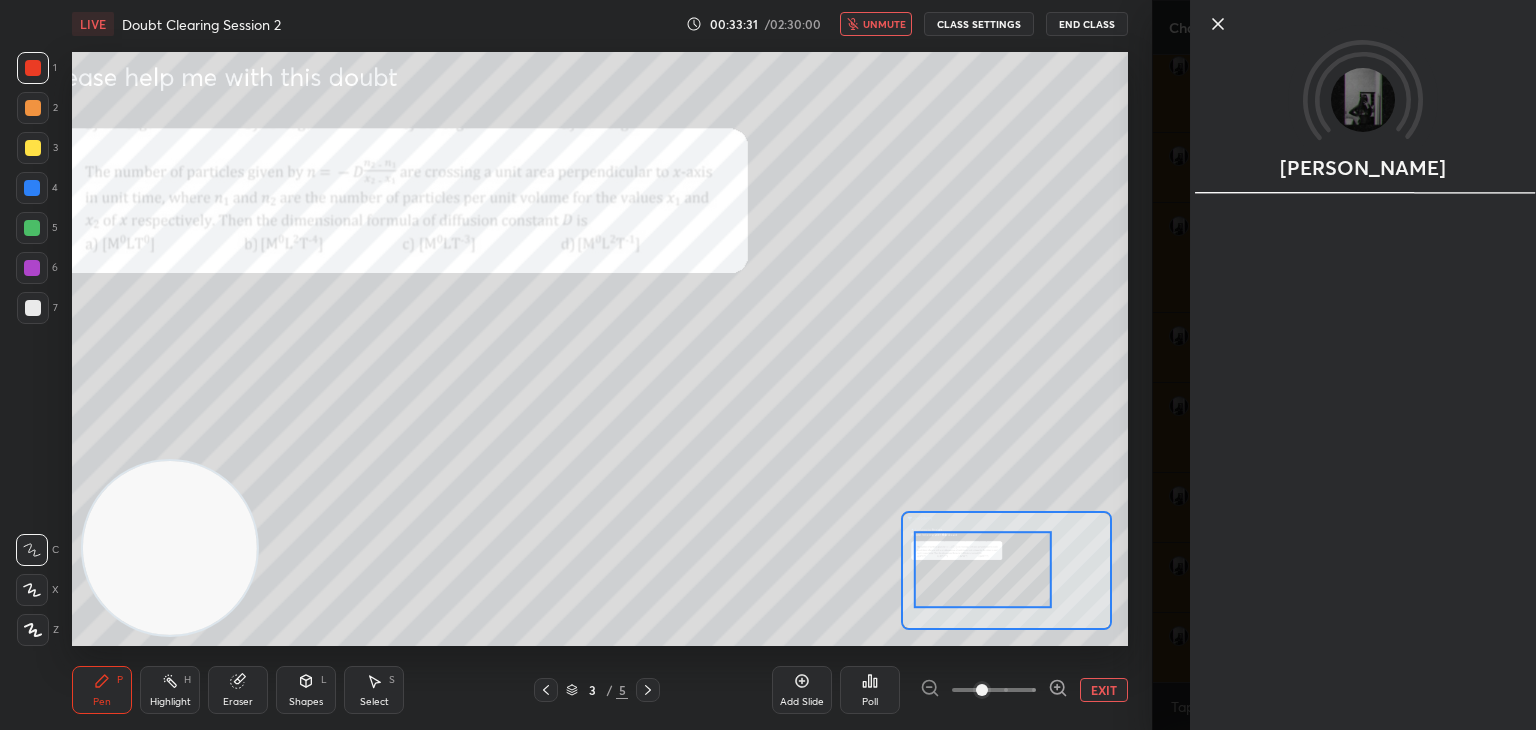 click 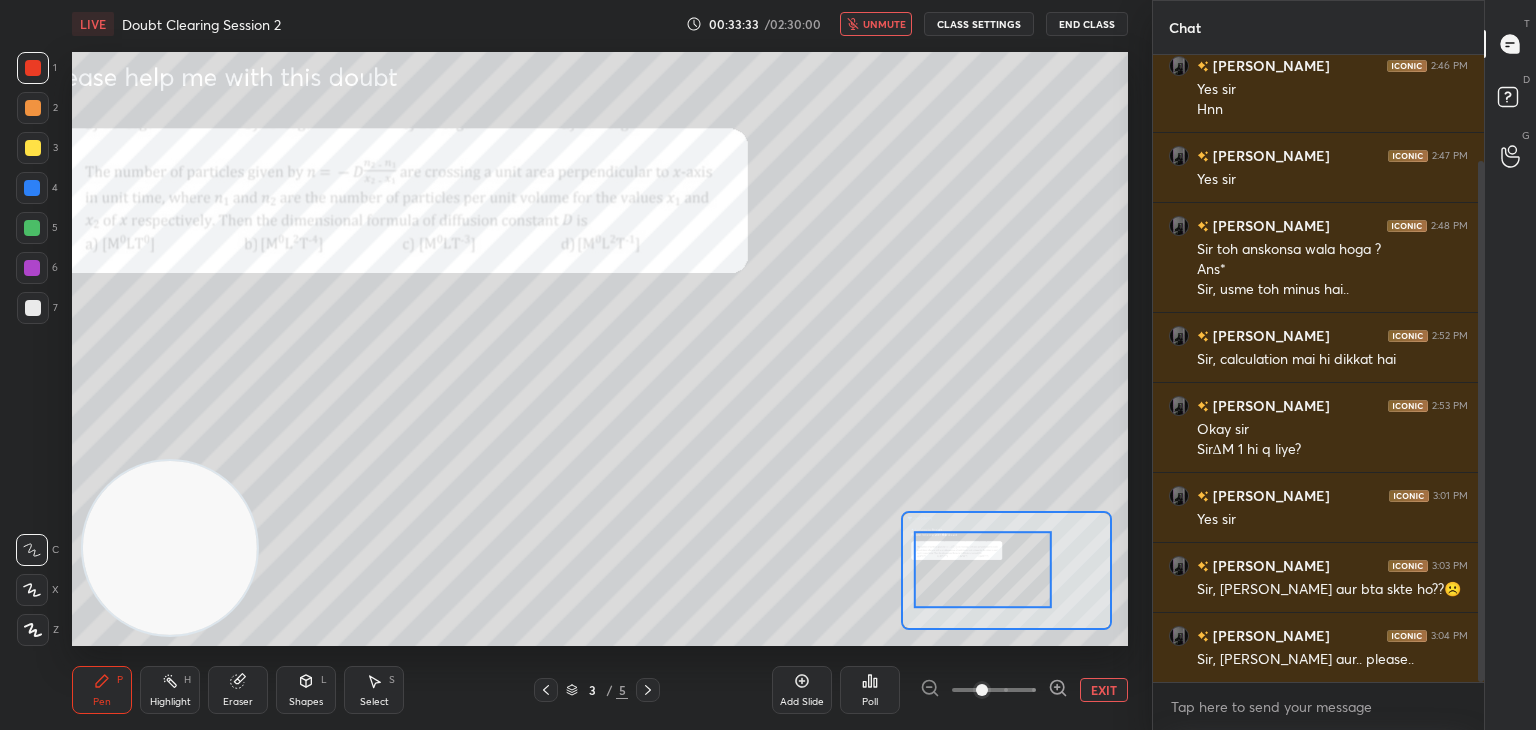 click on "unmute" at bounding box center (884, 24) 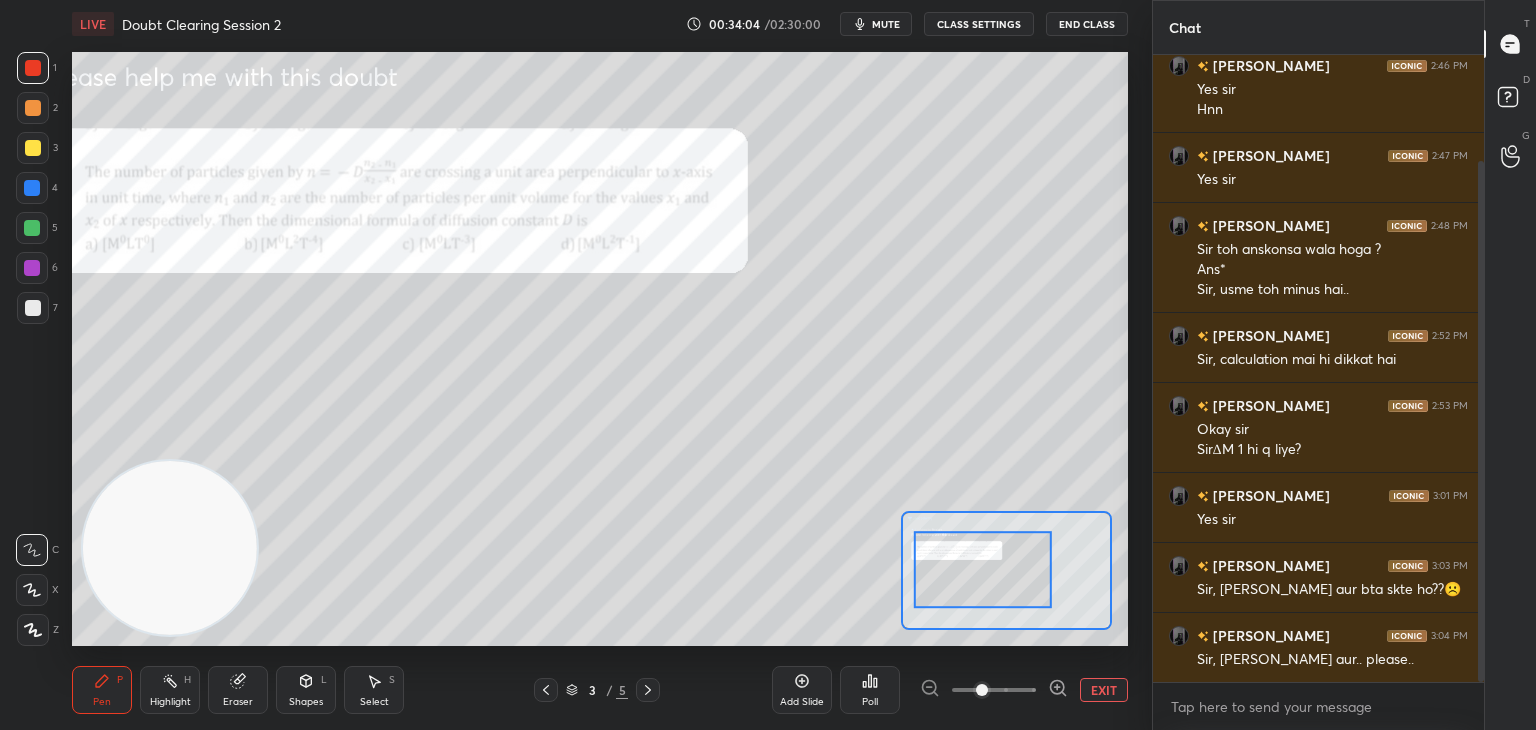 click at bounding box center (33, 308) 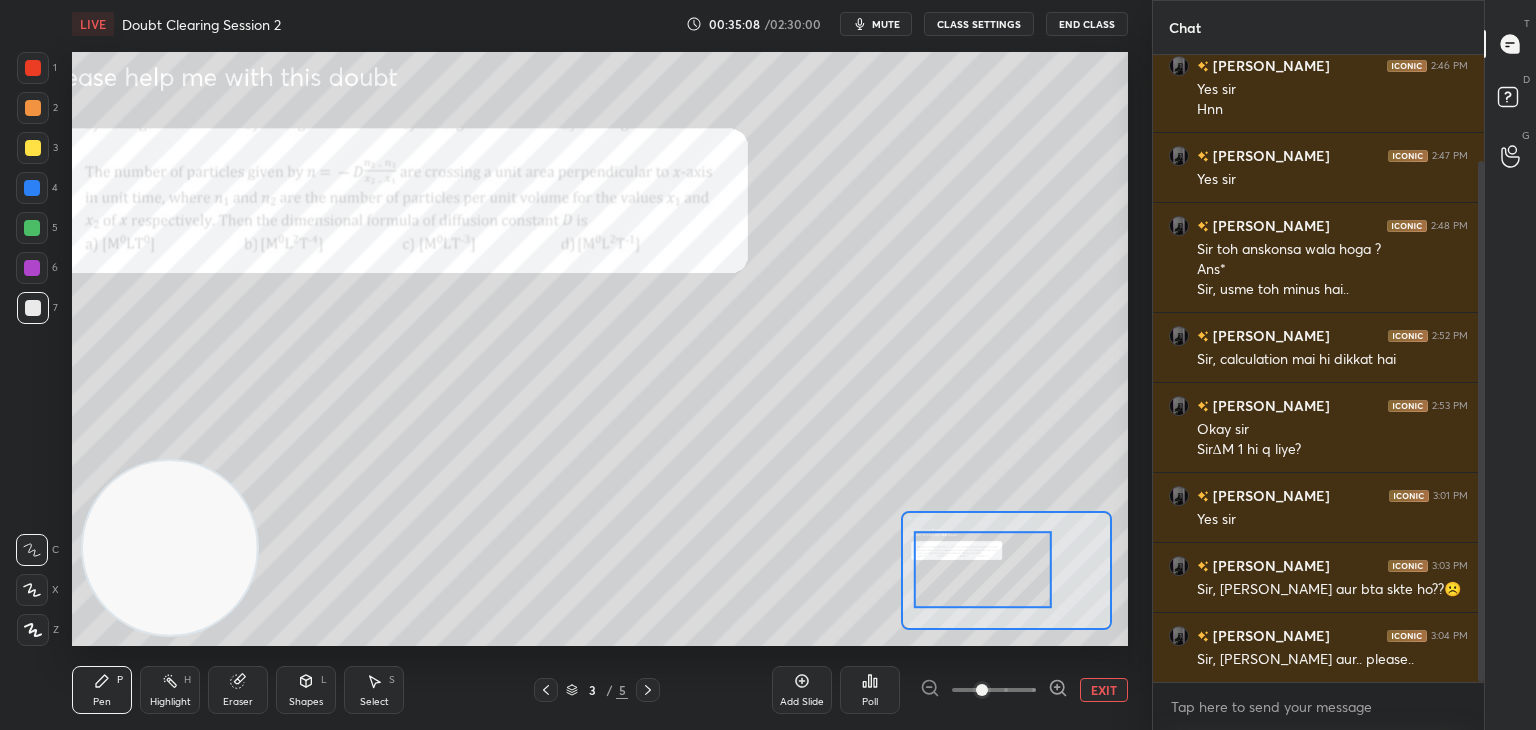 click on "mute" at bounding box center (886, 24) 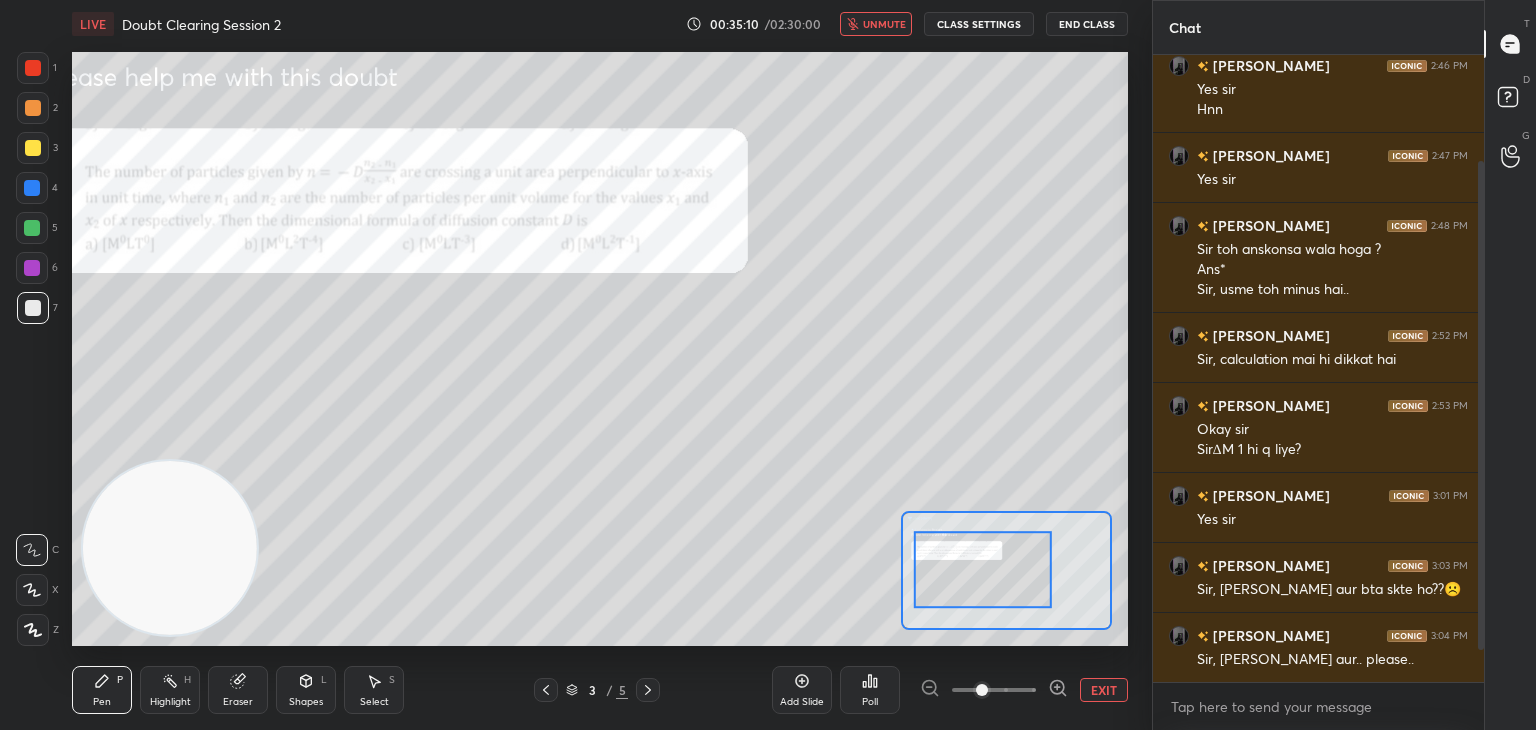 scroll, scrollTop: 198, scrollLeft: 0, axis: vertical 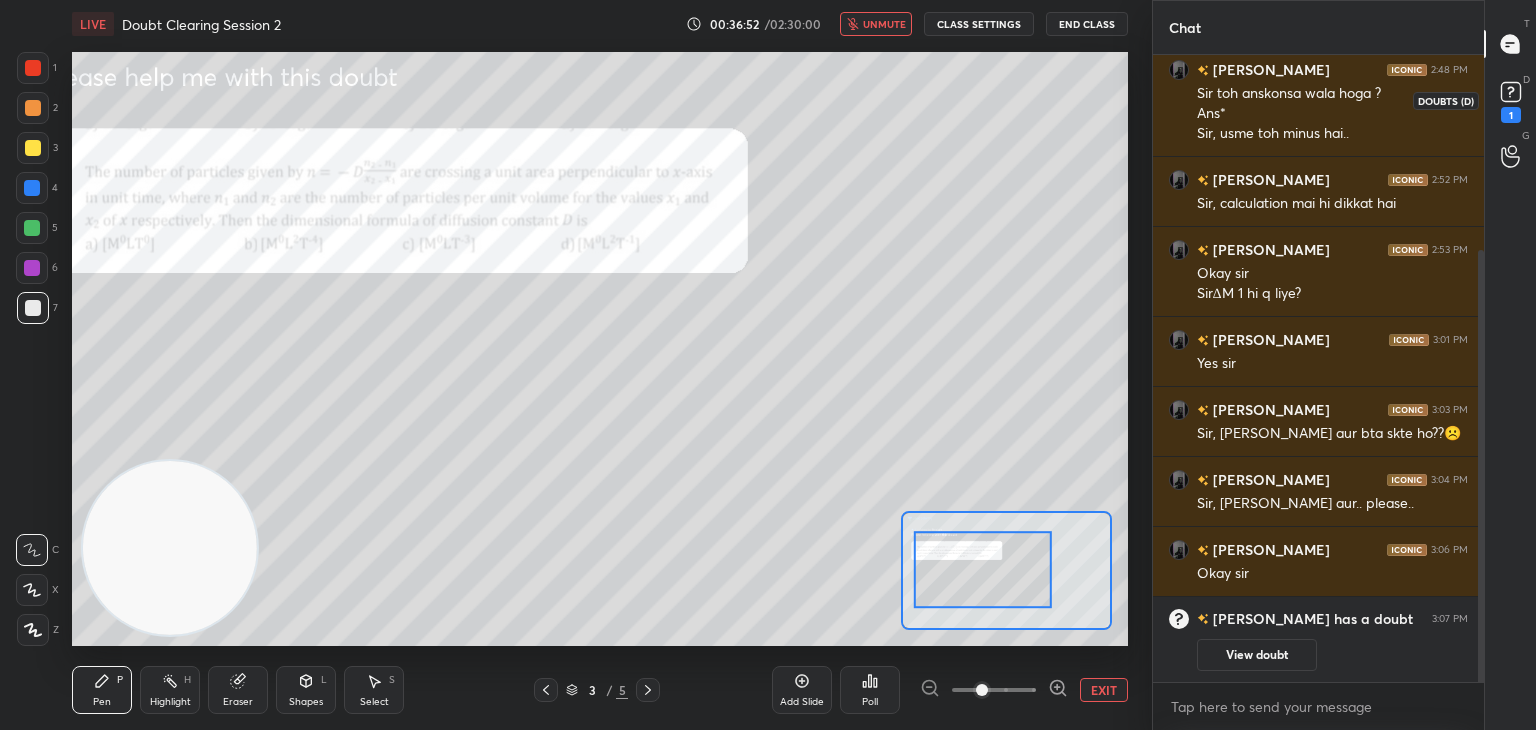 click 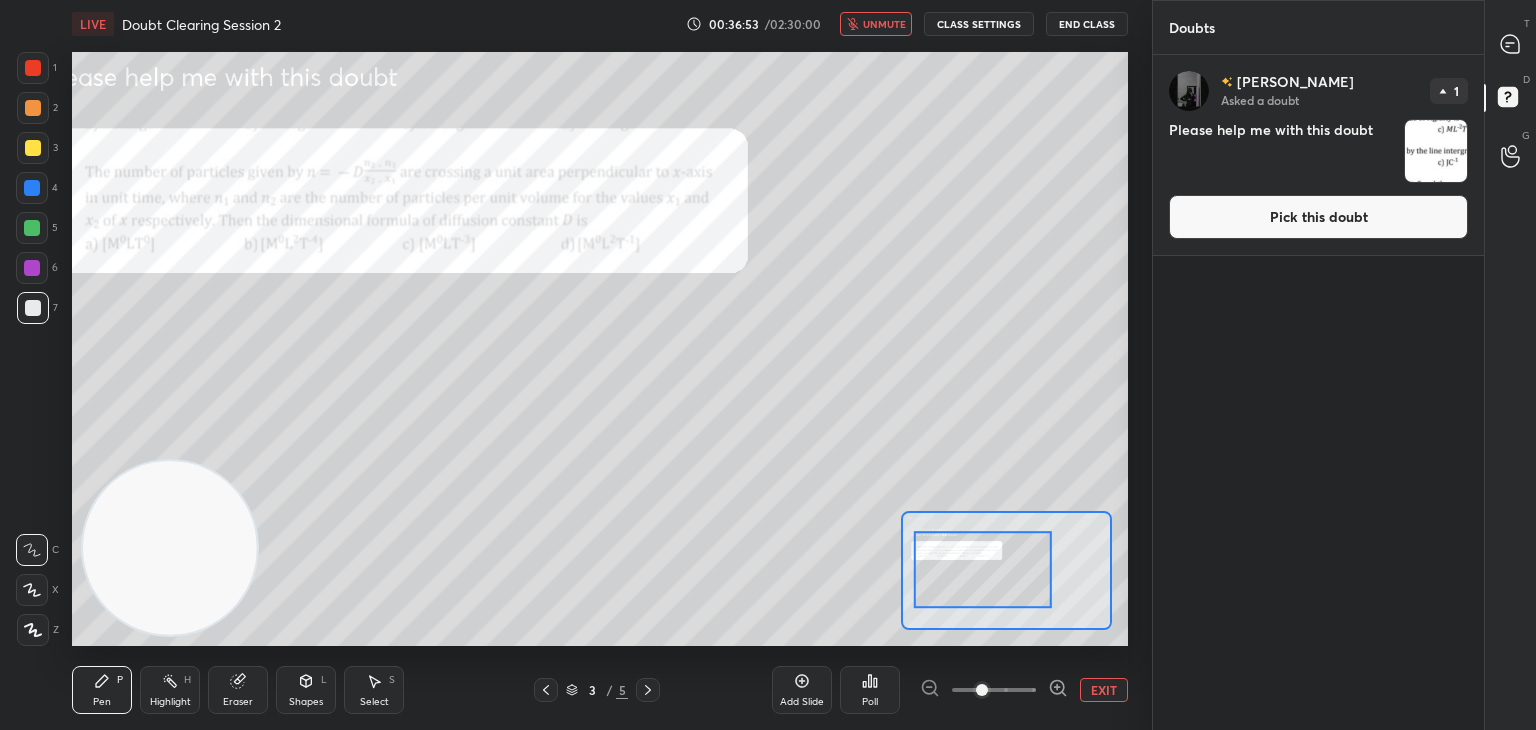 click at bounding box center (1436, 151) 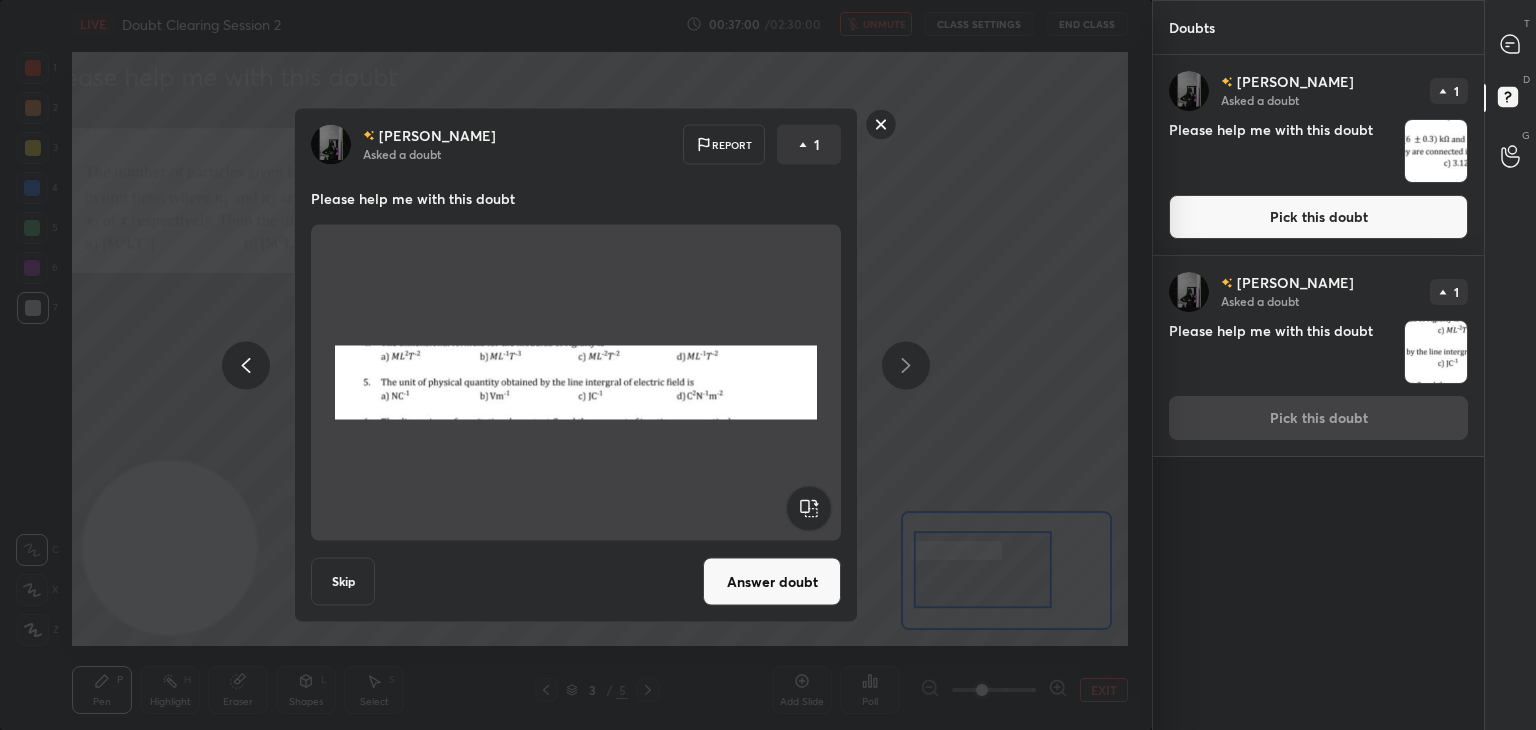 click at bounding box center (576, 383) 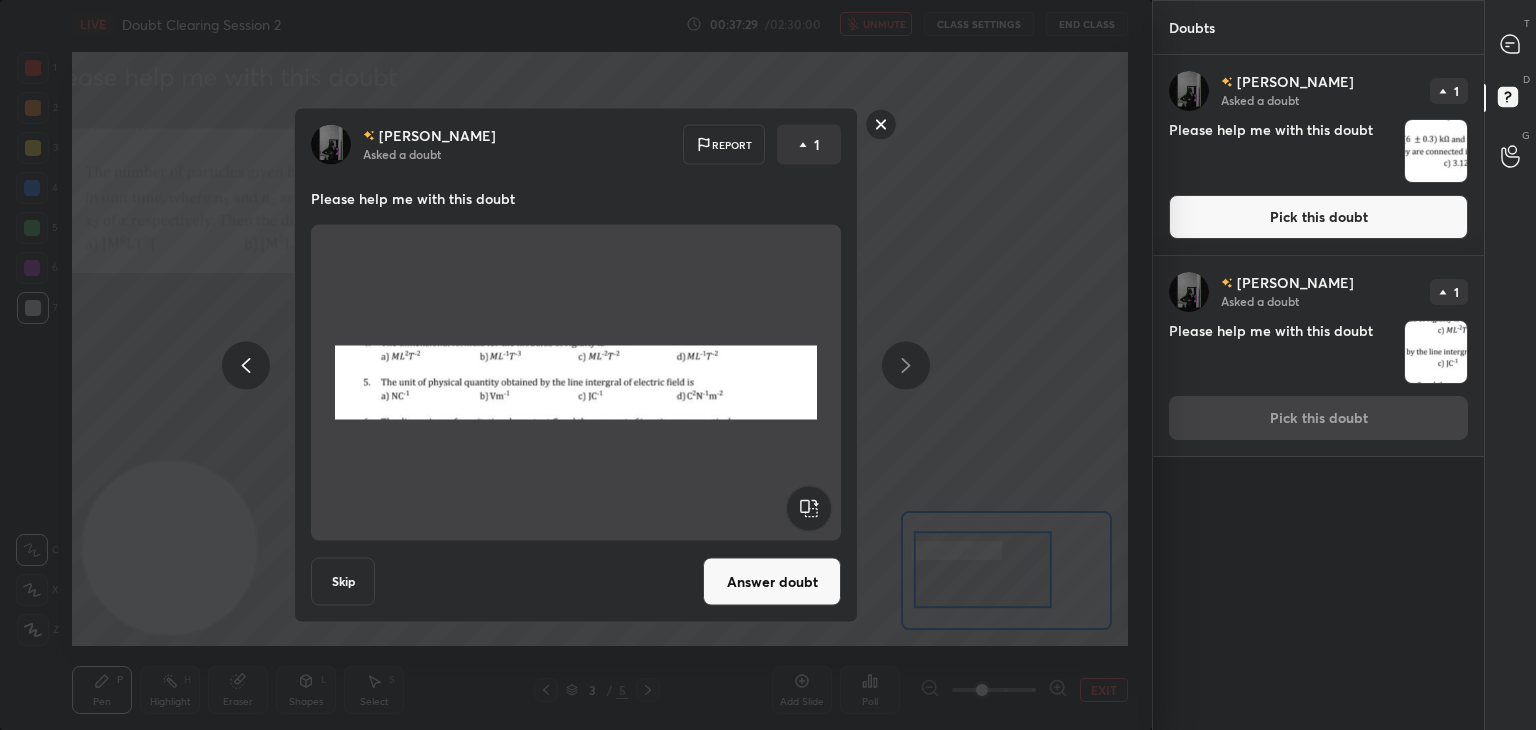 click on "Answer doubt" at bounding box center (772, 582) 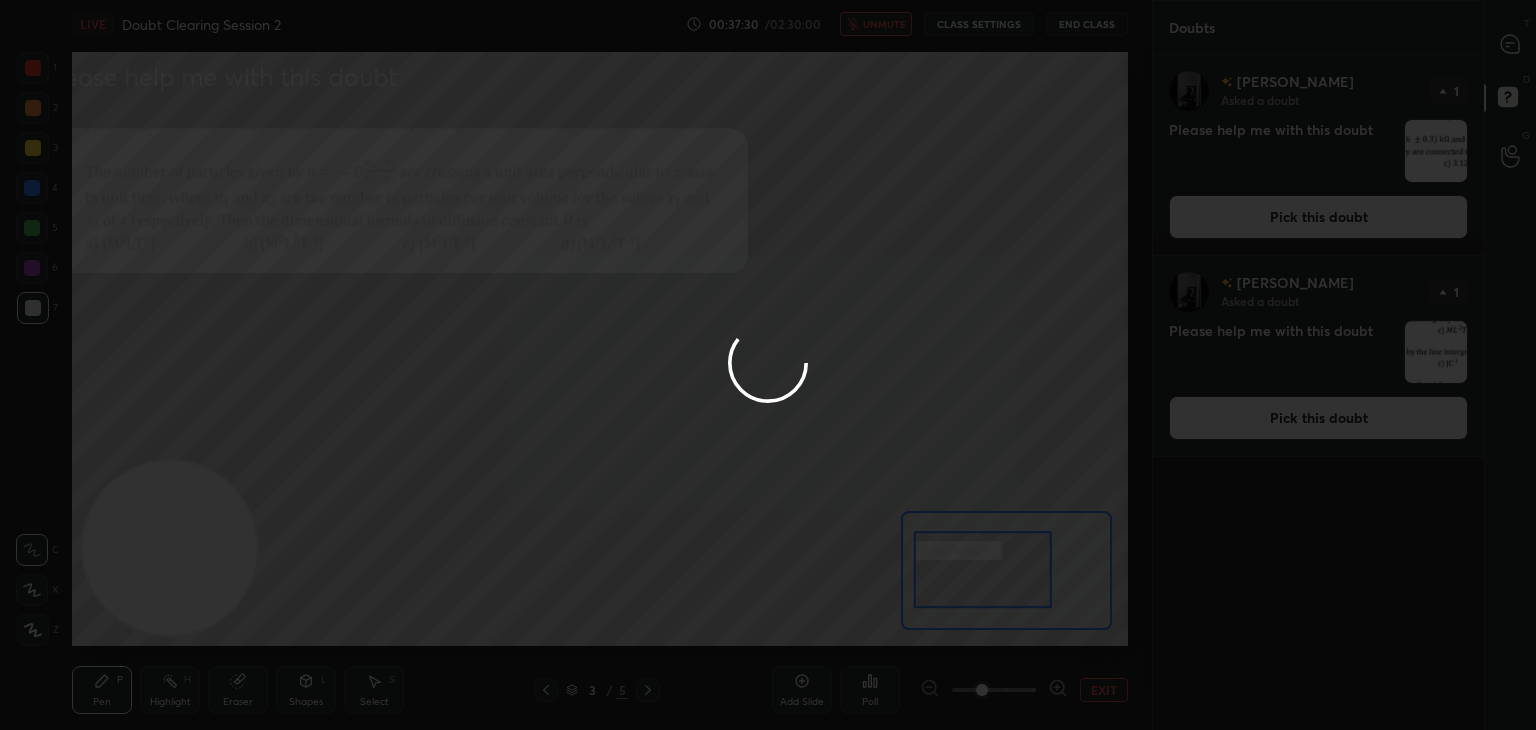 click at bounding box center [768, 365] 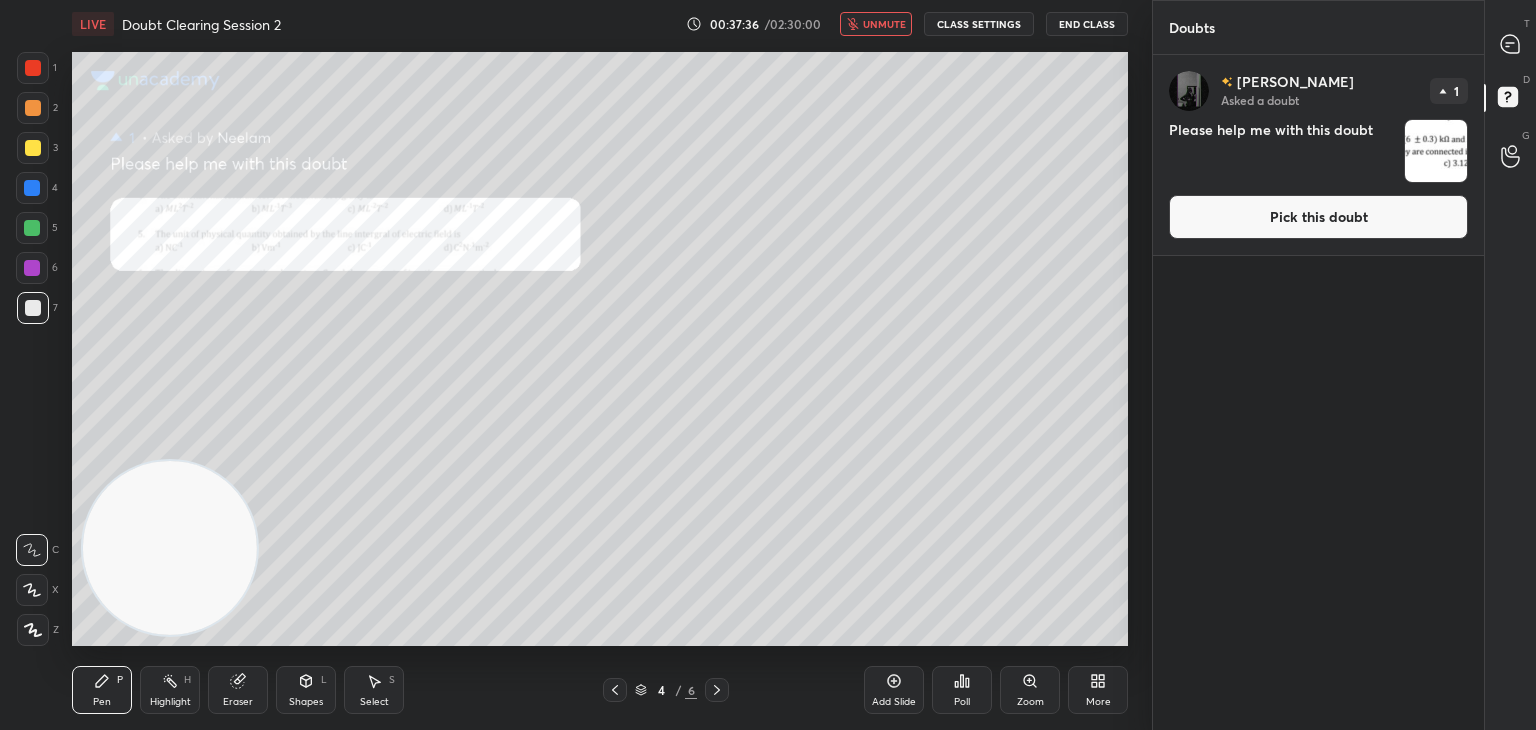 click on "unmute" at bounding box center [876, 24] 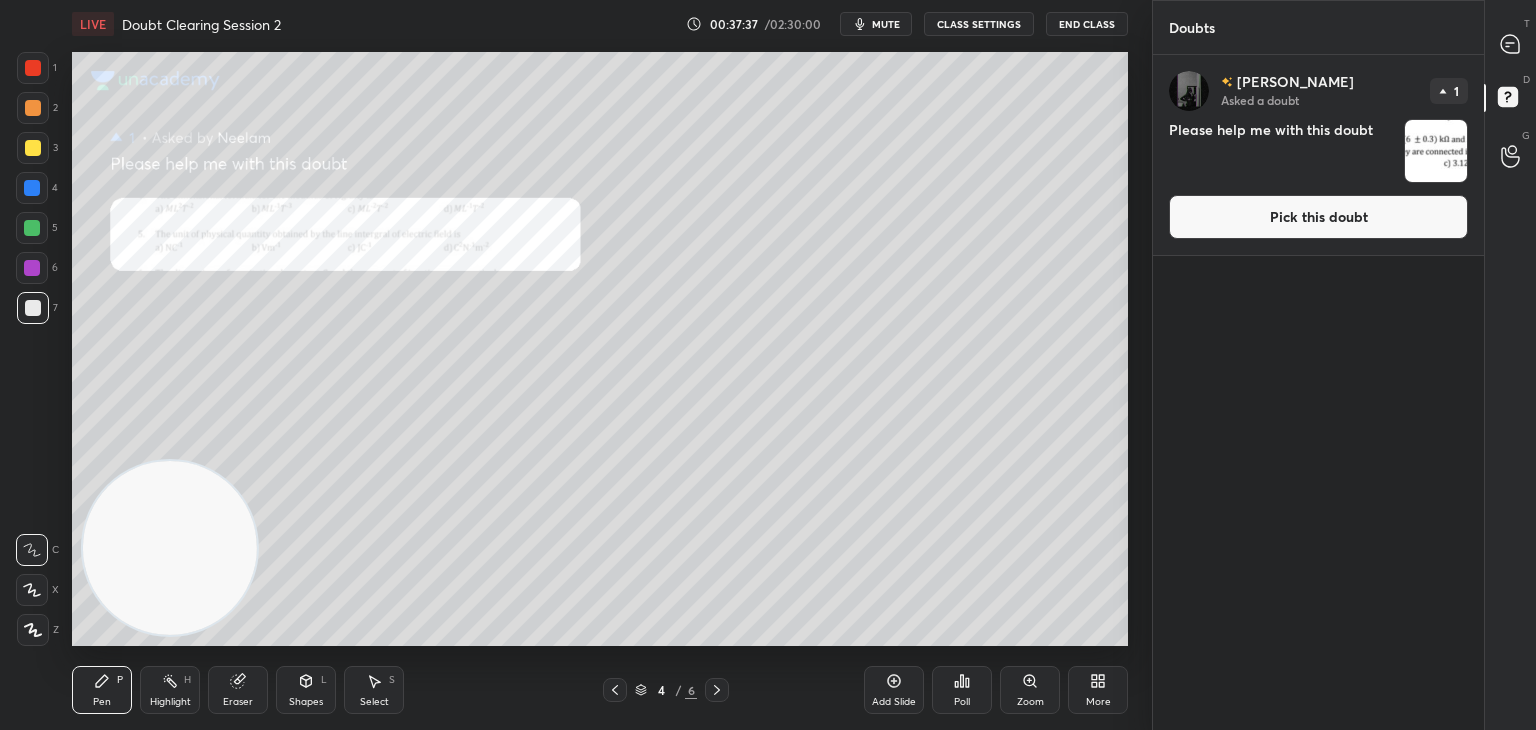 click 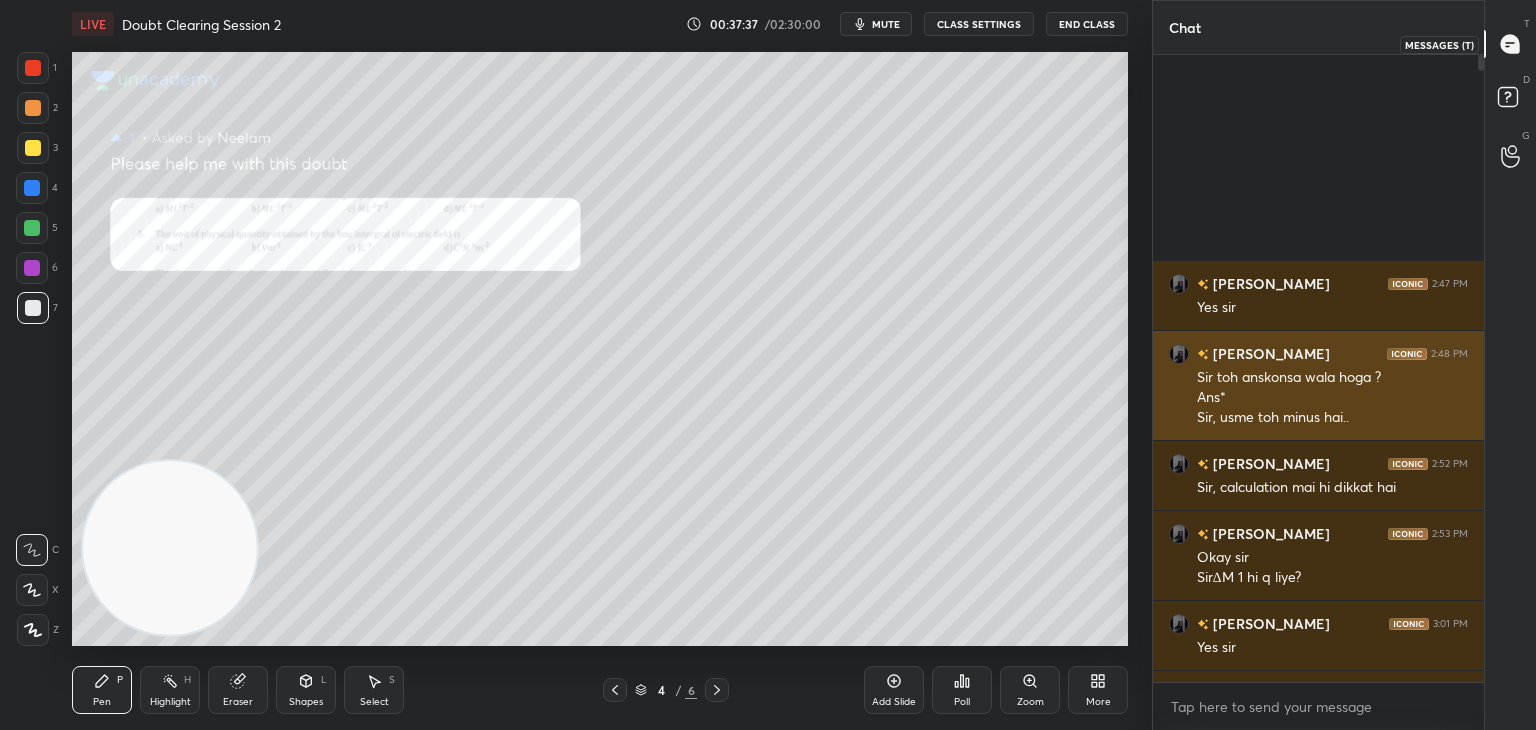 scroll, scrollTop: 284, scrollLeft: 0, axis: vertical 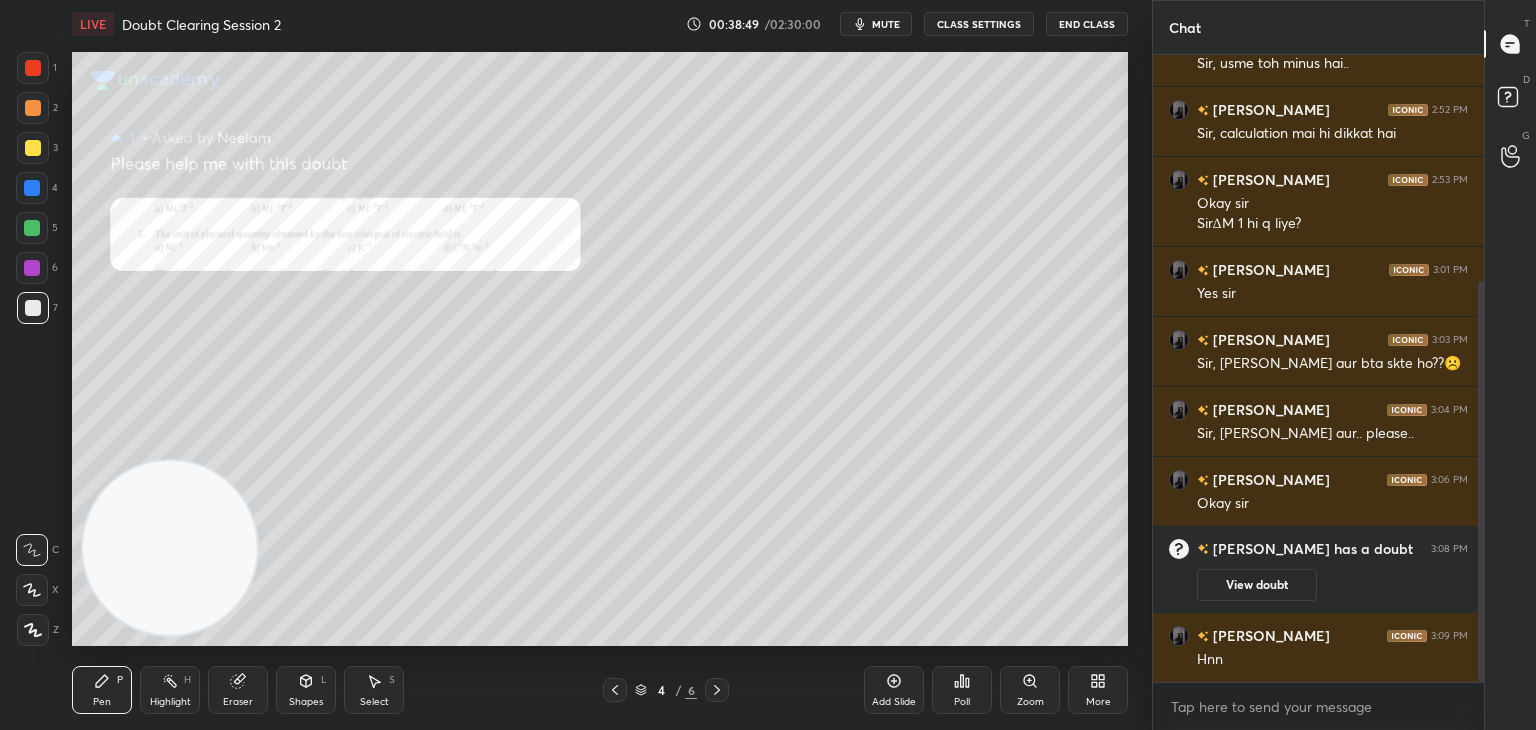 click at bounding box center [33, 68] 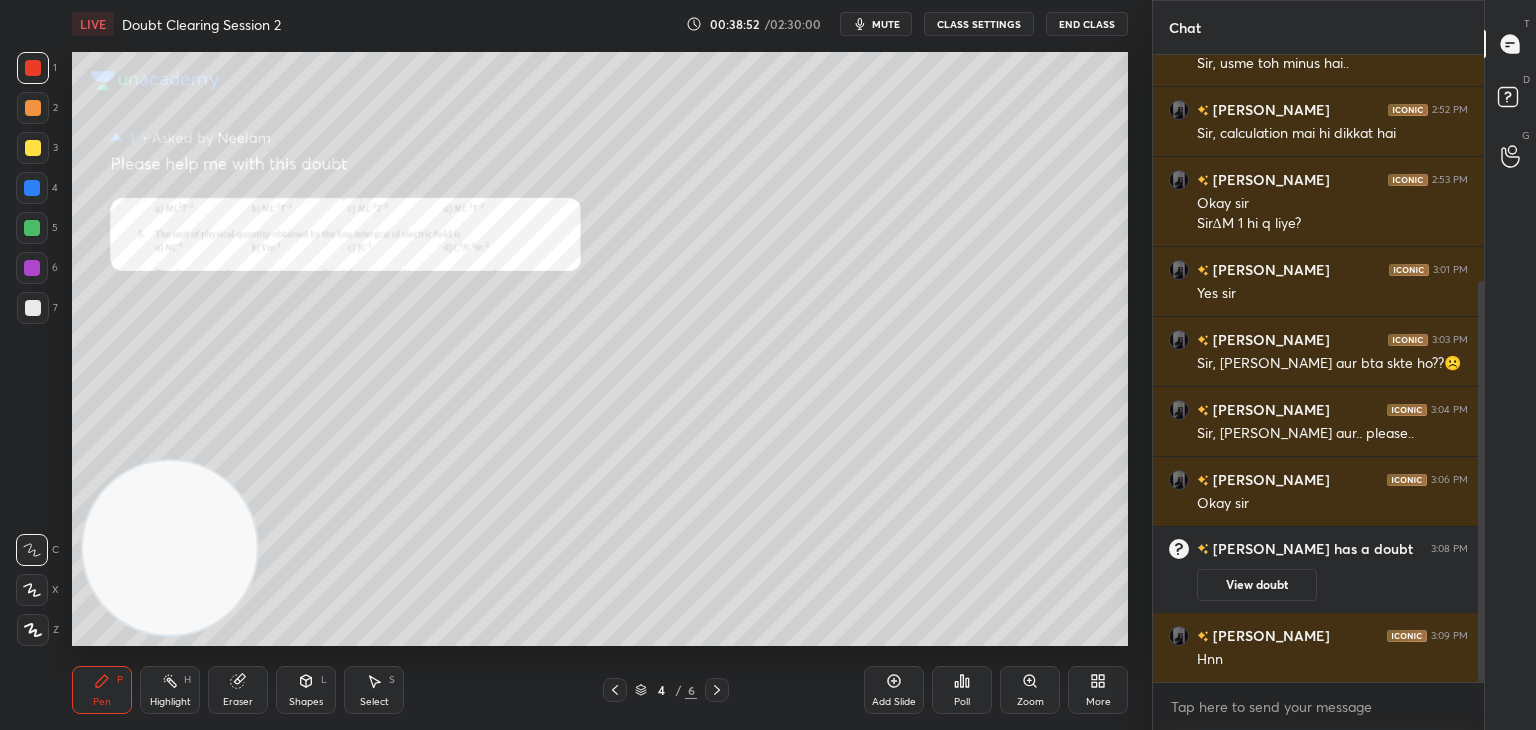 click on "mute" at bounding box center (886, 24) 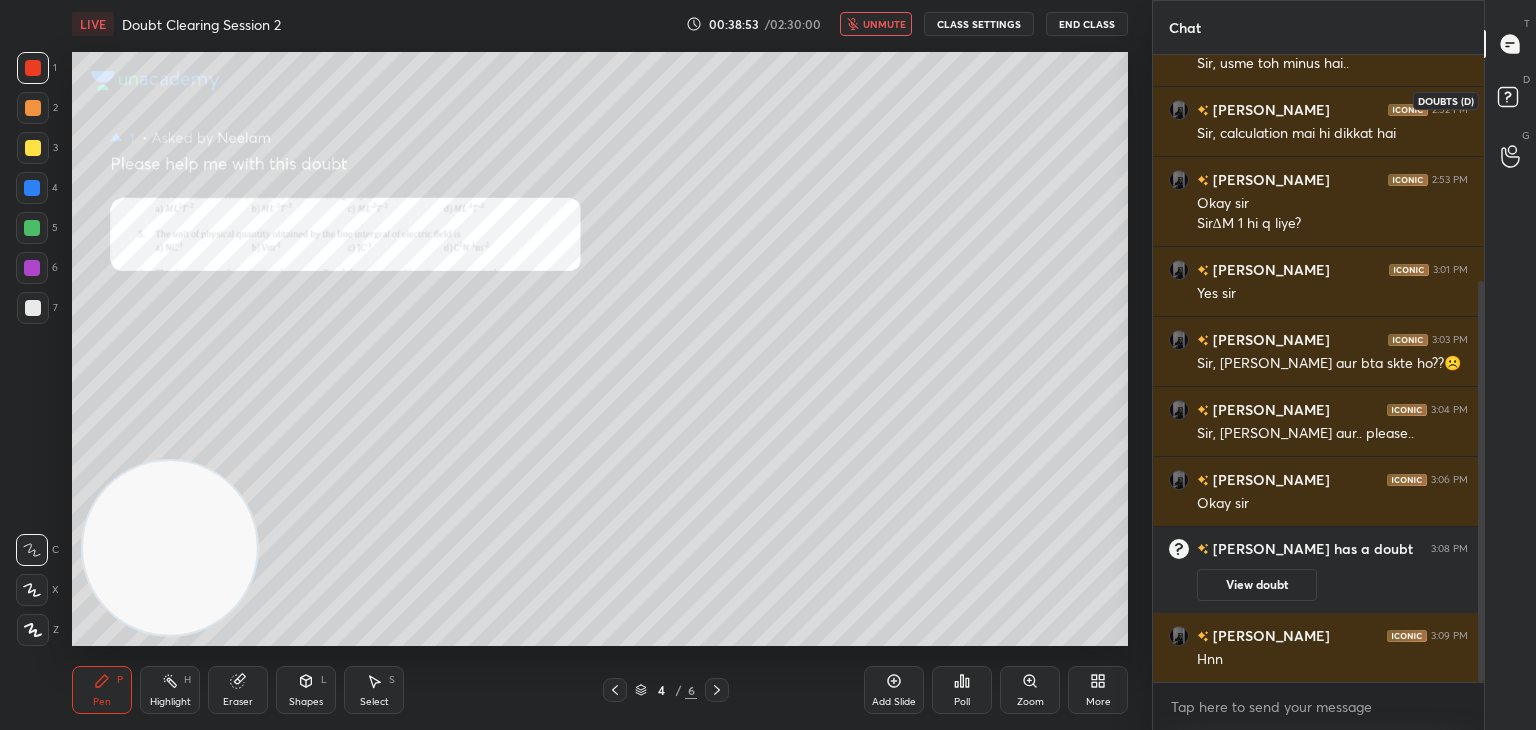 click 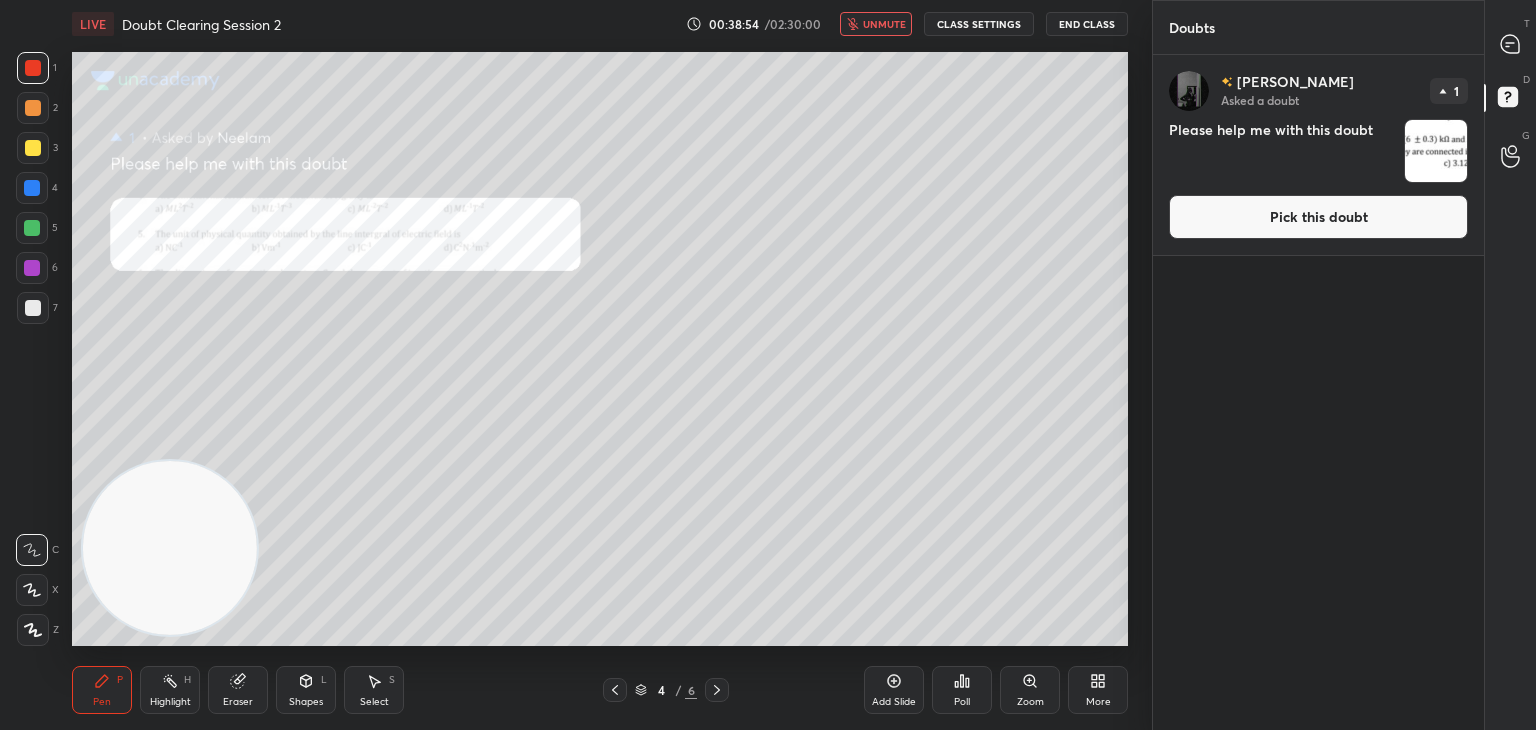 click at bounding box center (1436, 151) 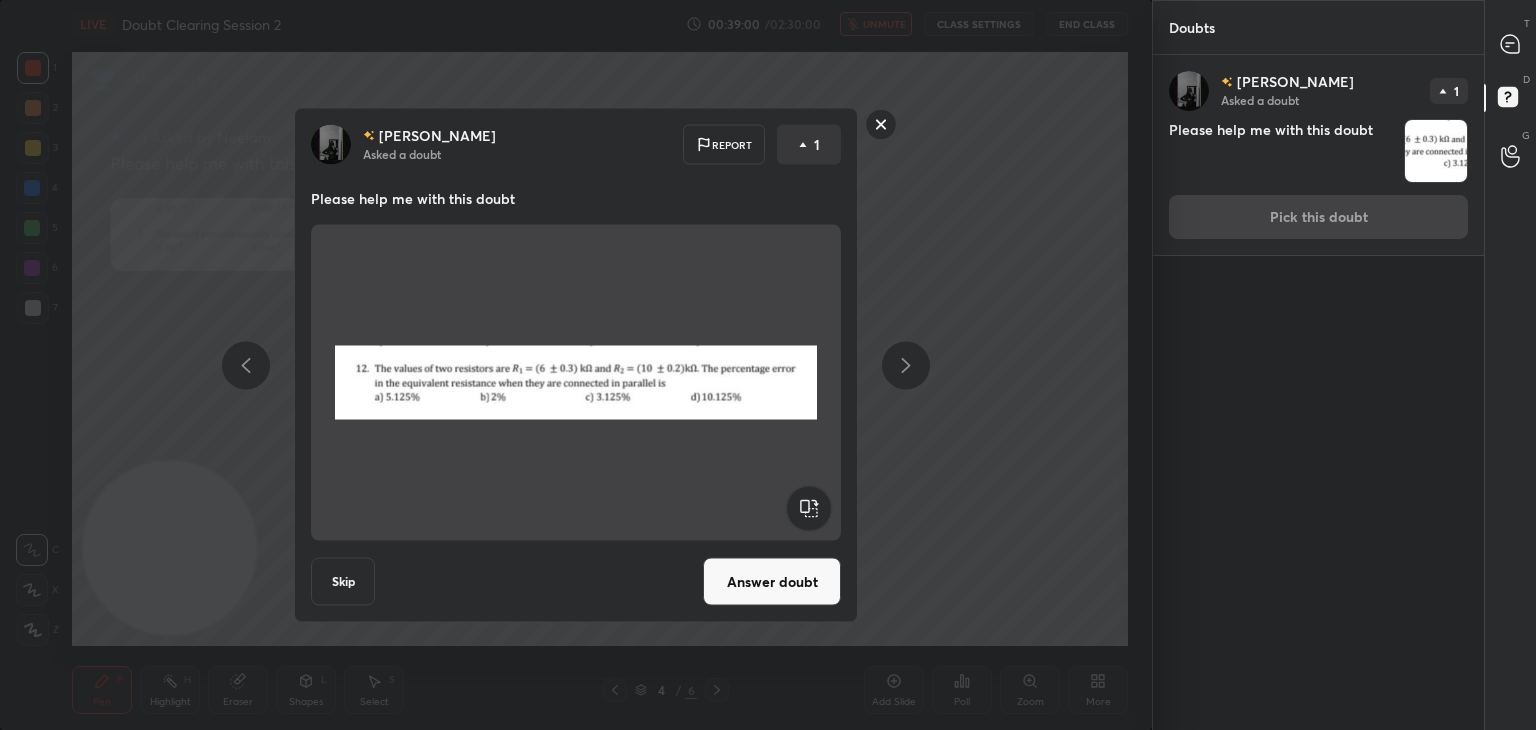 click at bounding box center [576, 383] 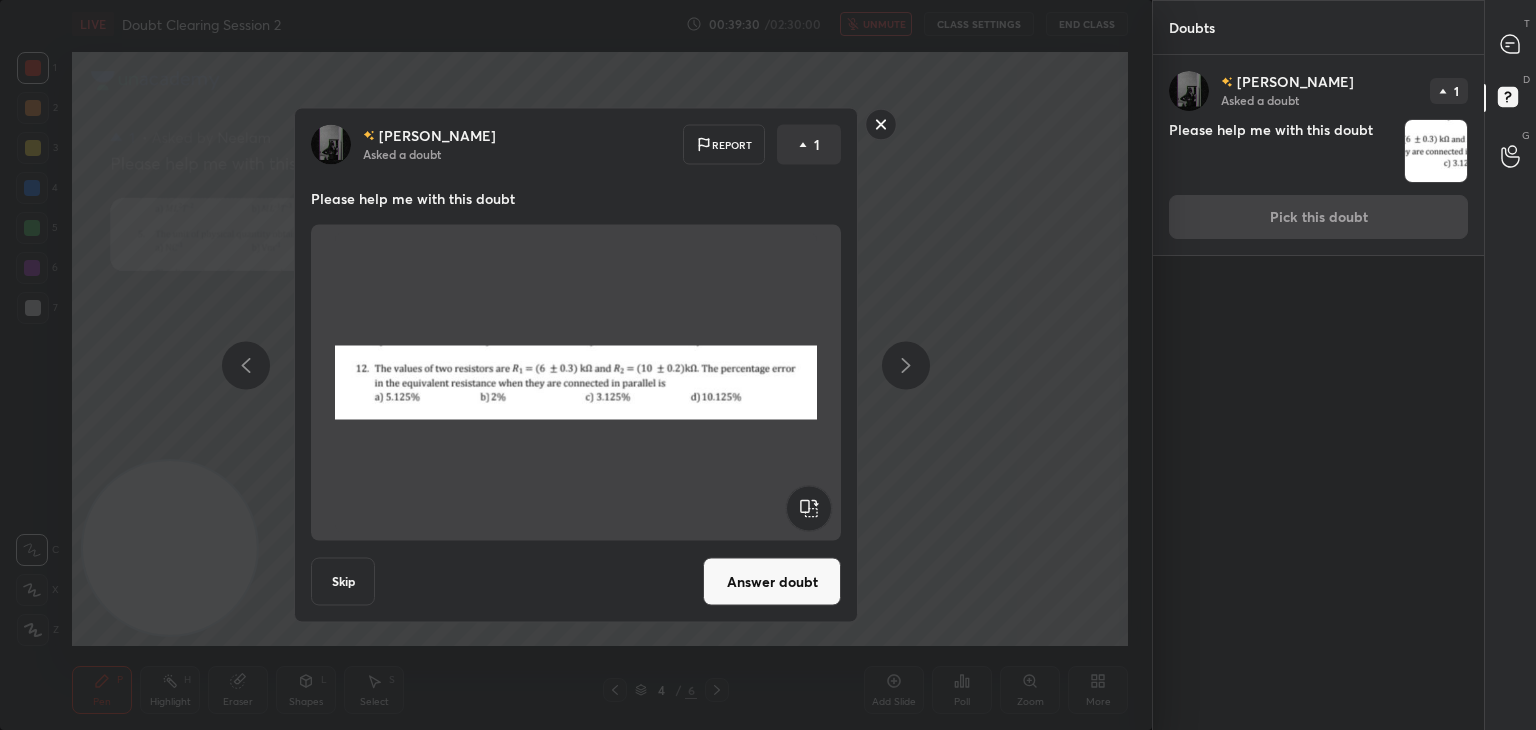 click at bounding box center [576, 383] 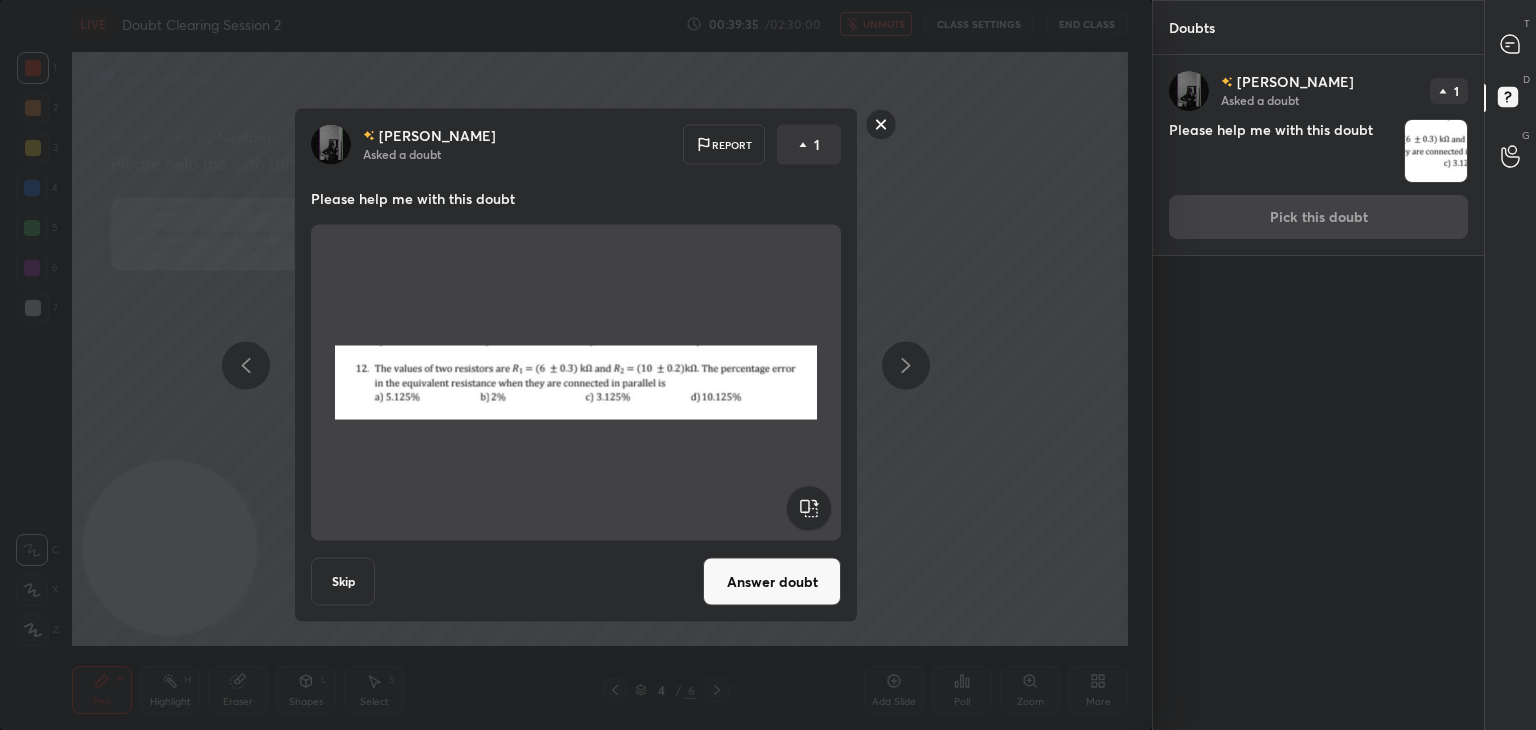 click on "Answer doubt" at bounding box center [772, 582] 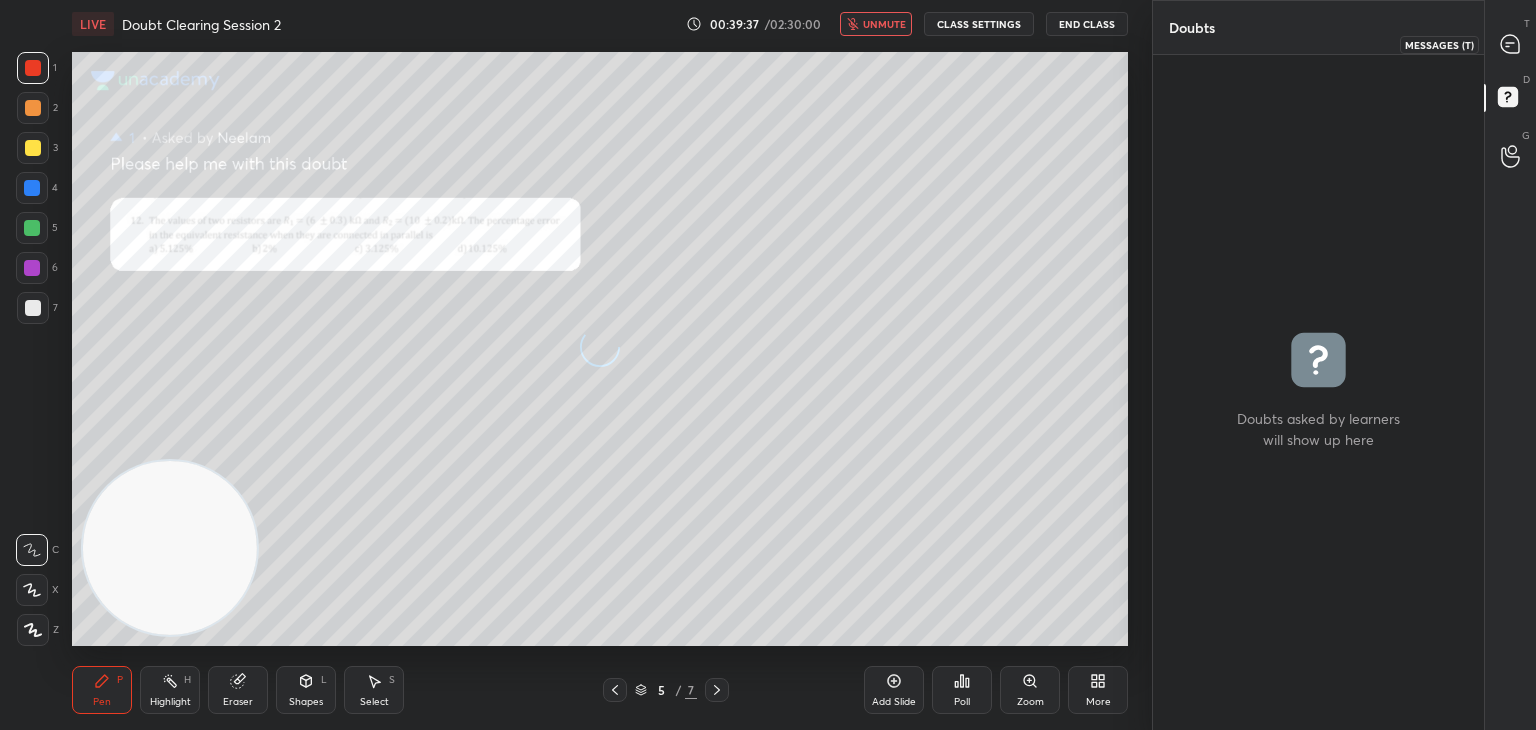 click 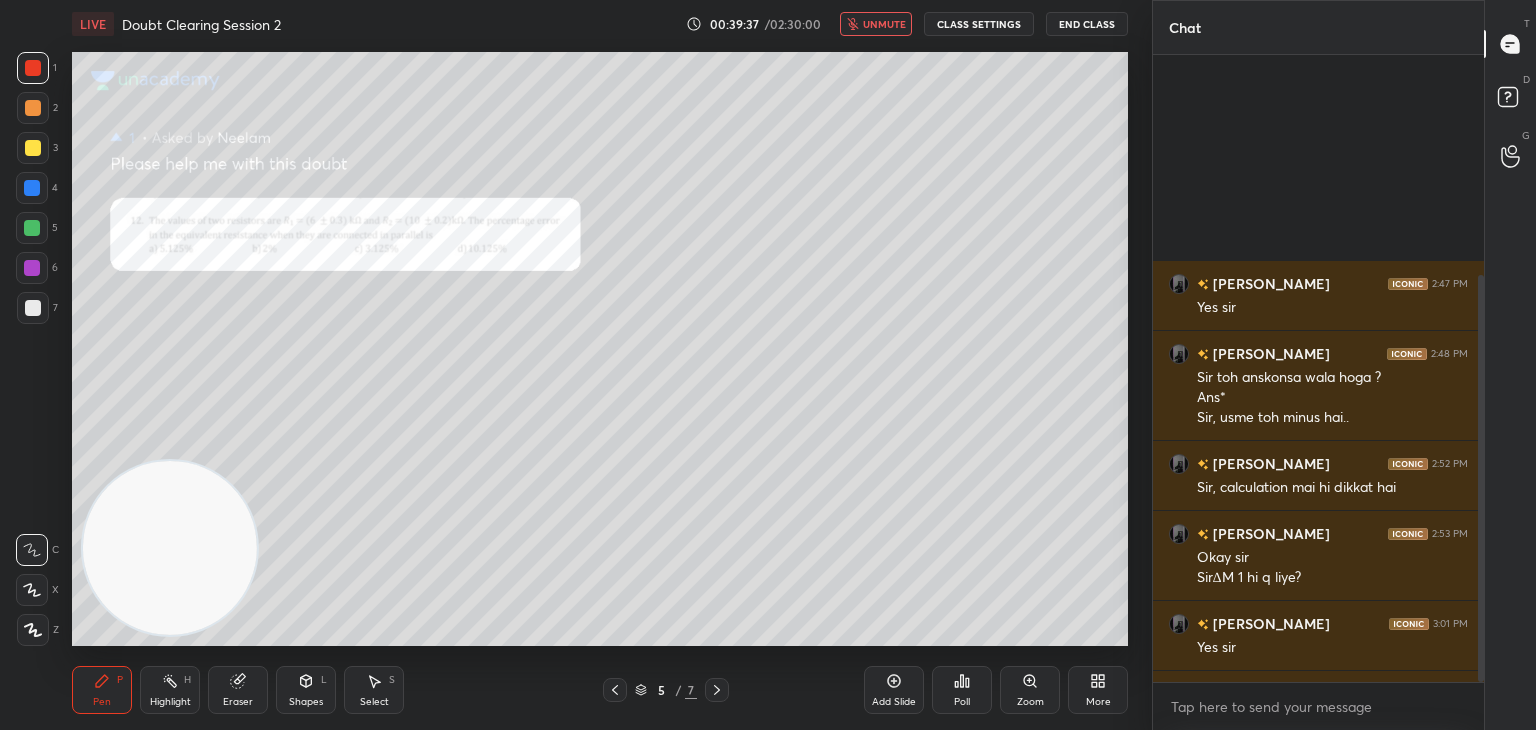 scroll, scrollTop: 338, scrollLeft: 0, axis: vertical 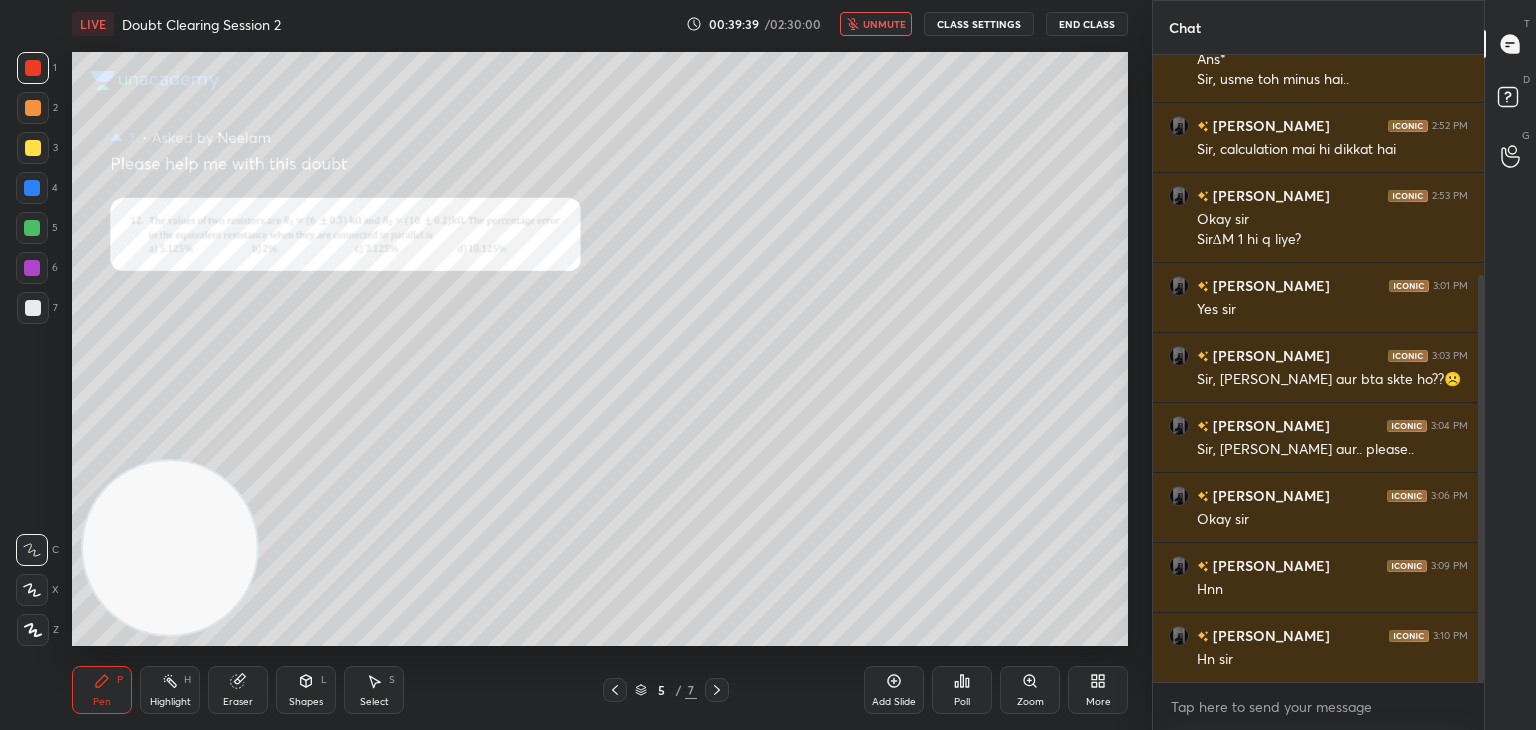 click on "unmute" at bounding box center (884, 24) 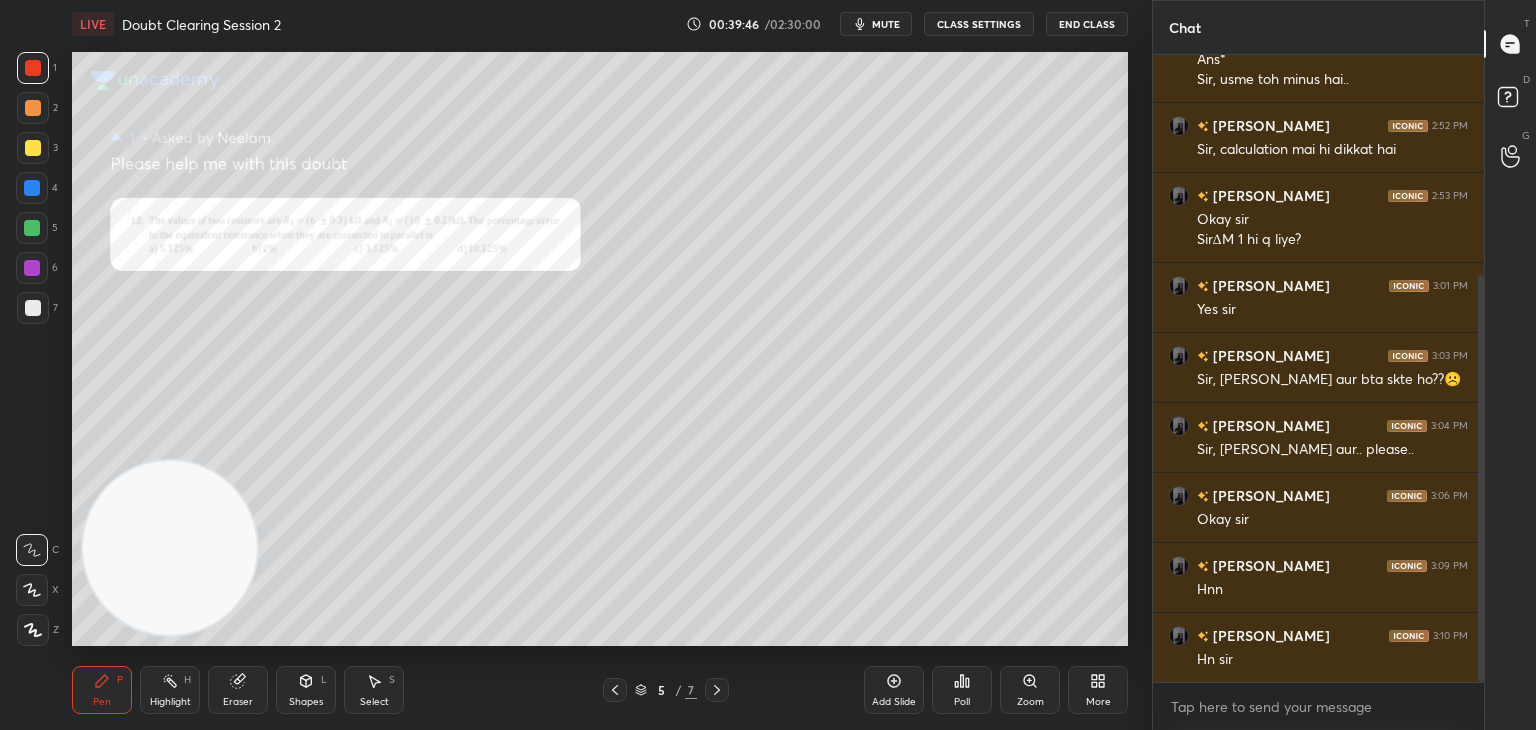 click 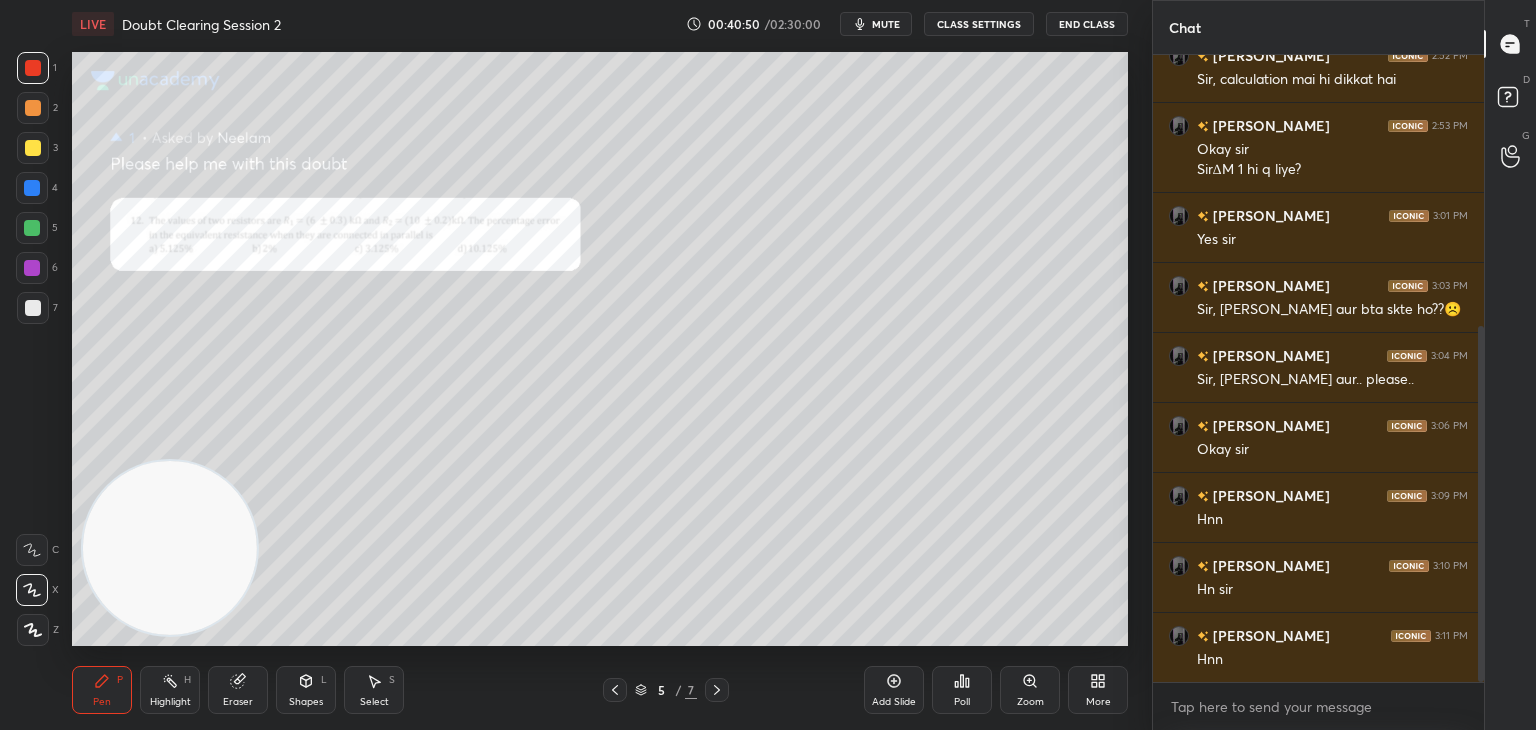 scroll, scrollTop: 478, scrollLeft: 0, axis: vertical 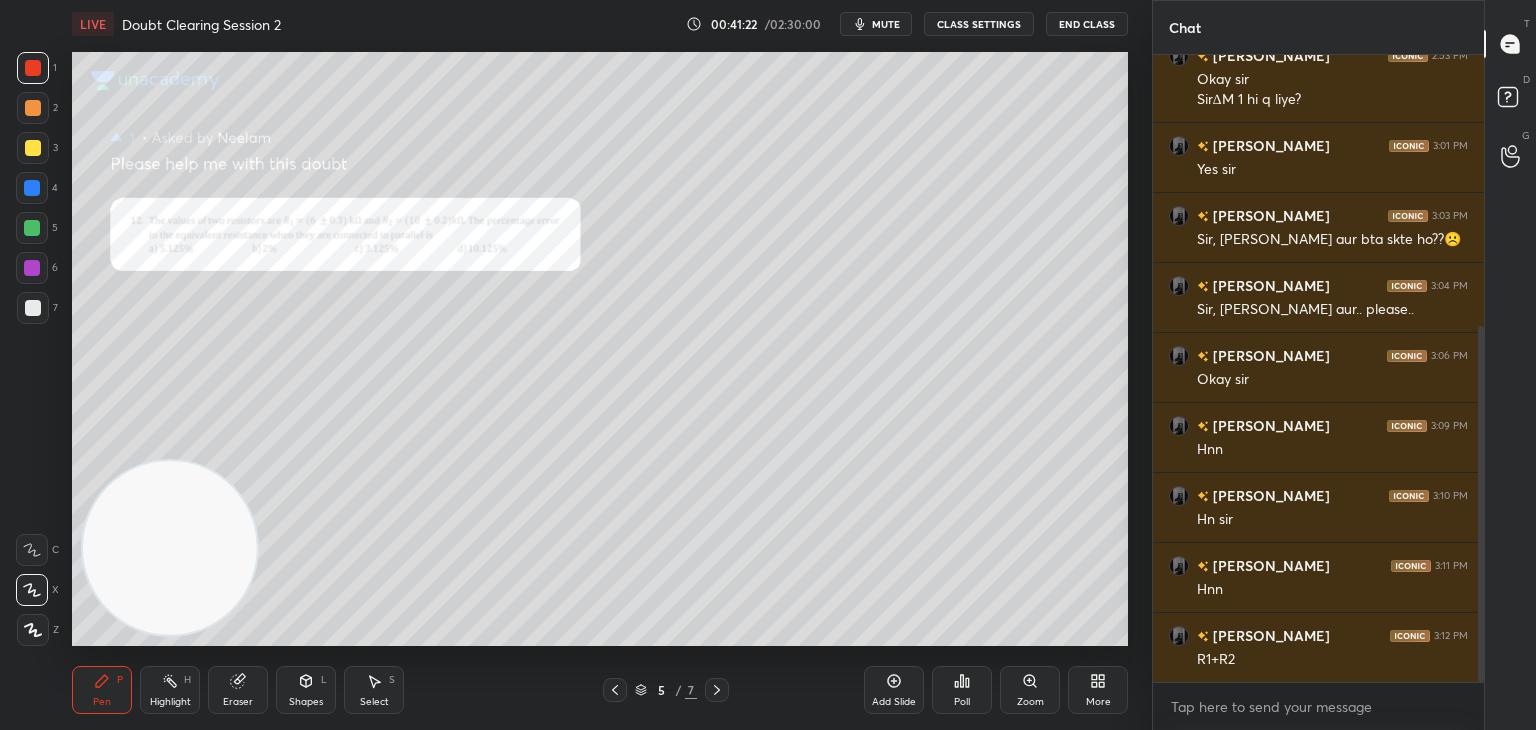 click on "mute" at bounding box center (886, 24) 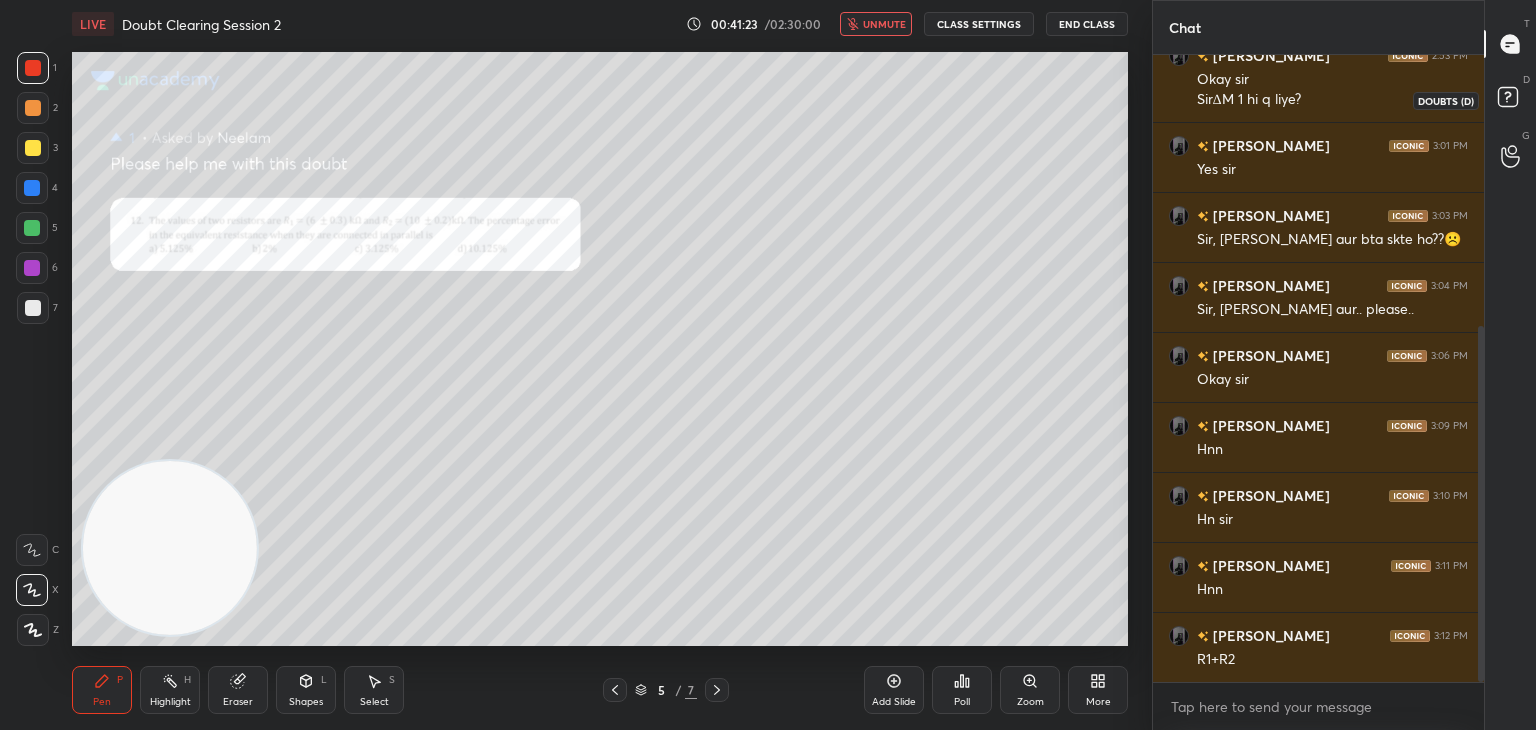 click 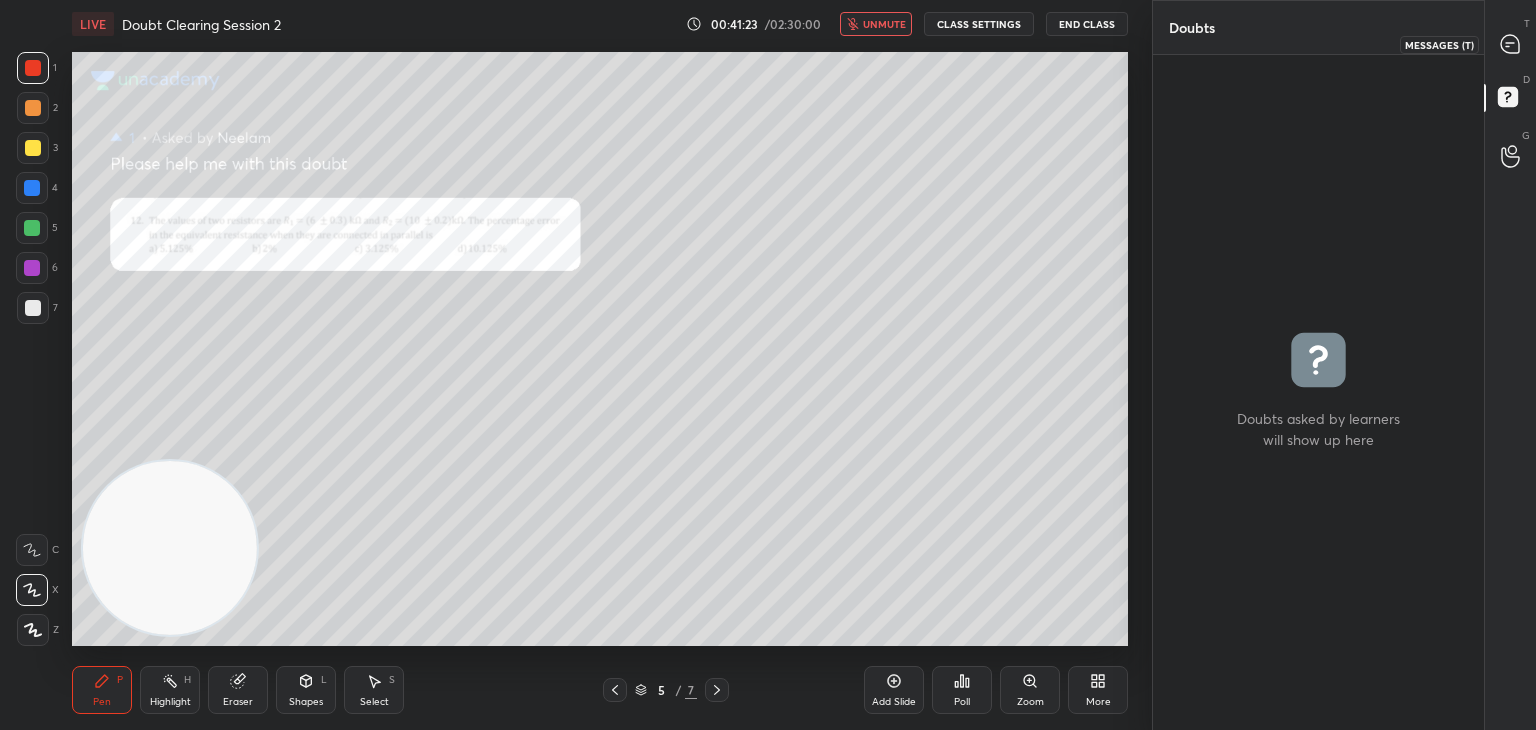 click 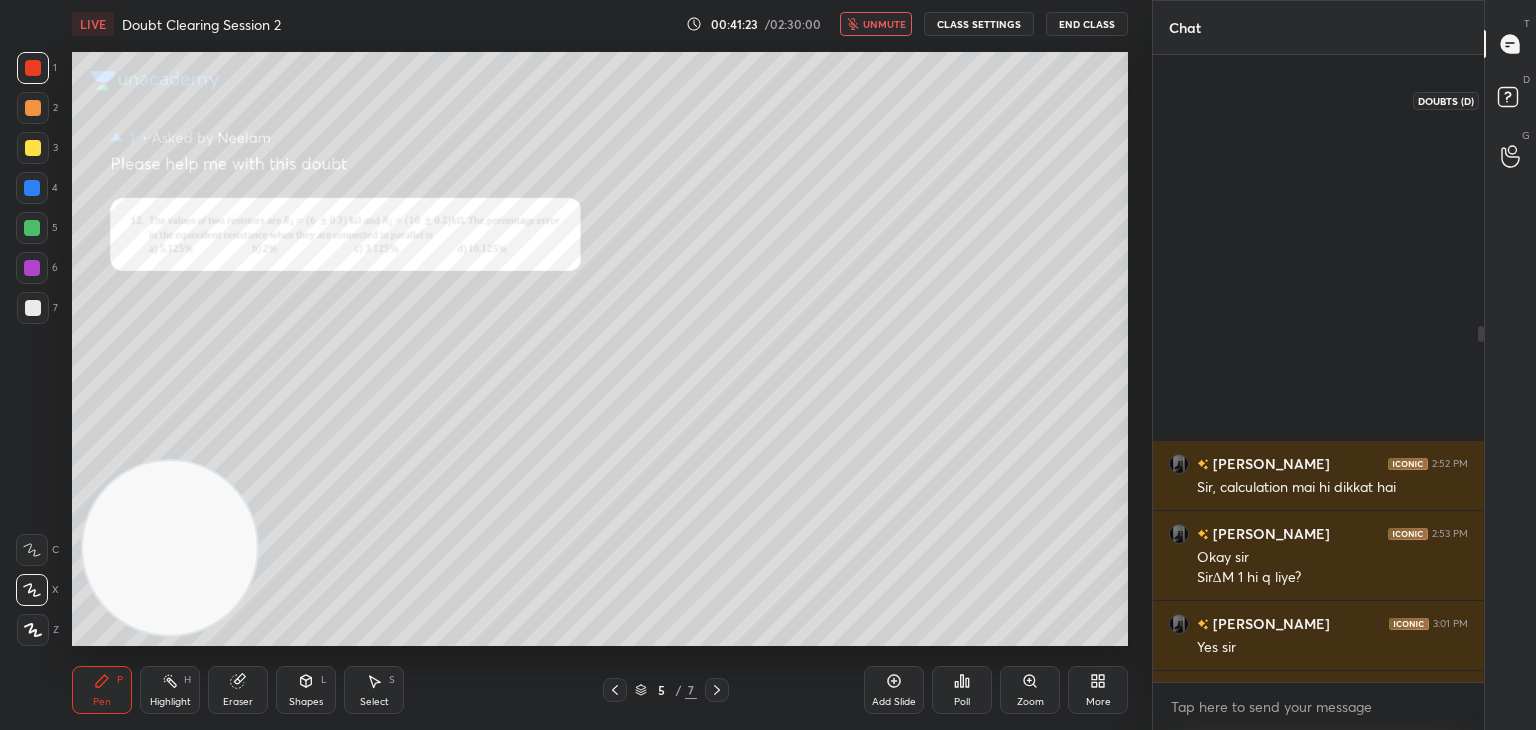 scroll, scrollTop: 478, scrollLeft: 0, axis: vertical 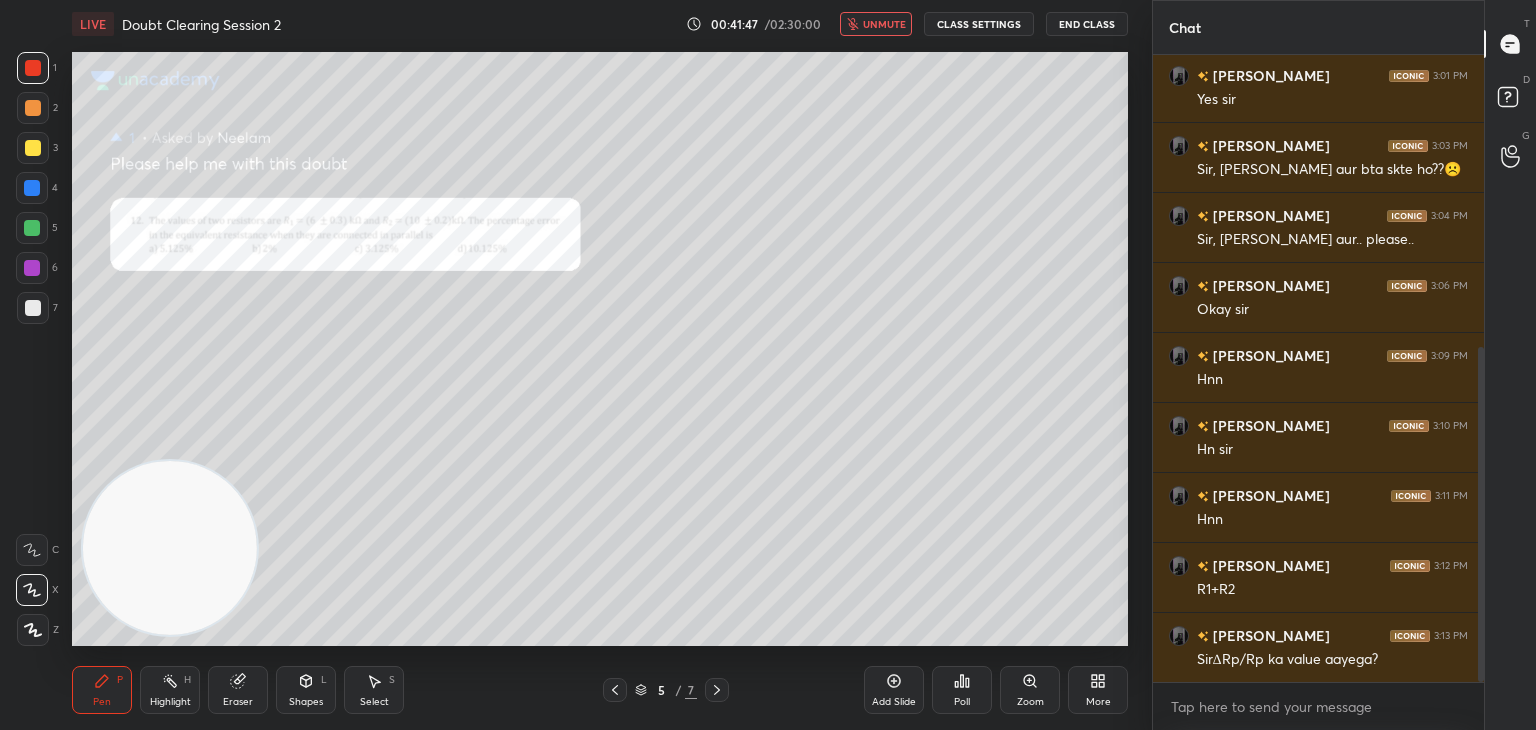 click on "unmute" at bounding box center (884, 24) 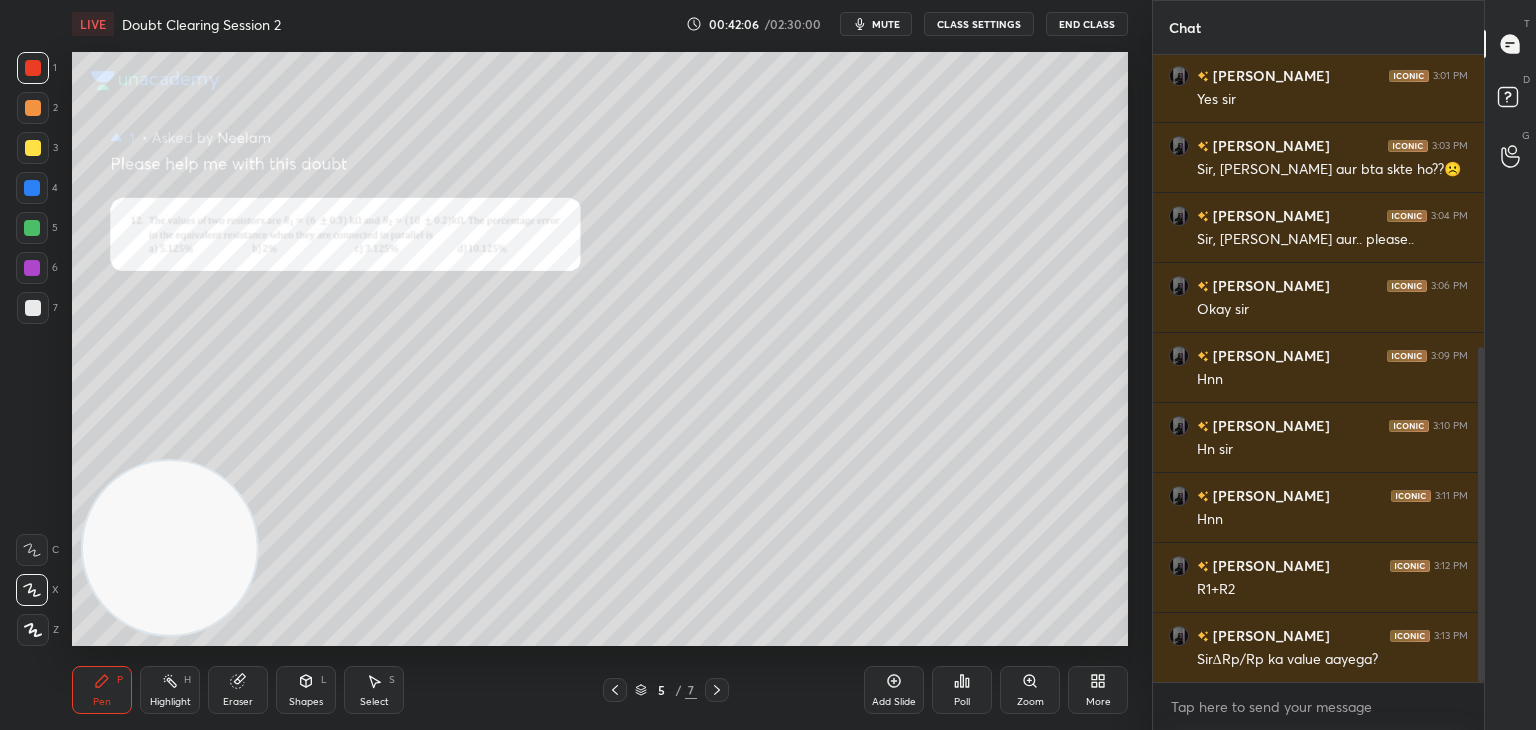 scroll, scrollTop: 568, scrollLeft: 0, axis: vertical 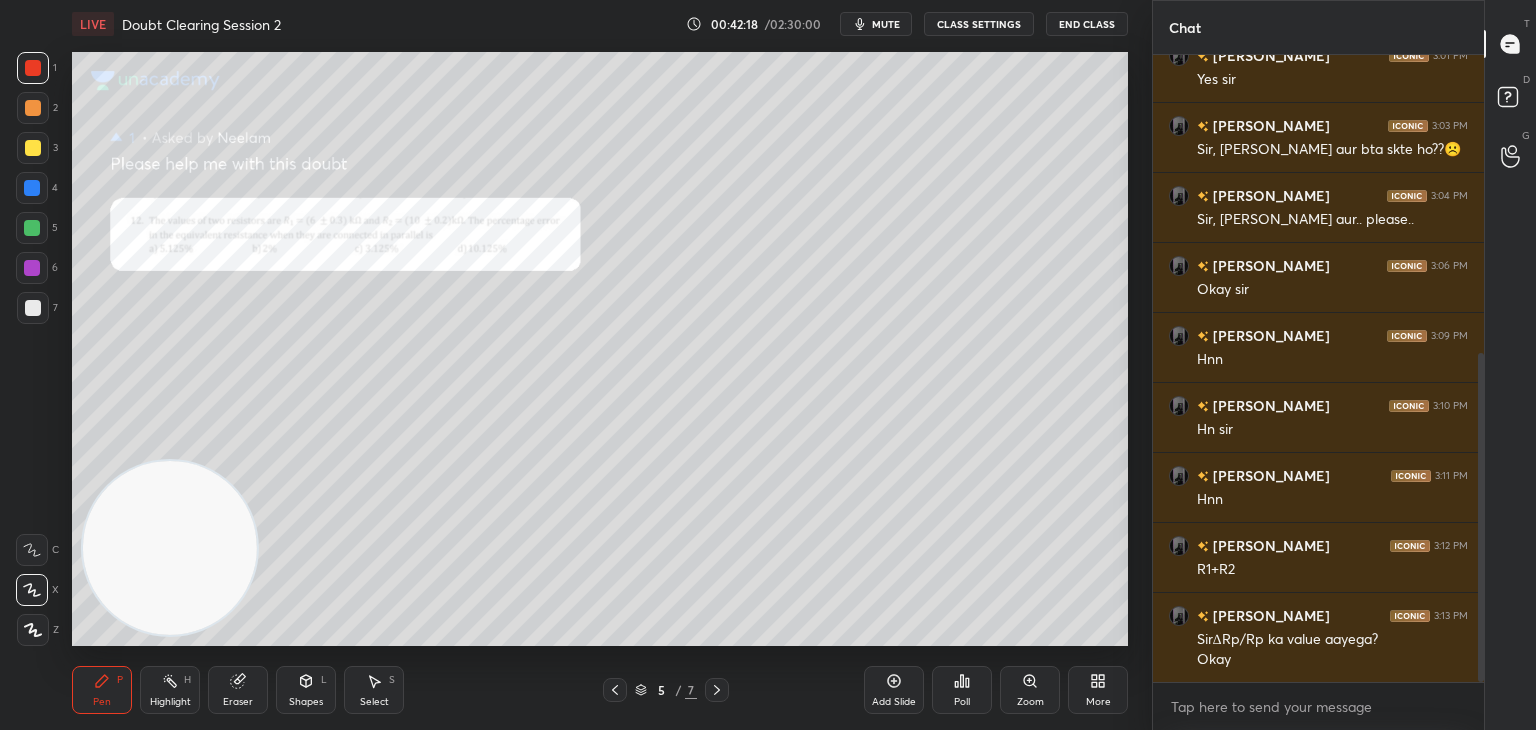 click on "mute" at bounding box center (886, 24) 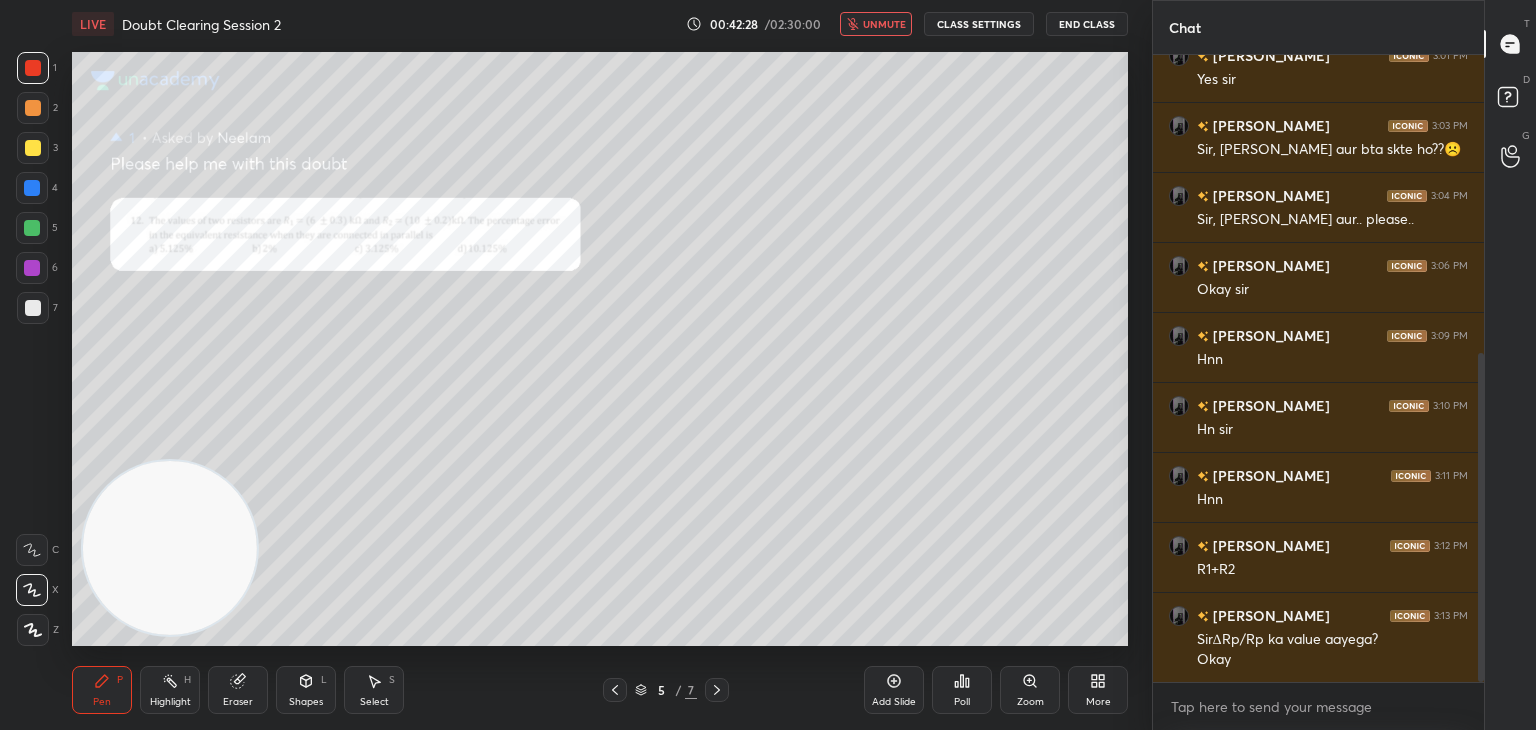 scroll, scrollTop: 588, scrollLeft: 0, axis: vertical 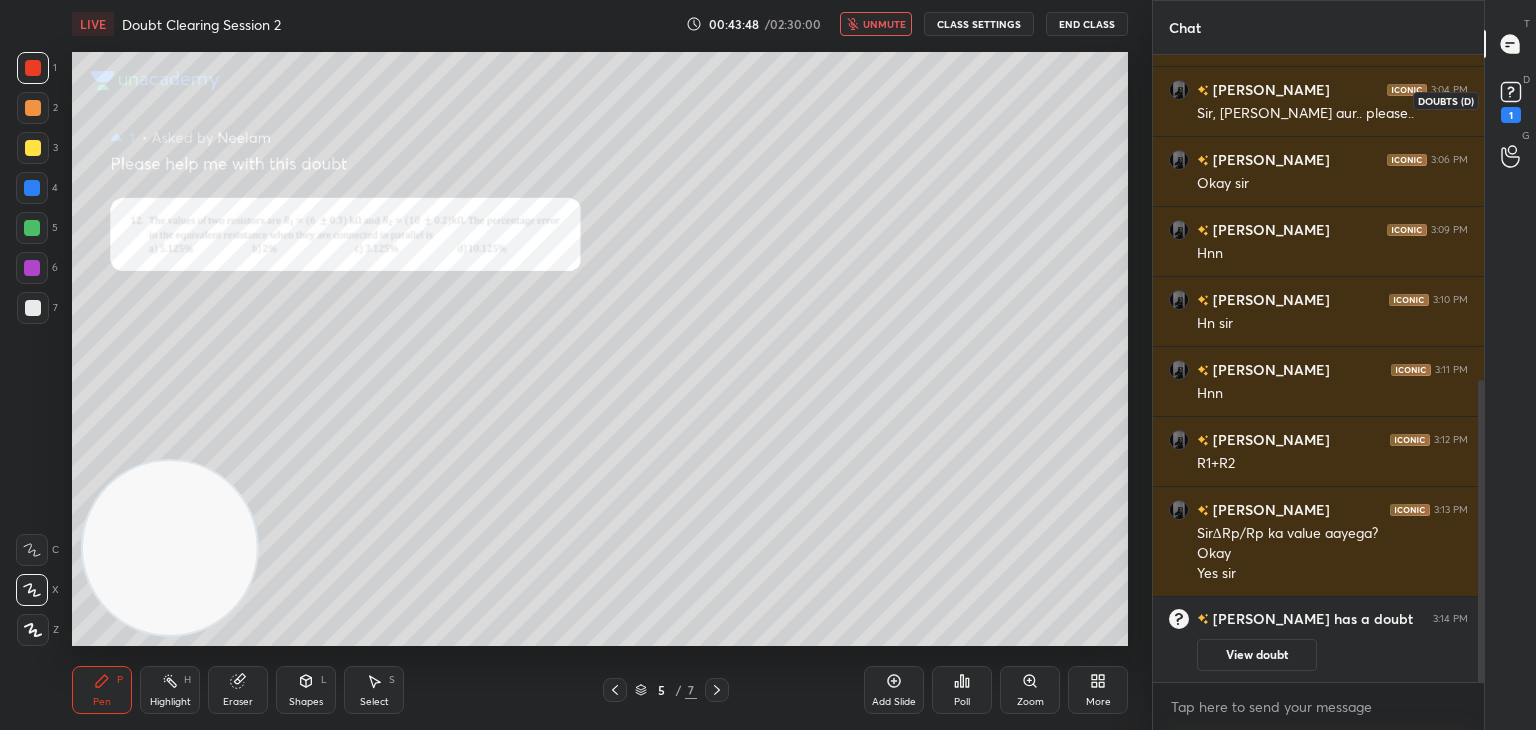 click 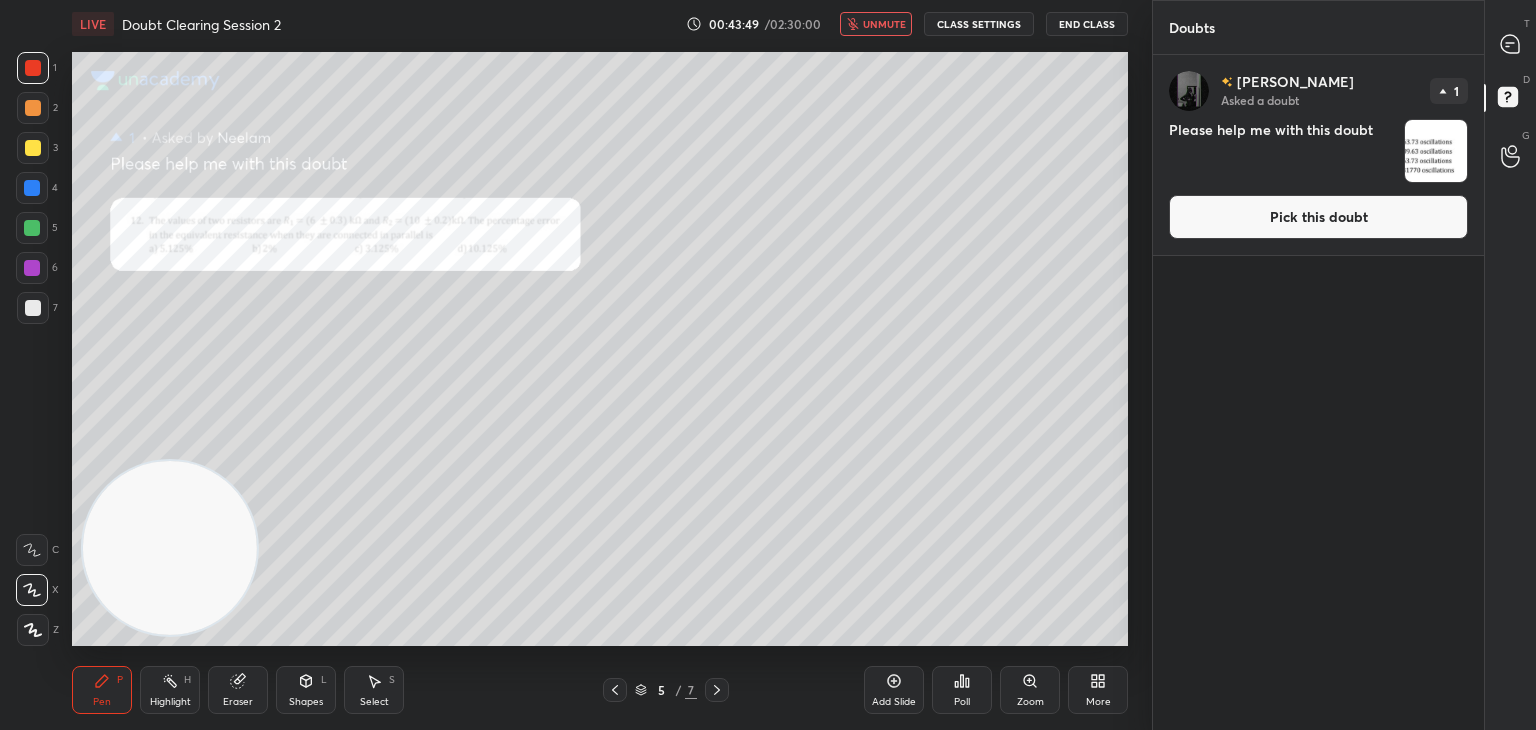 click at bounding box center [1436, 151] 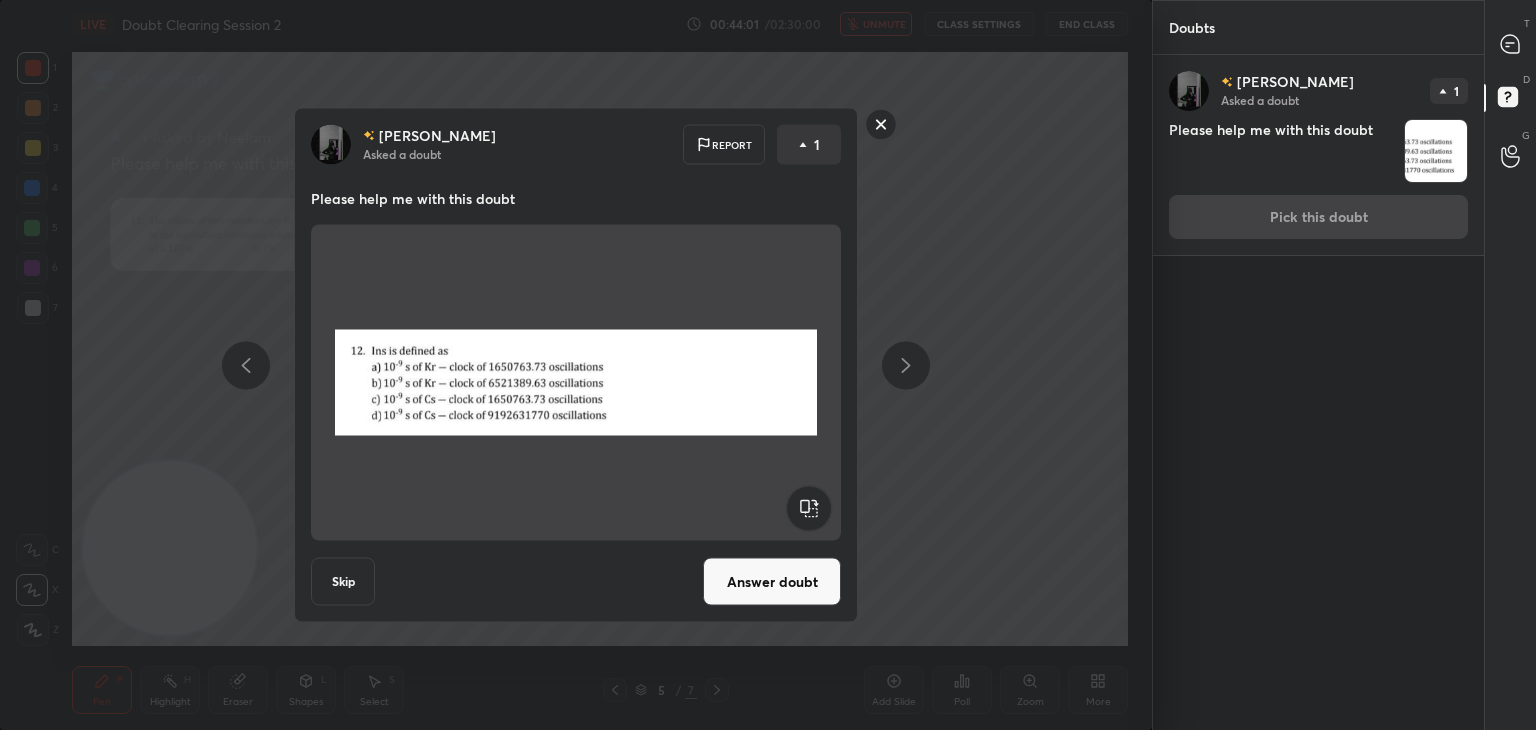click at bounding box center [576, 383] 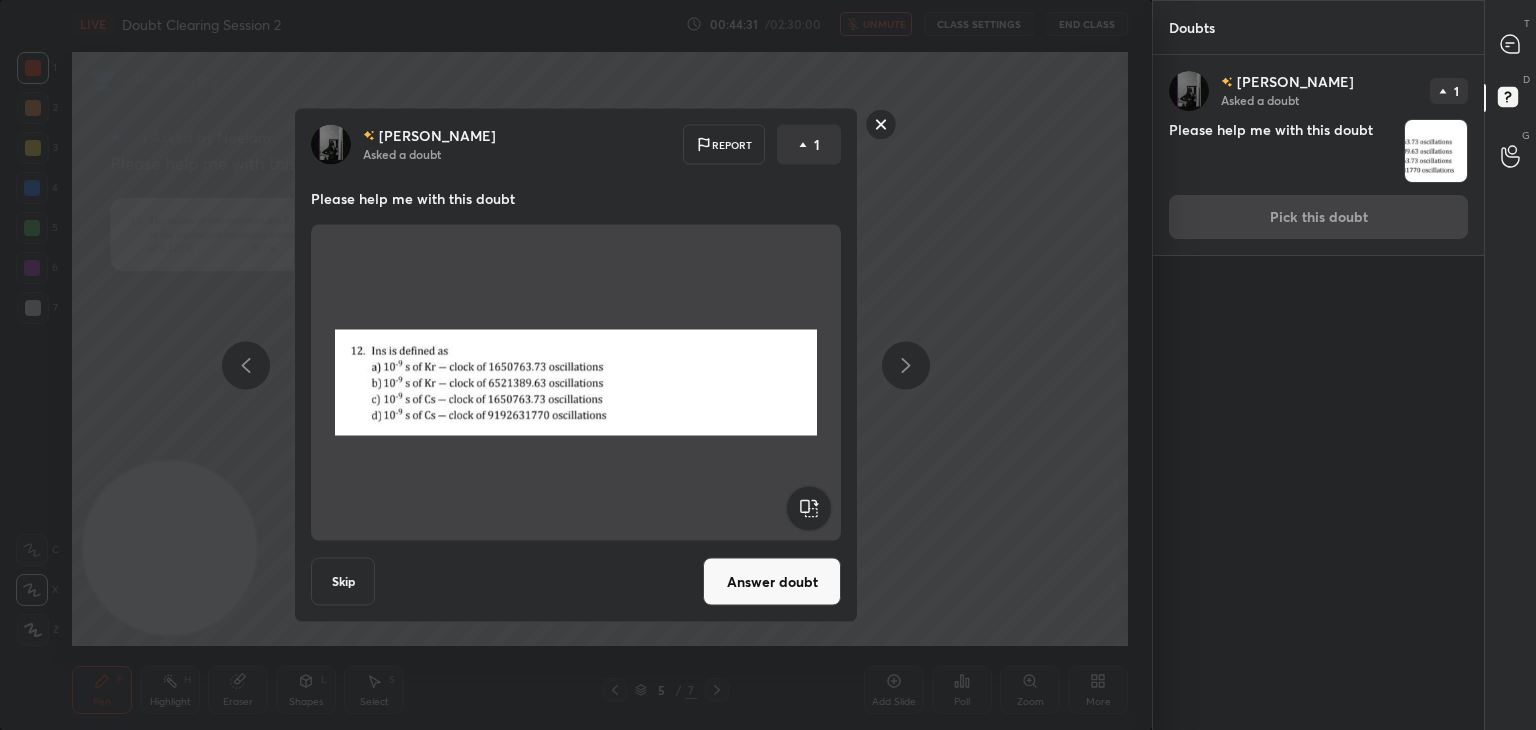 click at bounding box center [576, 383] 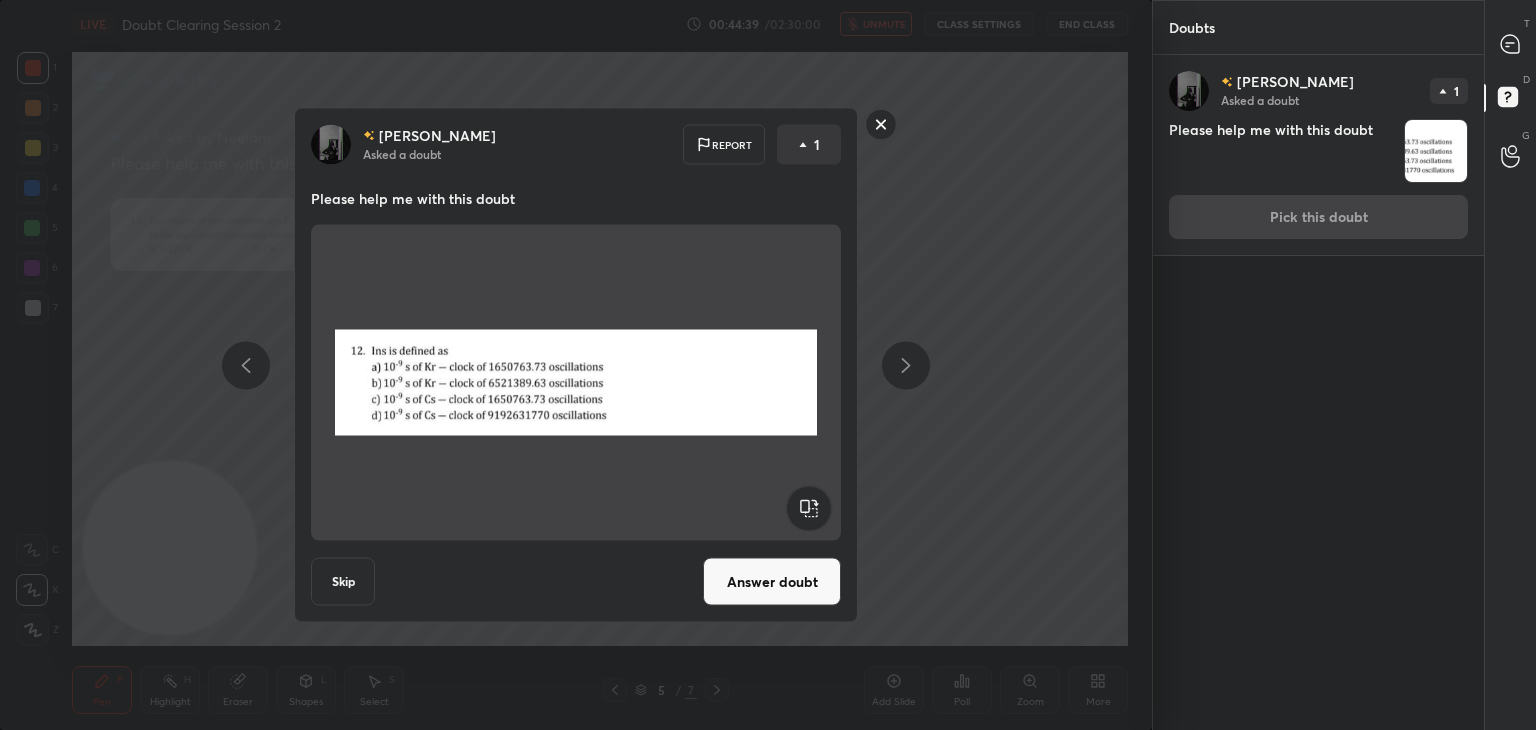 click on "Answer doubt" at bounding box center [772, 582] 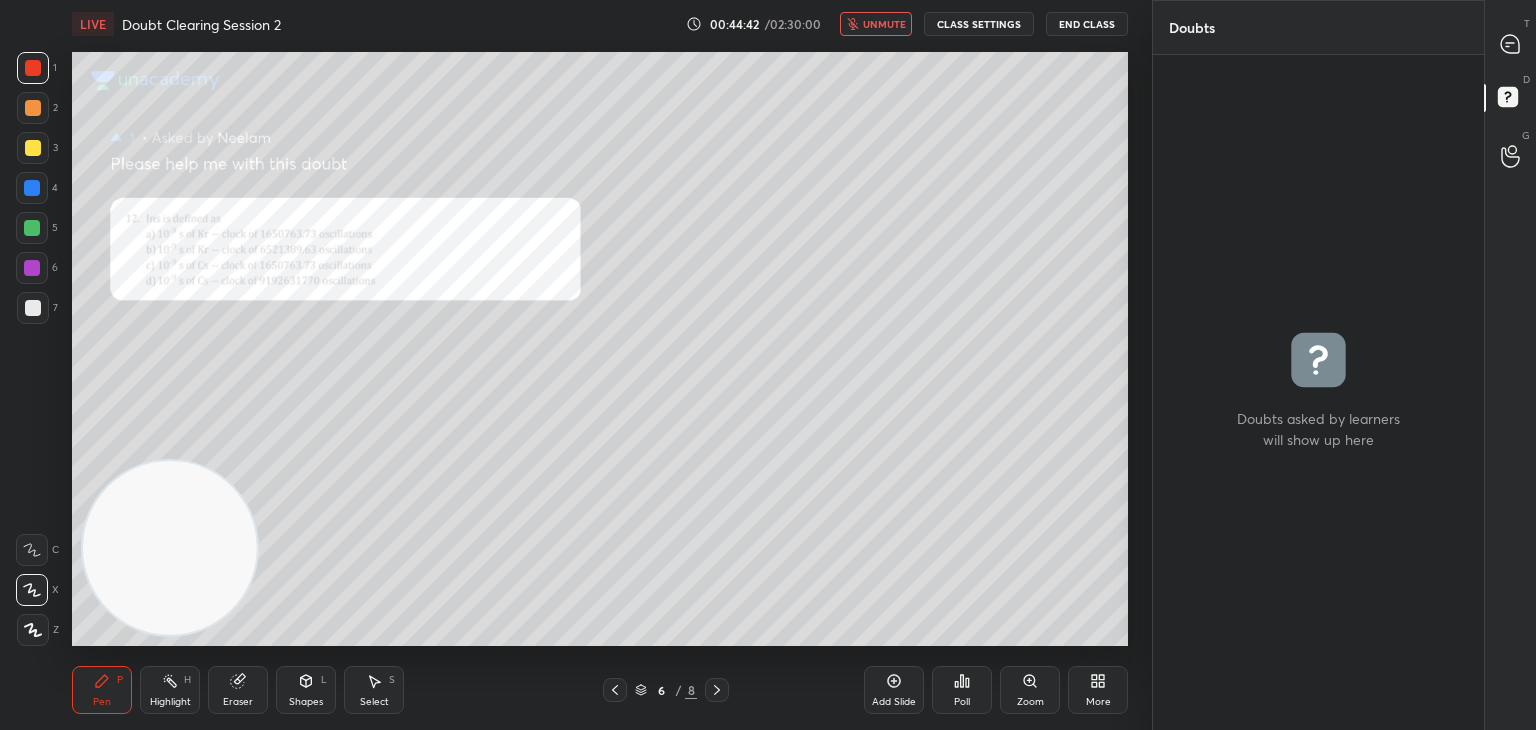 click on "unmute" at bounding box center (876, 24) 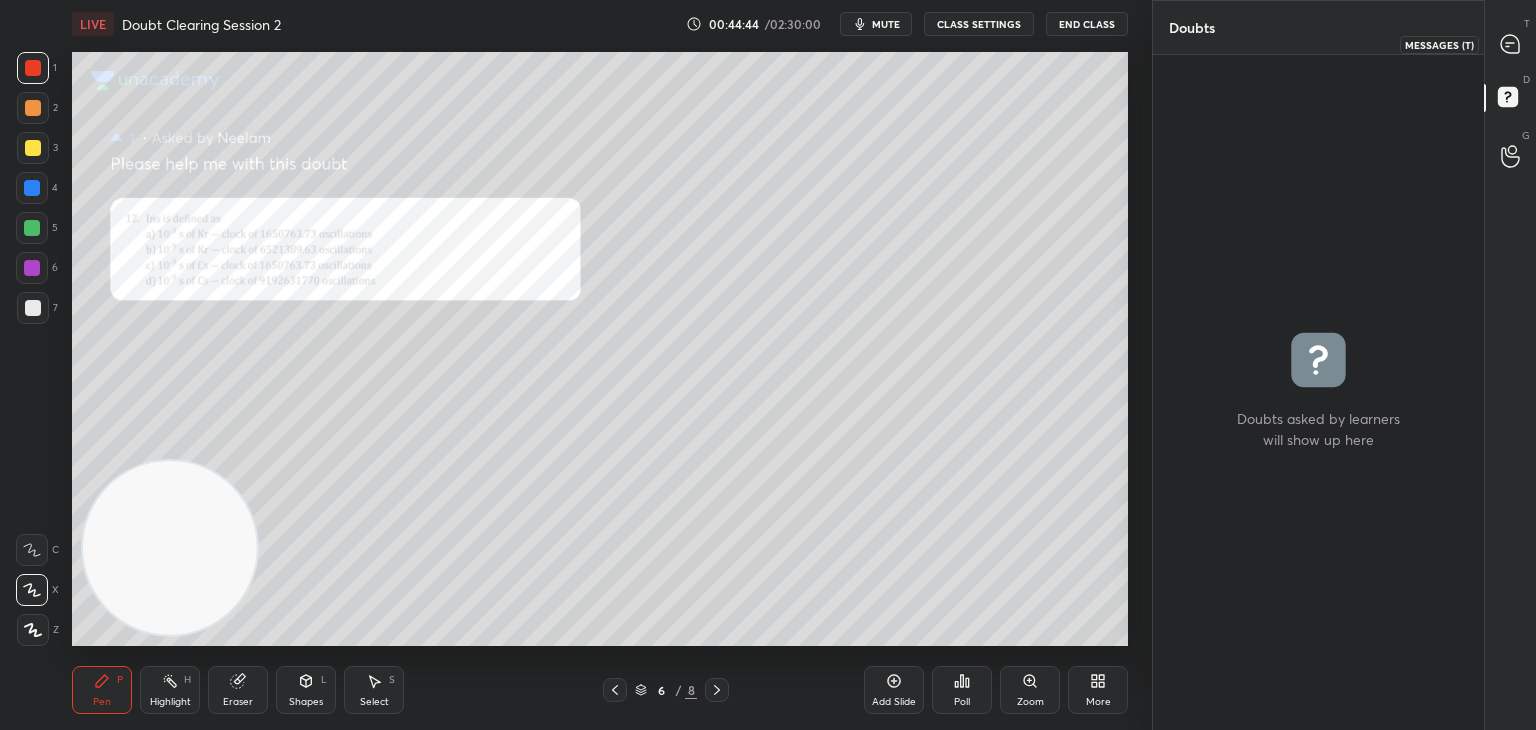click at bounding box center (1511, 44) 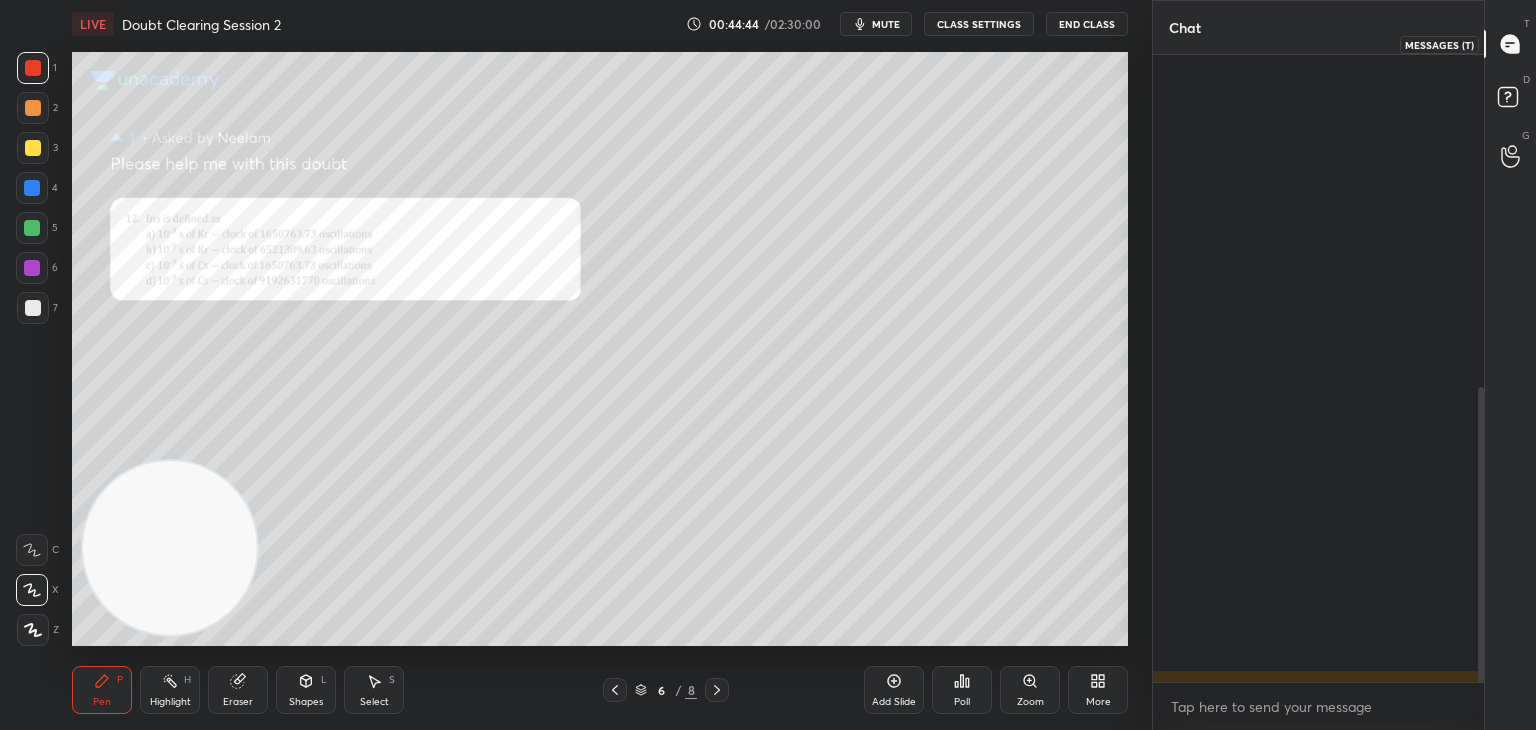 scroll, scrollTop: 706, scrollLeft: 0, axis: vertical 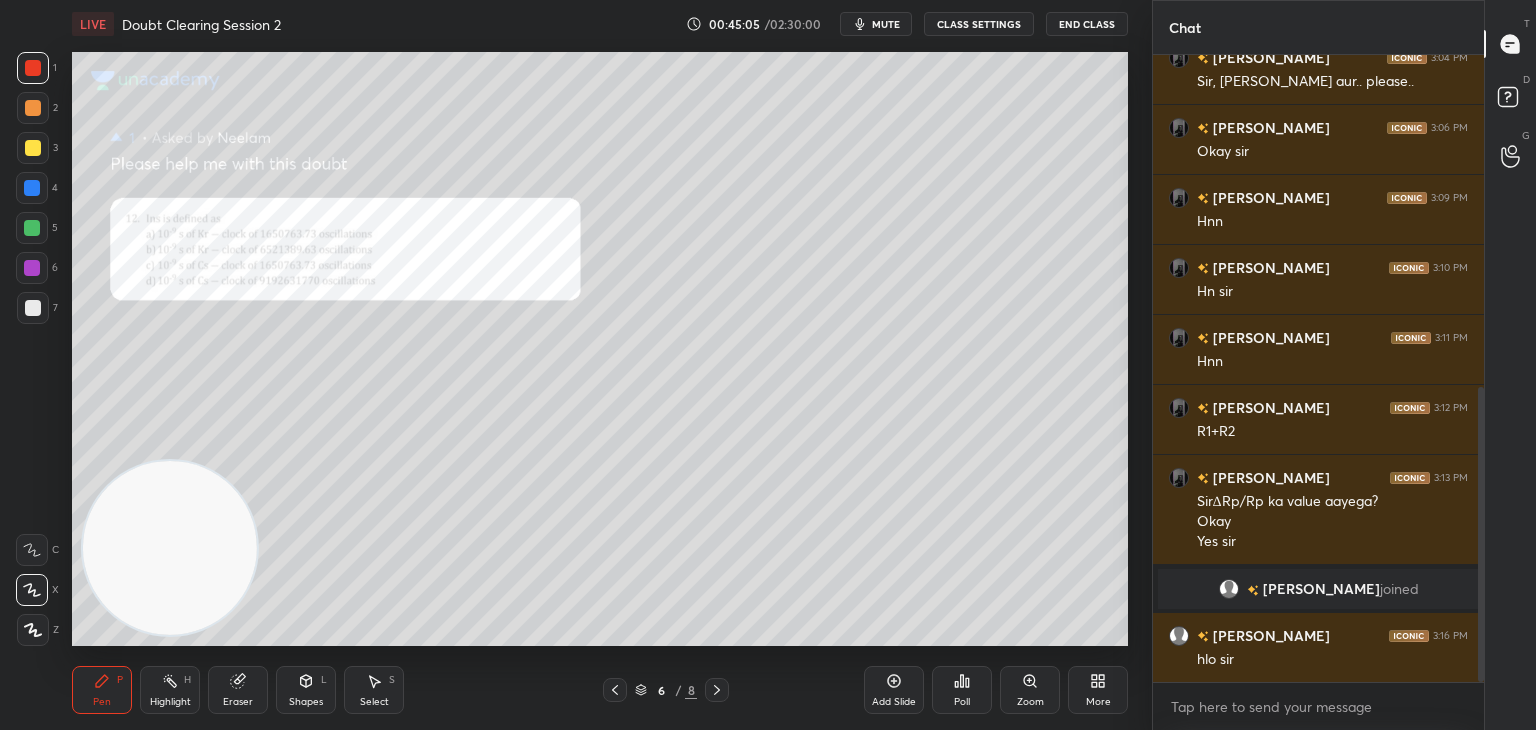 click on "mute" at bounding box center [876, 24] 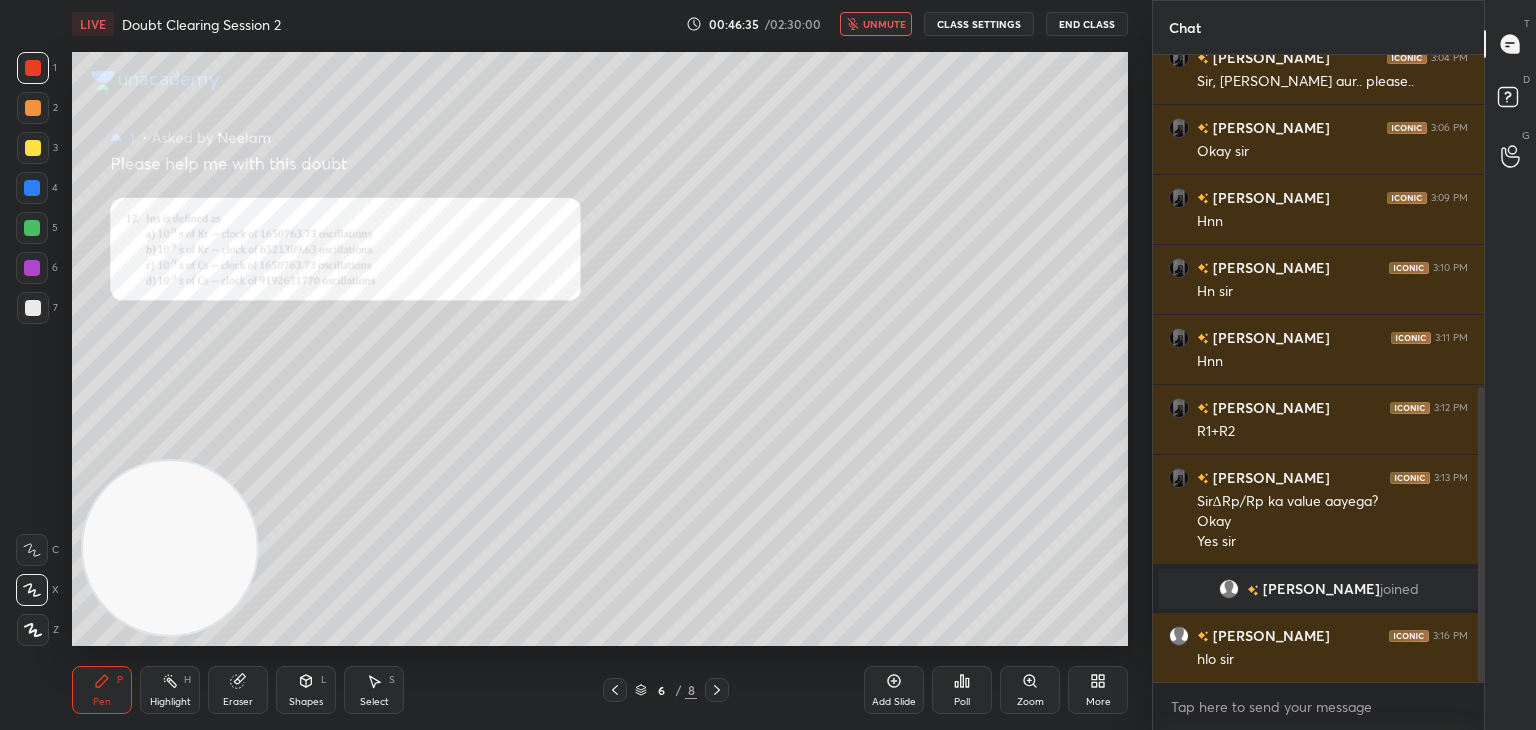 scroll, scrollTop: 792, scrollLeft: 0, axis: vertical 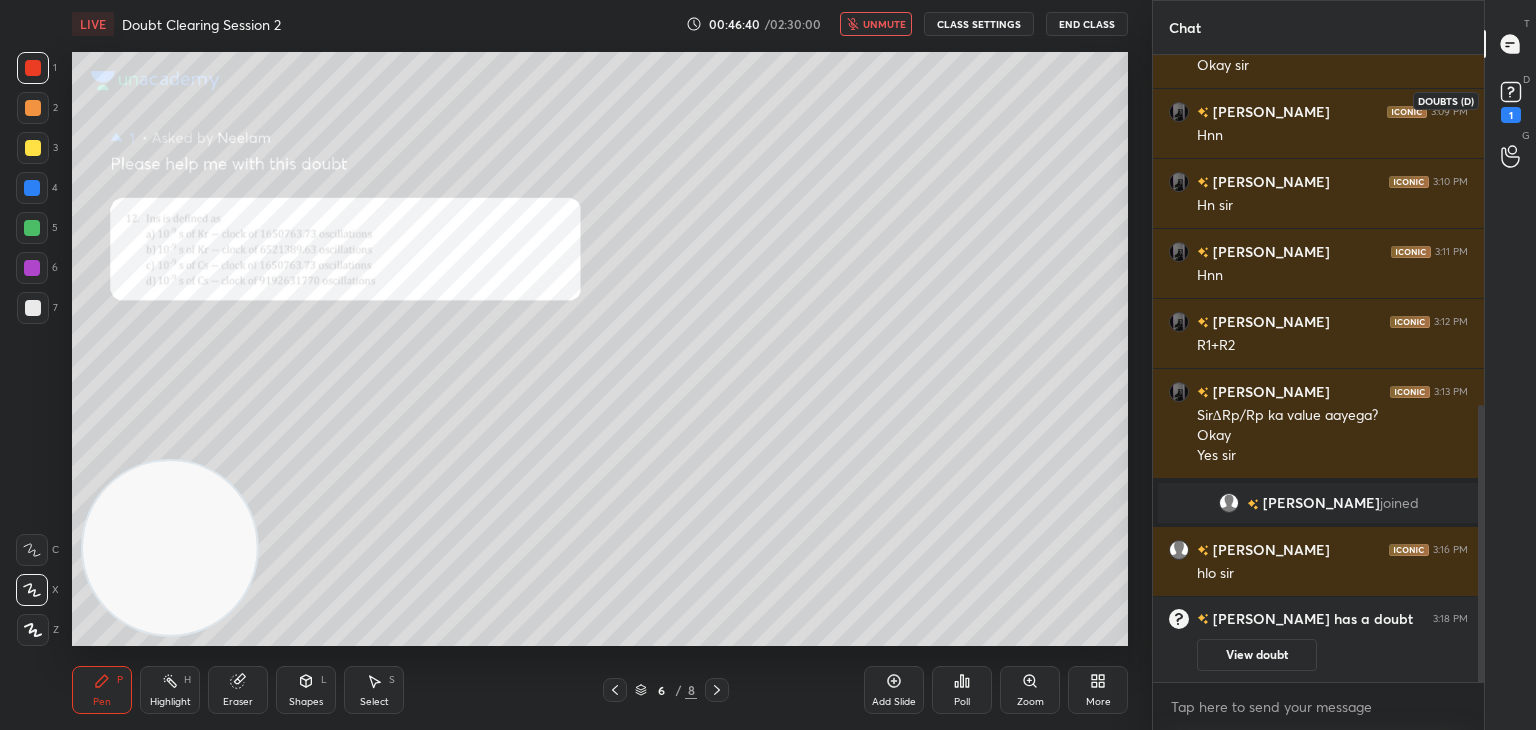 click 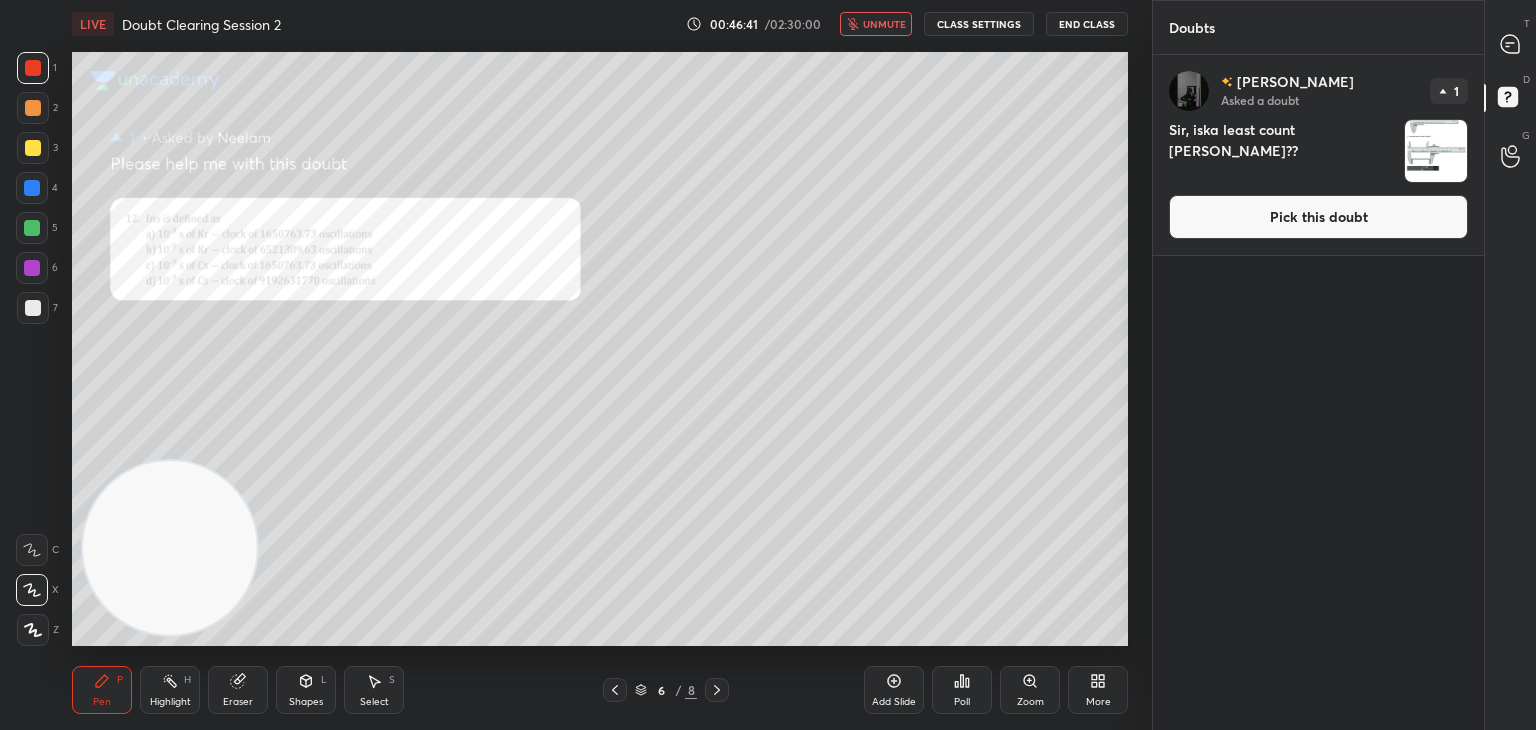 click at bounding box center [1436, 151] 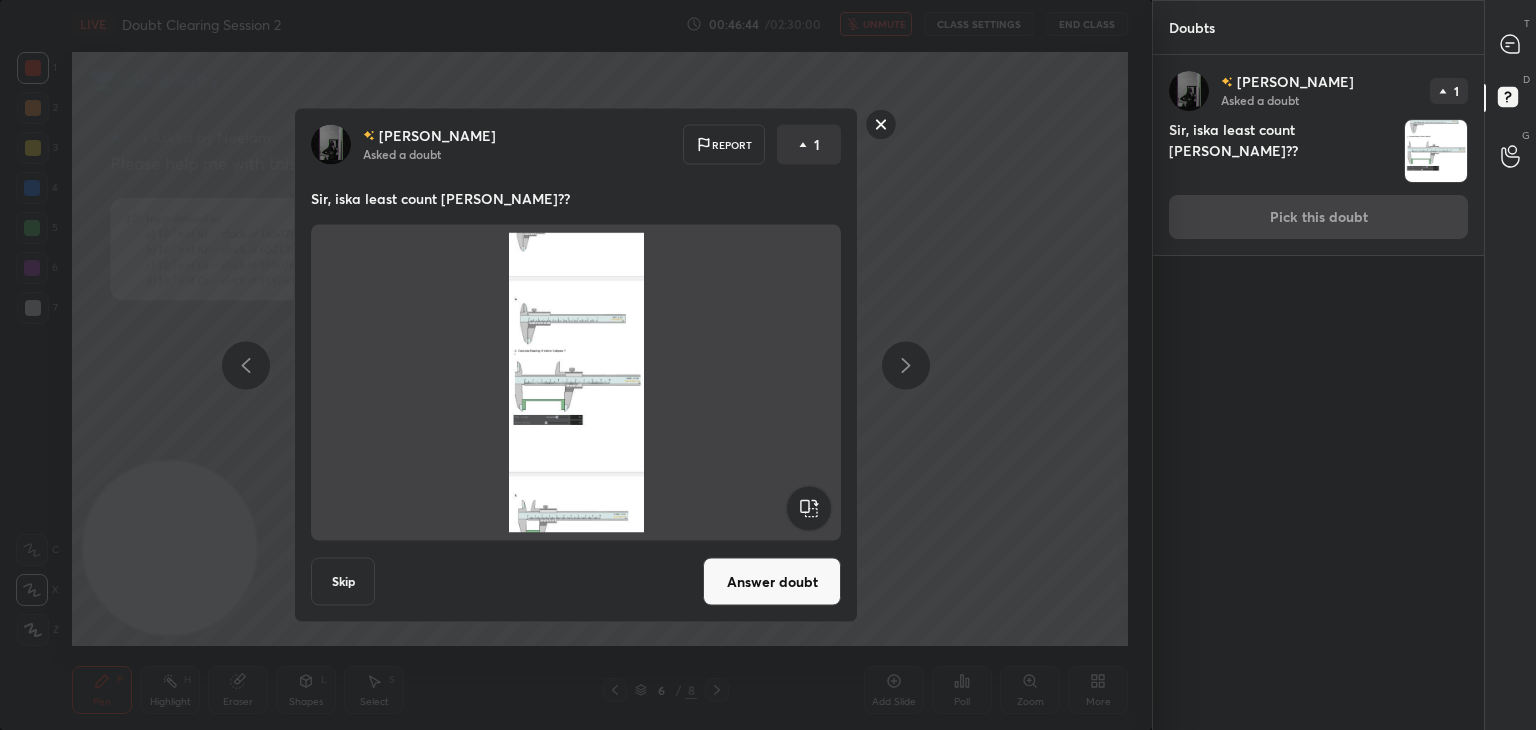 click on "Answer doubt" at bounding box center [772, 582] 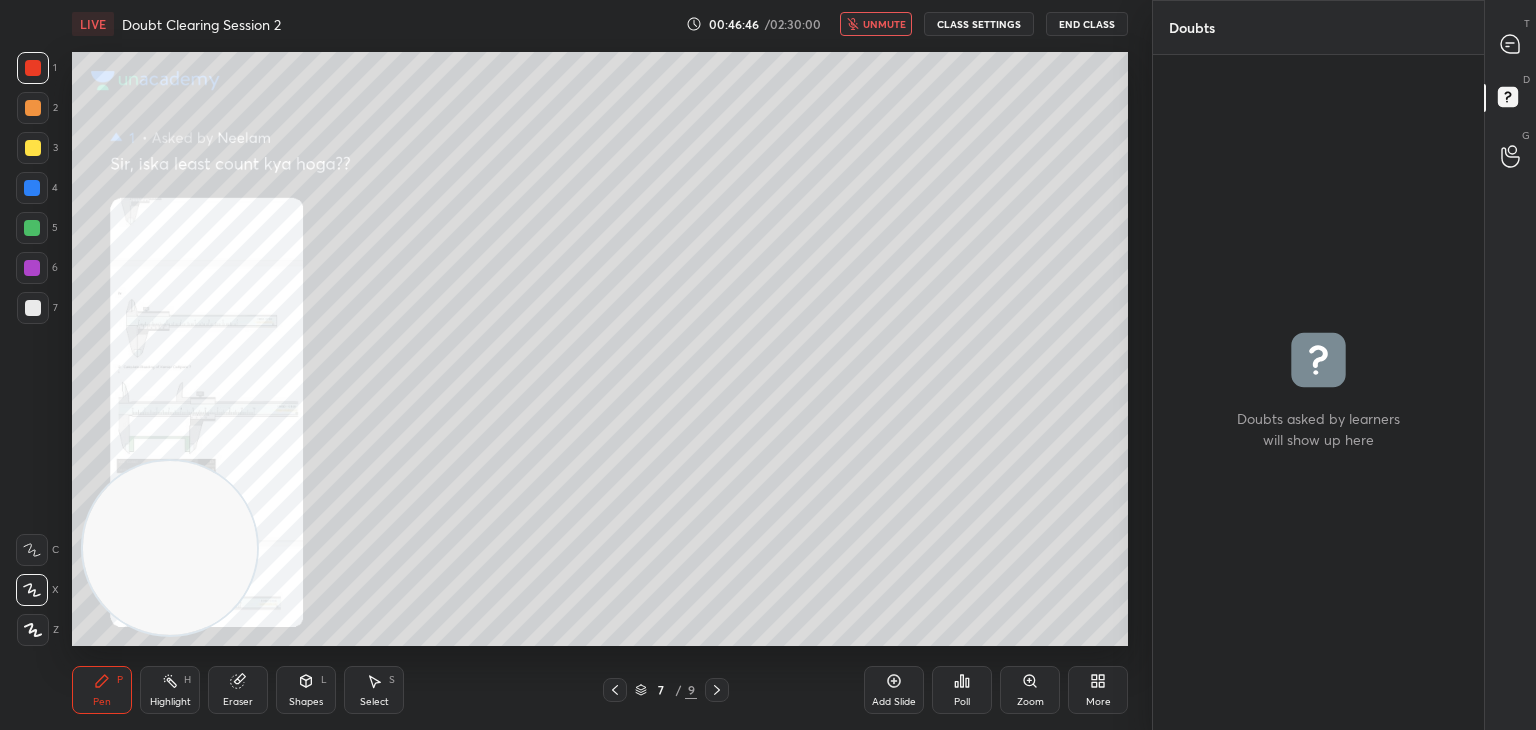 click on "unmute" at bounding box center (876, 24) 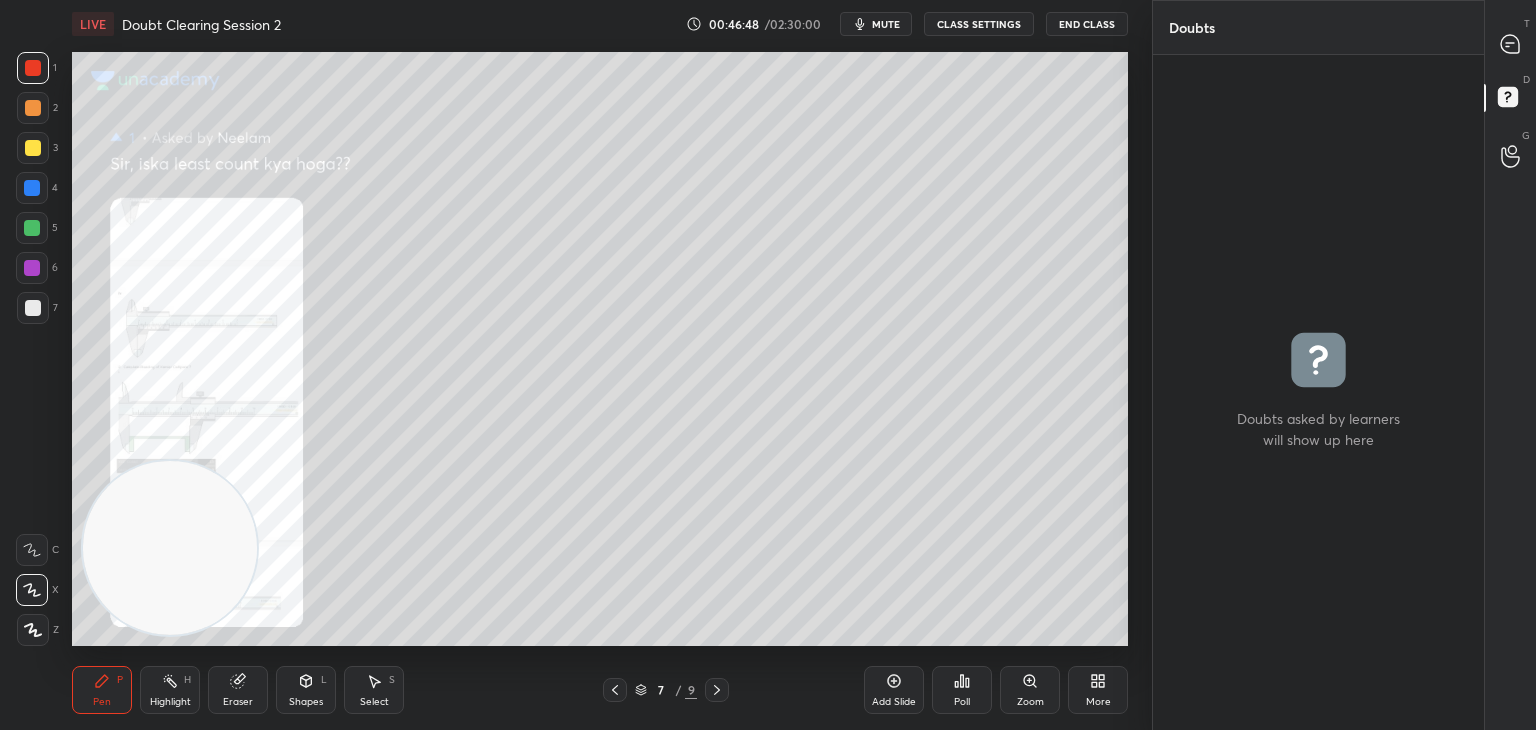 click 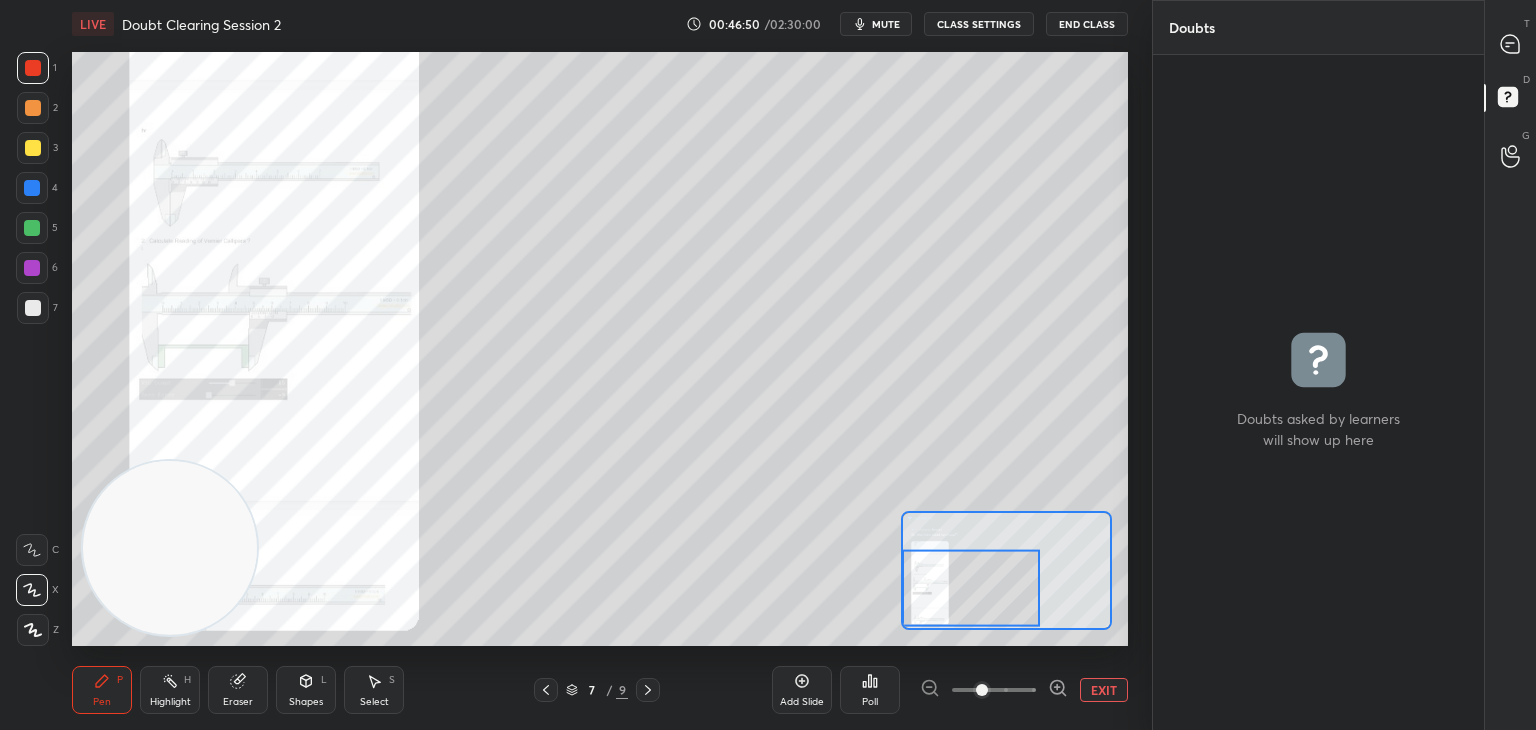 click 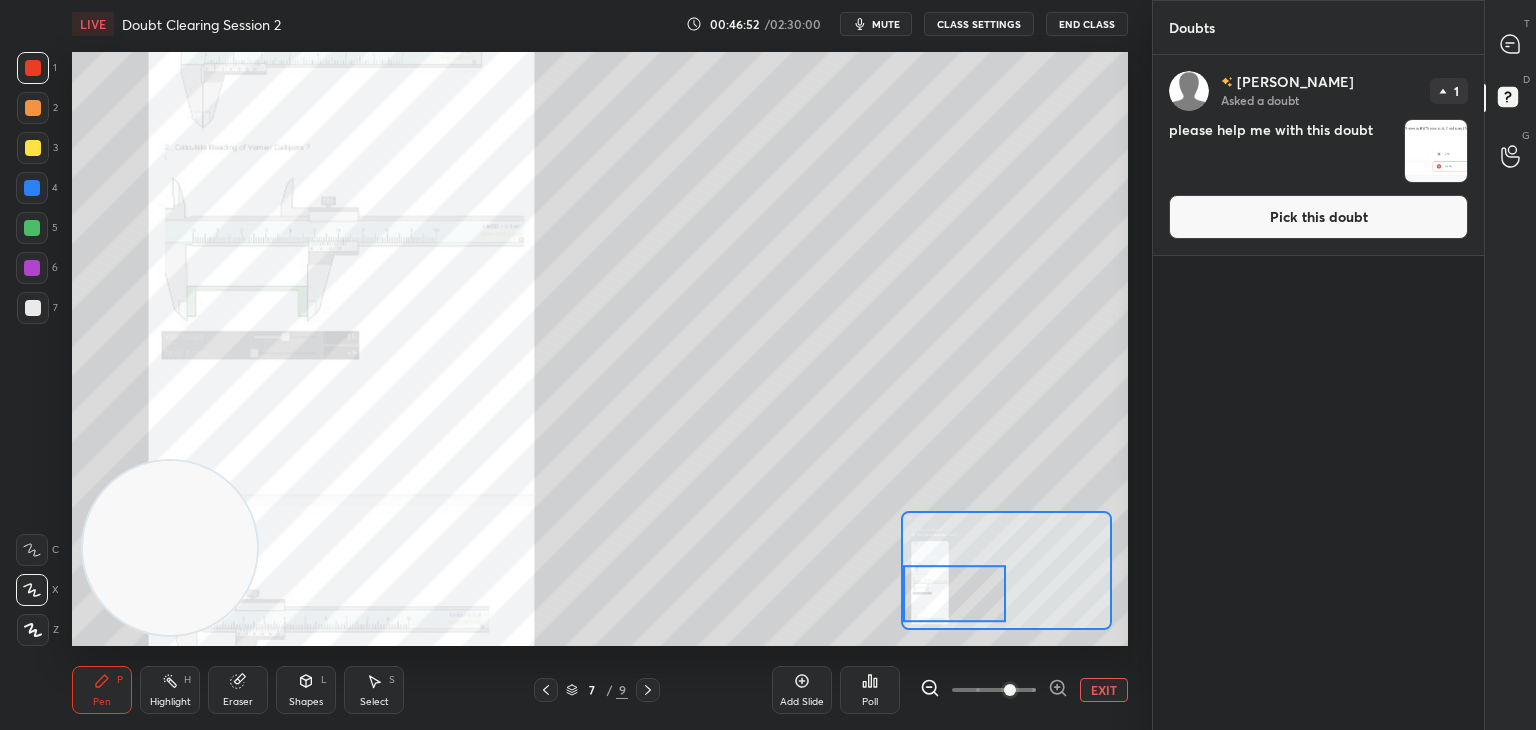 click at bounding box center (955, 593) 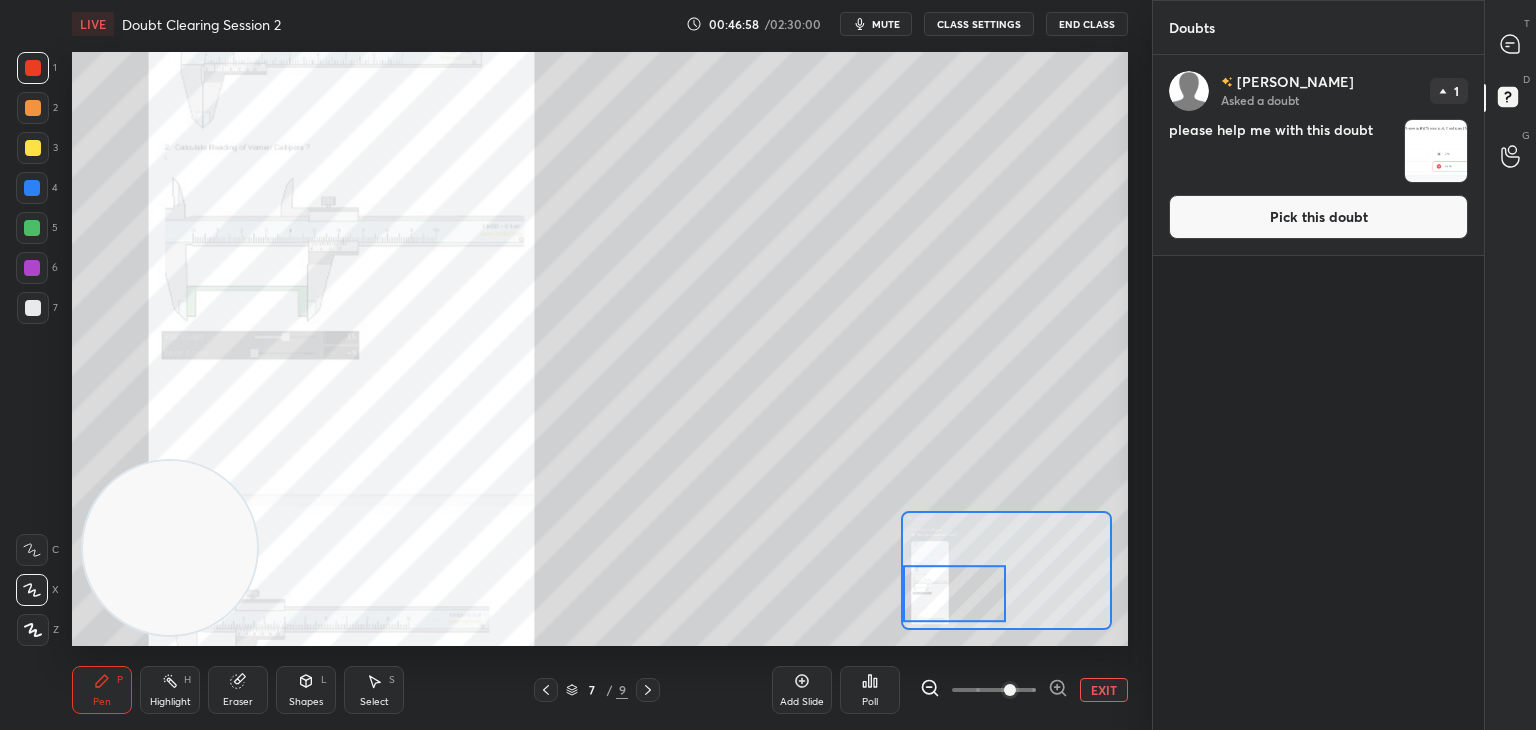 click on "EXIT" at bounding box center (1104, 690) 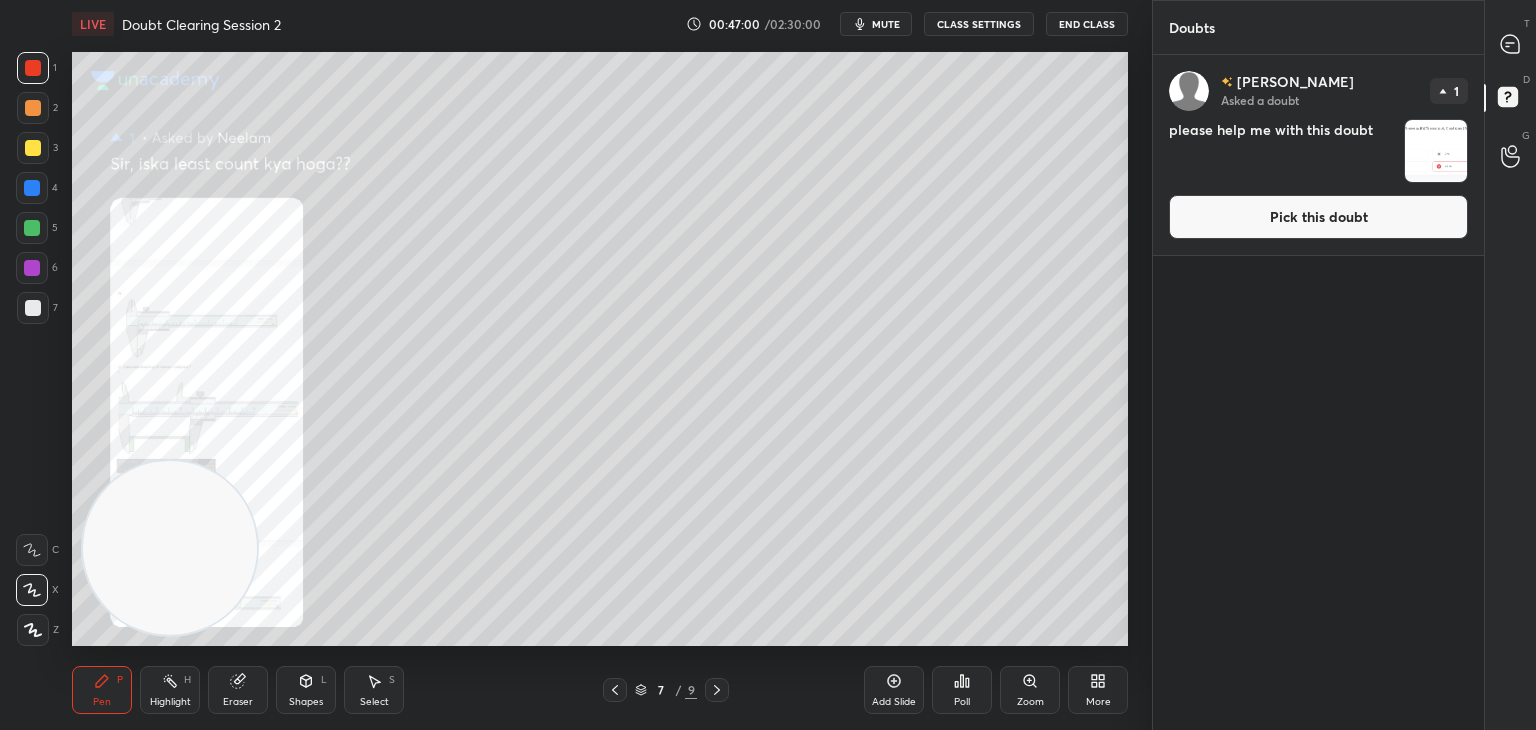 click 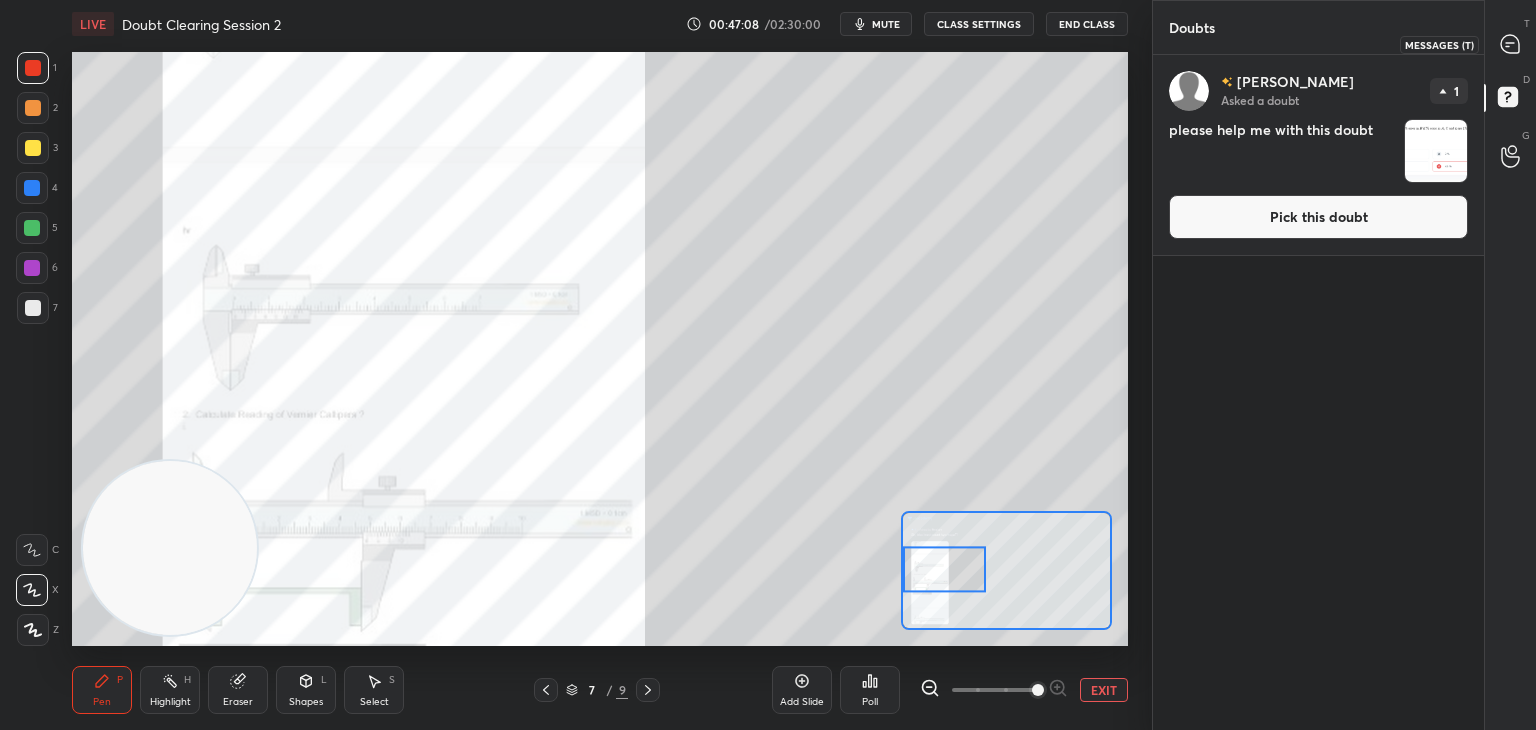 click at bounding box center [1511, 44] 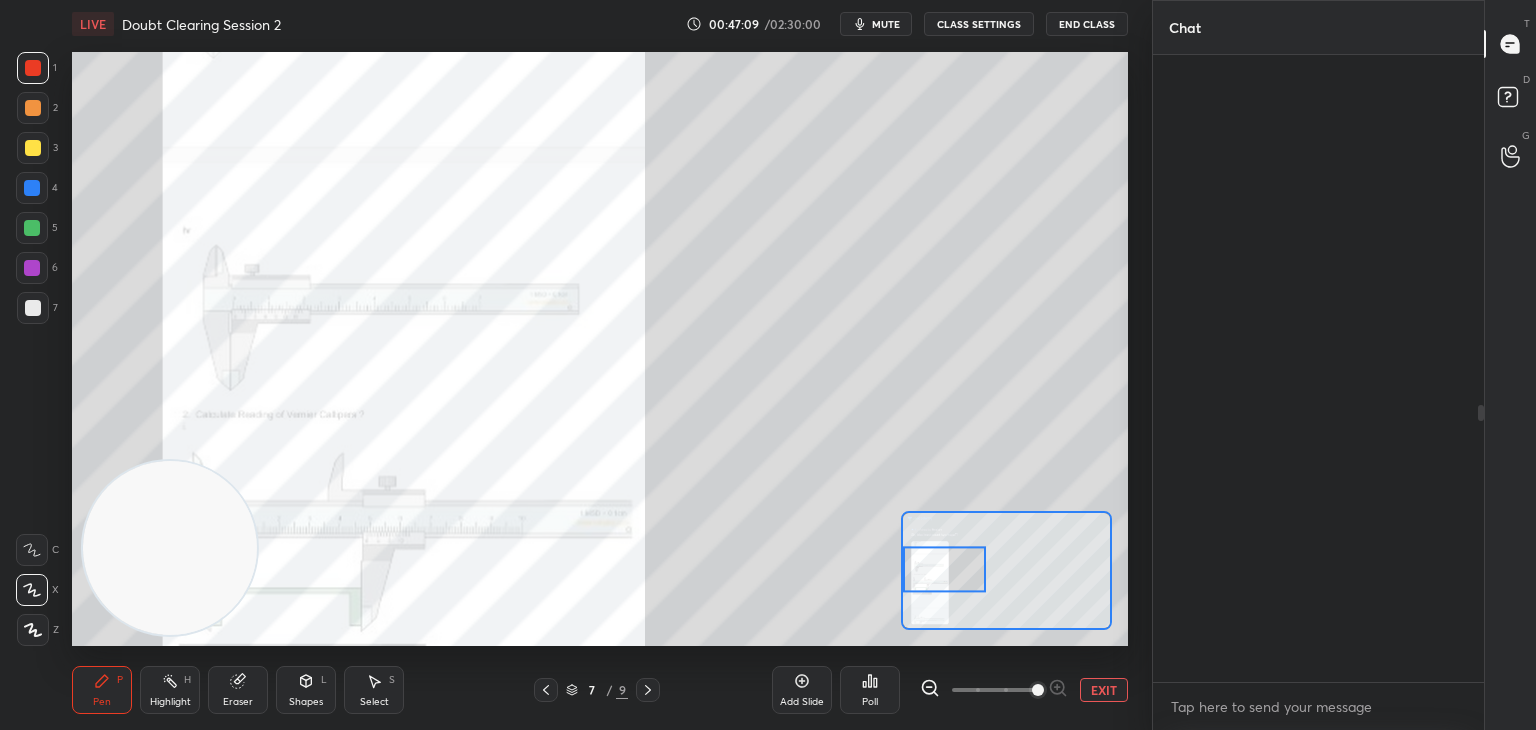 scroll, scrollTop: 792, scrollLeft: 0, axis: vertical 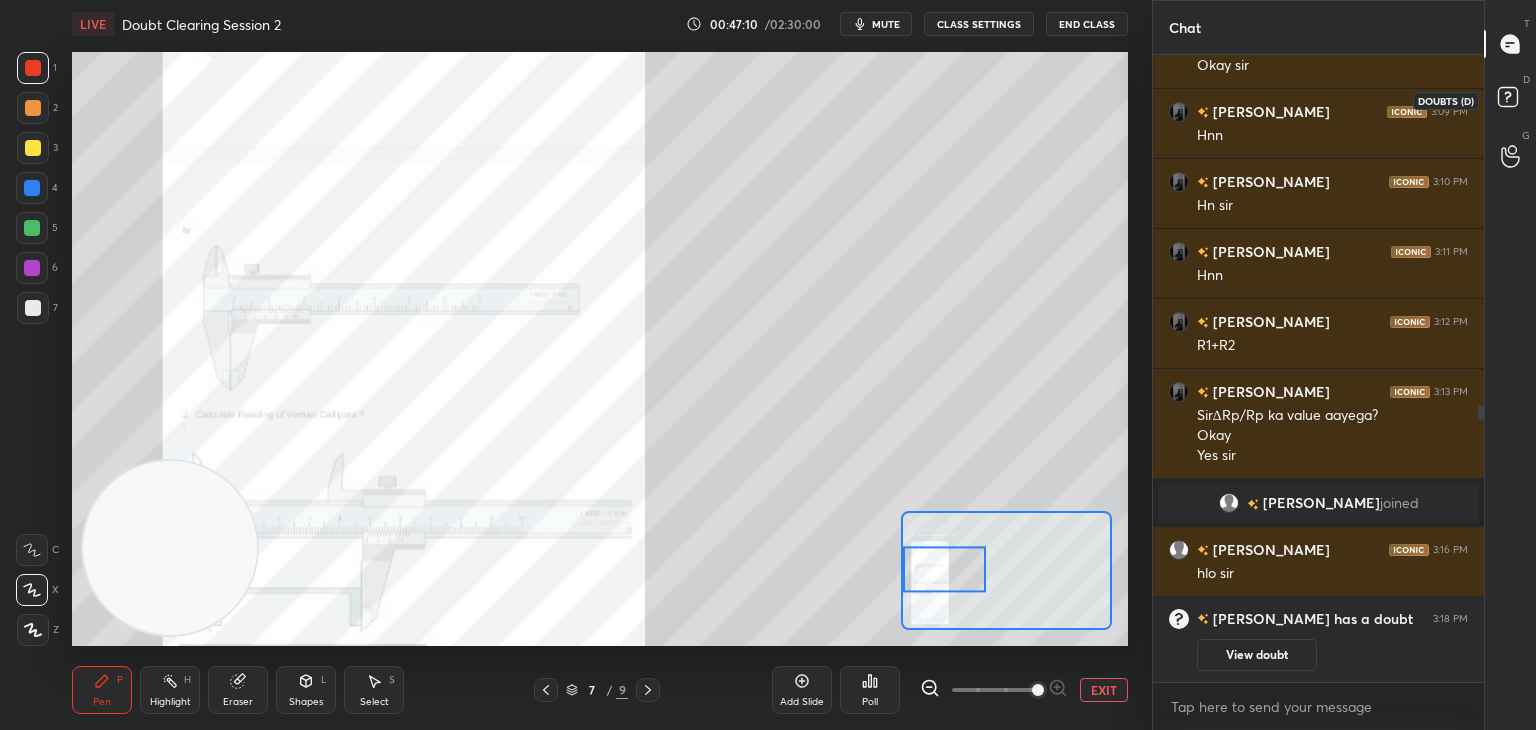 click 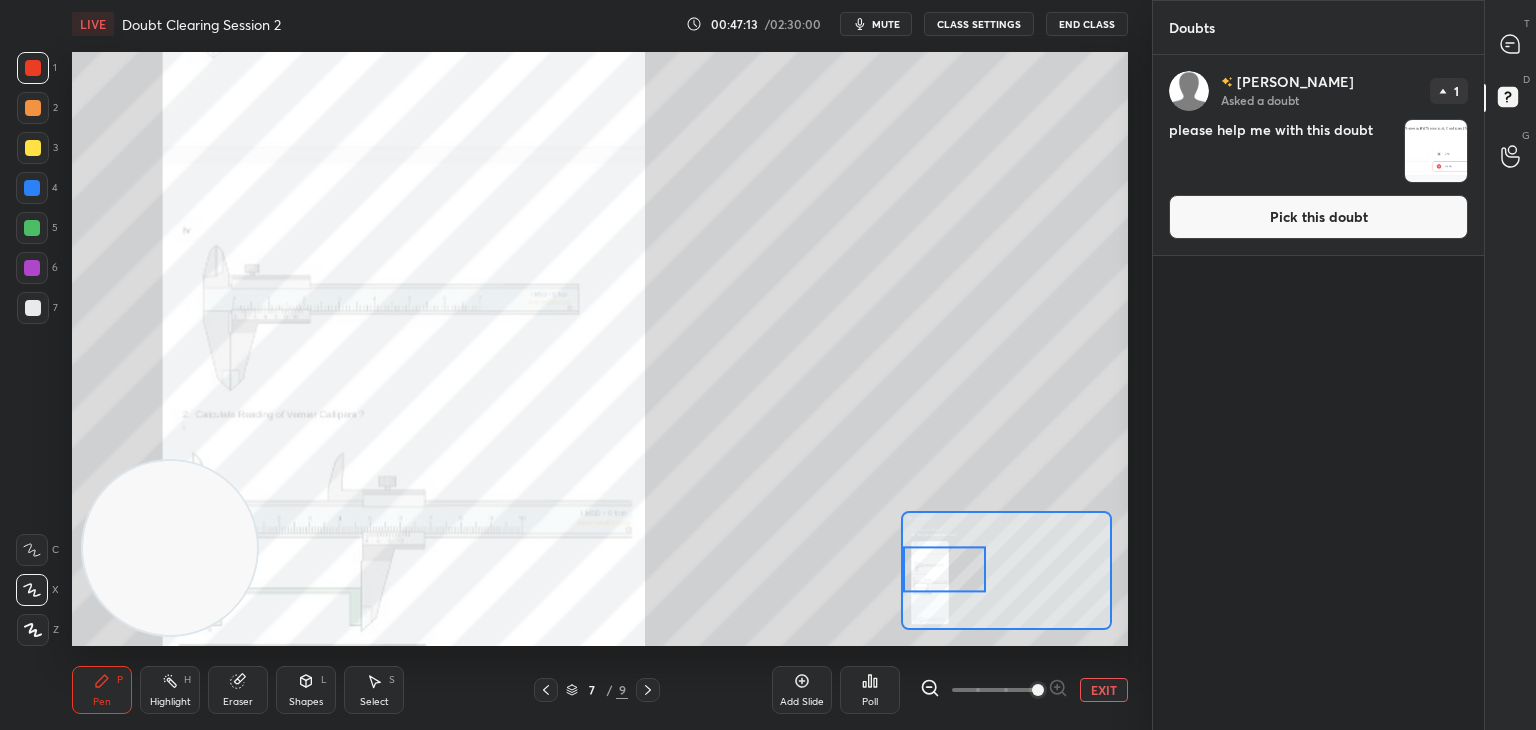 click on "mute" at bounding box center [876, 24] 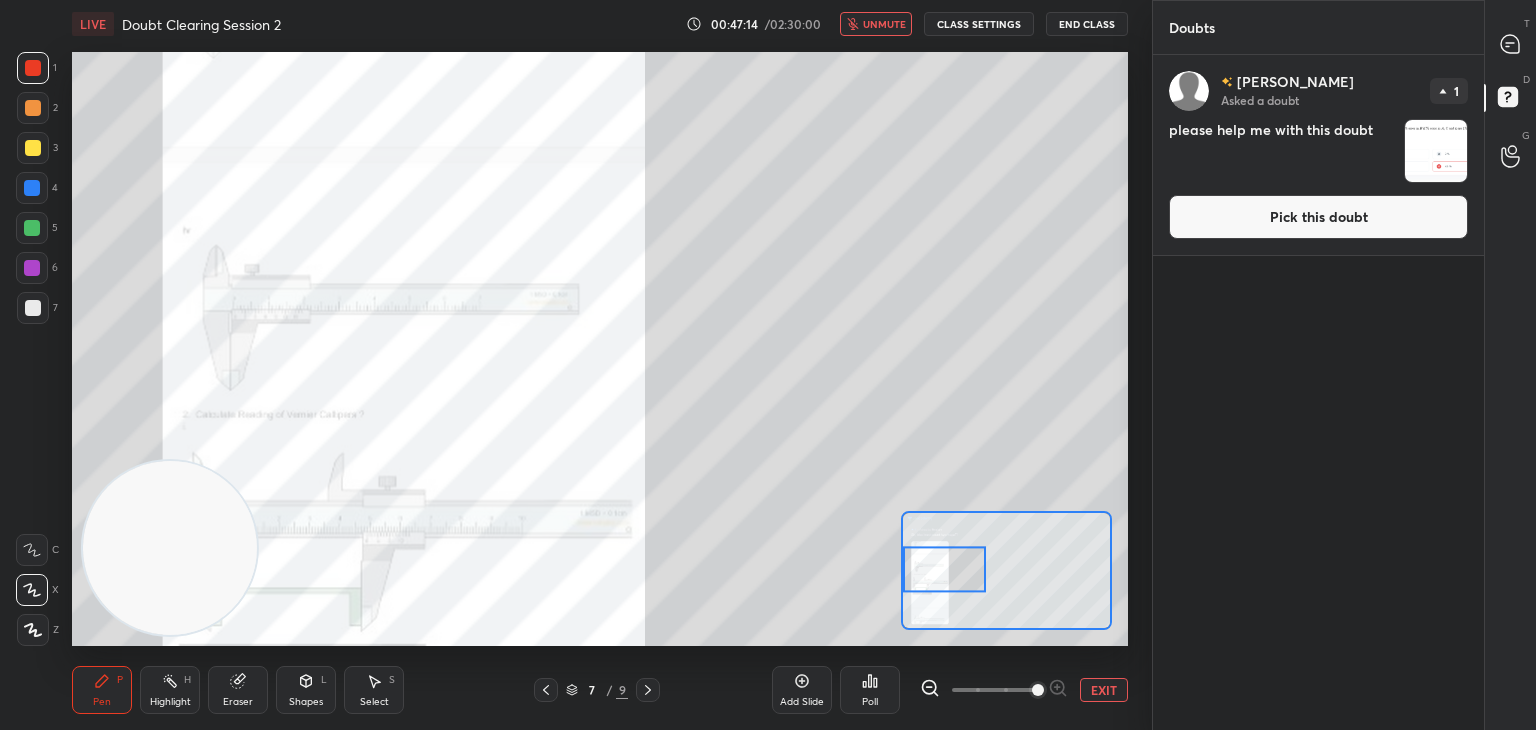 click at bounding box center [1436, 151] 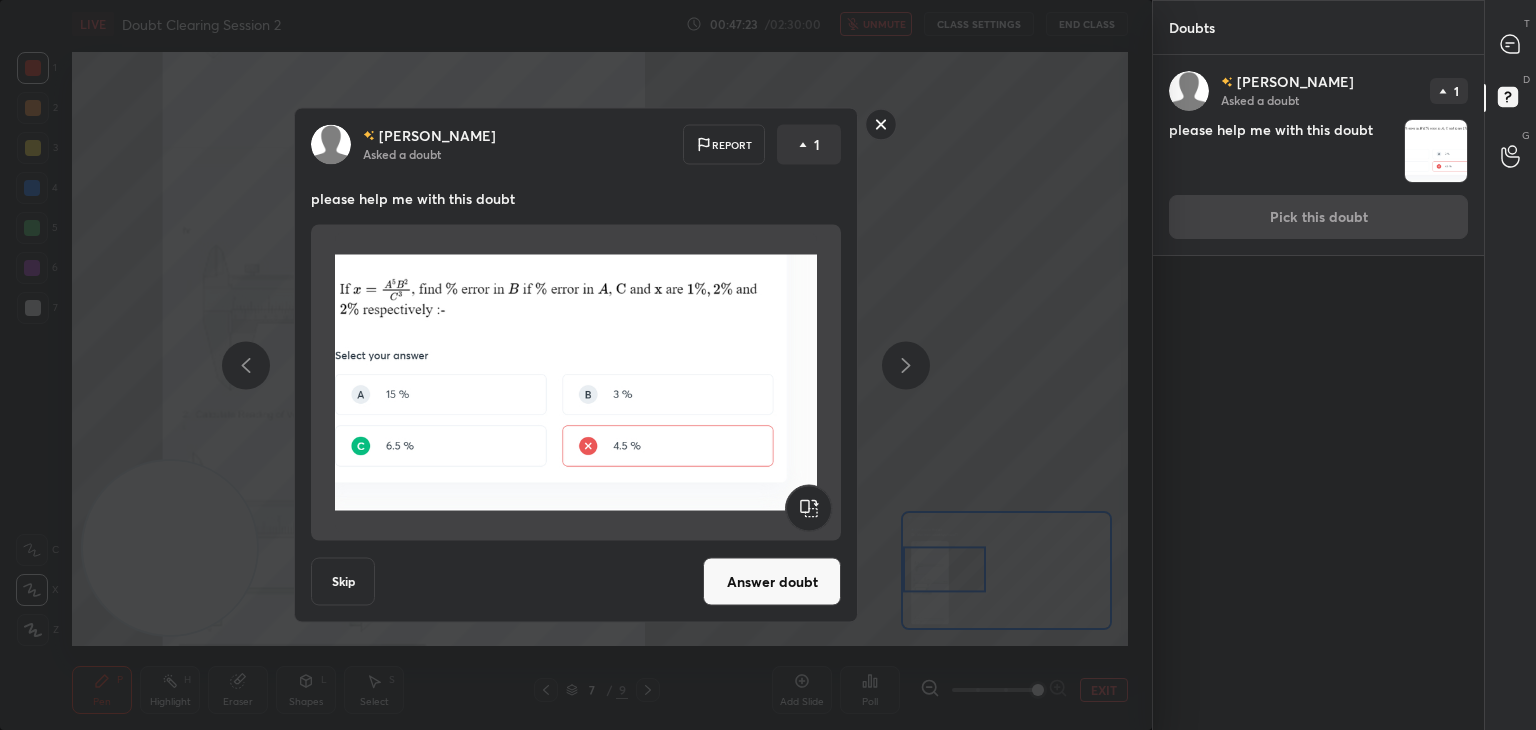 click at bounding box center (576, 383) 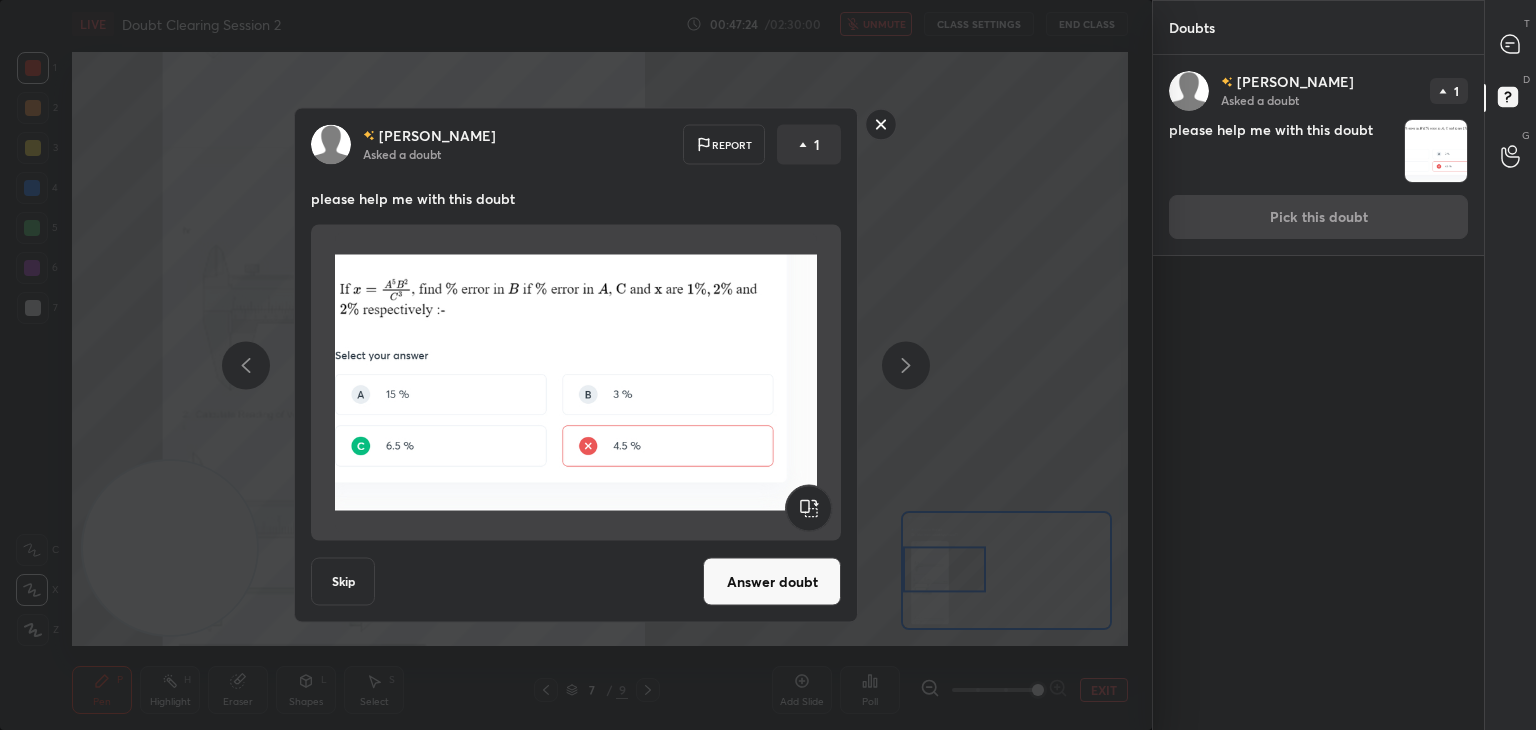 click at bounding box center [576, 383] 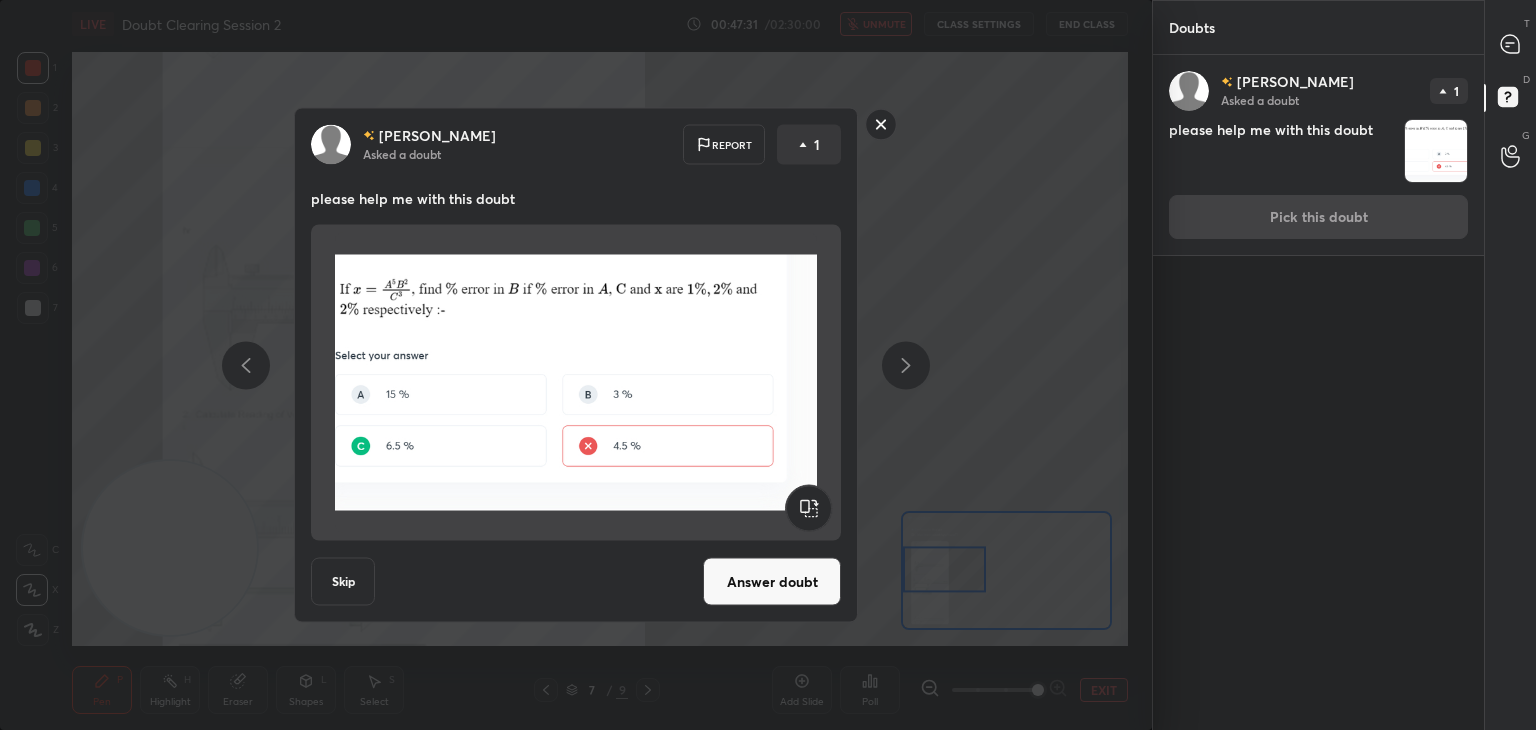 click on "Answer doubt" at bounding box center (772, 582) 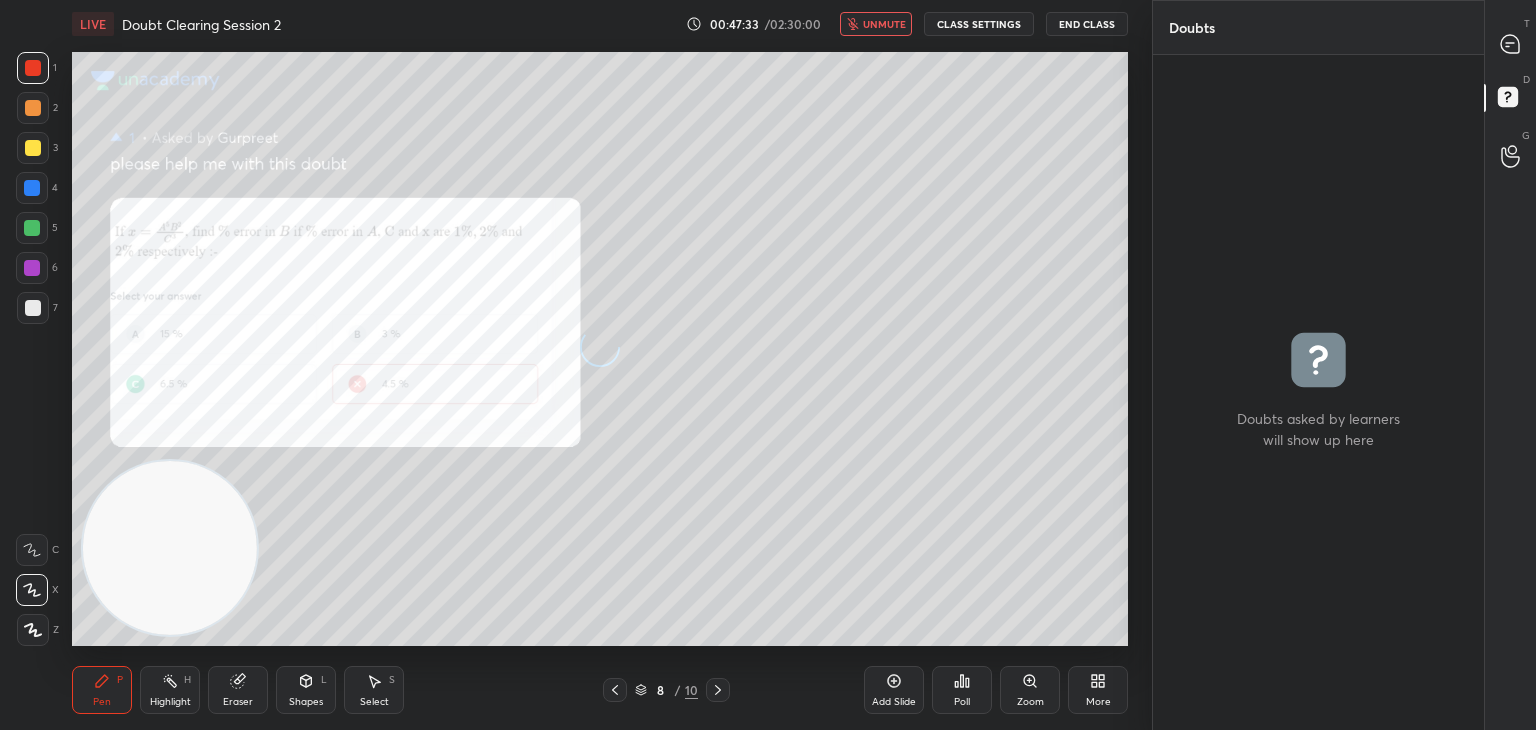 click on "unmute" at bounding box center (884, 24) 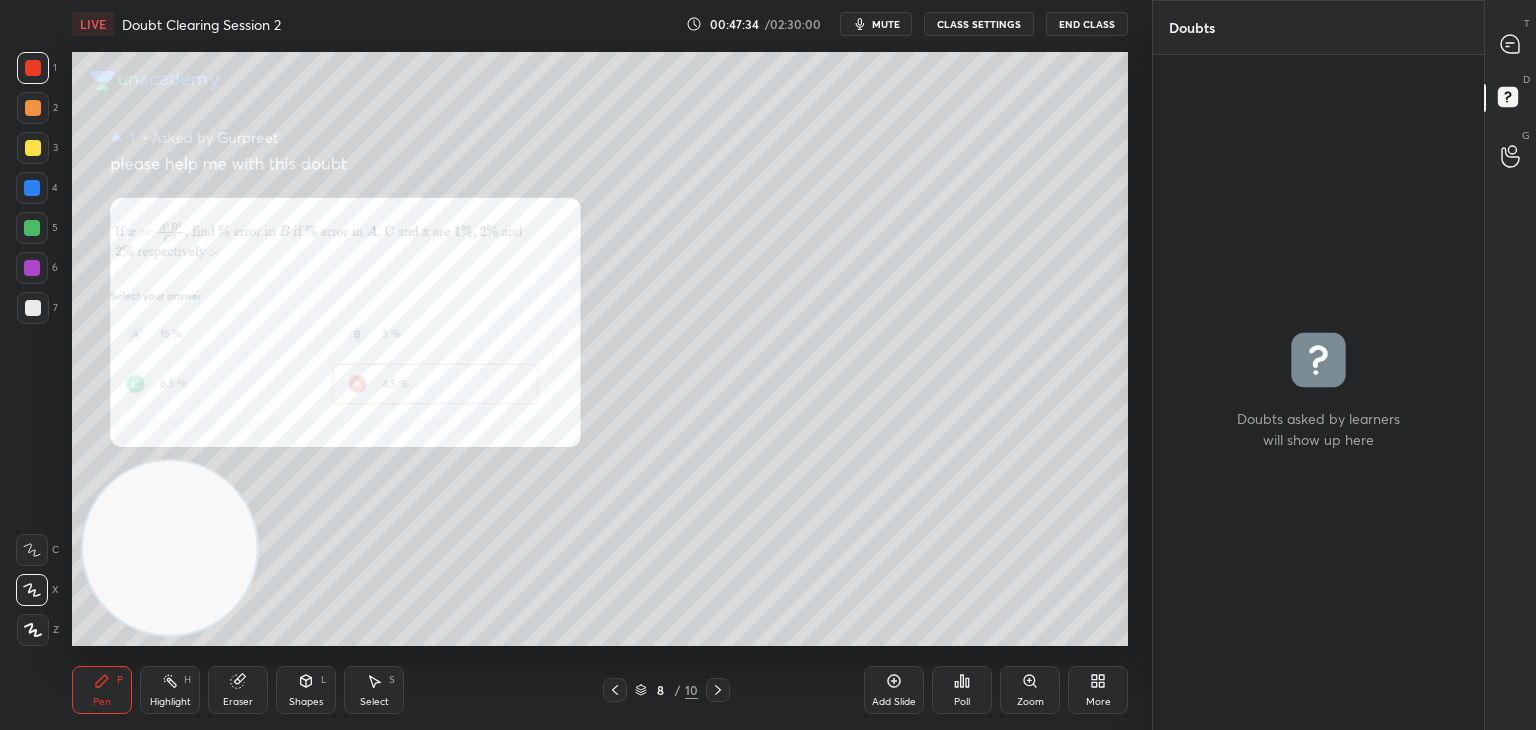 click on "Zoom" at bounding box center [1030, 690] 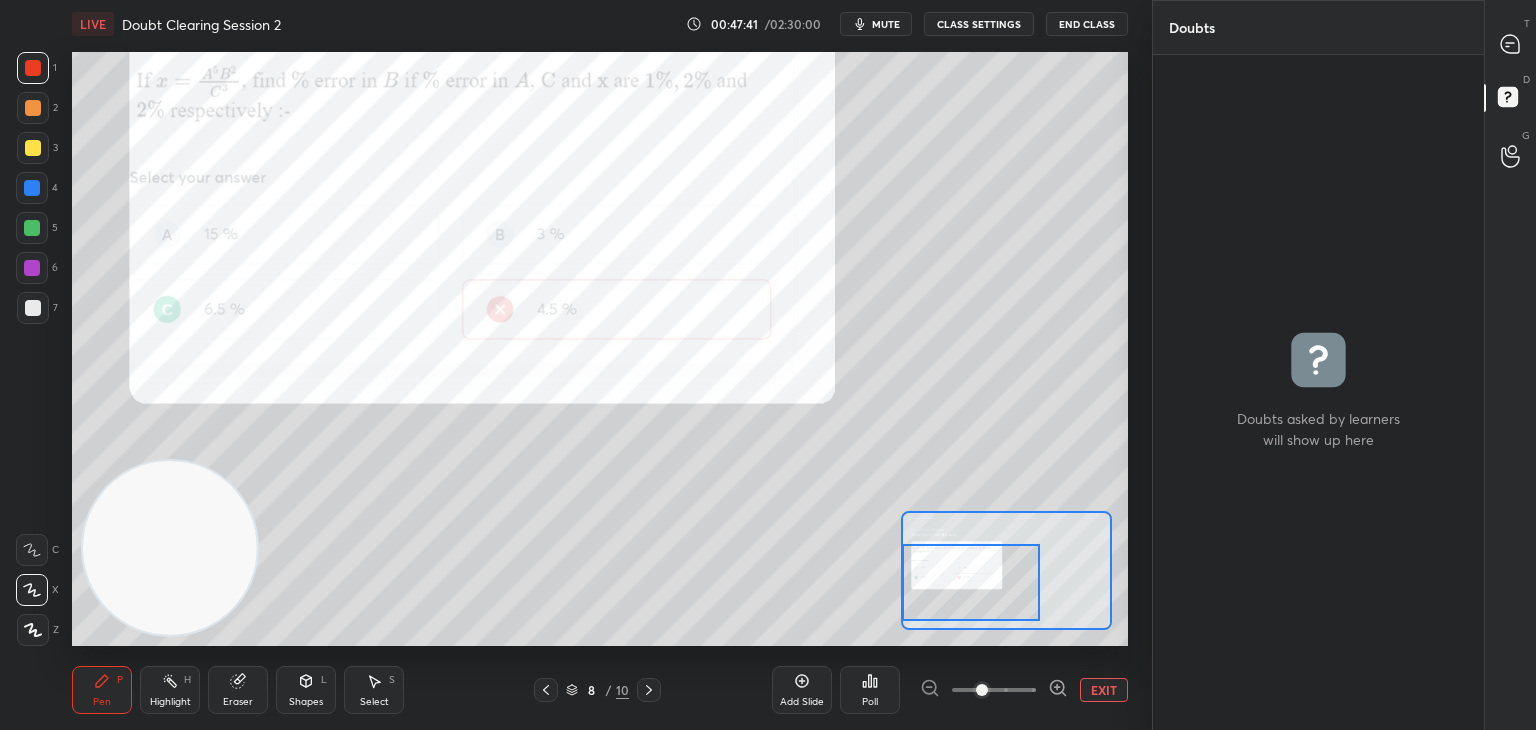 click 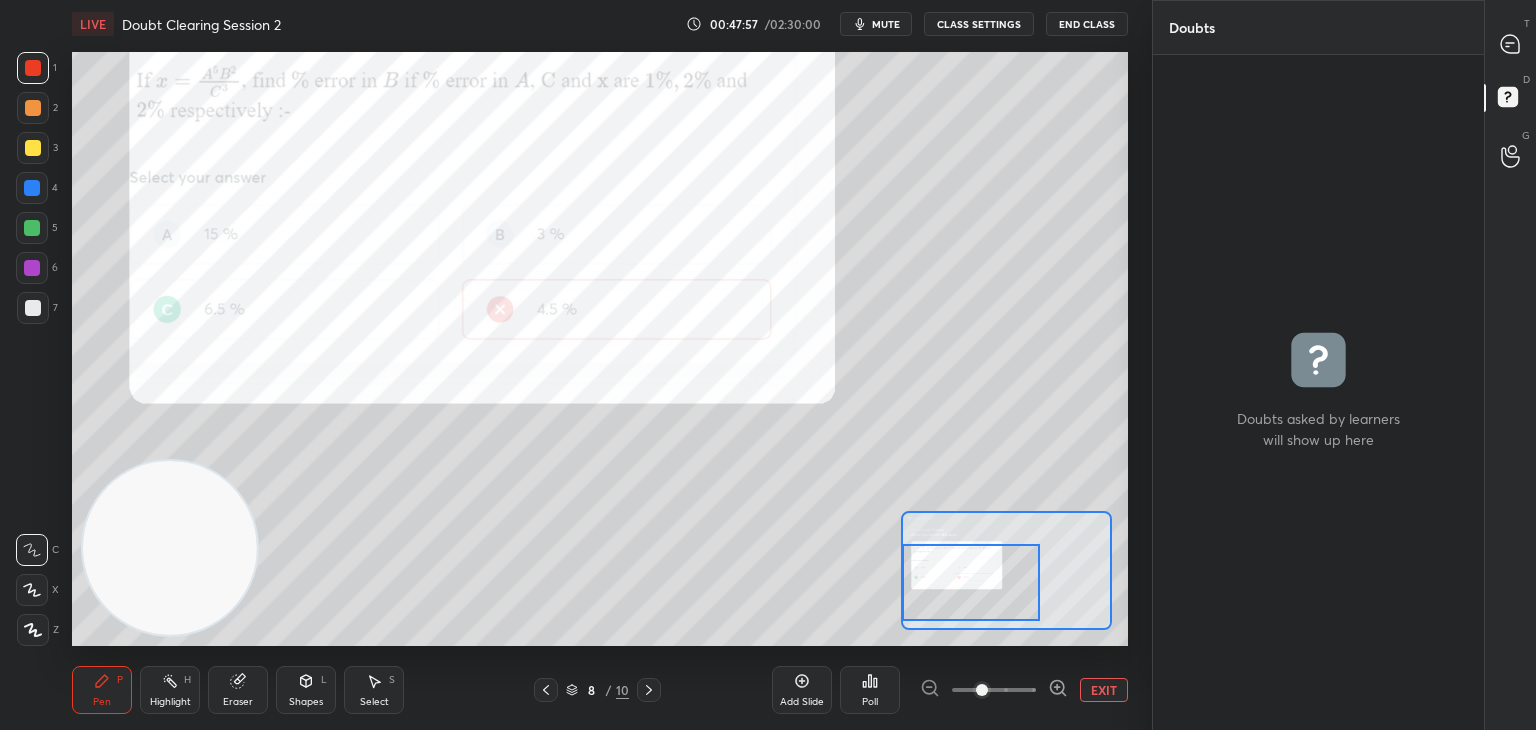 click on "EXIT" at bounding box center (1104, 690) 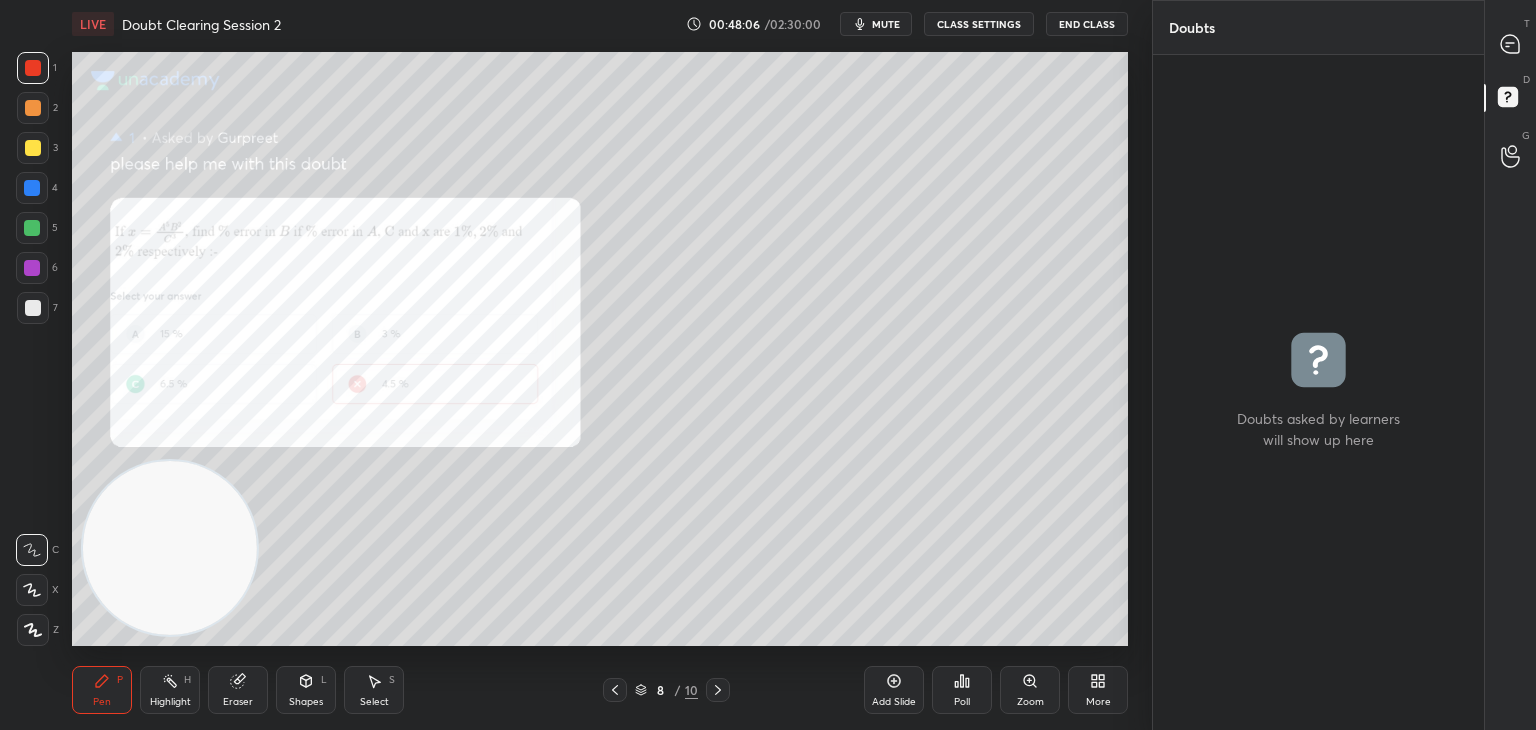 click 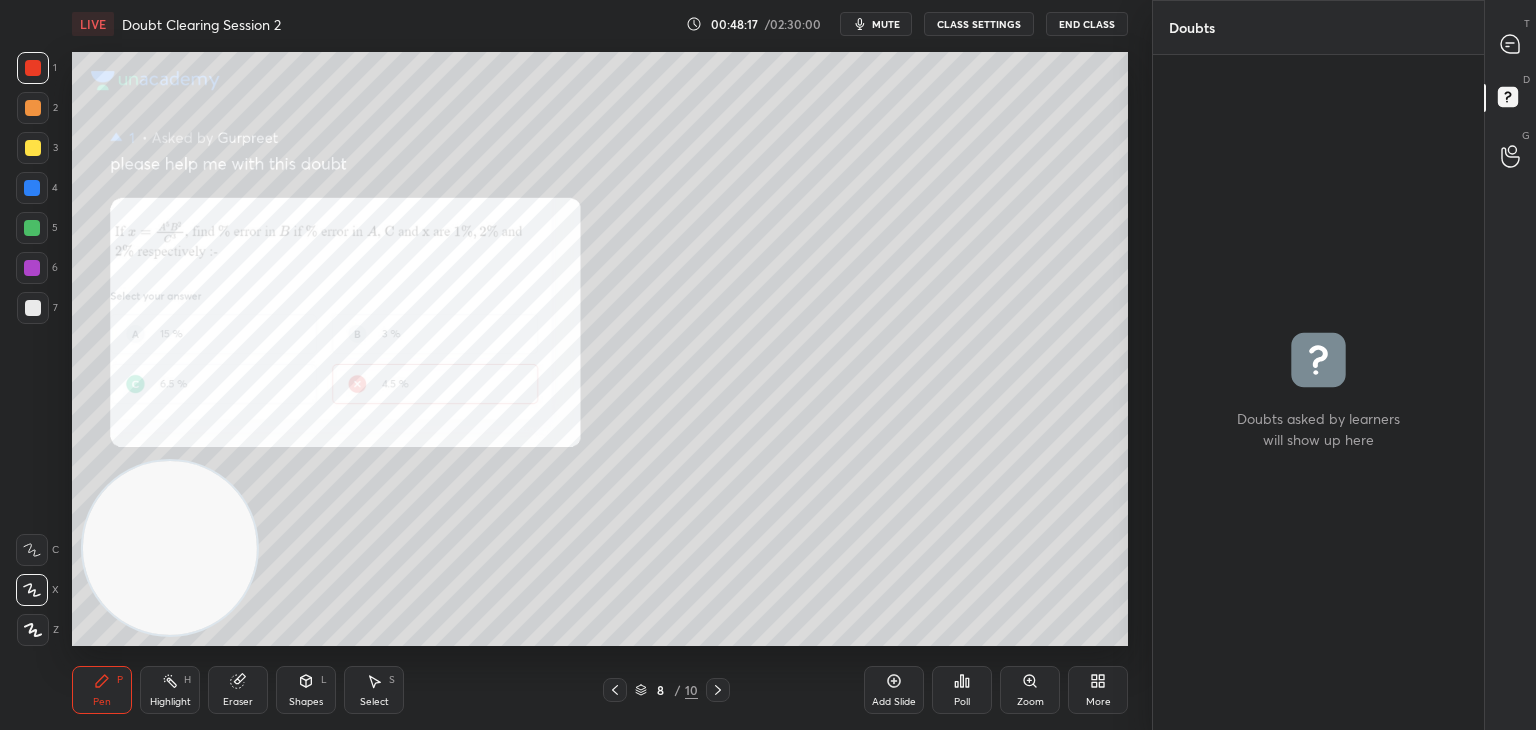 click 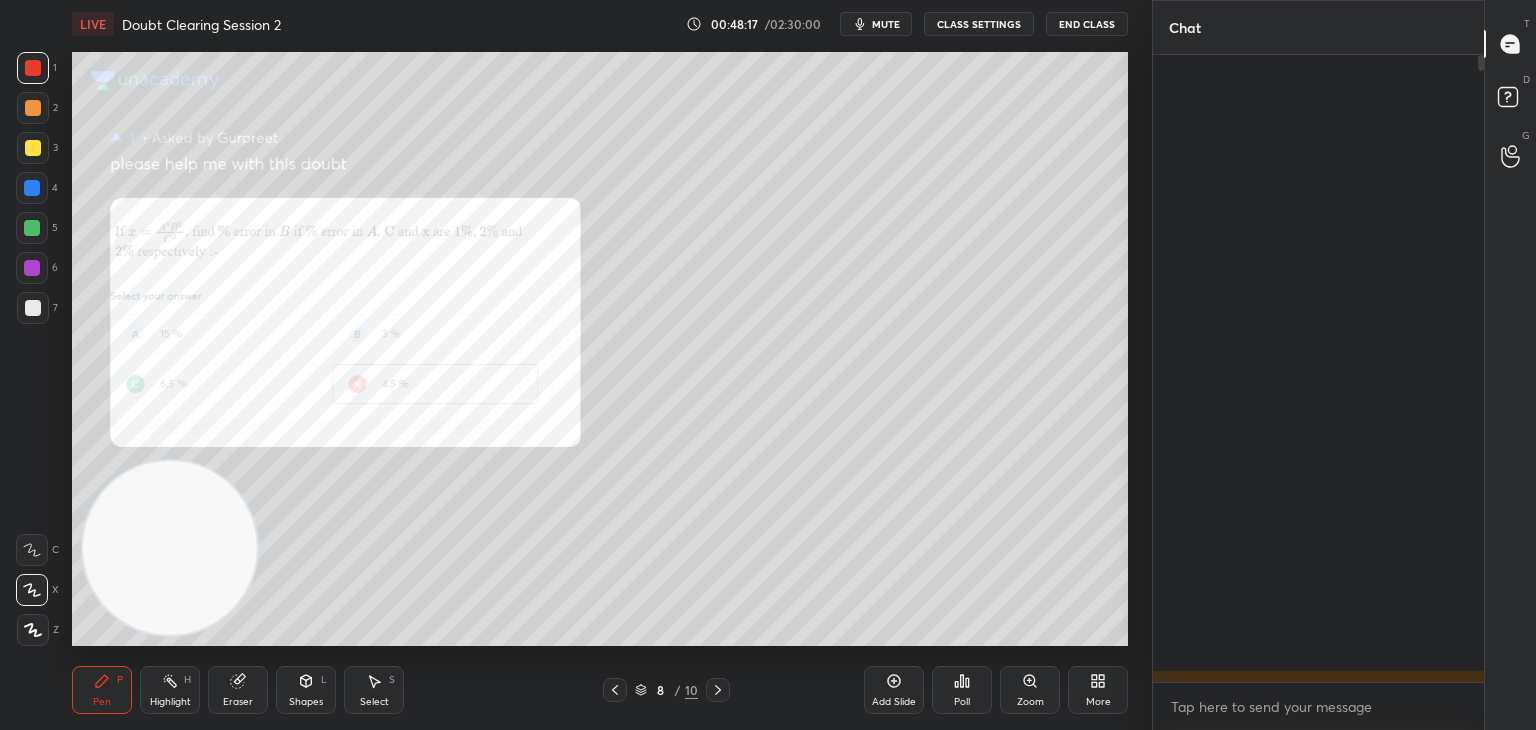 scroll, scrollTop: 706, scrollLeft: 0, axis: vertical 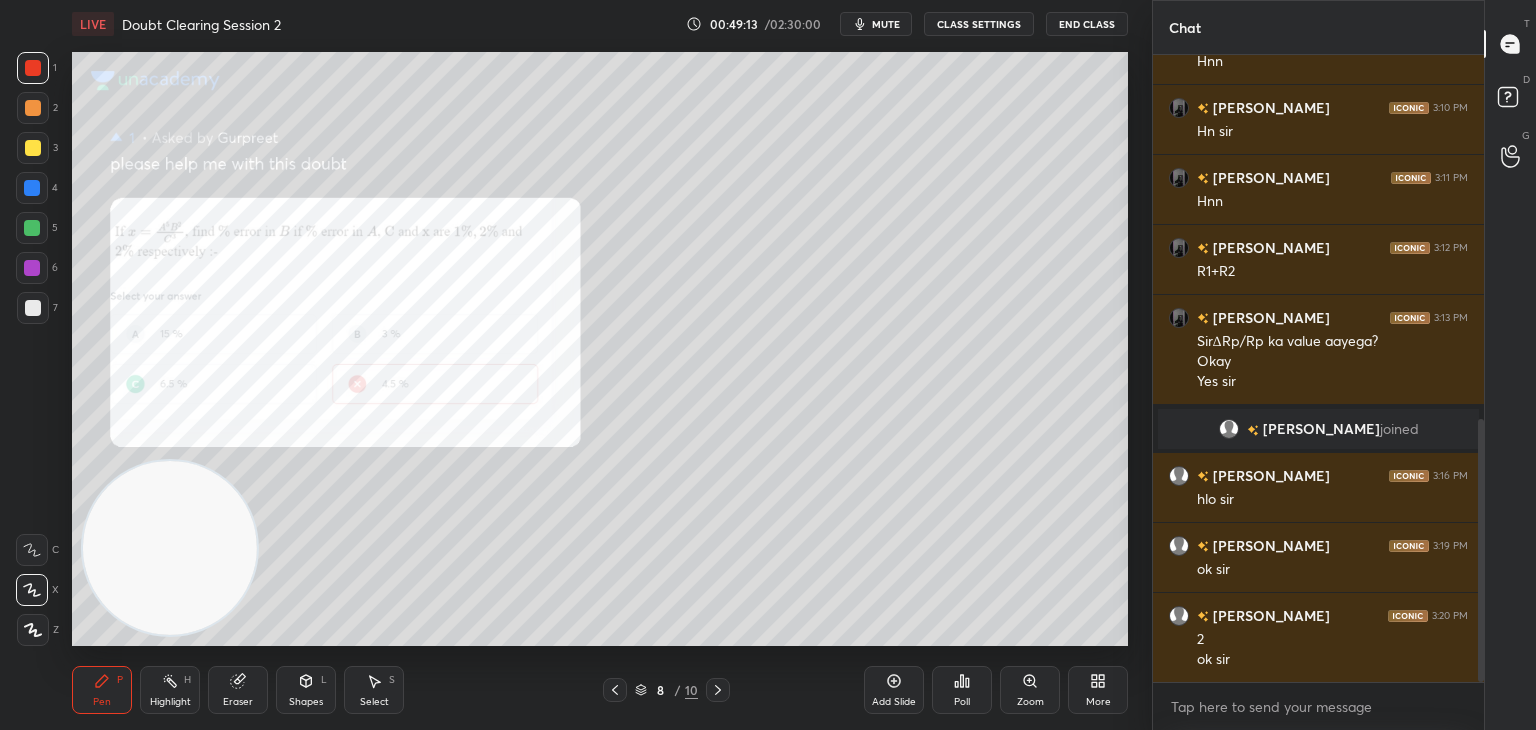 click on "mute" at bounding box center [886, 24] 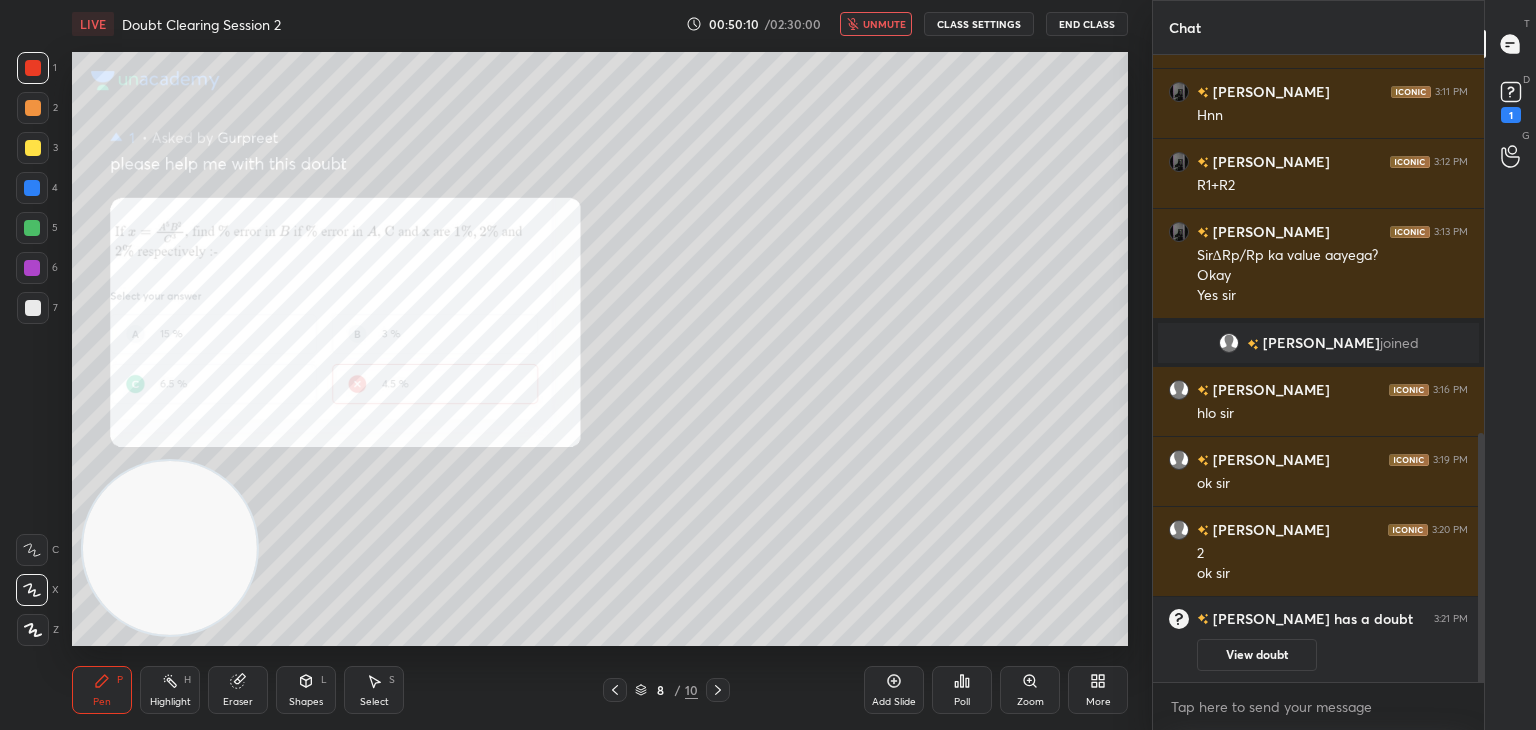 scroll, scrollTop: 1038, scrollLeft: 0, axis: vertical 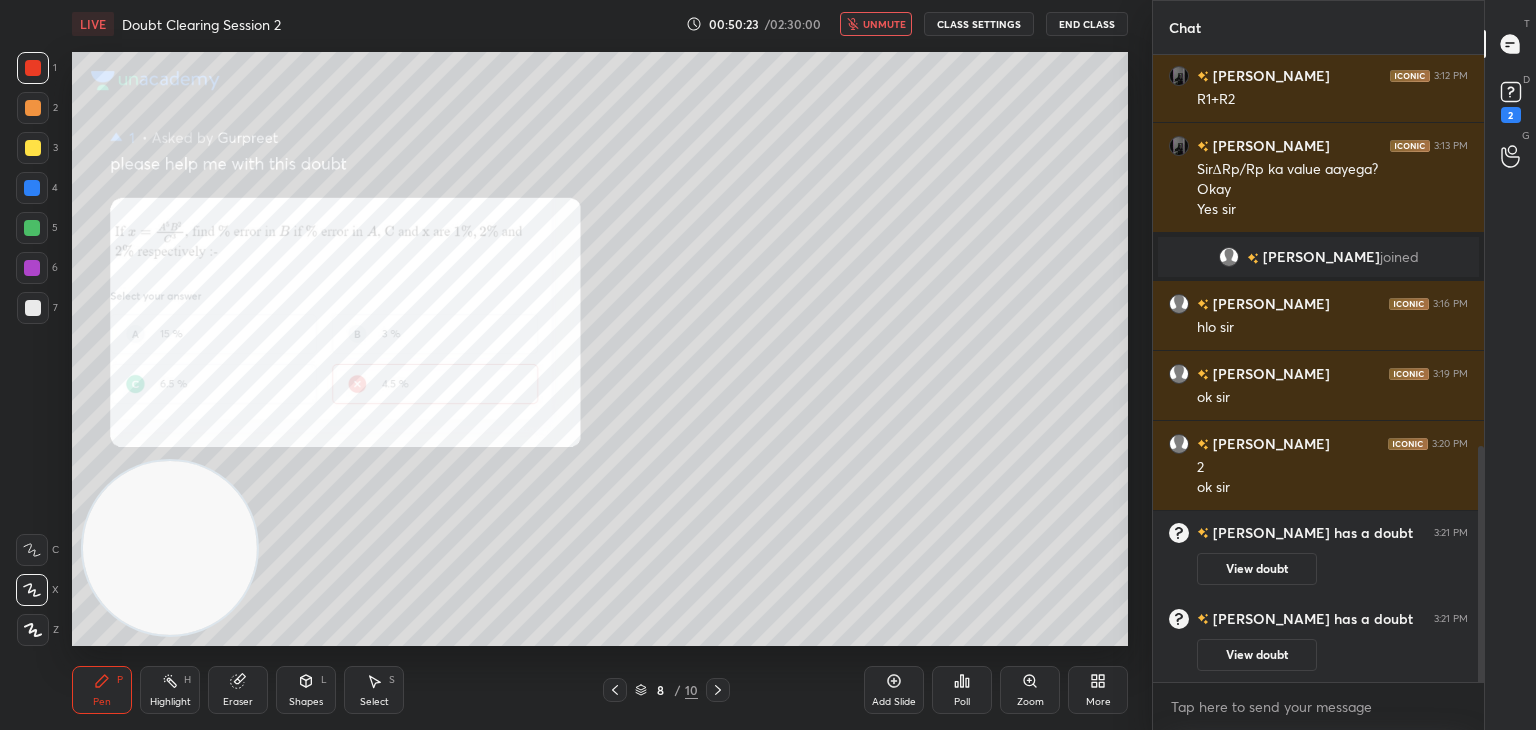 click on "unmute" at bounding box center (884, 24) 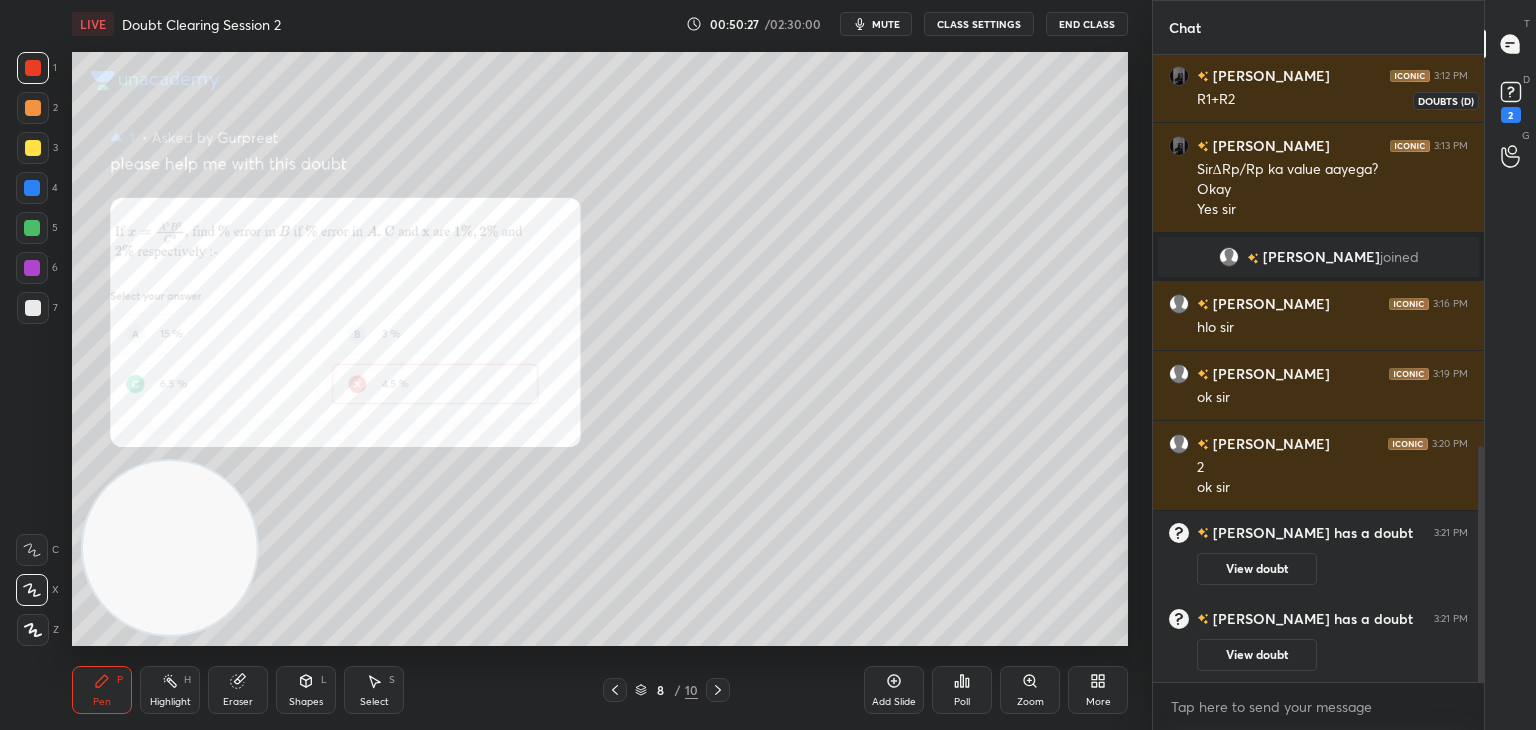 click on "2" at bounding box center [1511, 100] 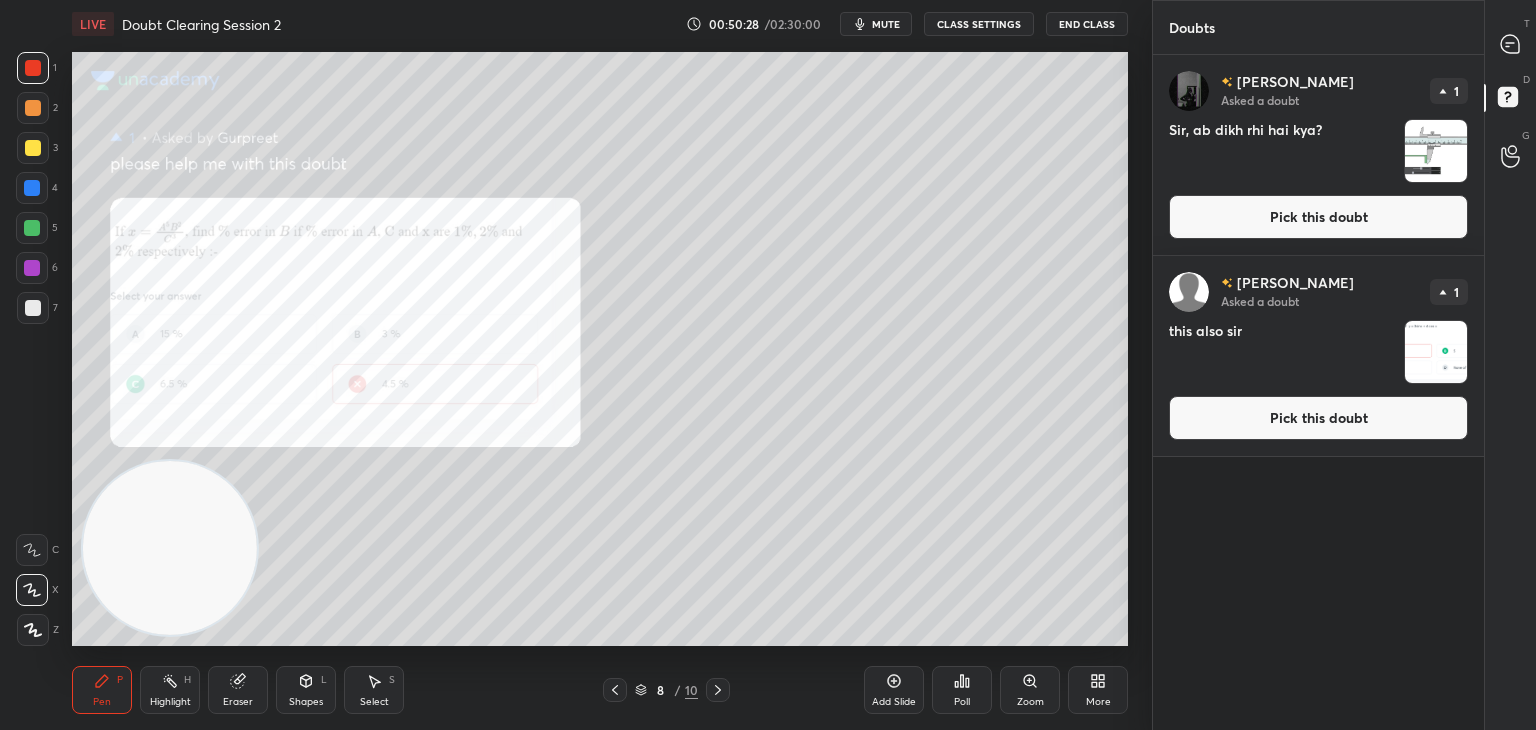 click at bounding box center [1436, 151] 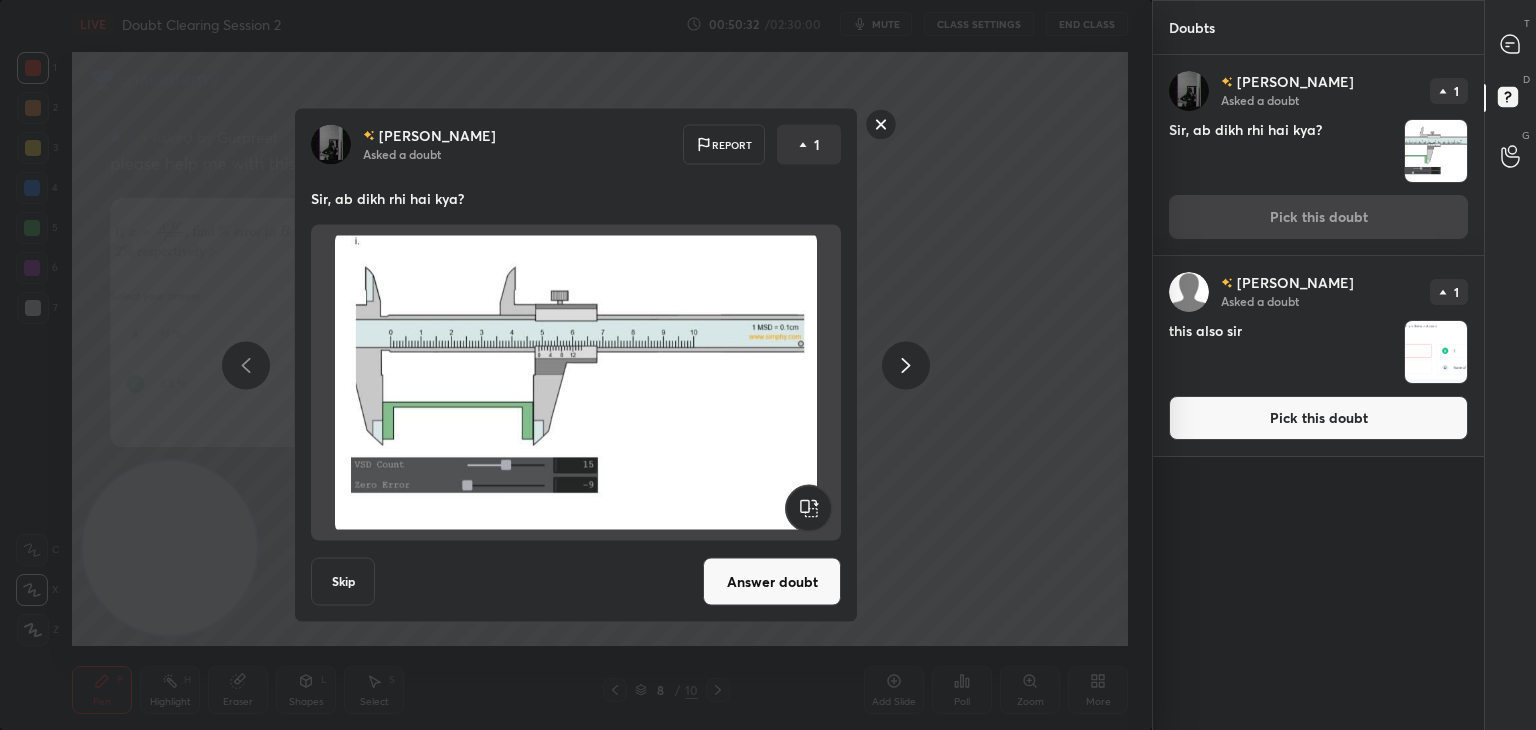 click 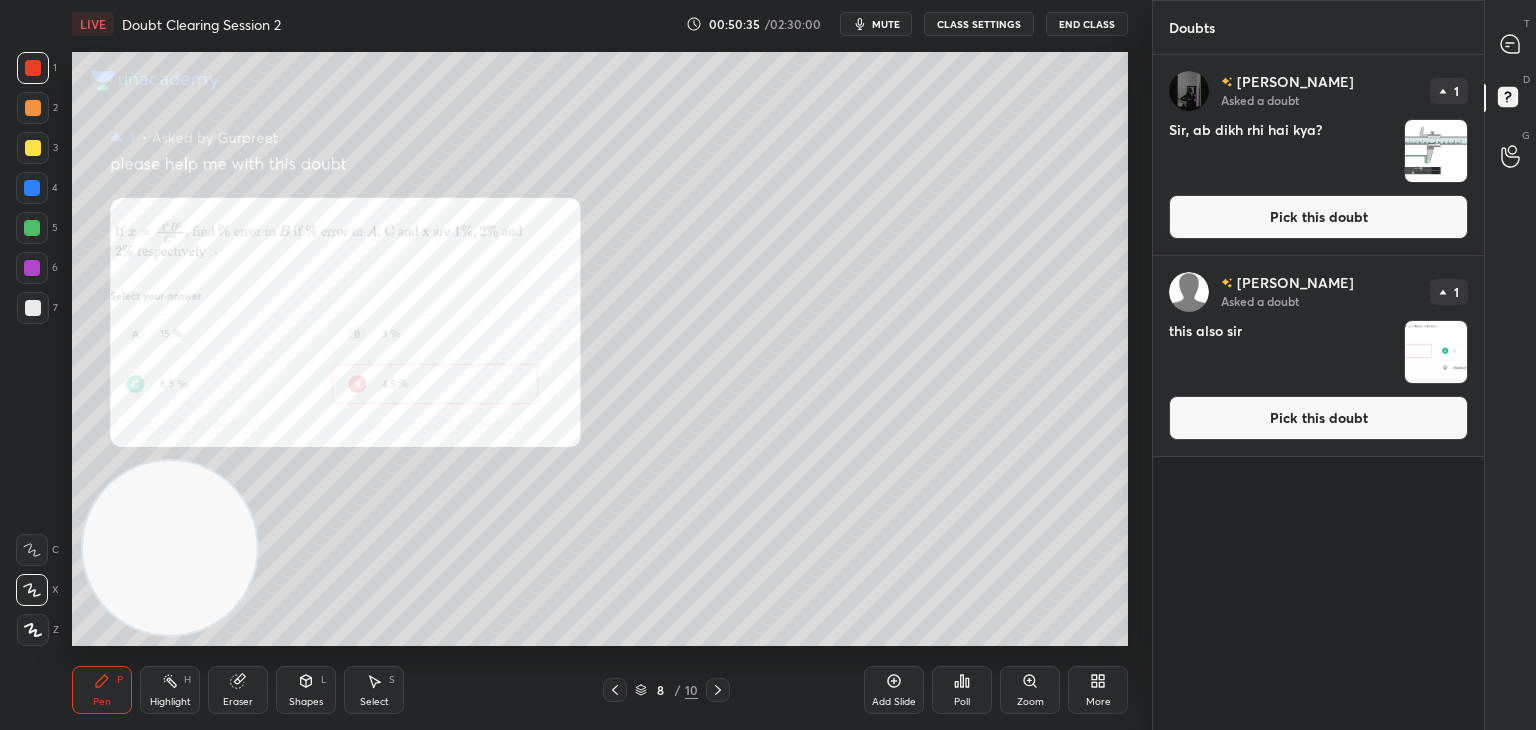 click at bounding box center (1189, 91) 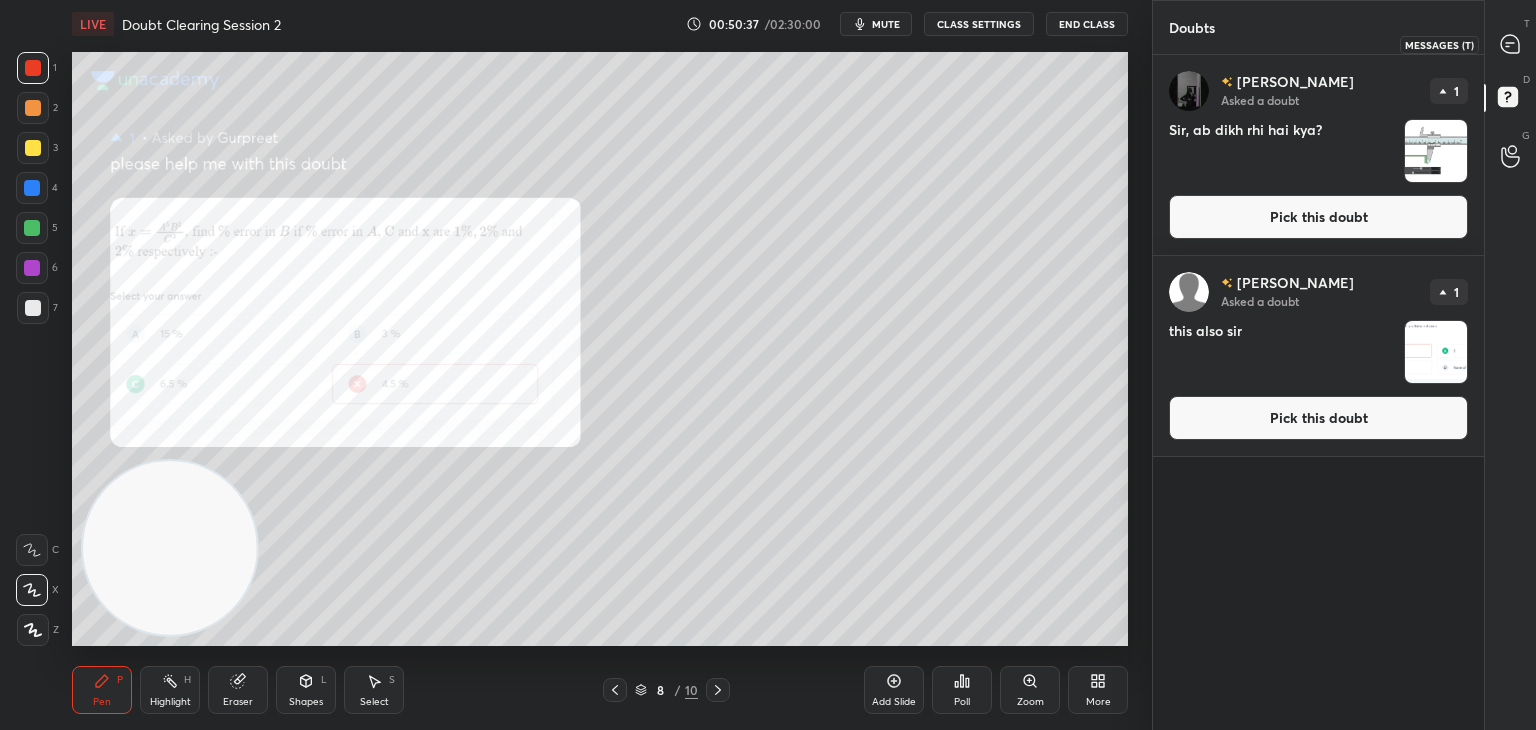 click at bounding box center (1511, 44) 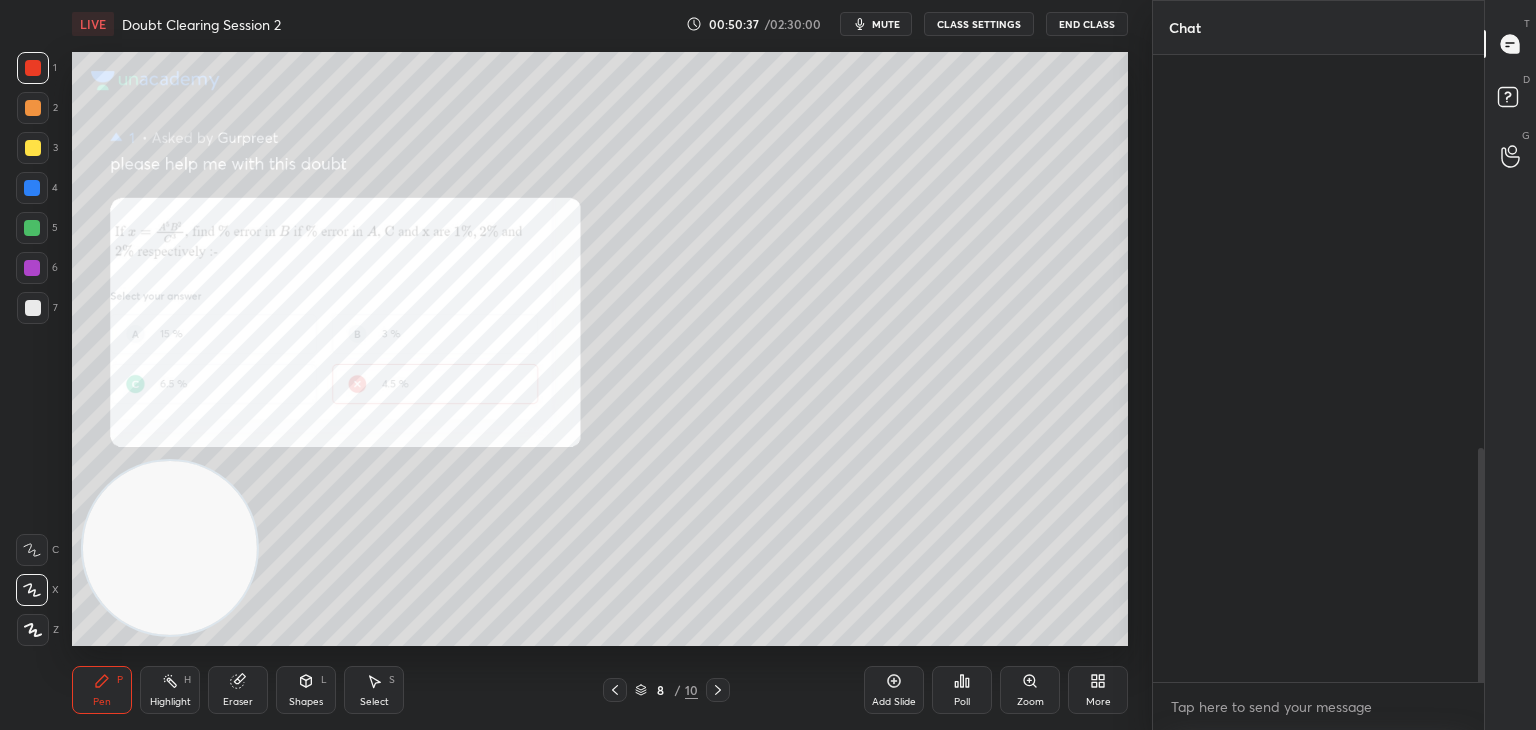 scroll, scrollTop: 1088, scrollLeft: 0, axis: vertical 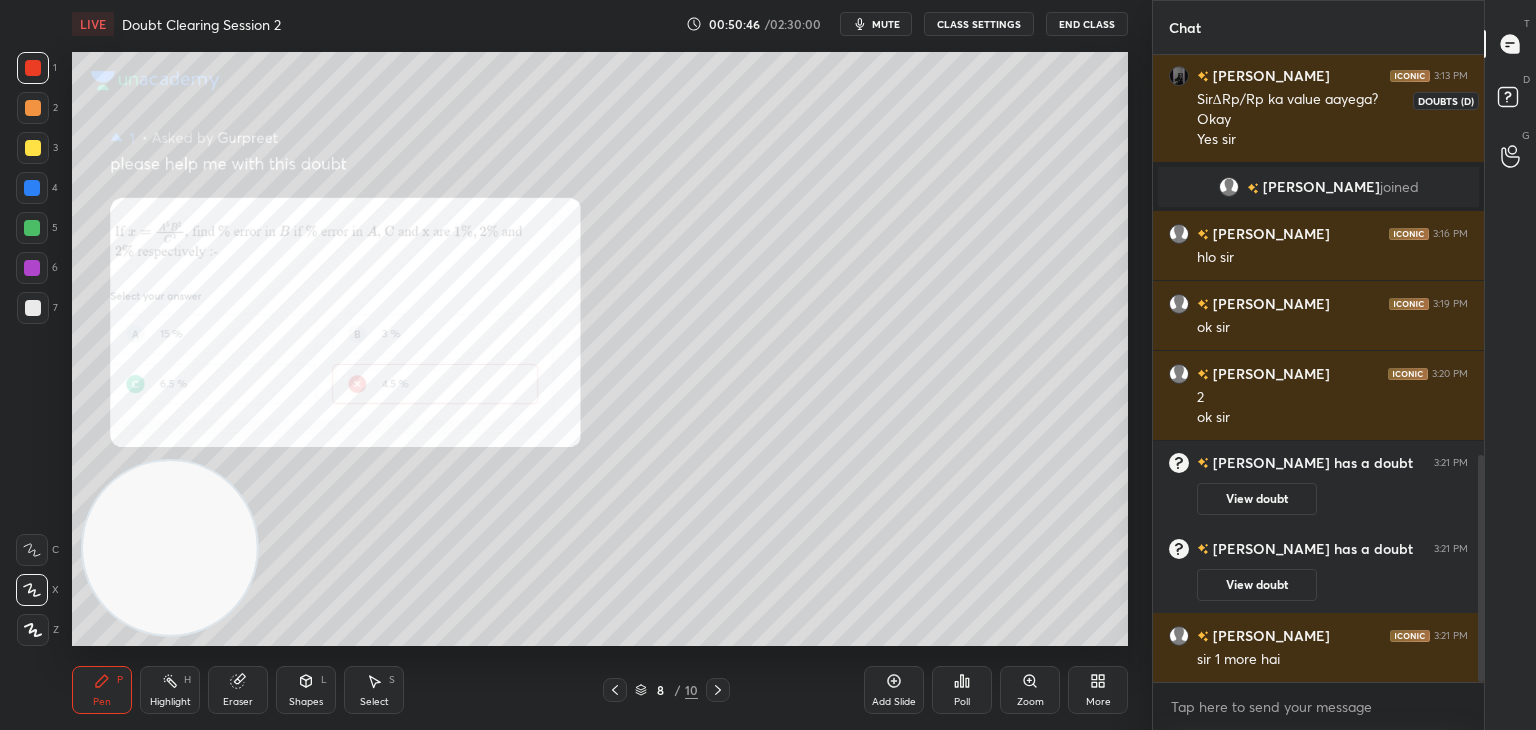 click 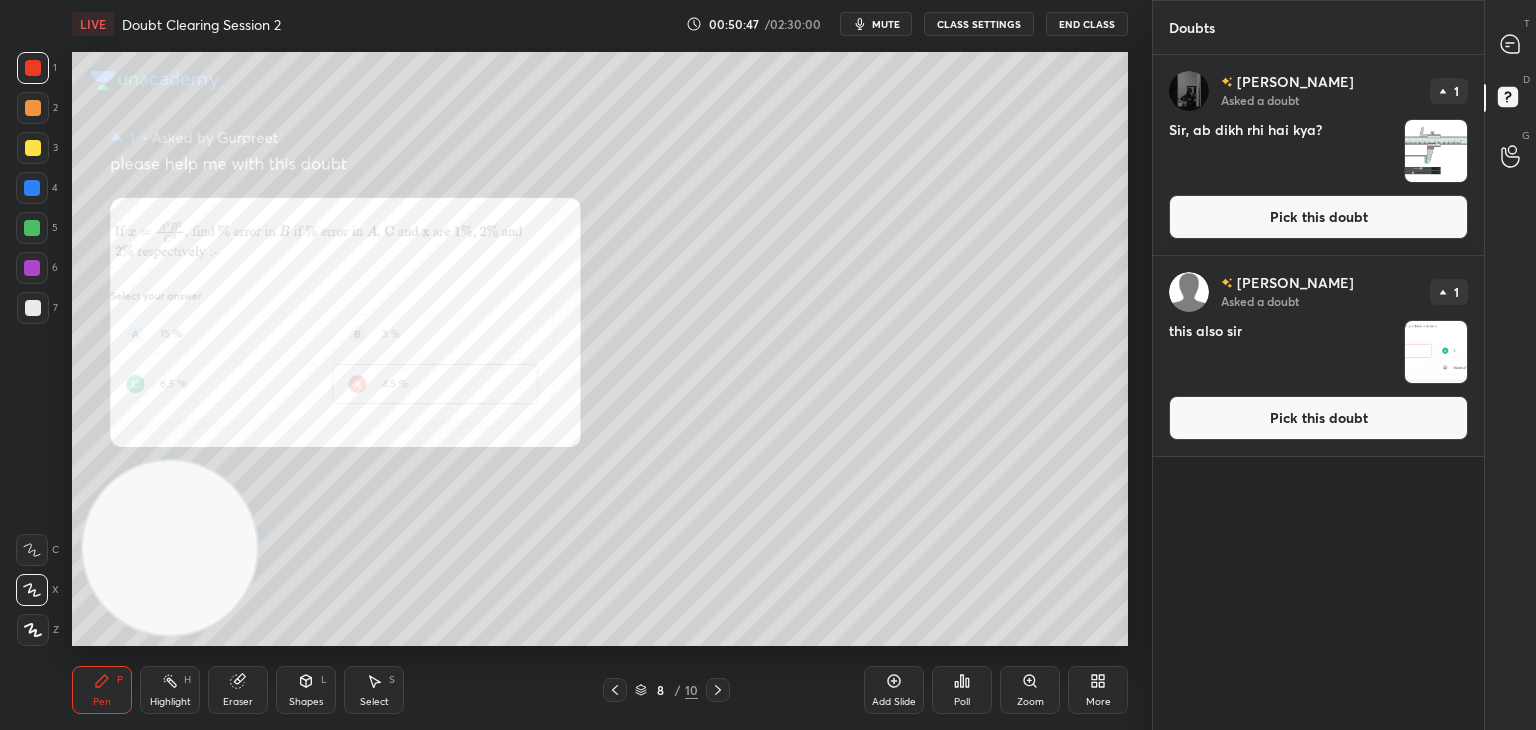 click at bounding box center (1436, 352) 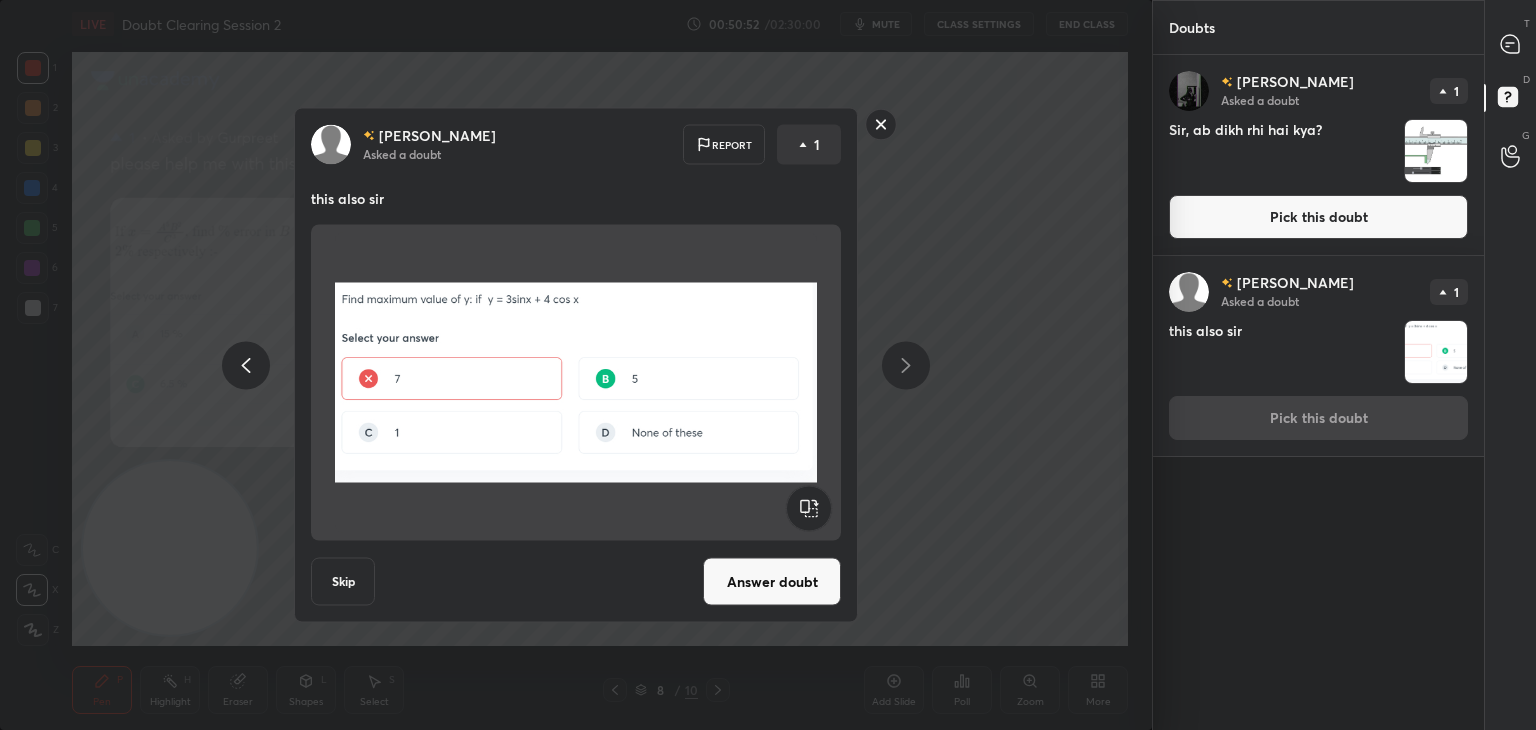 click at bounding box center [1511, 44] 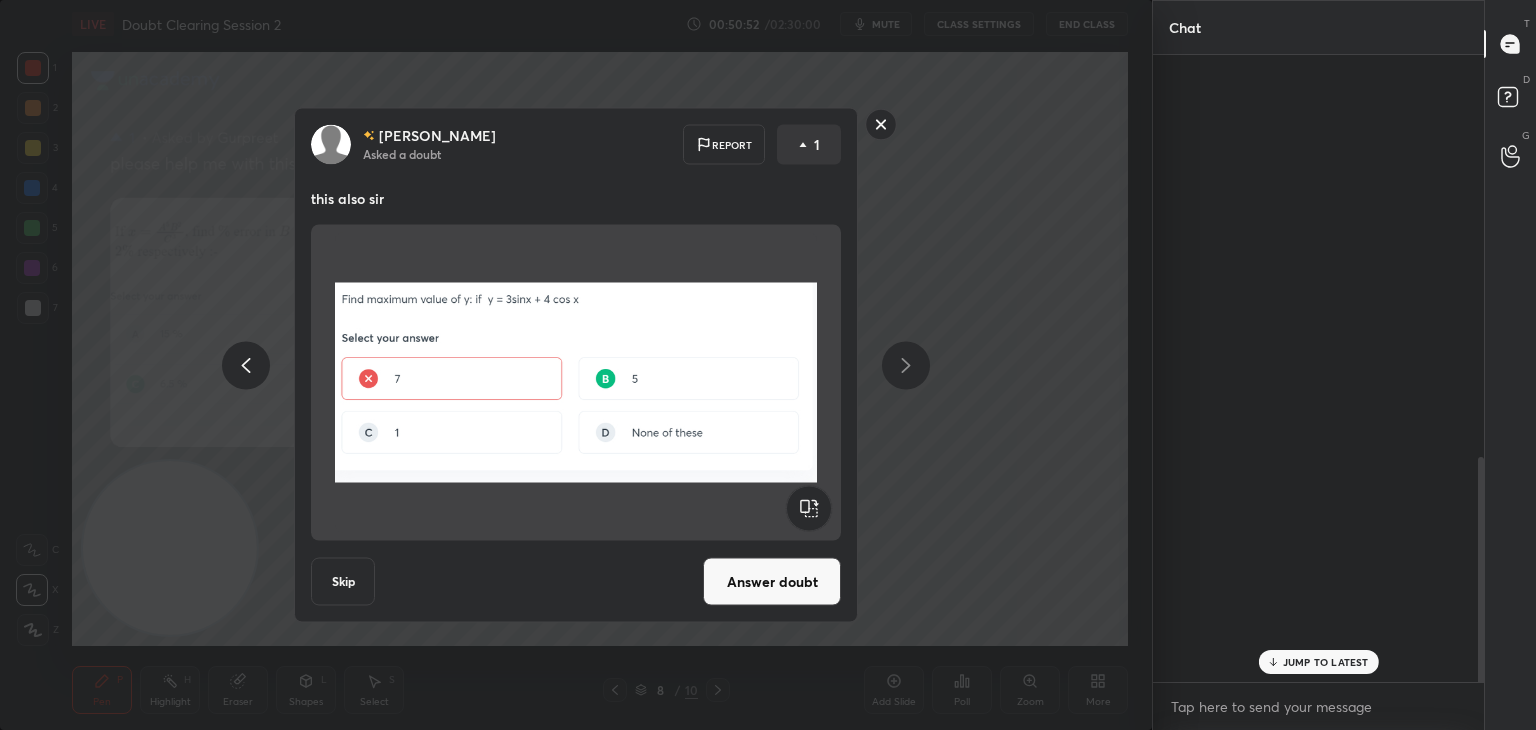scroll, scrollTop: 1158, scrollLeft: 0, axis: vertical 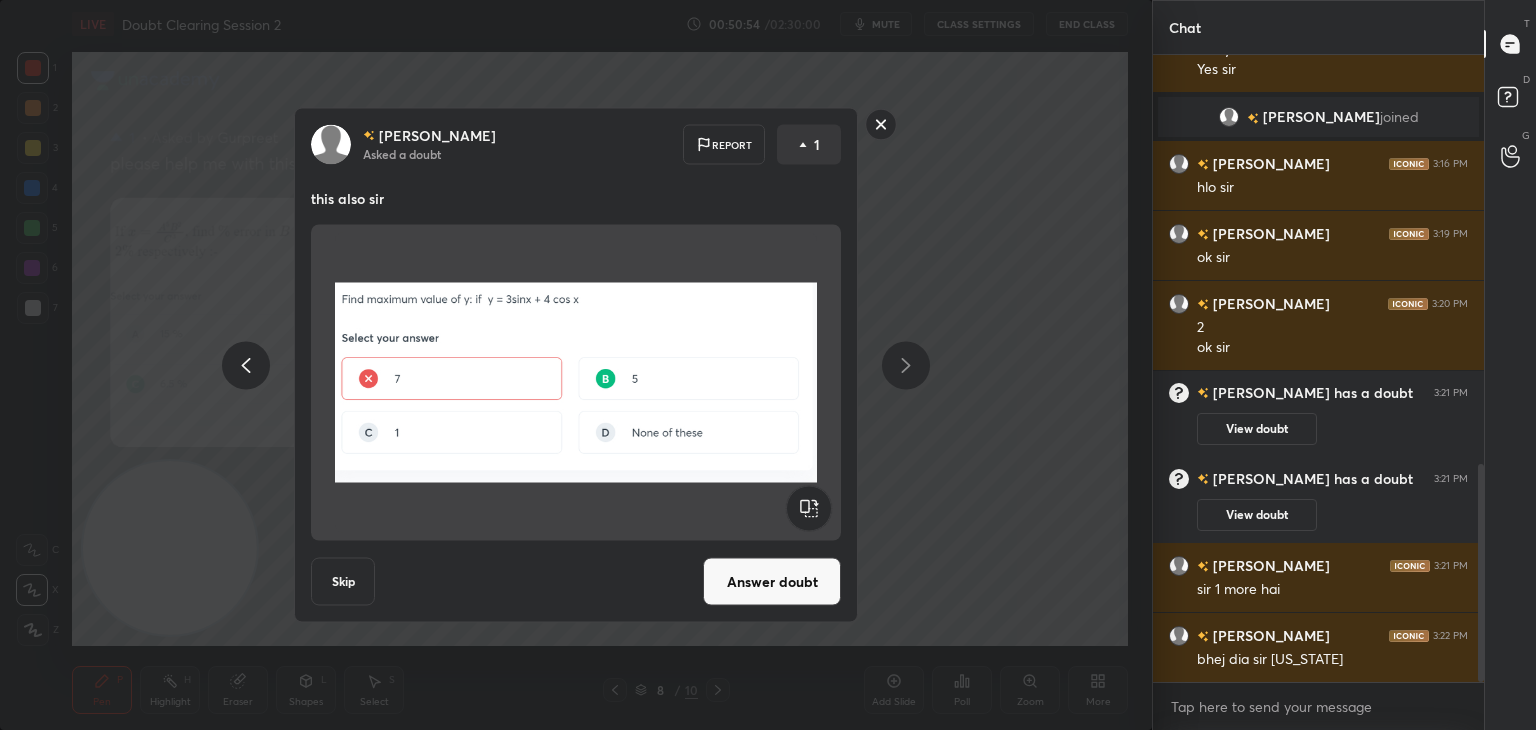 click 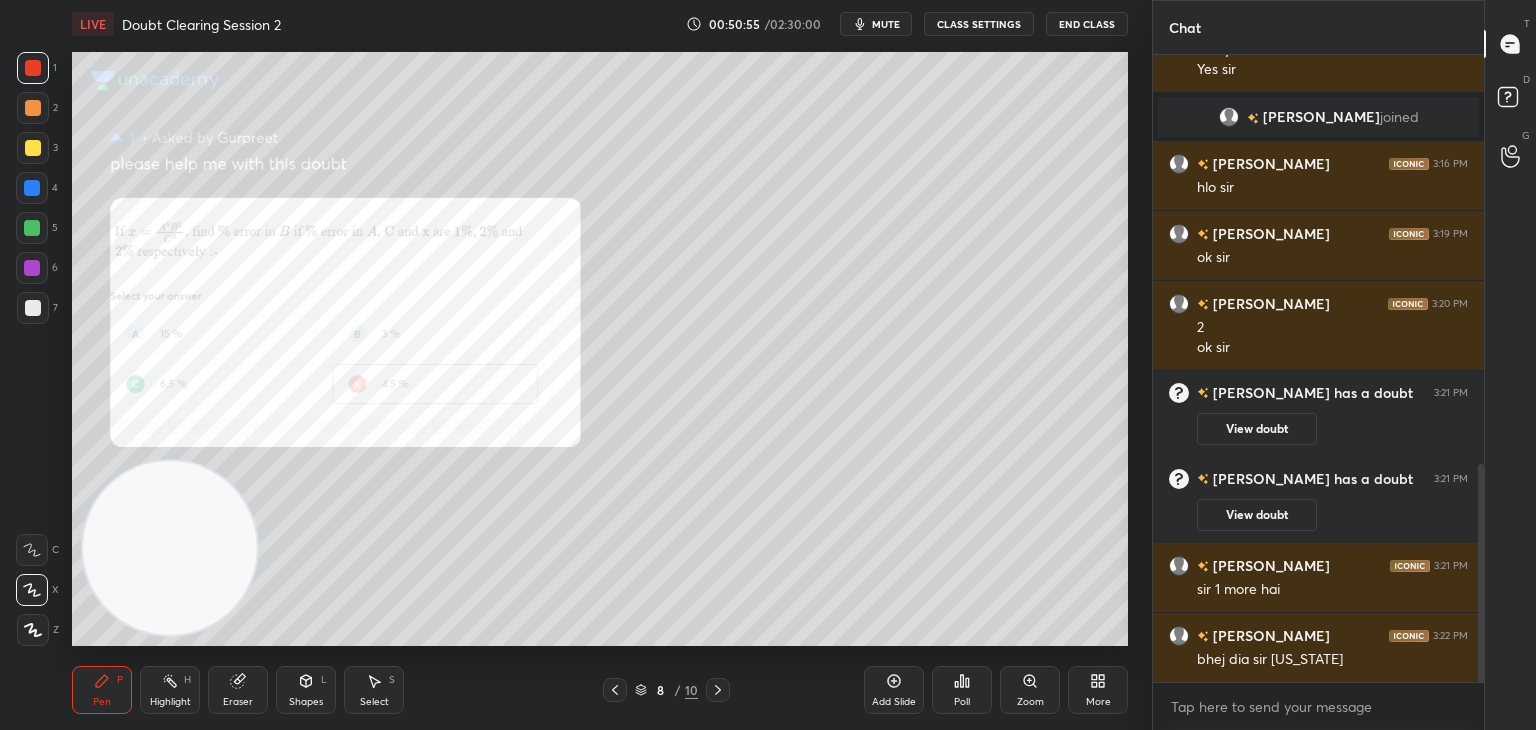 click on "mute" at bounding box center [886, 24] 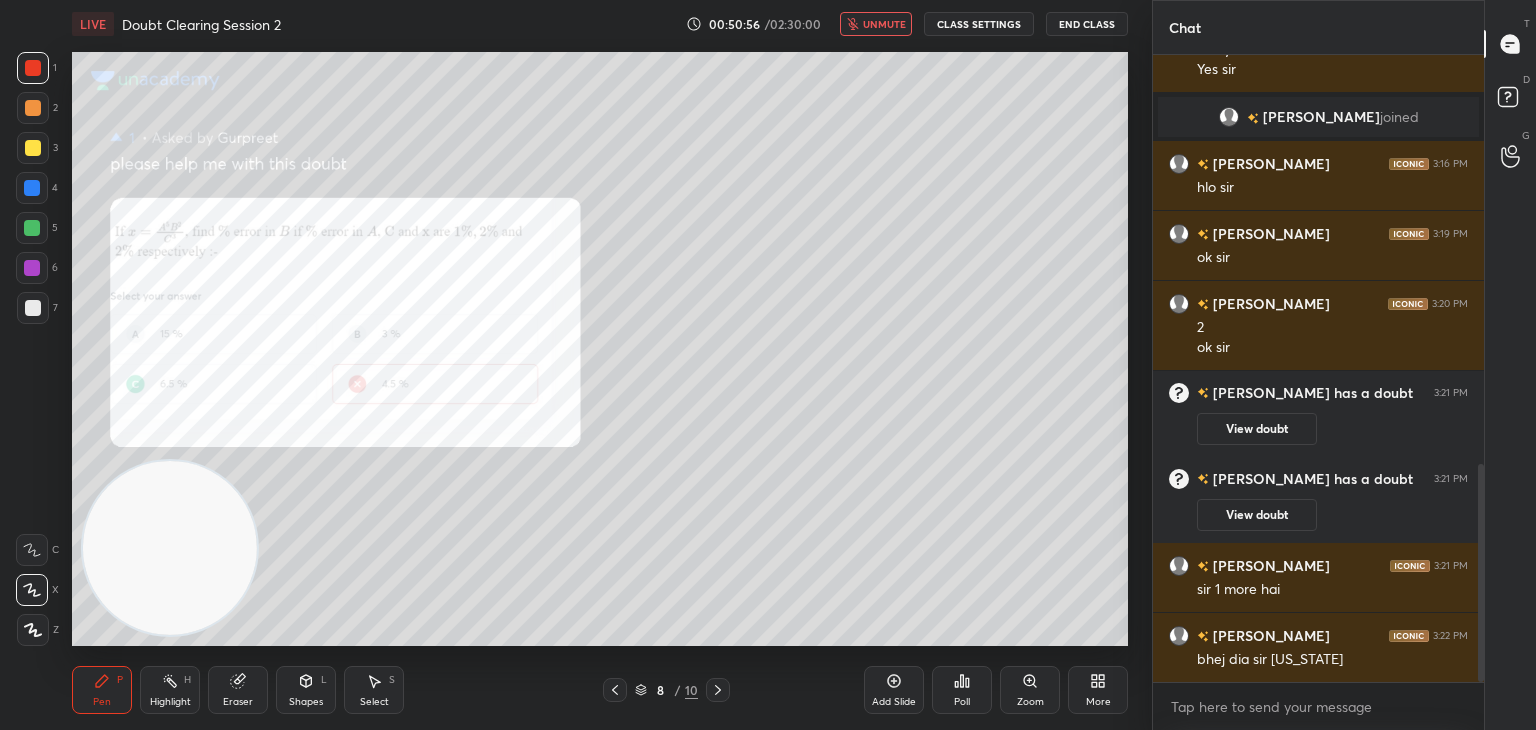 click 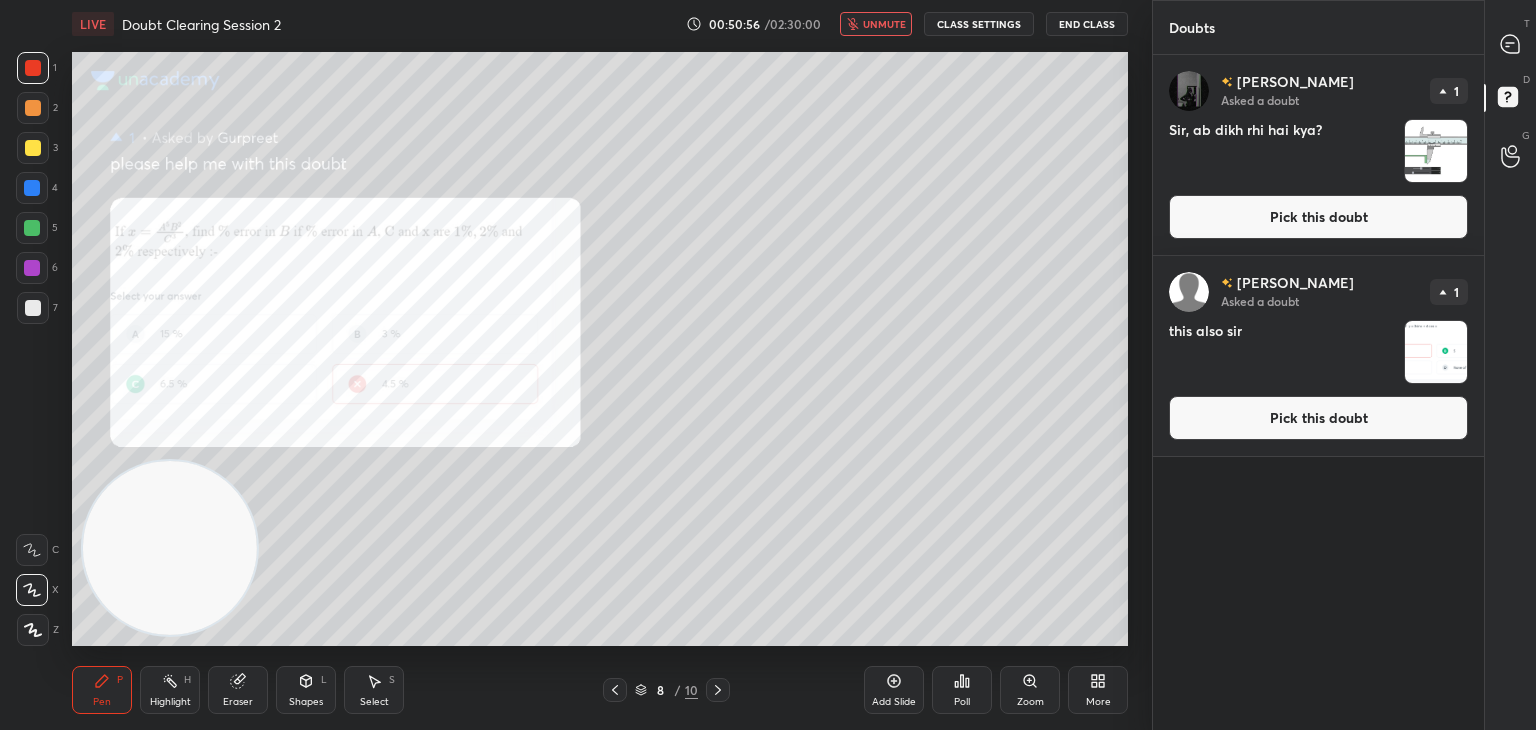 click at bounding box center (1436, 151) 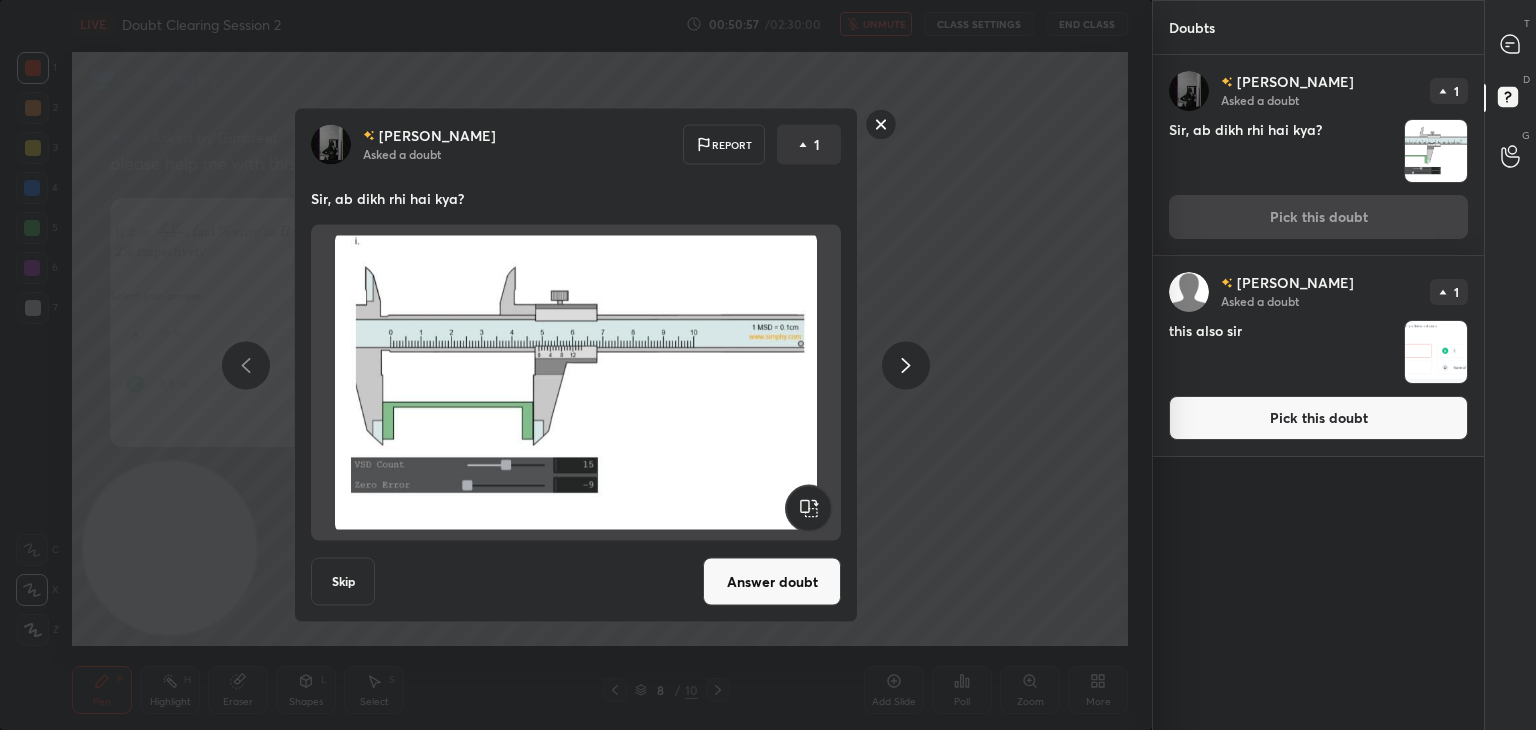 click at bounding box center [1436, 352] 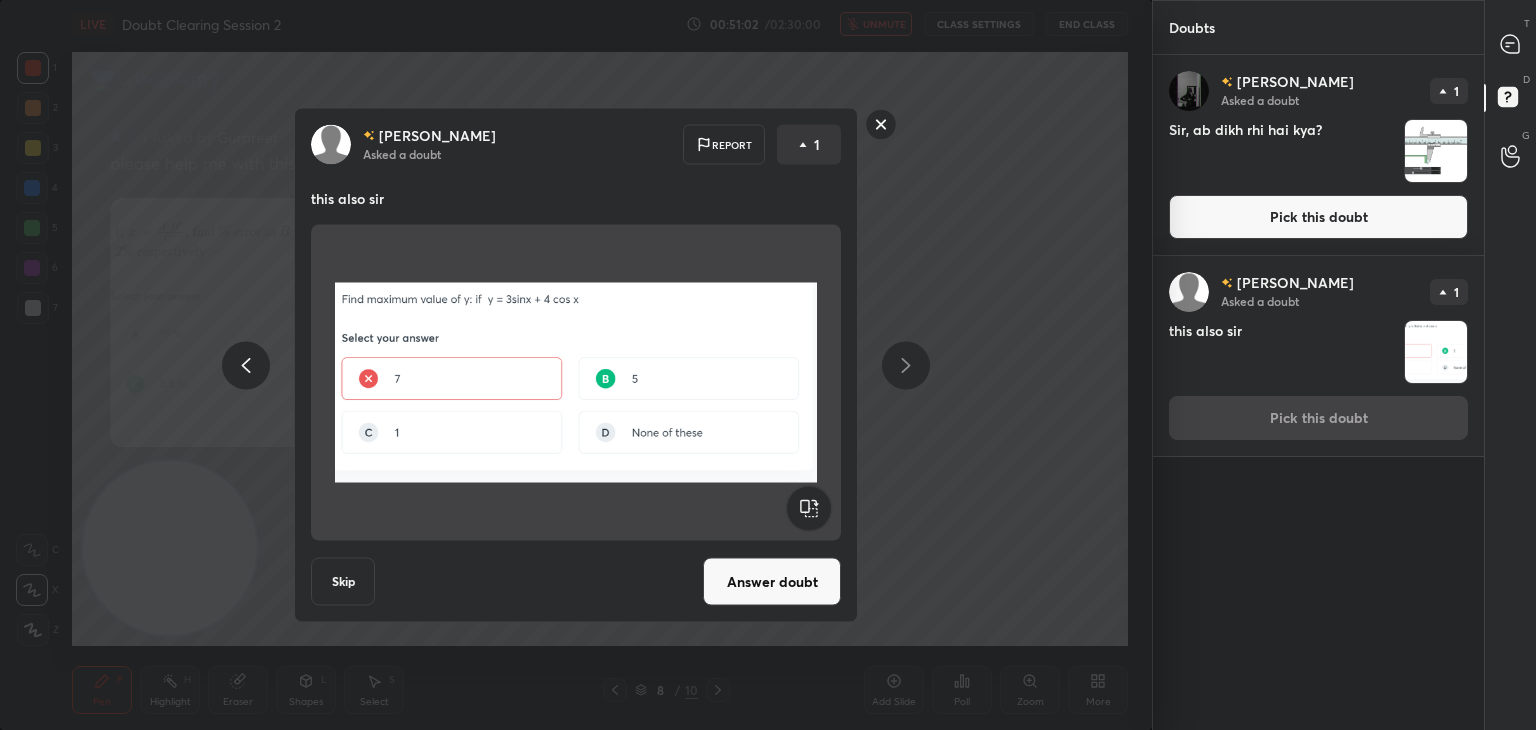 click at bounding box center (576, 383) 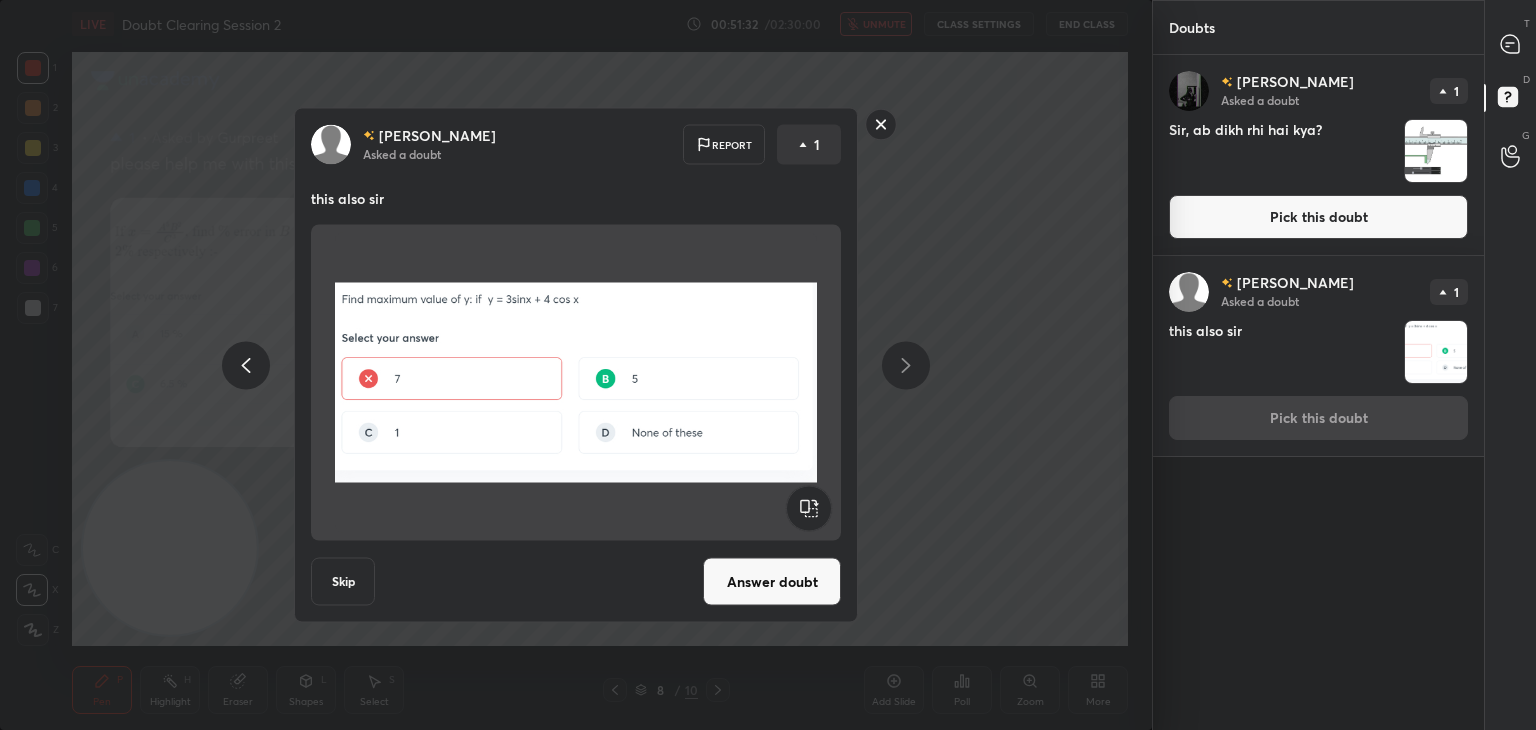 click at bounding box center (576, 383) 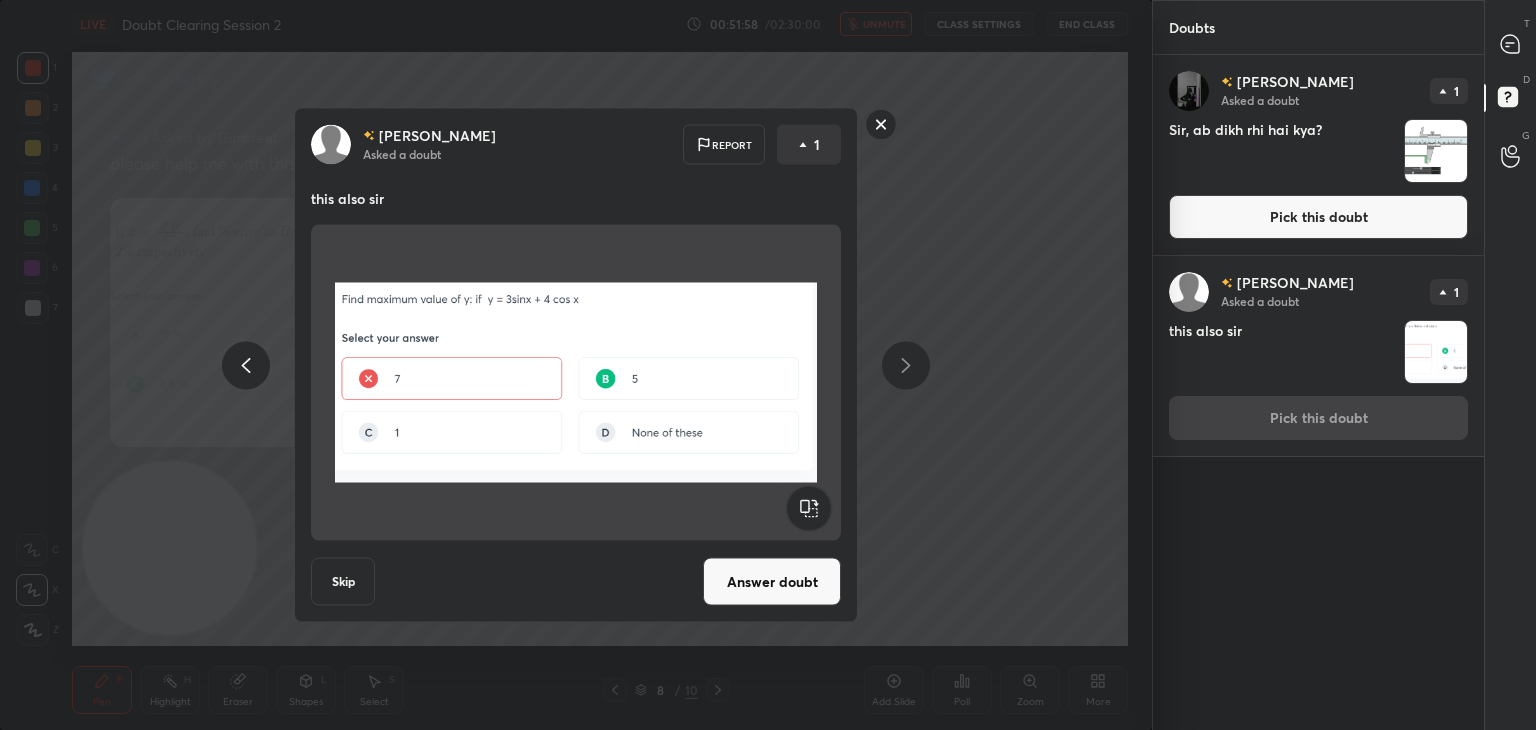 click on "Answer doubt" at bounding box center (772, 582) 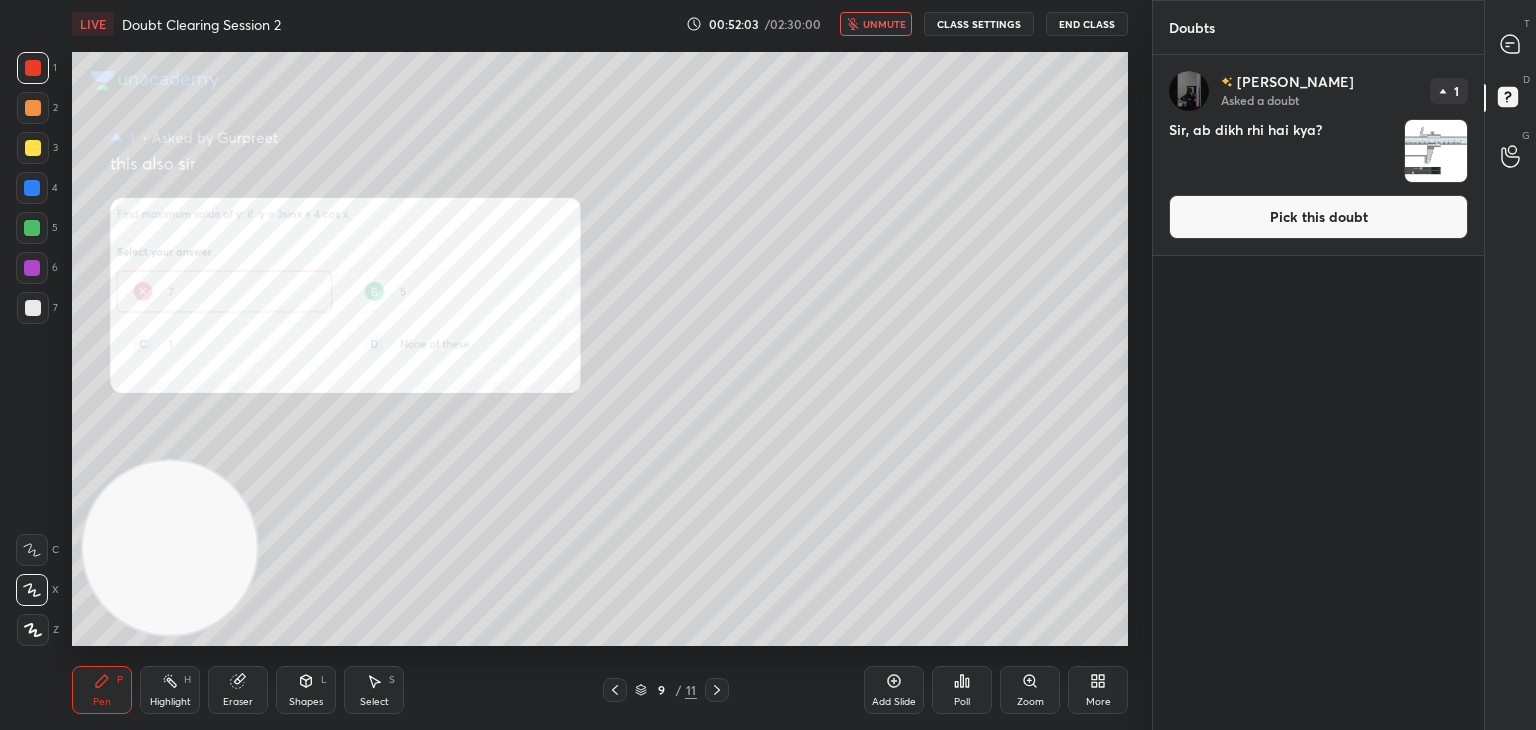 click at bounding box center [1511, 44] 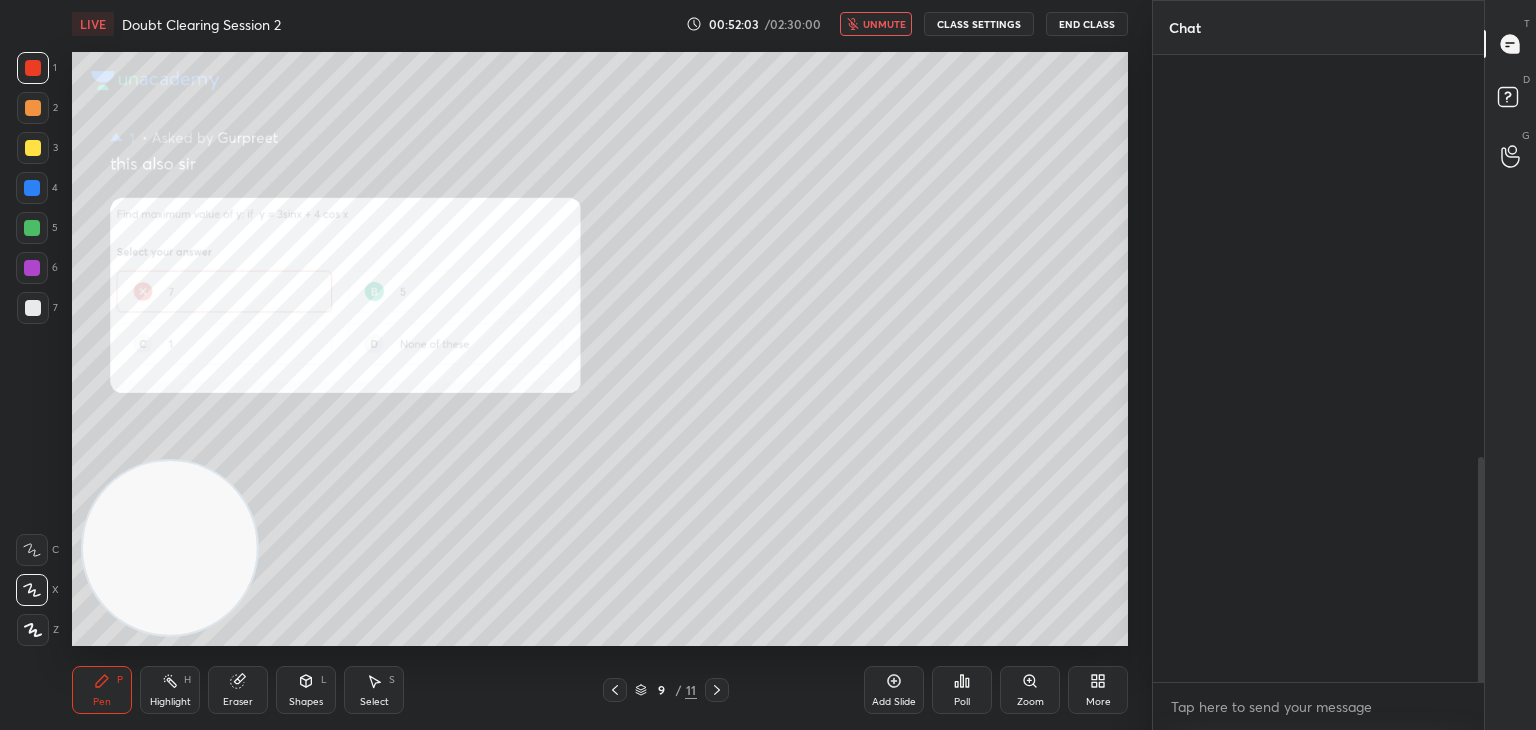 scroll, scrollTop: 1192, scrollLeft: 0, axis: vertical 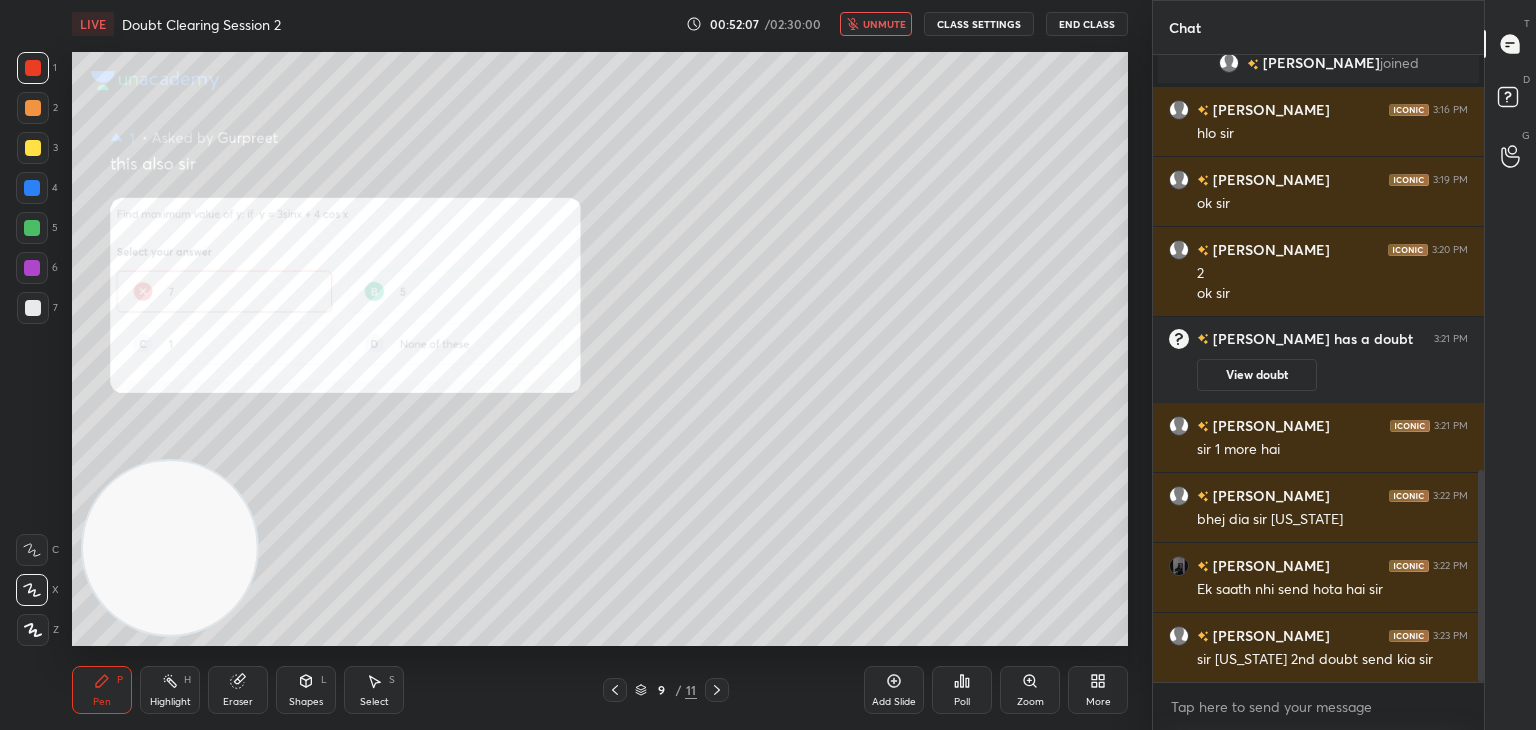 click on "unmute" at bounding box center [876, 24] 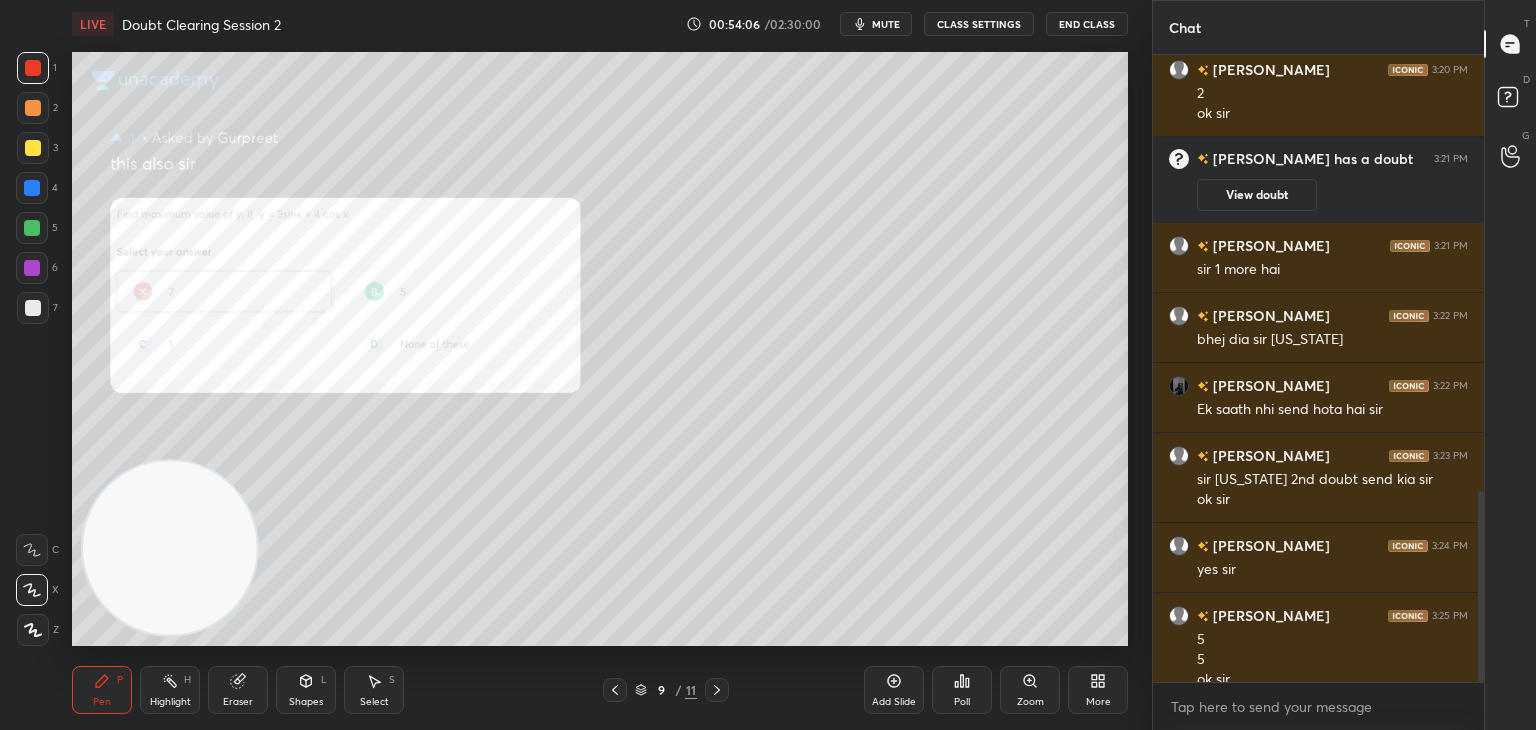 scroll, scrollTop: 1432, scrollLeft: 0, axis: vertical 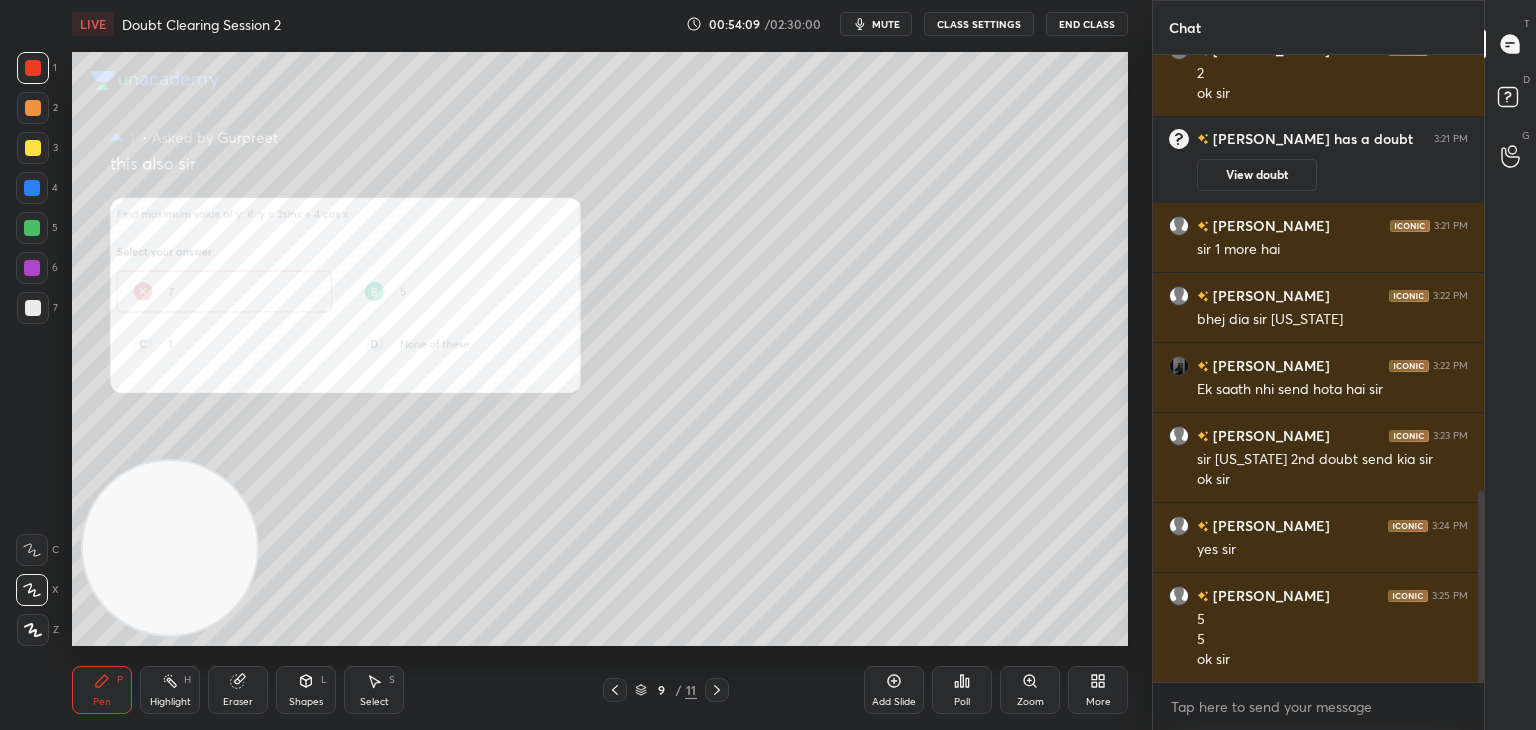click on "mute" at bounding box center (876, 24) 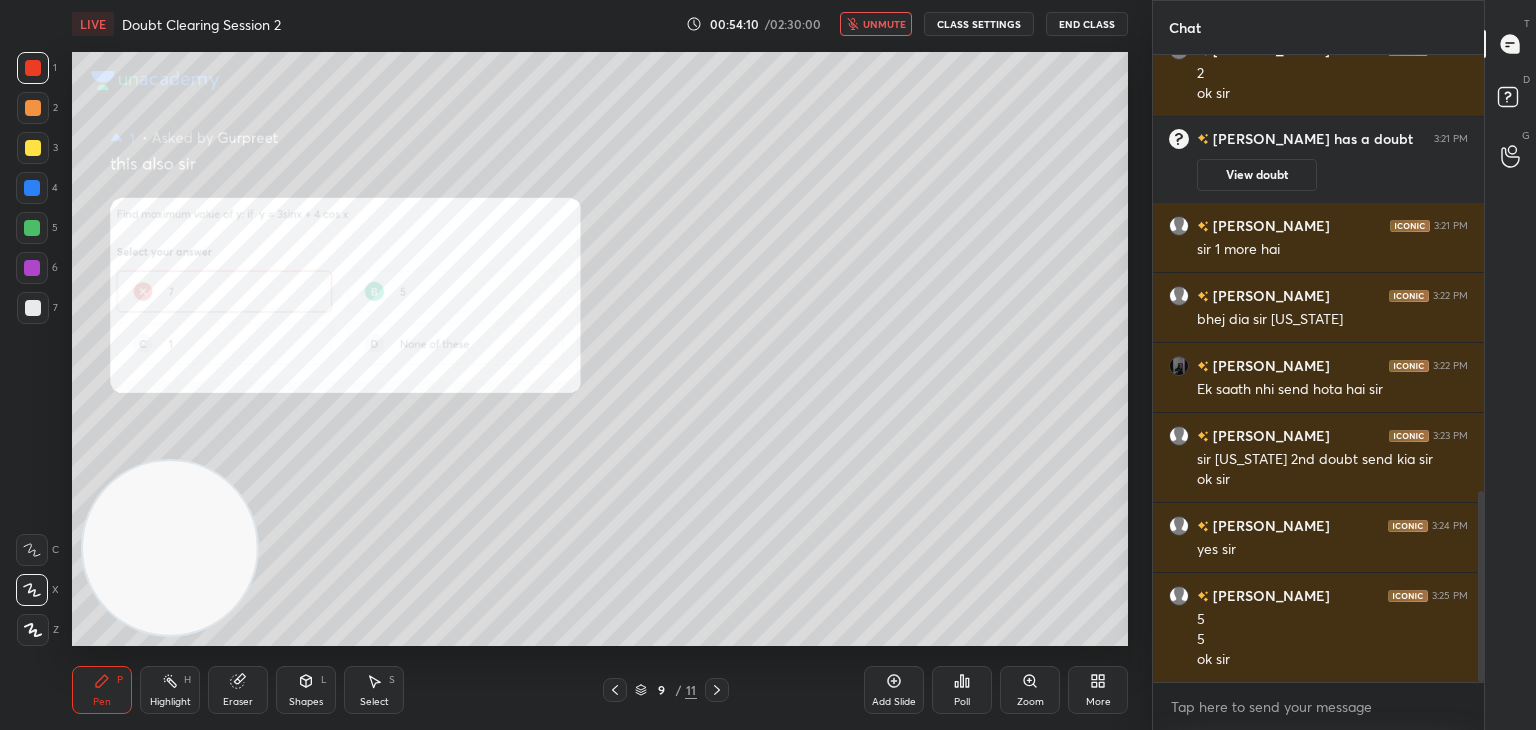 click 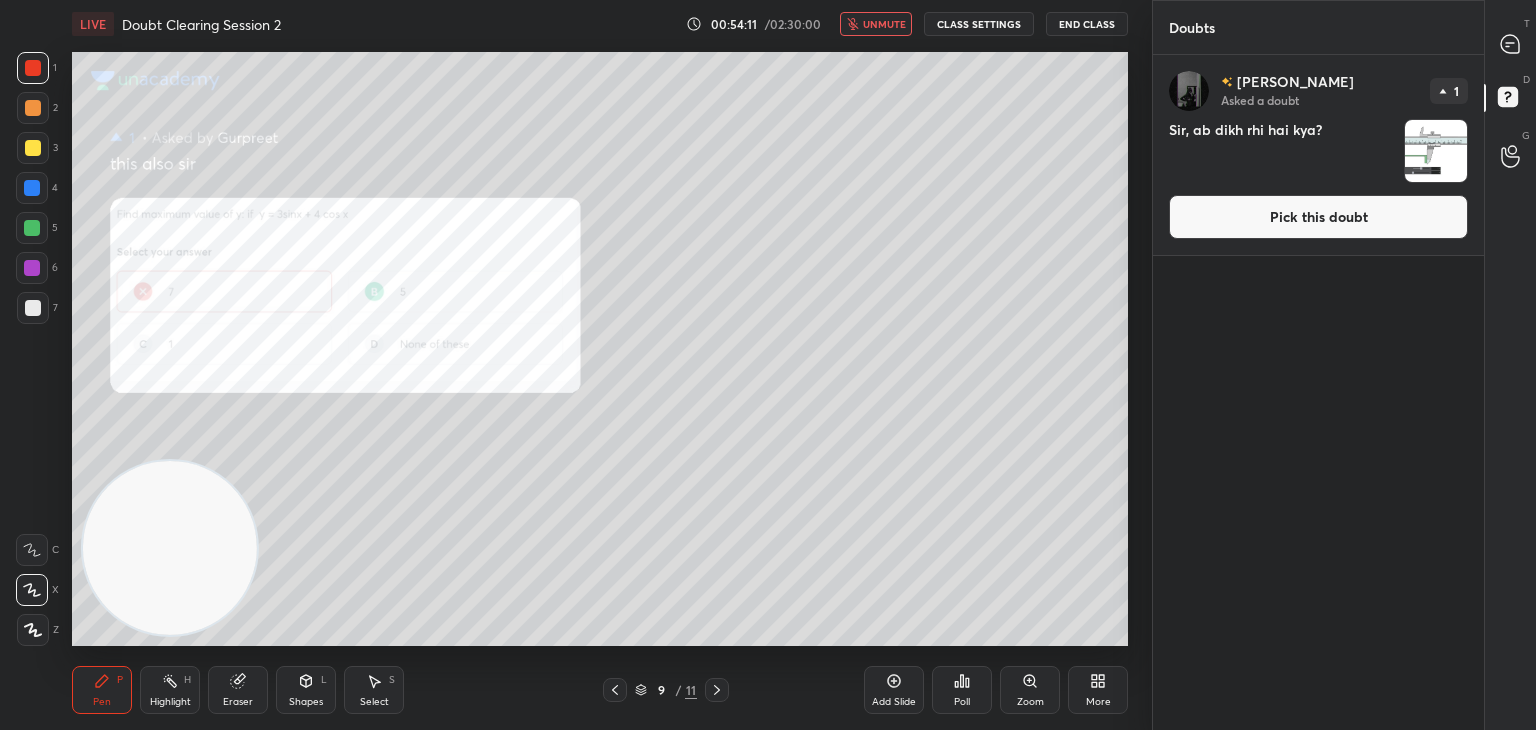 click at bounding box center [1436, 151] 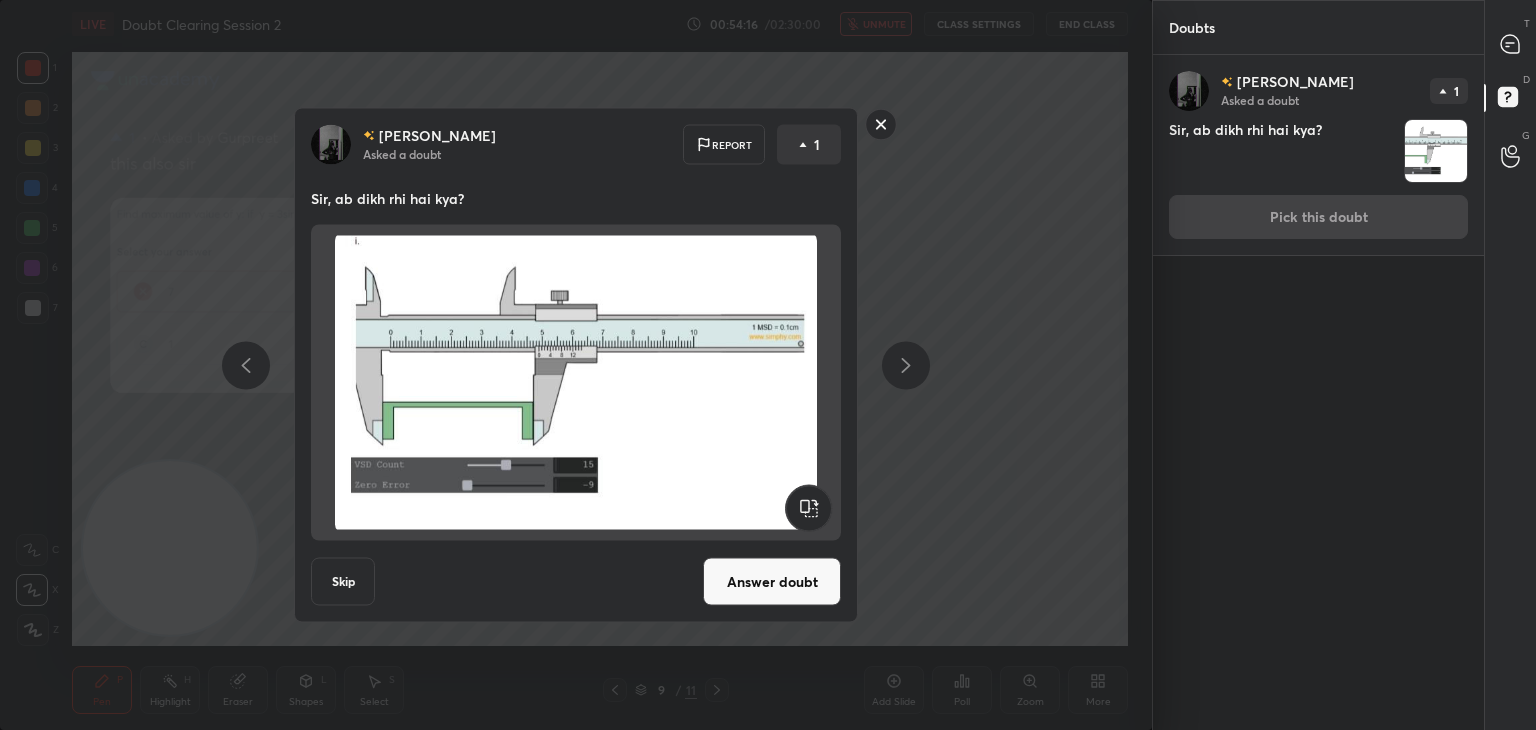 click on "Answer doubt" at bounding box center [772, 582] 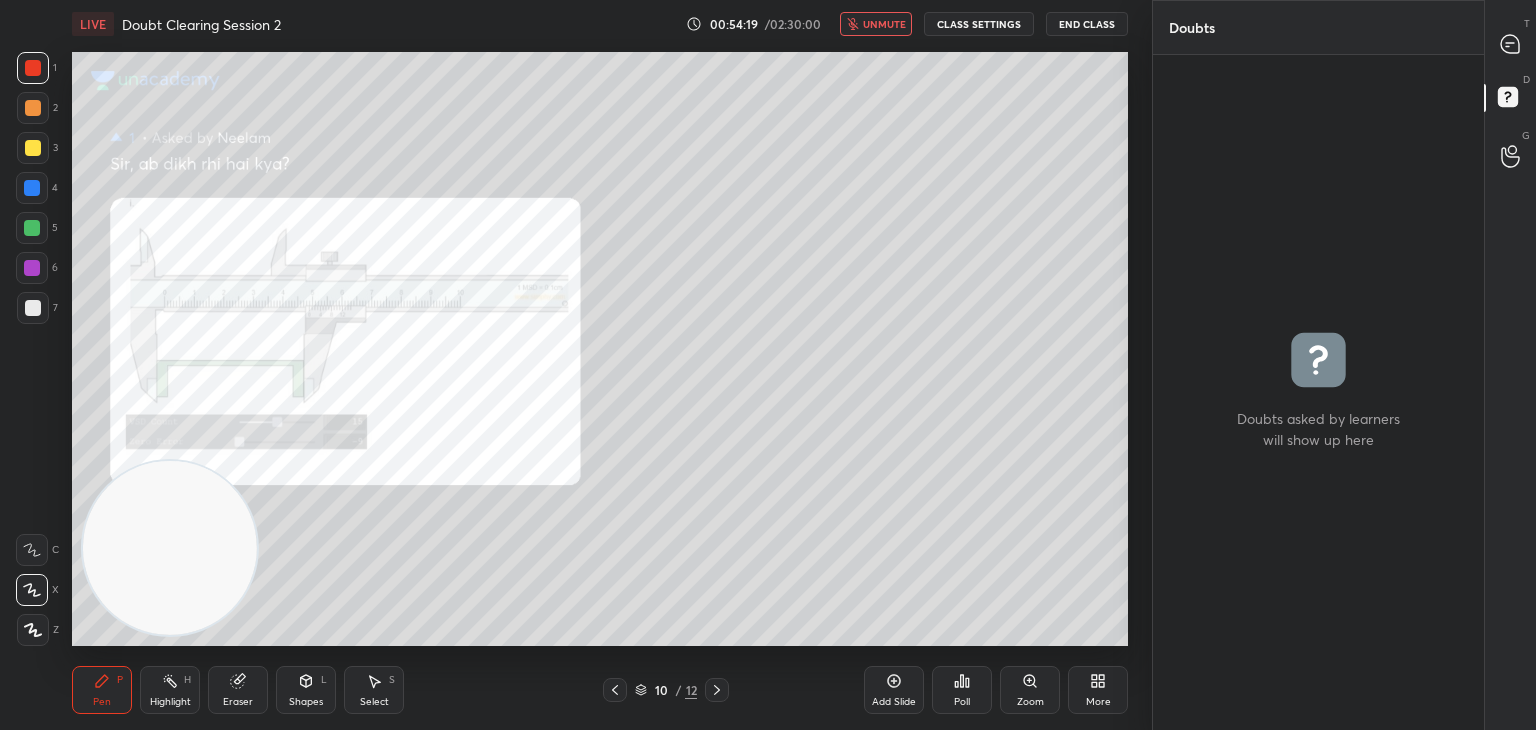 click on "unmute" at bounding box center (876, 24) 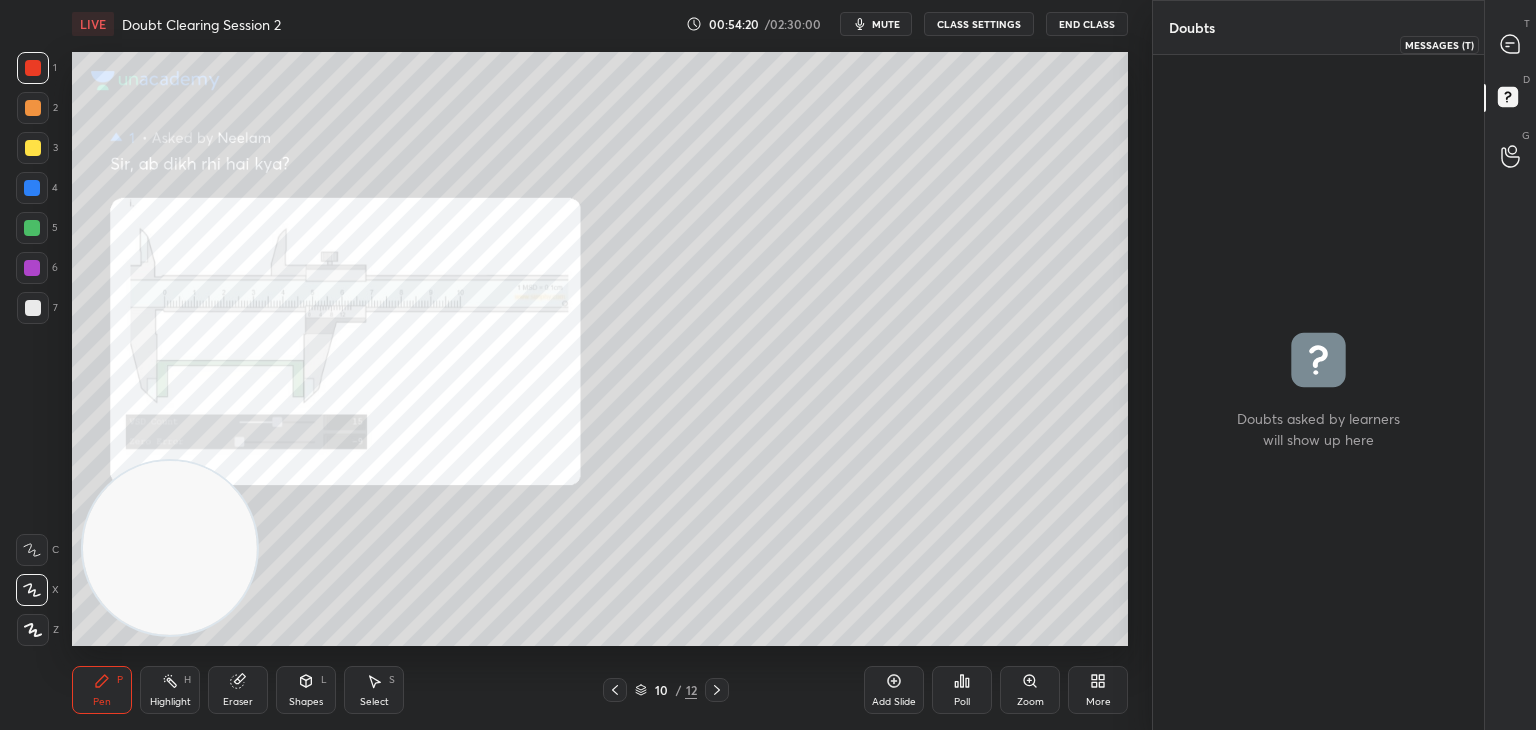 click at bounding box center (1511, 44) 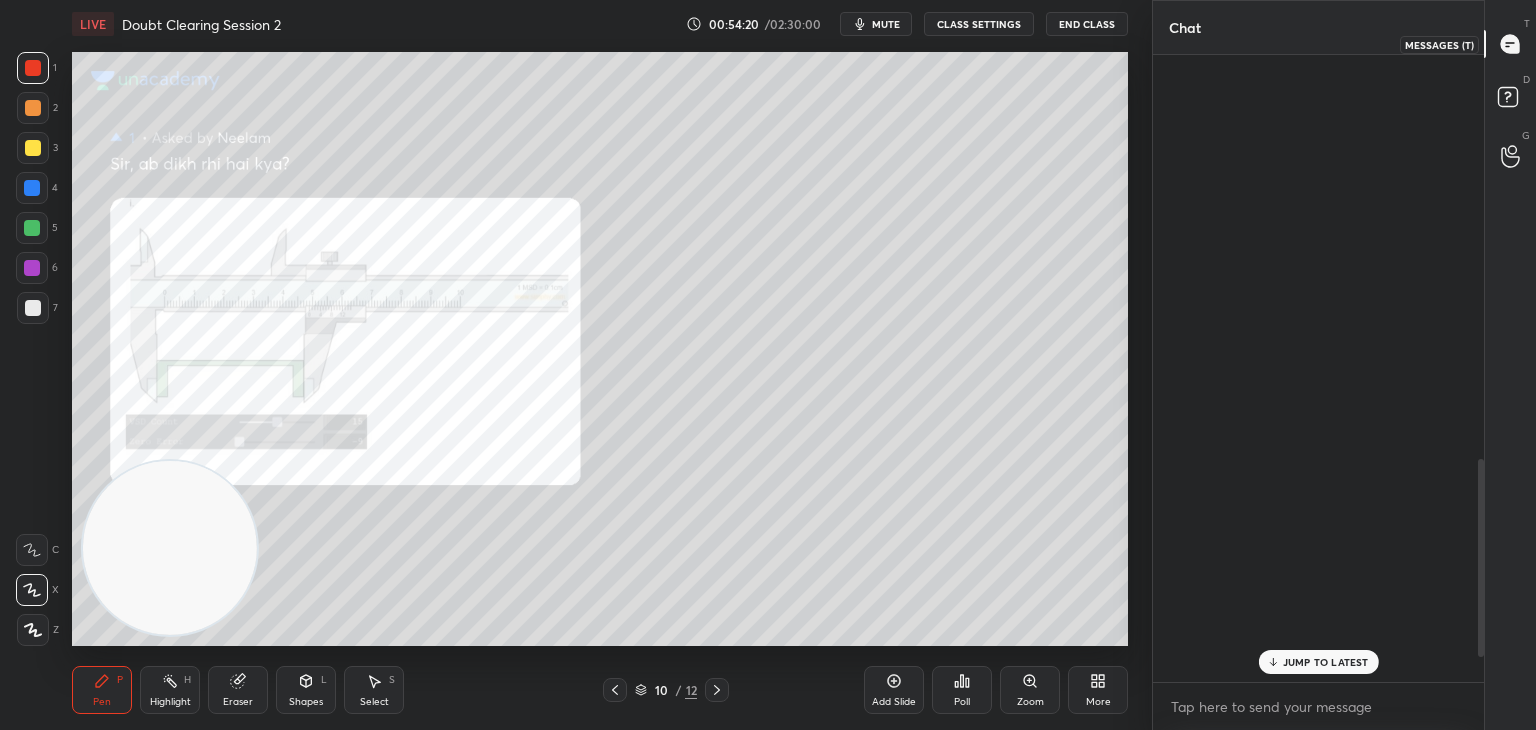 scroll, scrollTop: 1286, scrollLeft: 0, axis: vertical 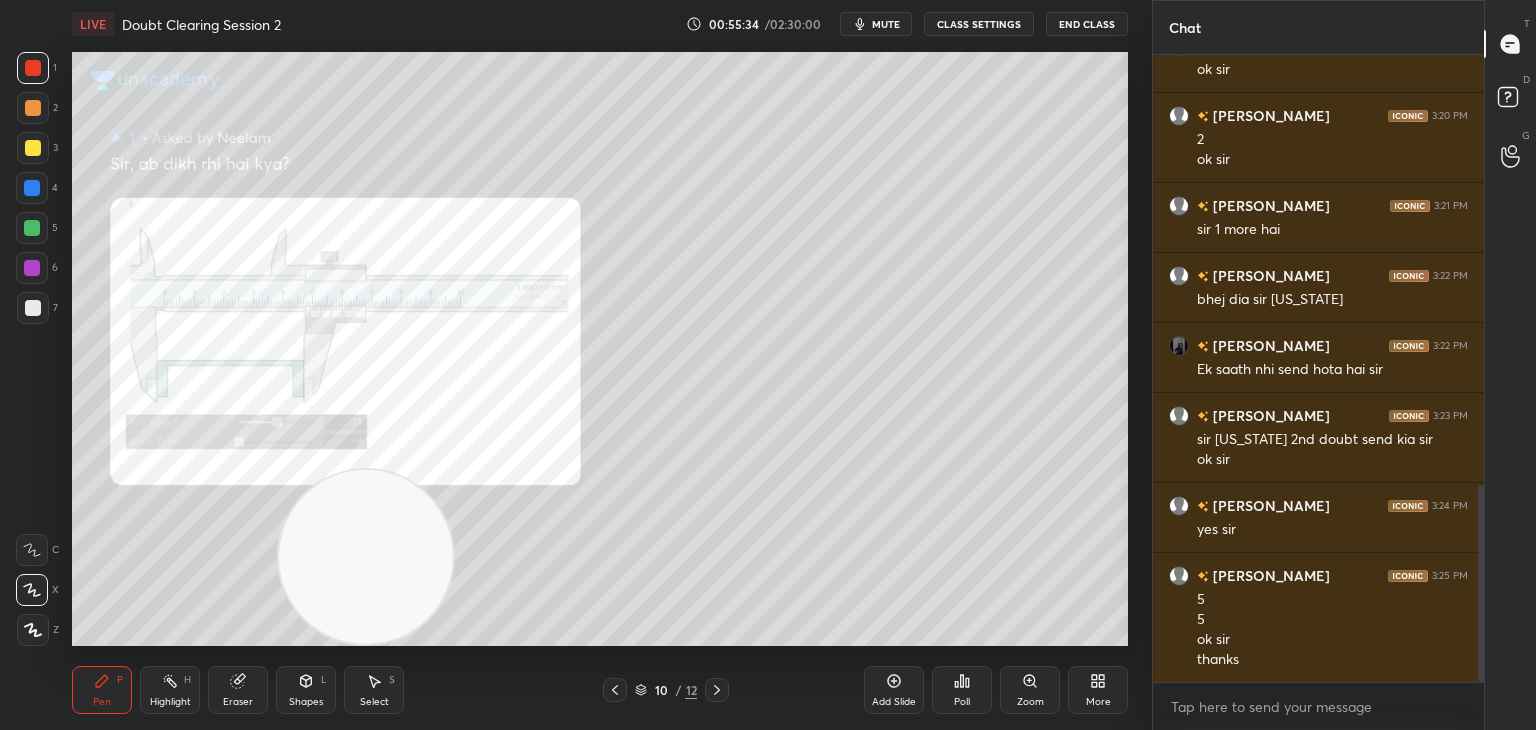 click on "mute" at bounding box center (876, 24) 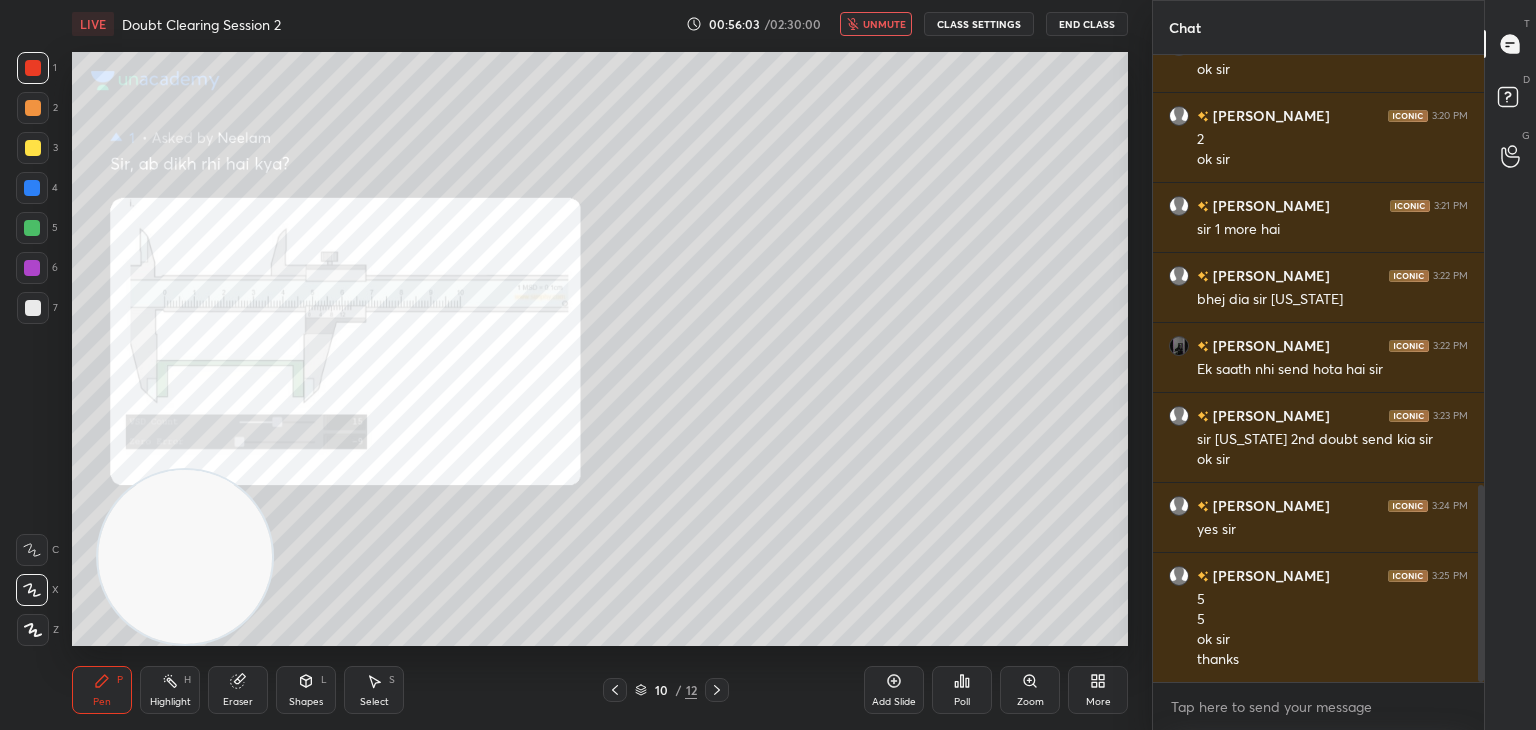 click at bounding box center [185, 557] 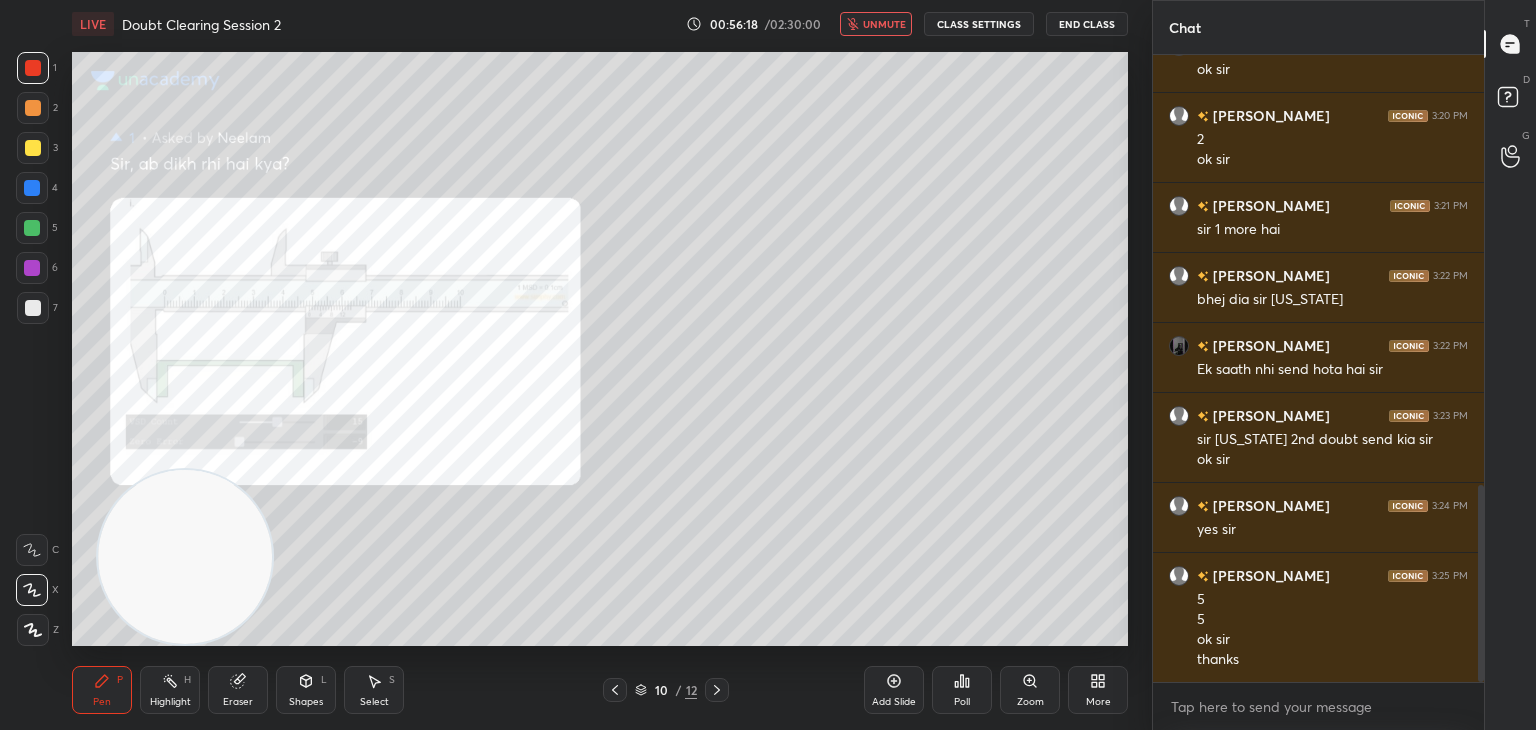 click on "unmute" at bounding box center [884, 24] 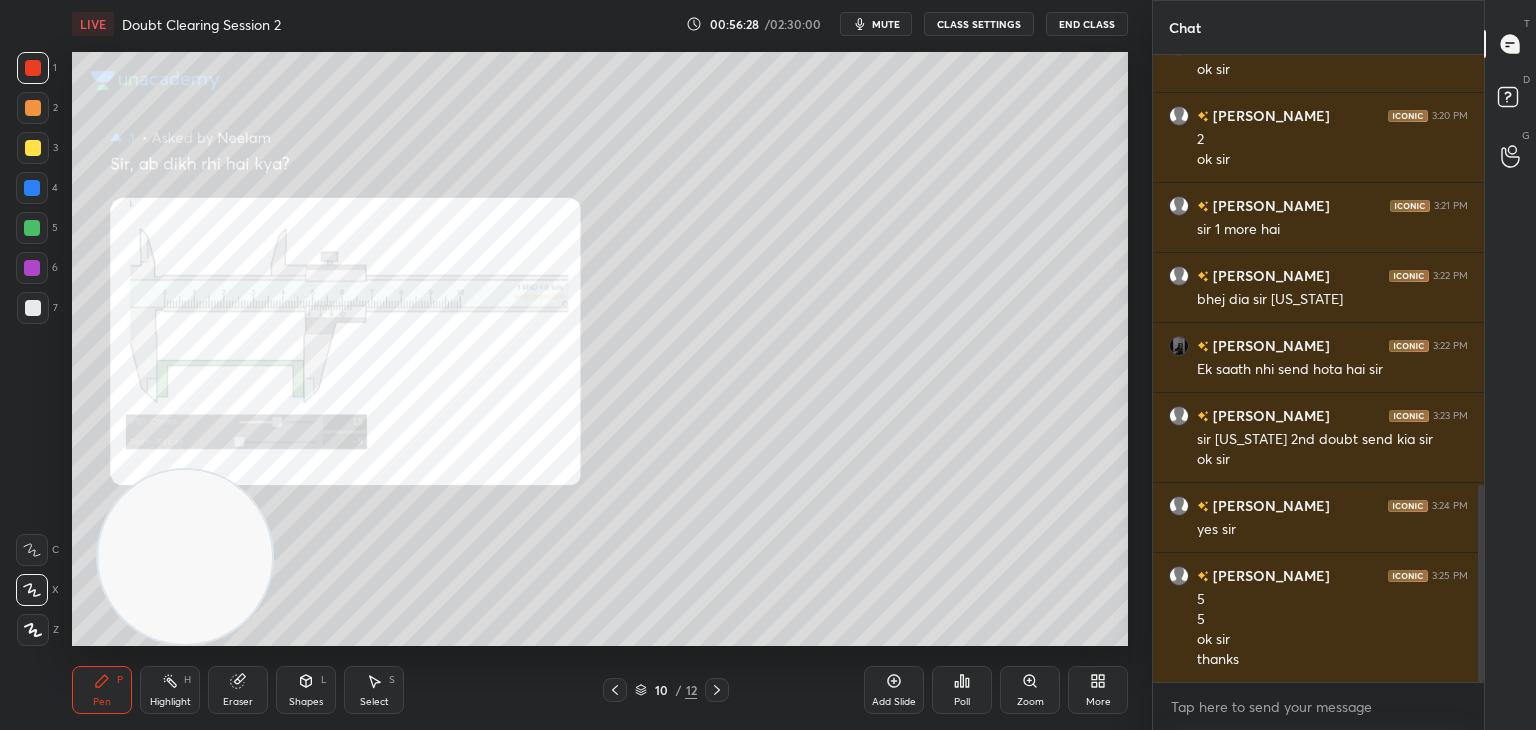 click 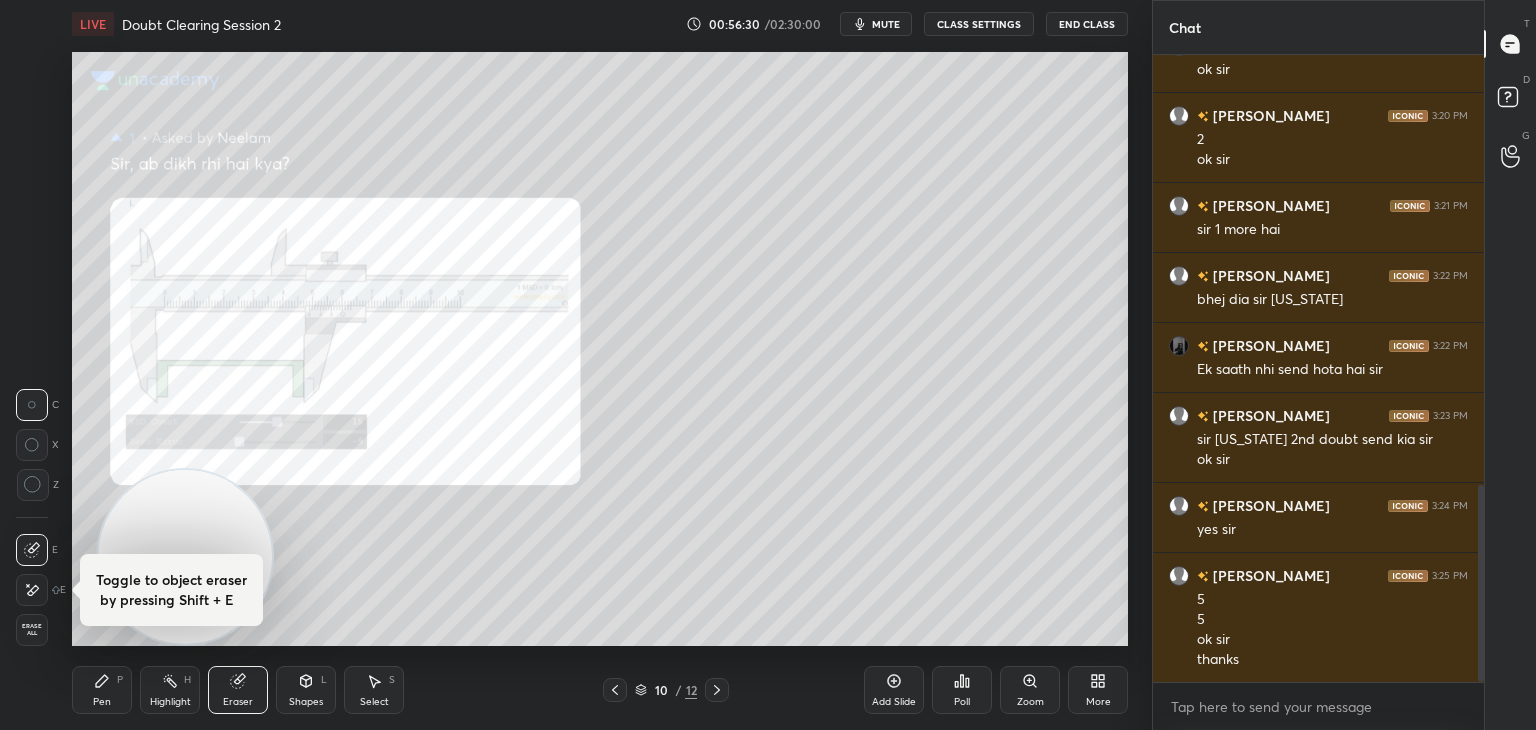 click on "Erase all" at bounding box center [32, 630] 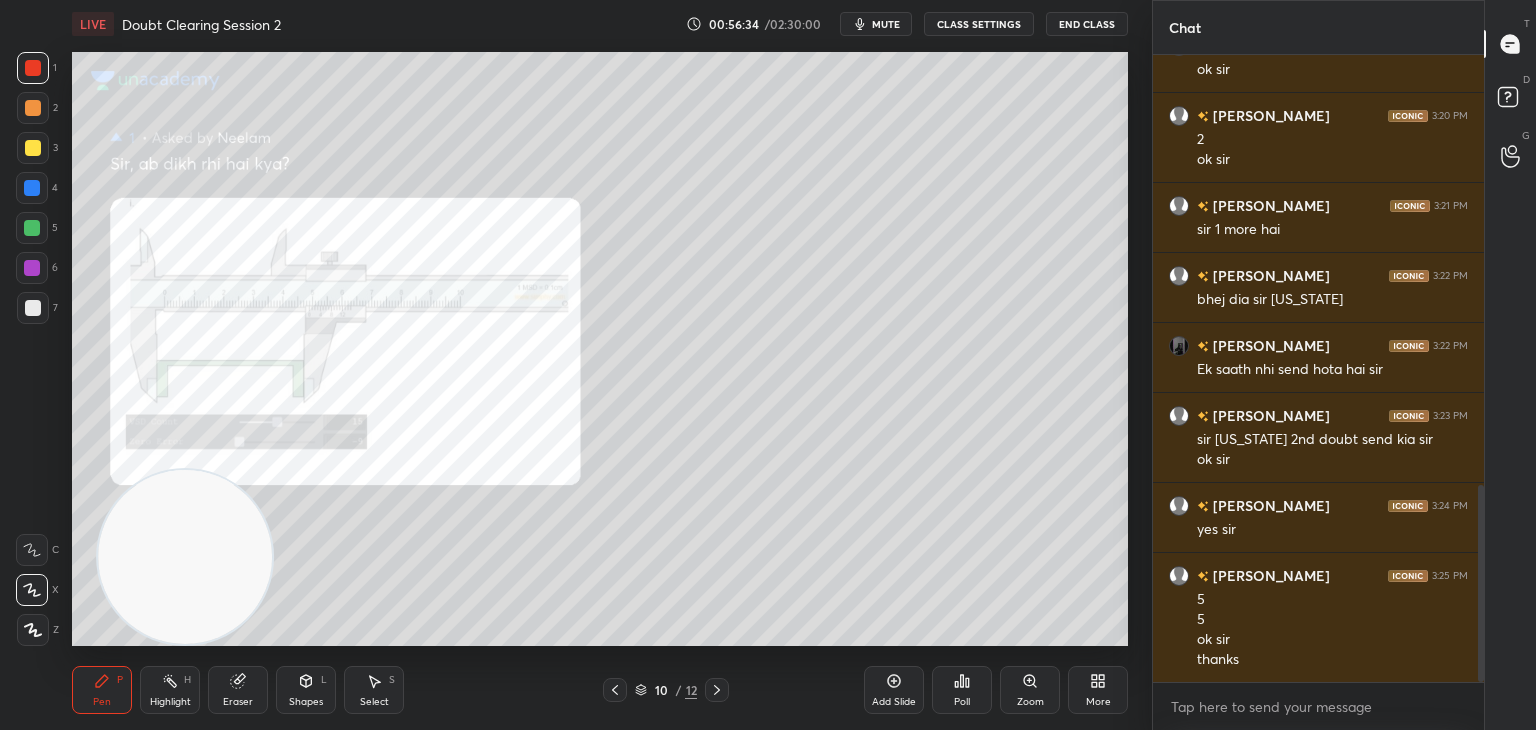 click on "mute" at bounding box center (876, 24) 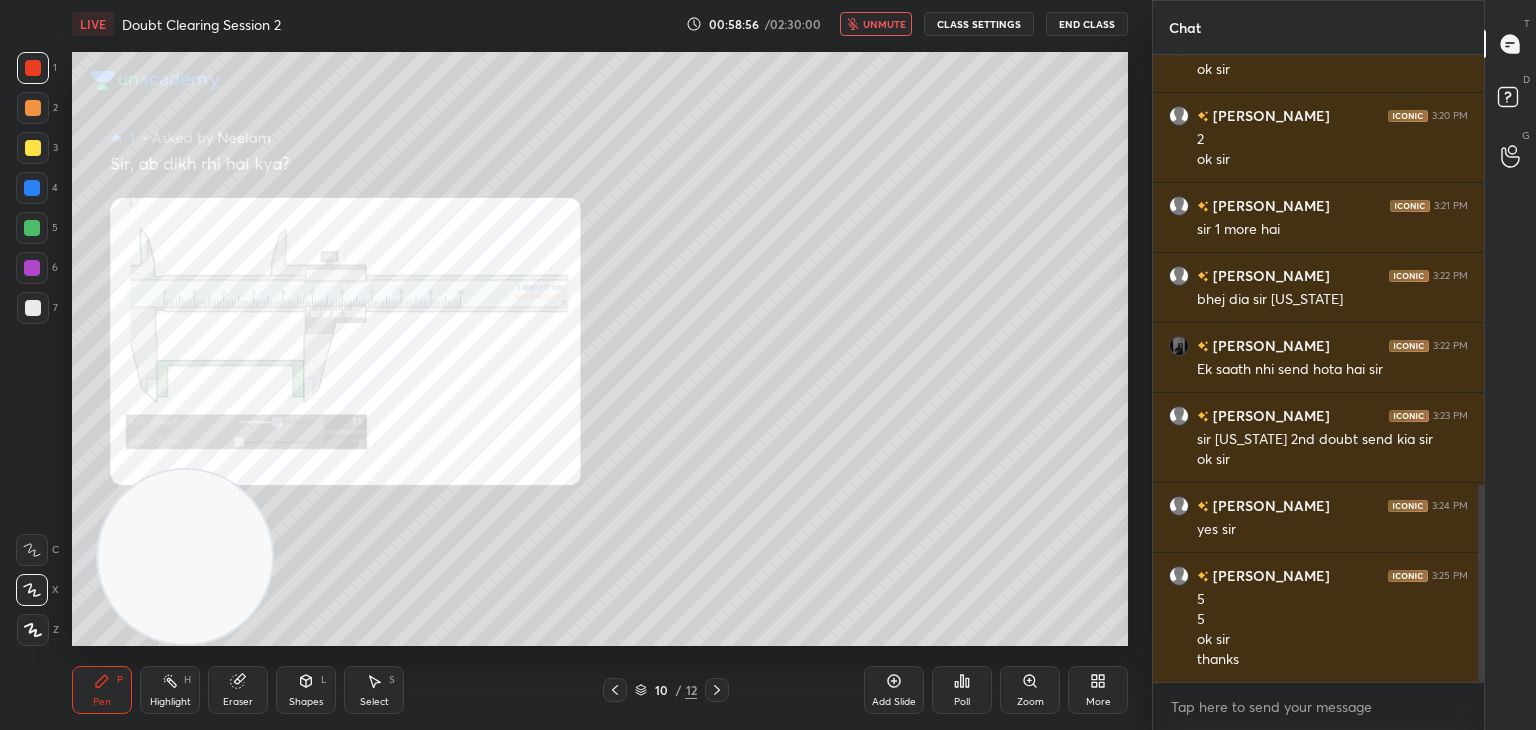 click at bounding box center [615, 690] 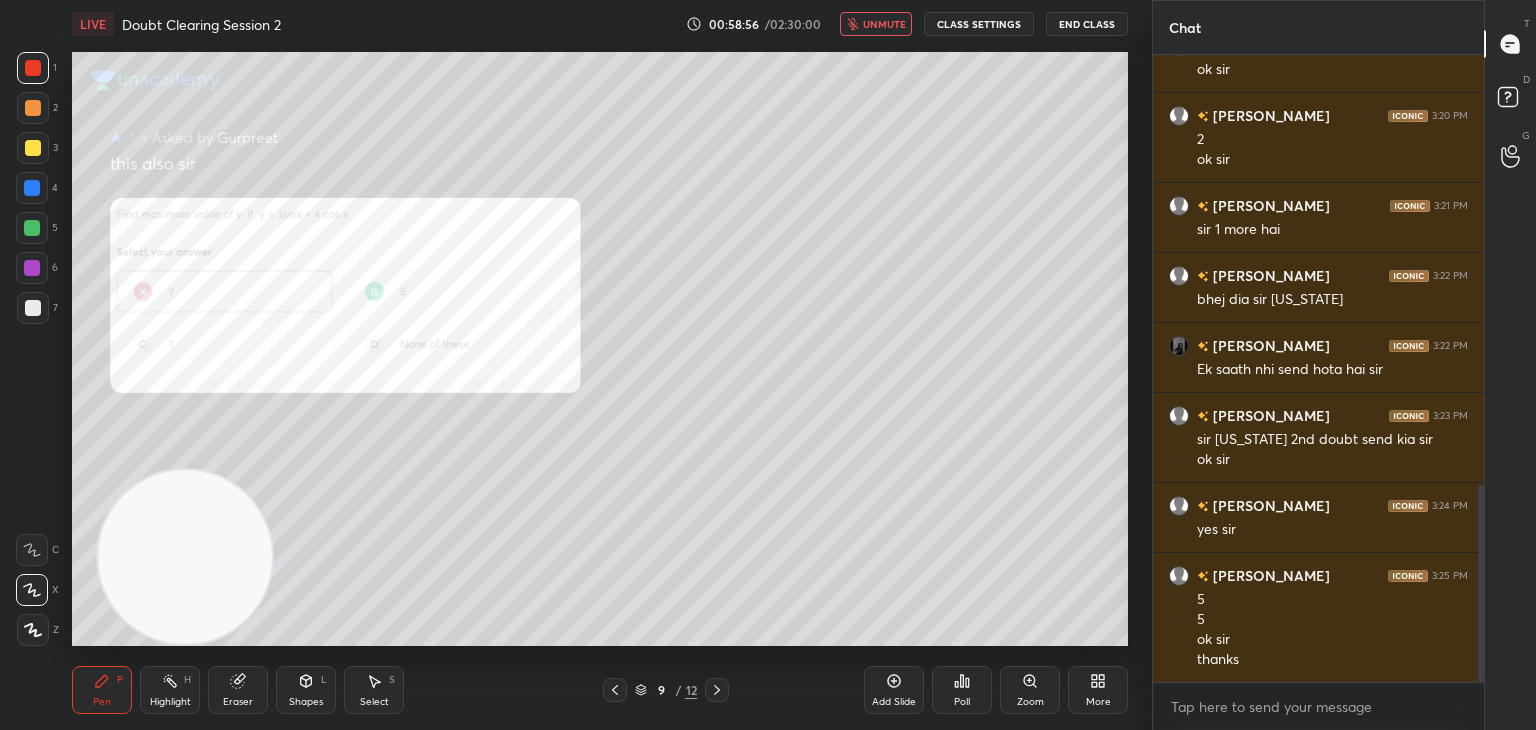 click 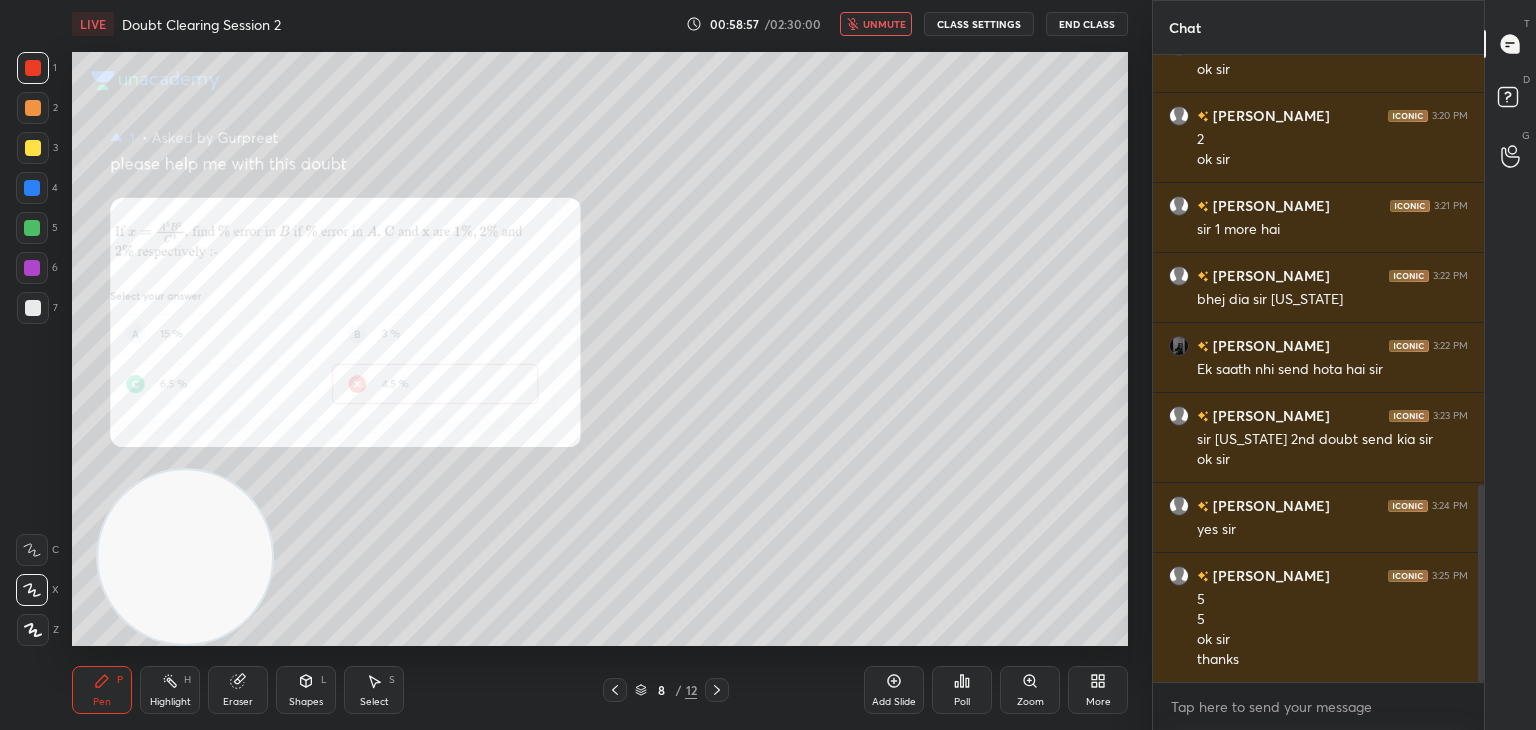 click 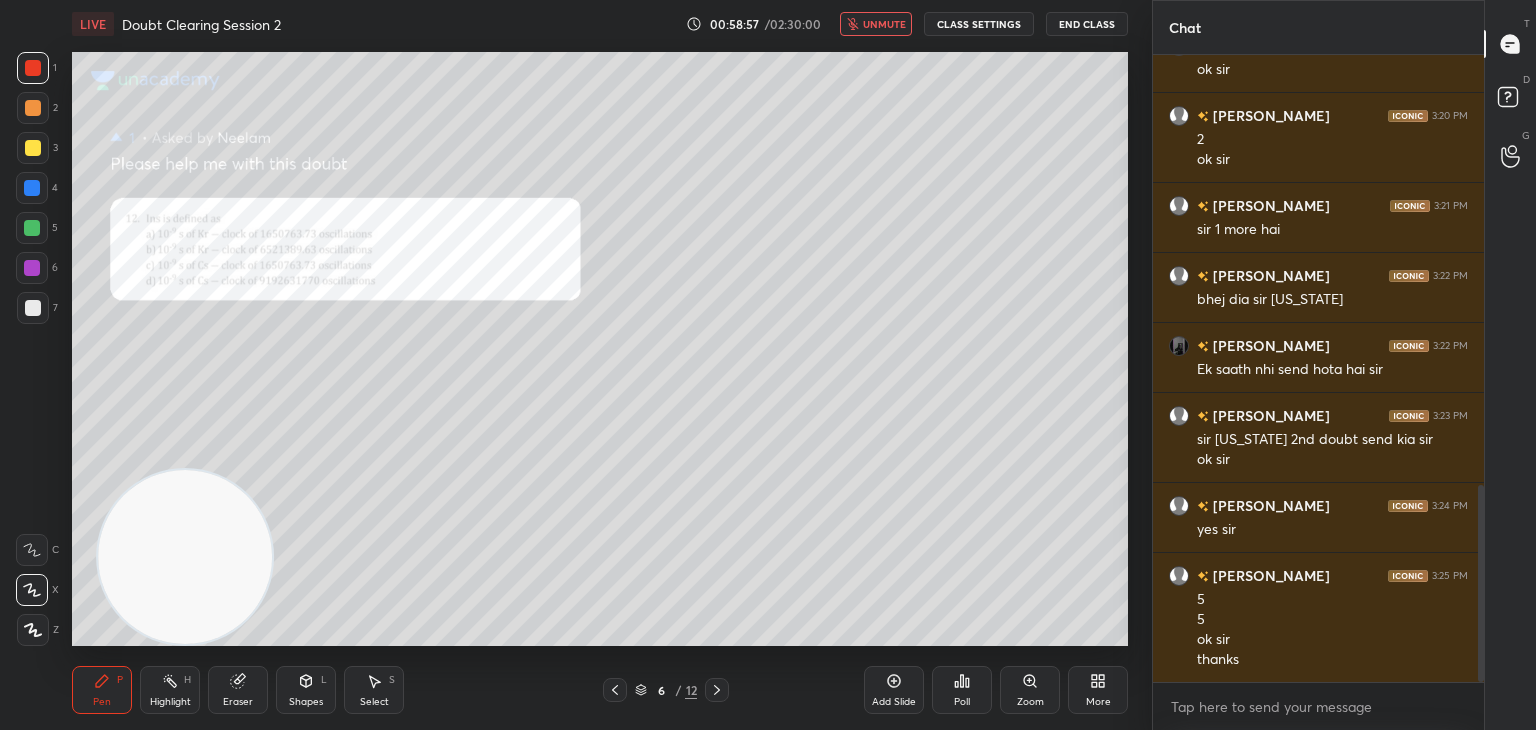 click on "6 / 12" at bounding box center [666, 690] 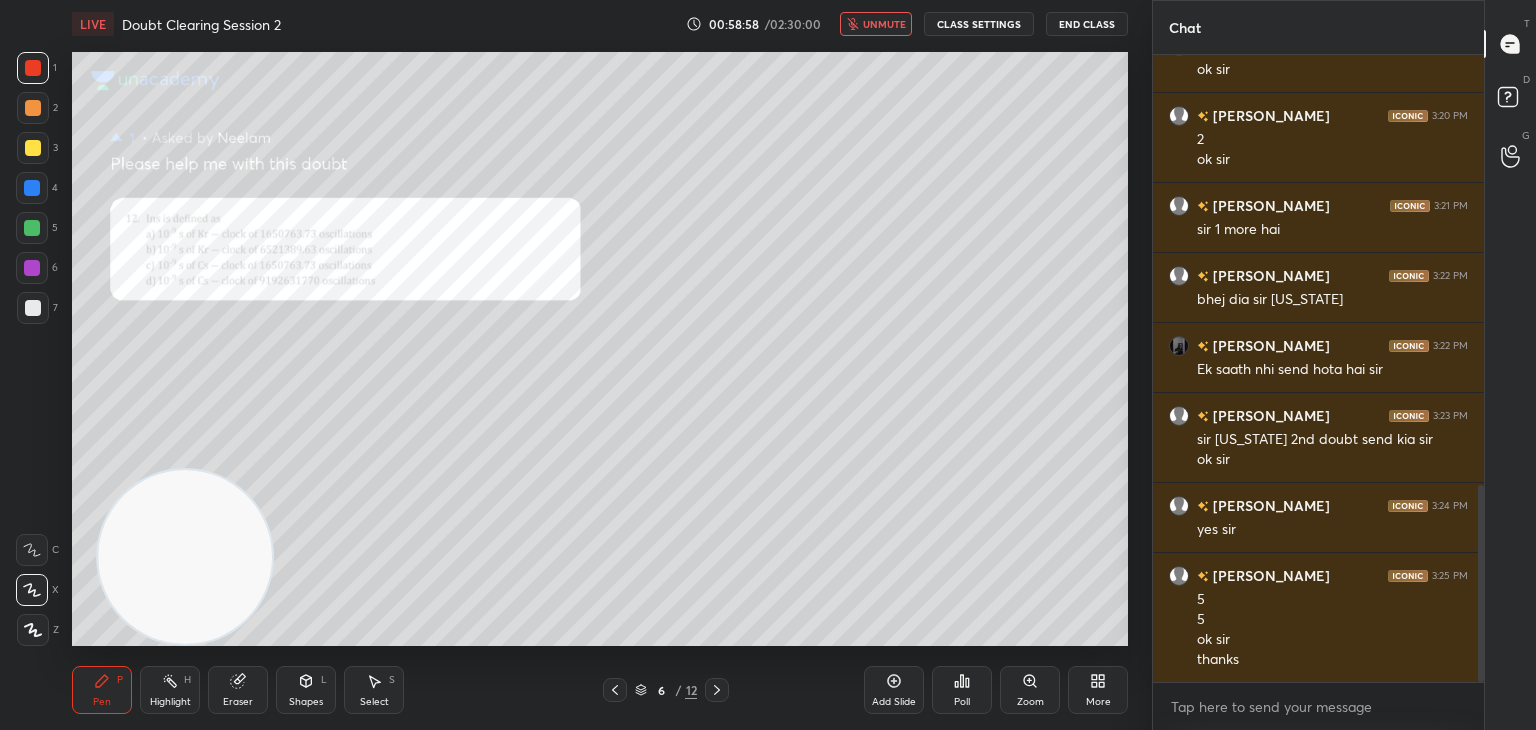 click 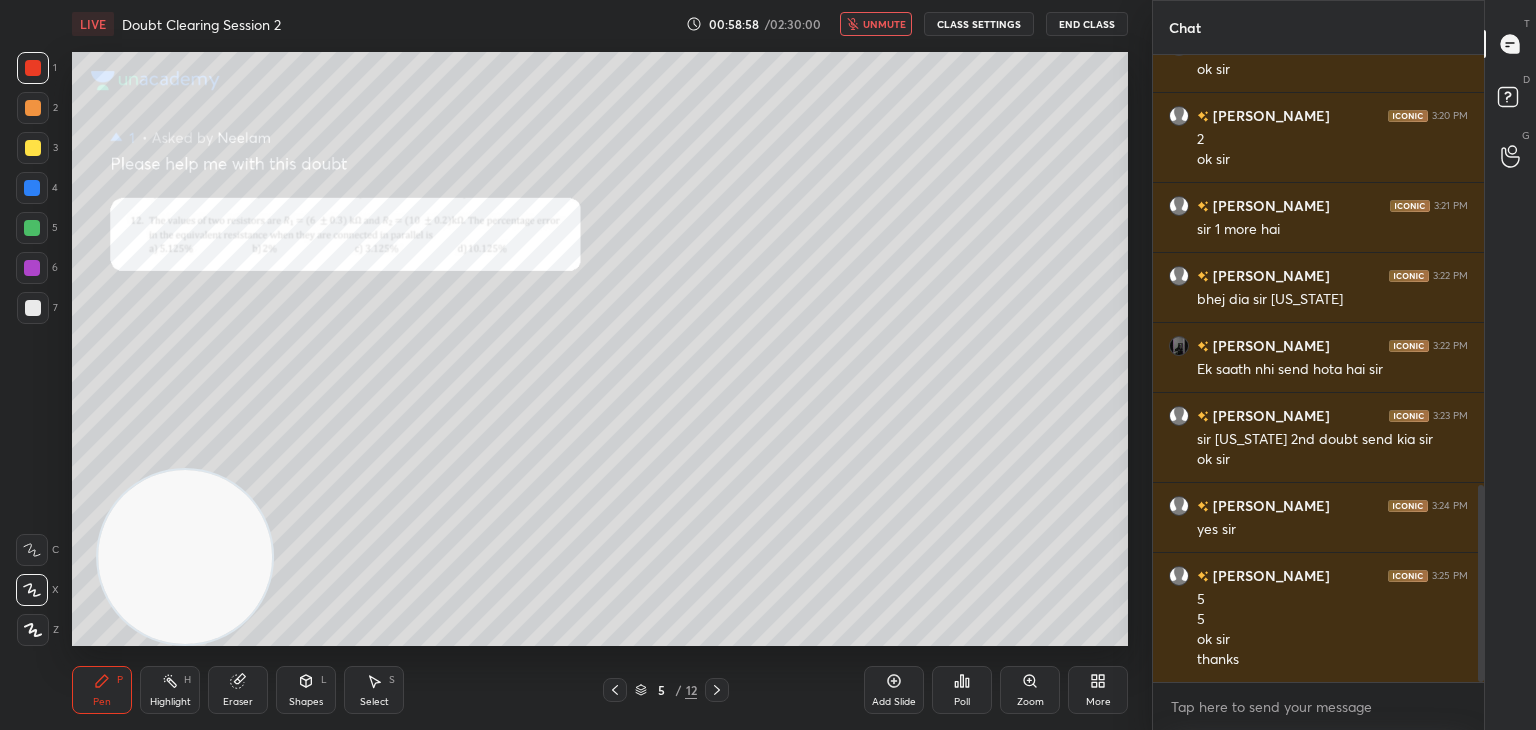click 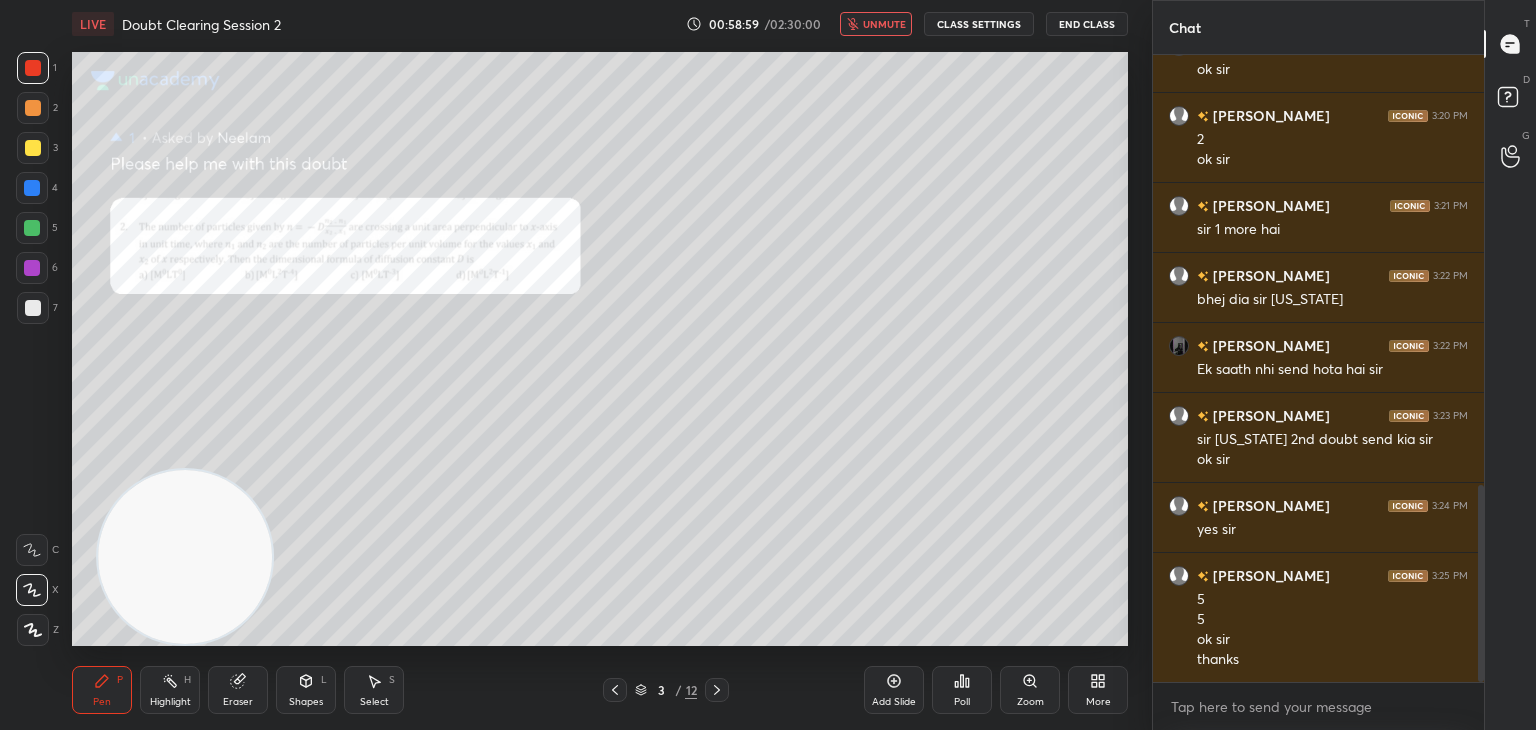click 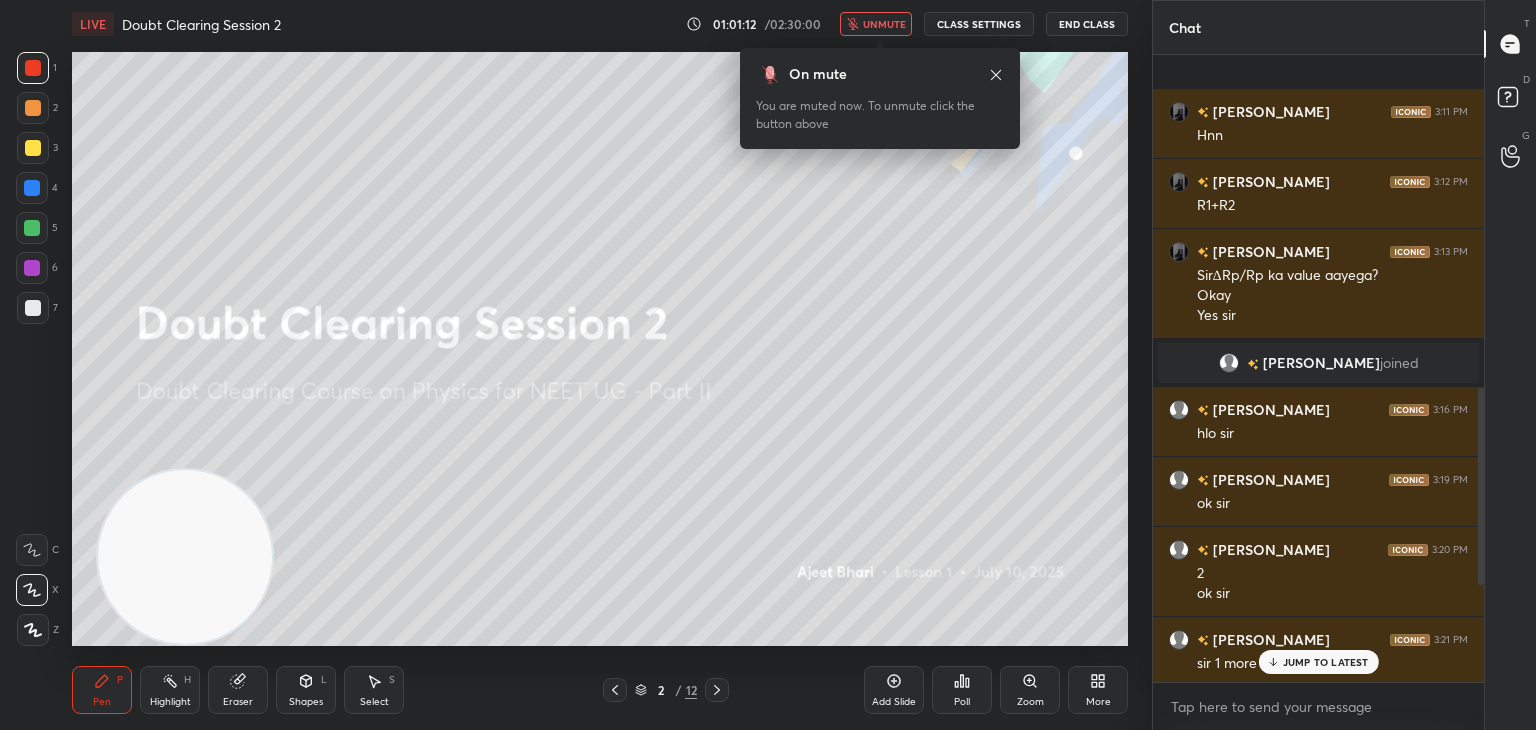 scroll, scrollTop: 1366, scrollLeft: 0, axis: vertical 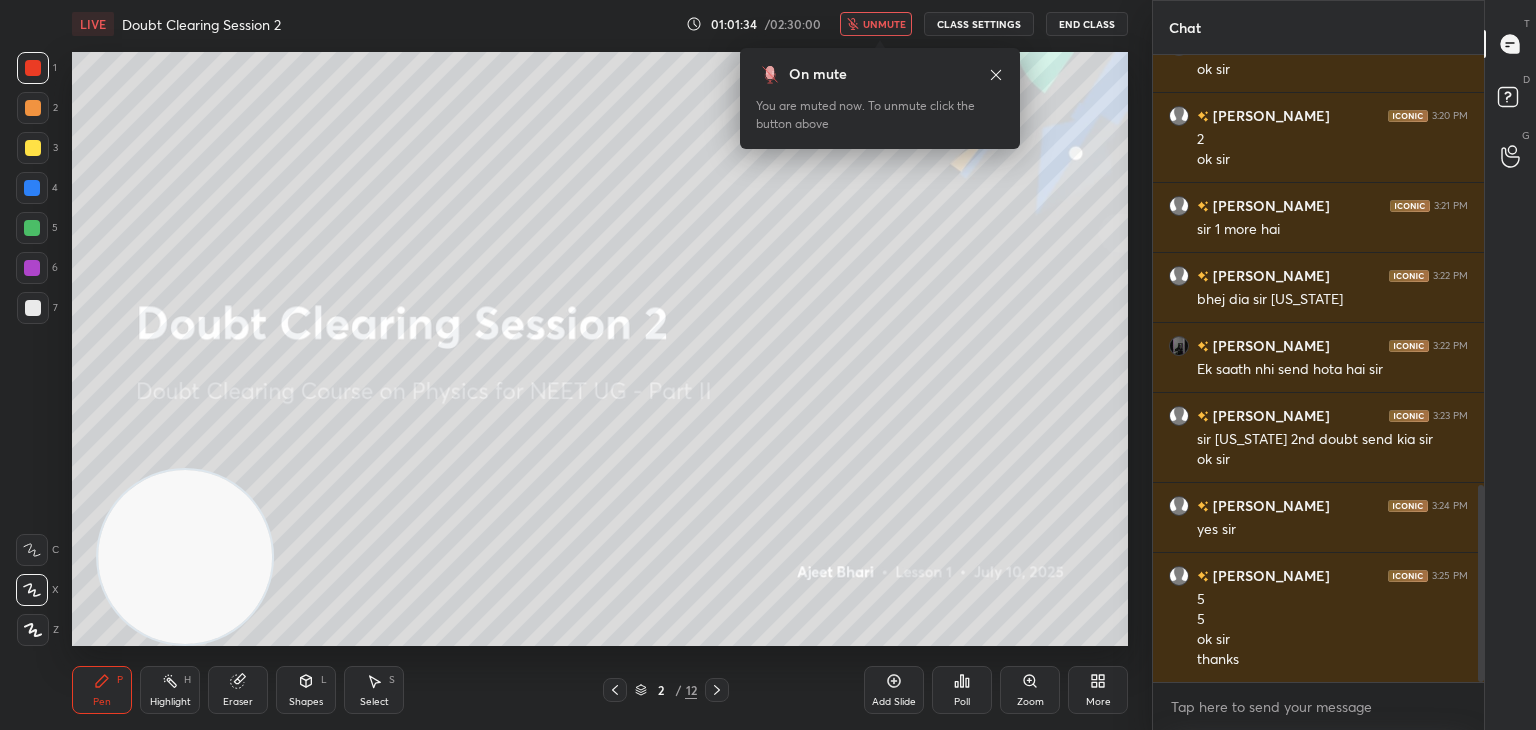 click on "T Messages (T) D Doubts (D) G Raise Hand (G)" at bounding box center [1510, 365] 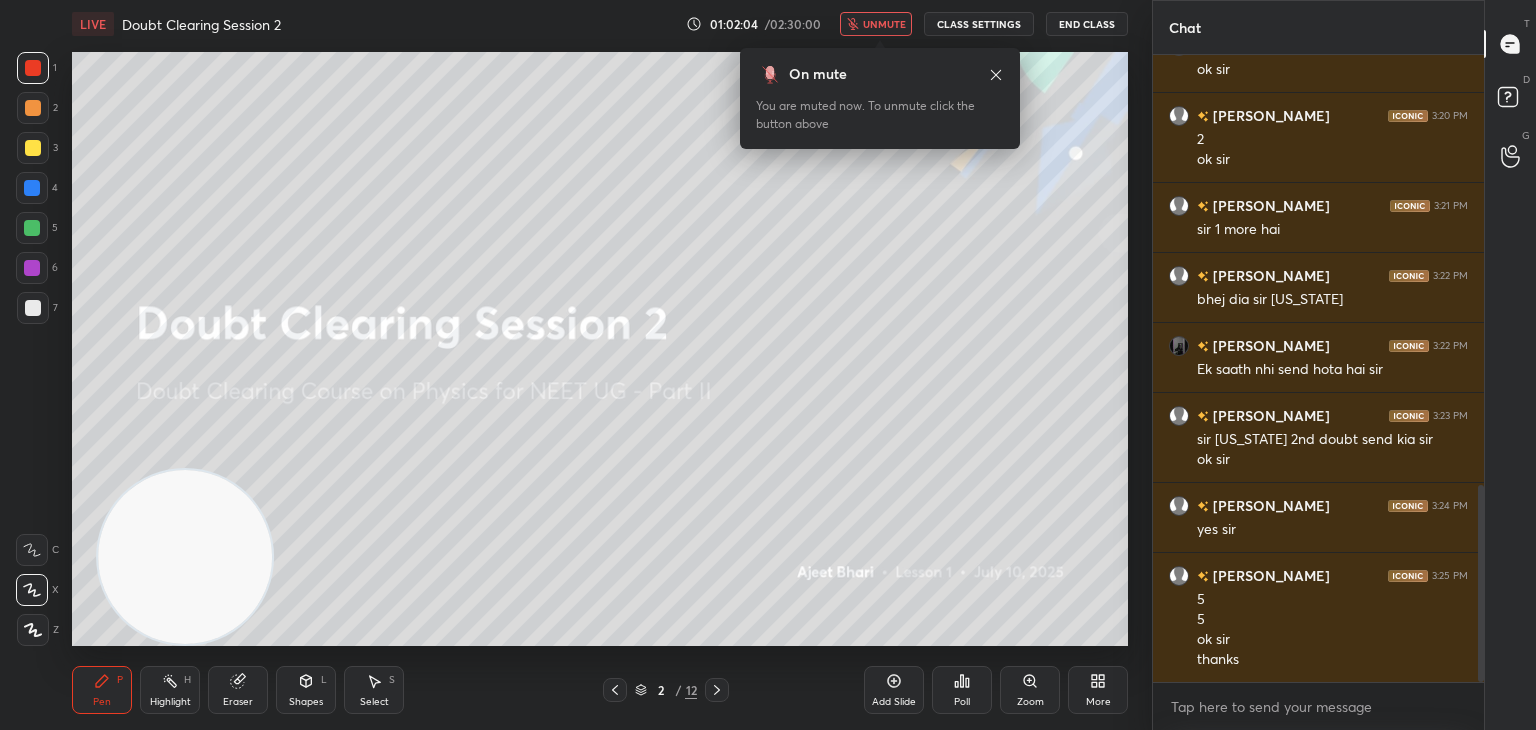 click on "T Messages (T) D Doubts (D) G Raise Hand (G)" at bounding box center [1510, 365] 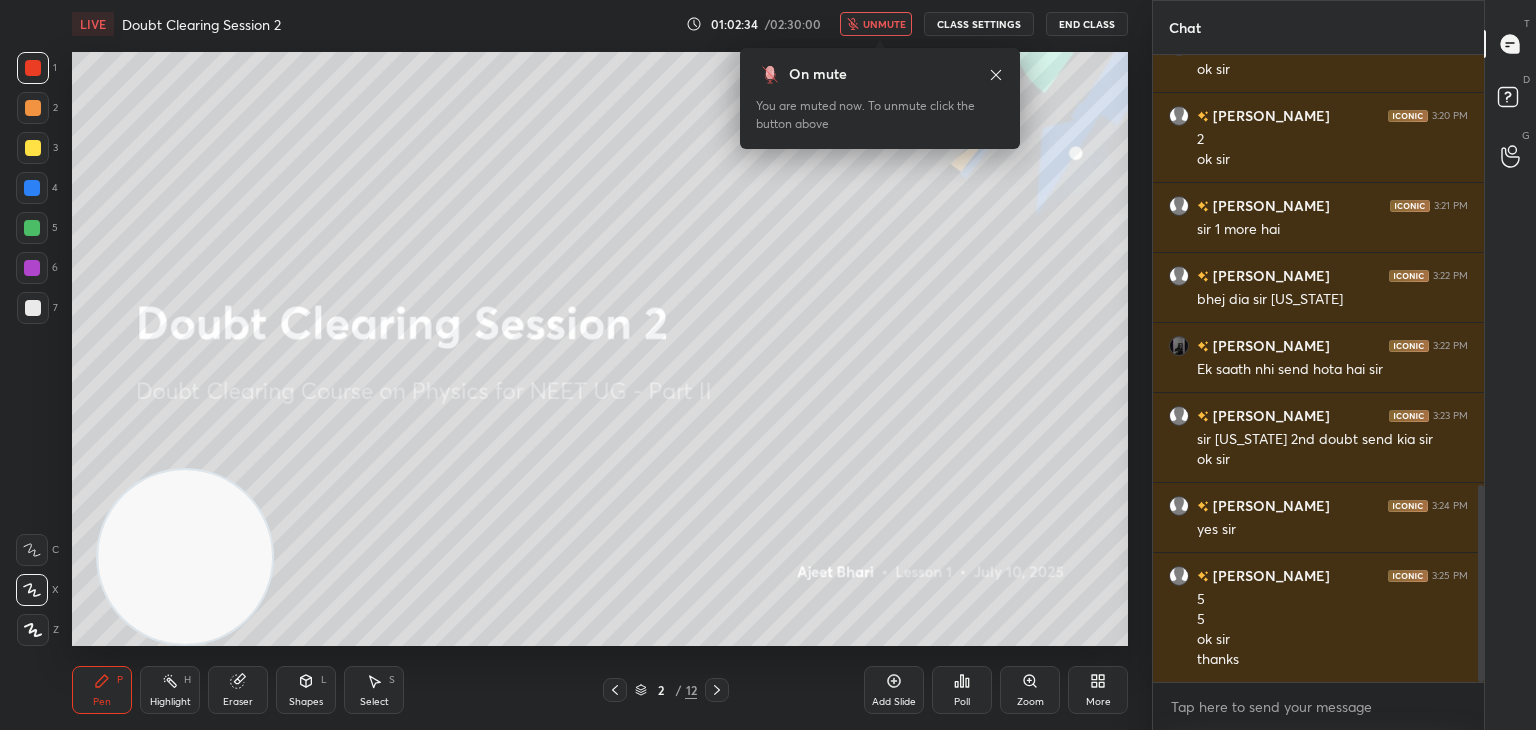 click on "T Messages (T) D Doubts (D) G Raise Hand (G)" at bounding box center [1510, 365] 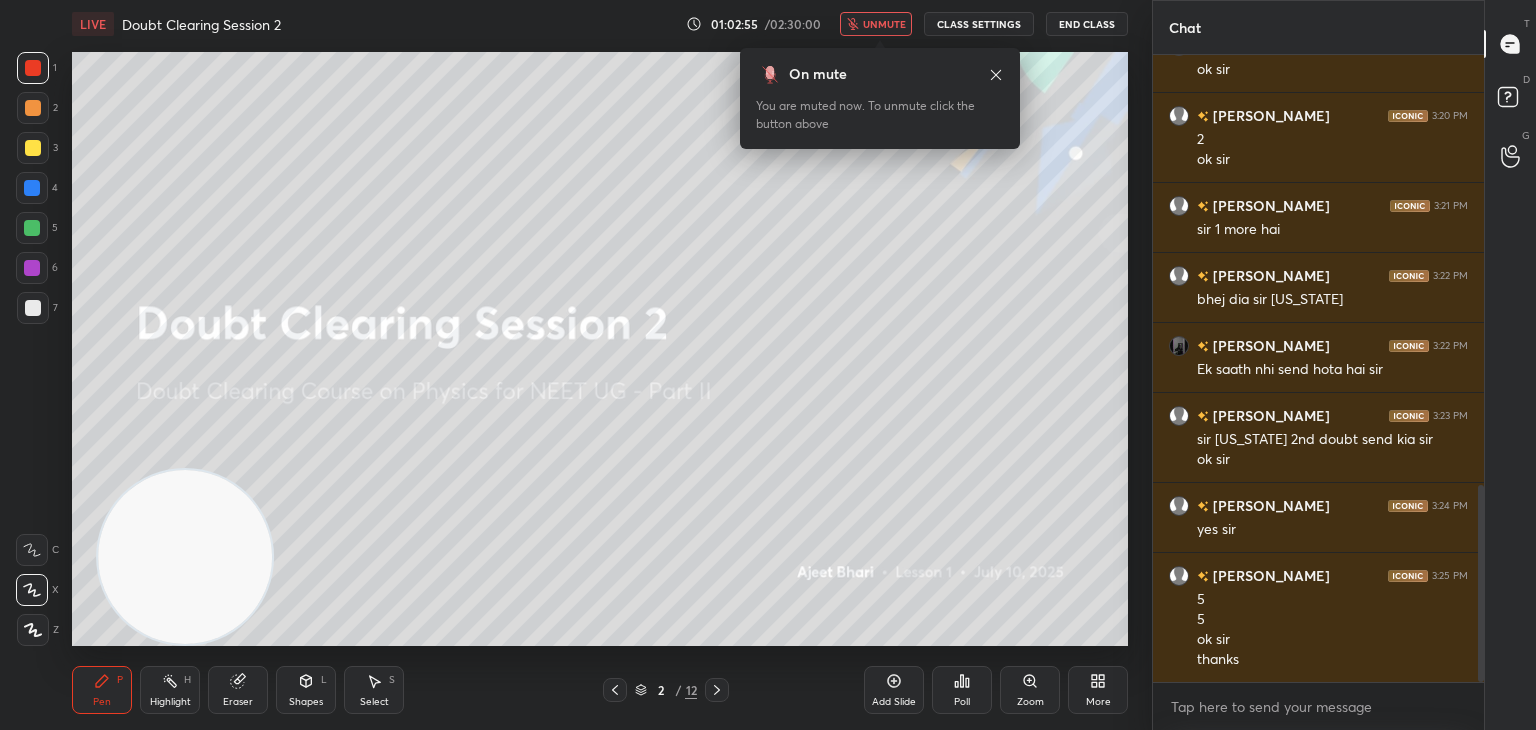 scroll, scrollTop: 1414, scrollLeft: 0, axis: vertical 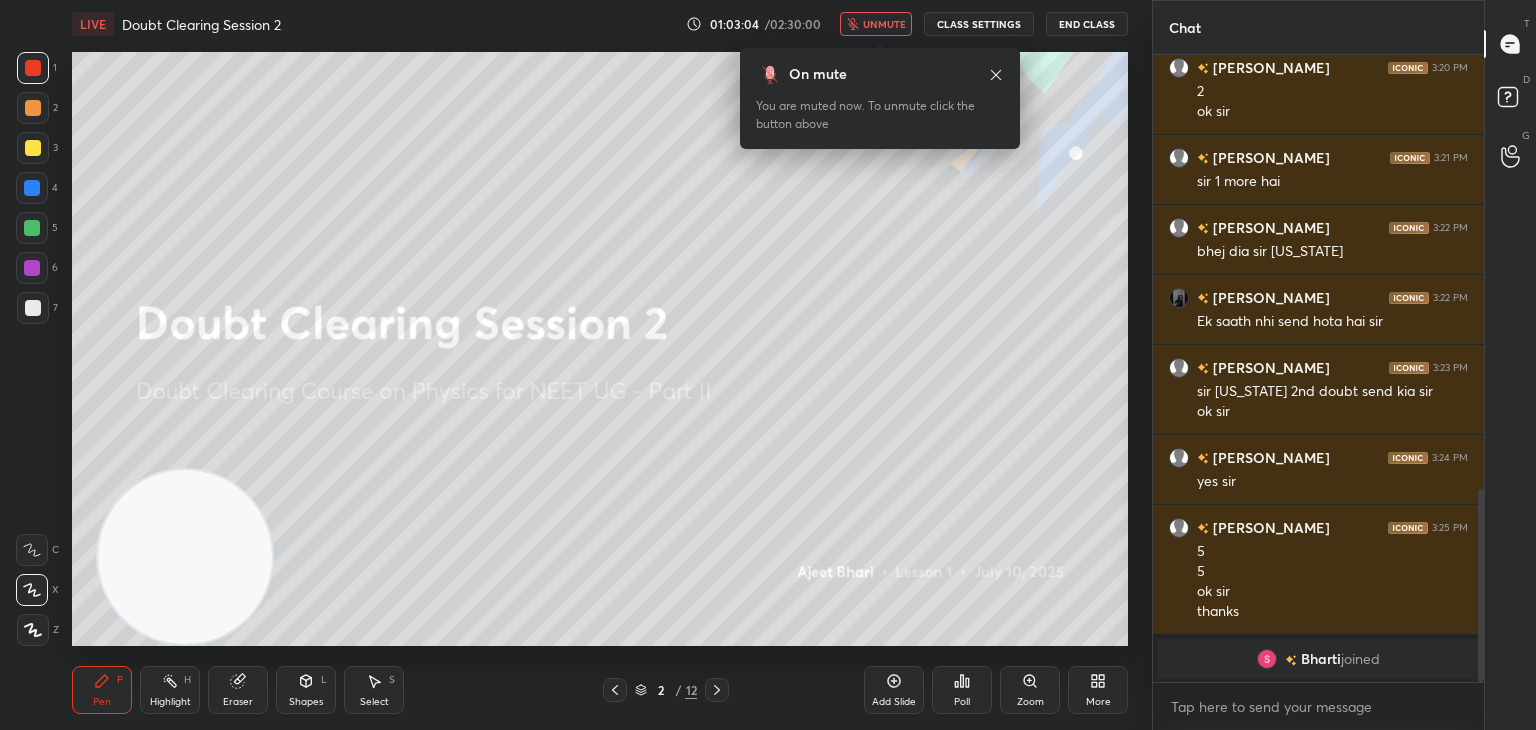 click on "T Messages (T) D Doubts (D) G Raise Hand (G)" at bounding box center [1510, 365] 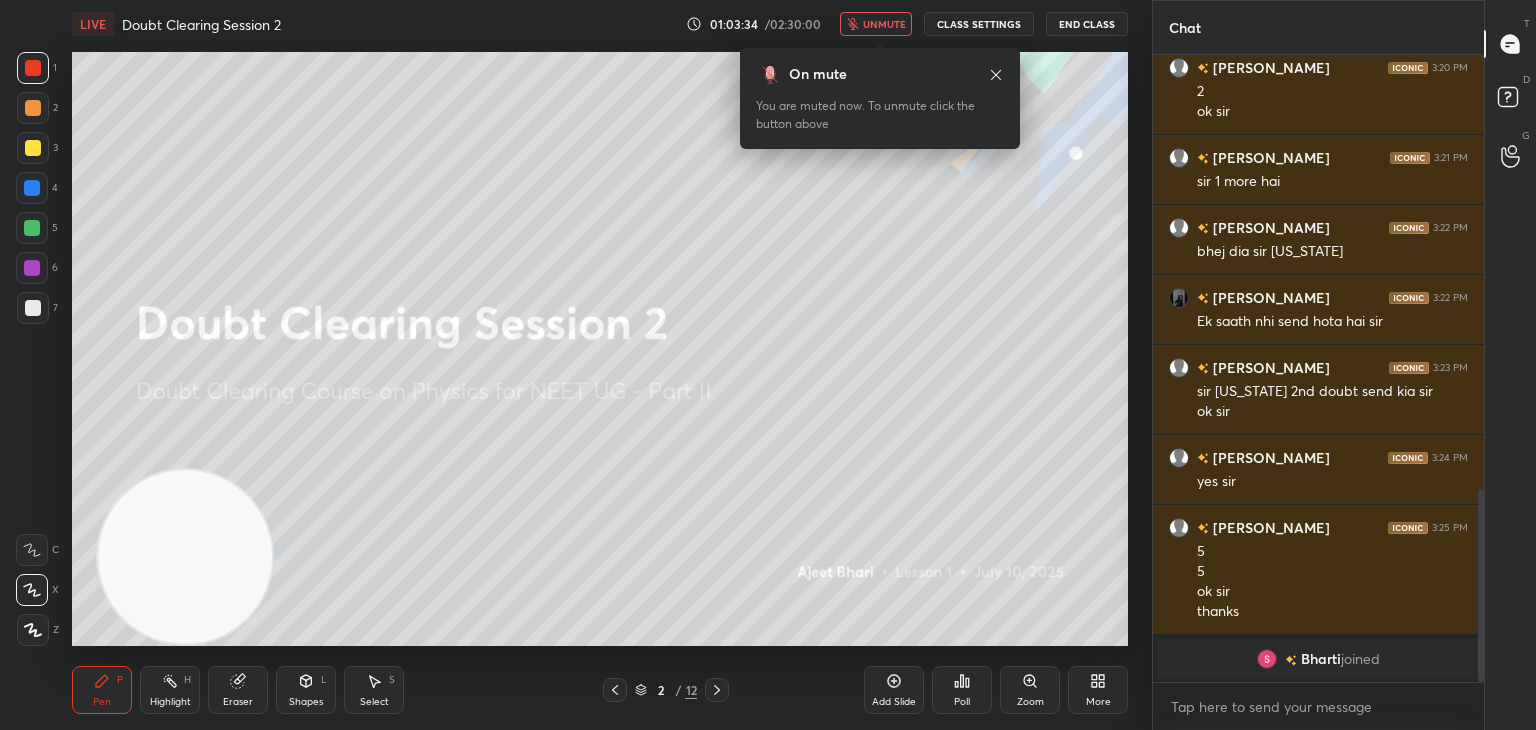click on "T Messages (T) D Doubts (D) G Raise Hand (G)" at bounding box center (1510, 365) 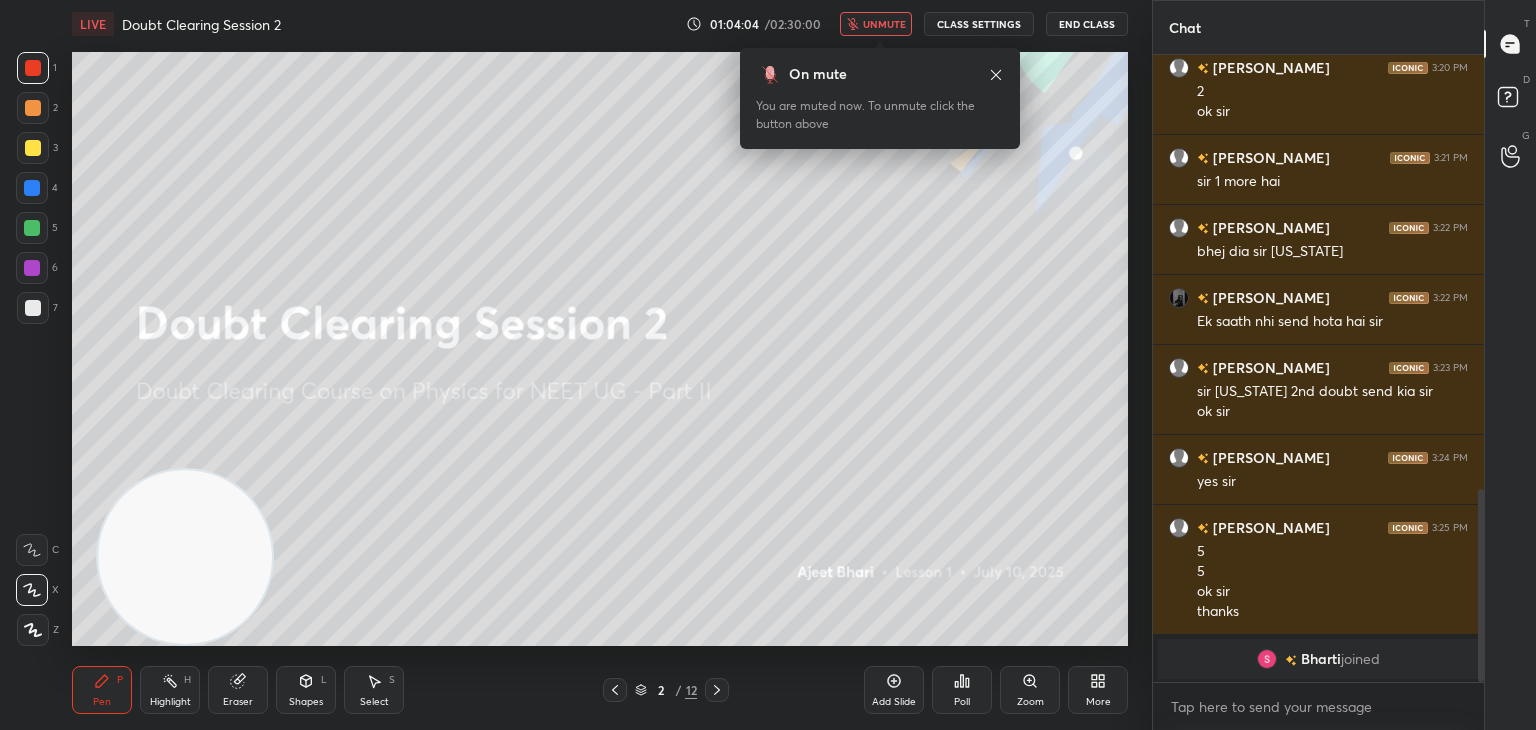 click on "T Messages (T) D Doubts (D) G Raise Hand (G)" at bounding box center (1510, 365) 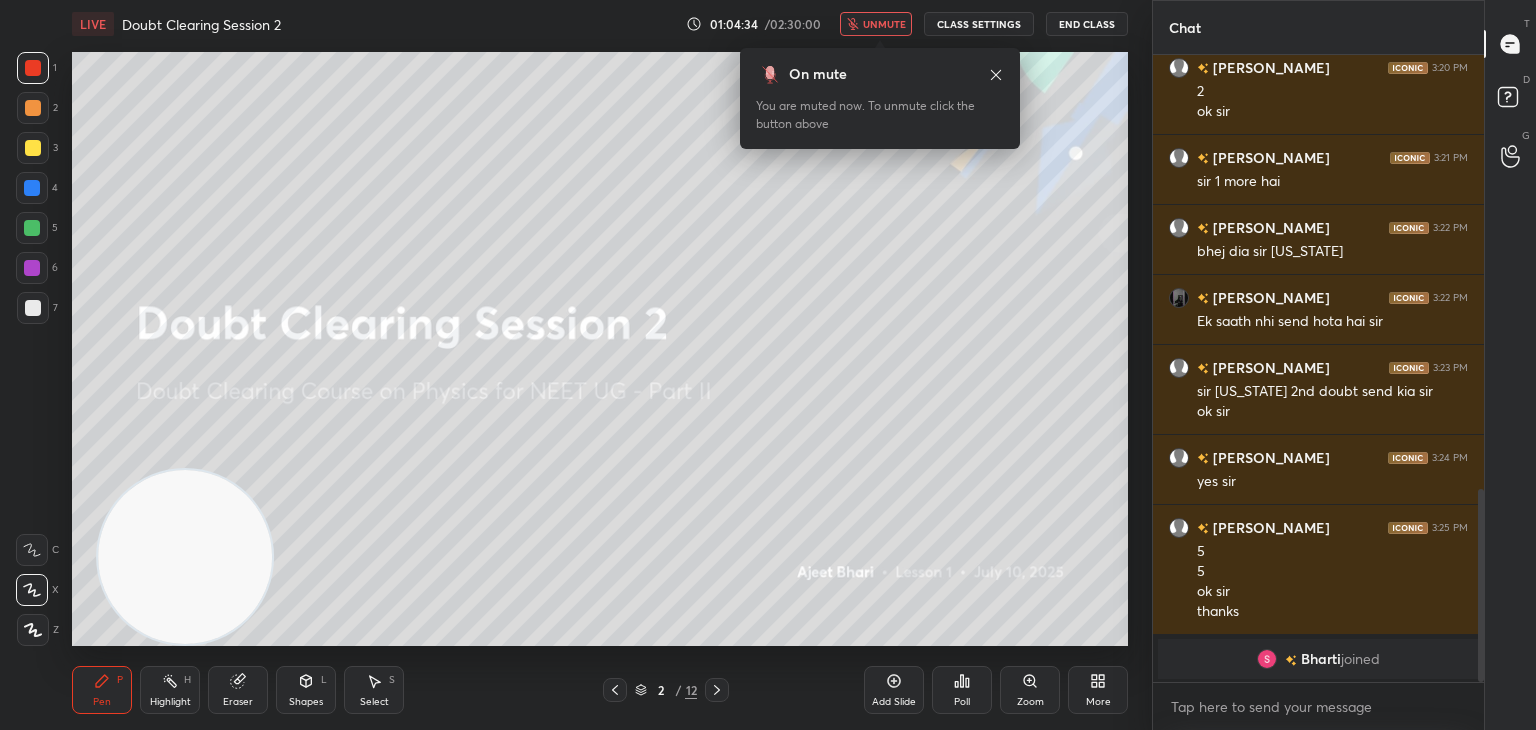 click on "T Messages (T) D Doubts (D) G Raise Hand (G)" at bounding box center [1510, 365] 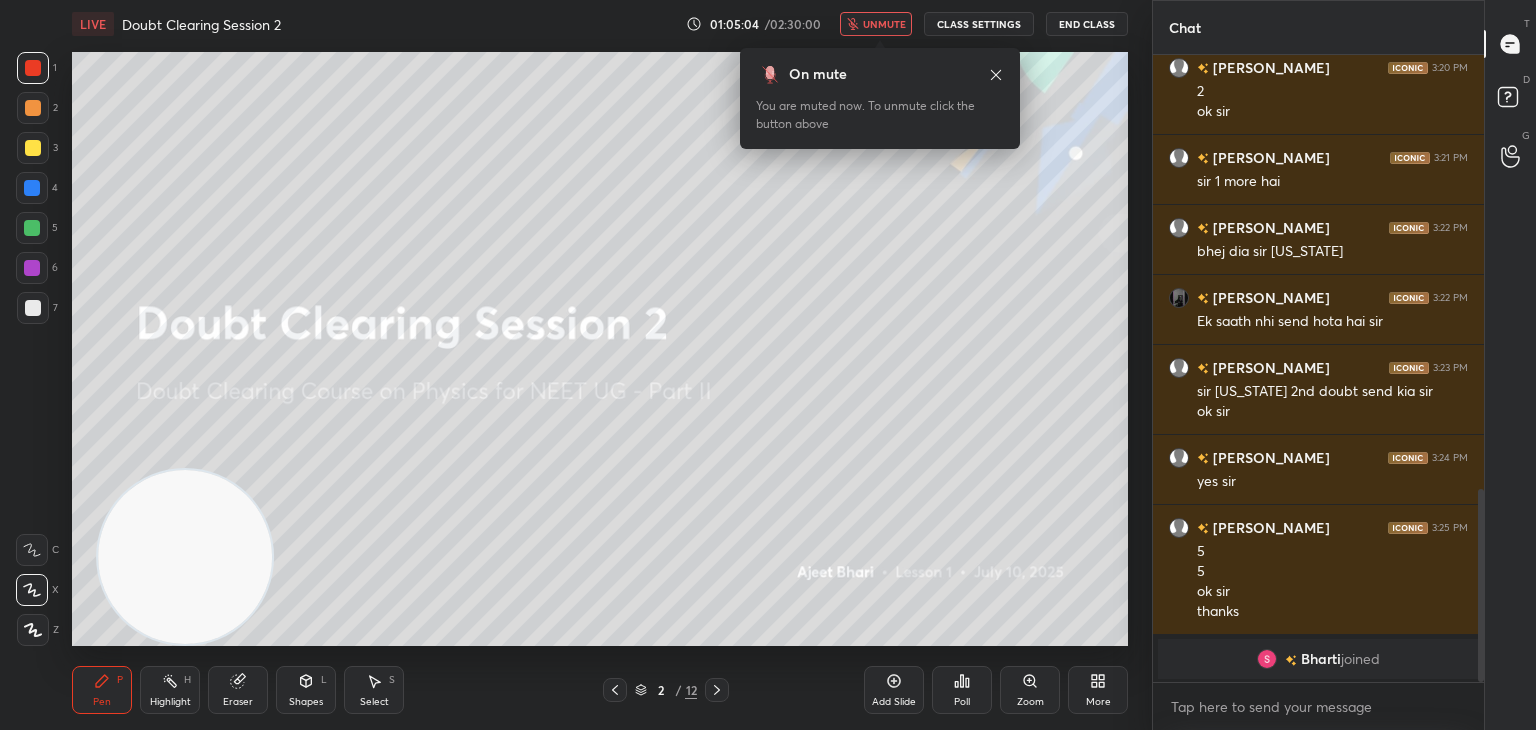 click on "T Messages (T) D Doubts (D) G Raise Hand (G)" at bounding box center [1510, 365] 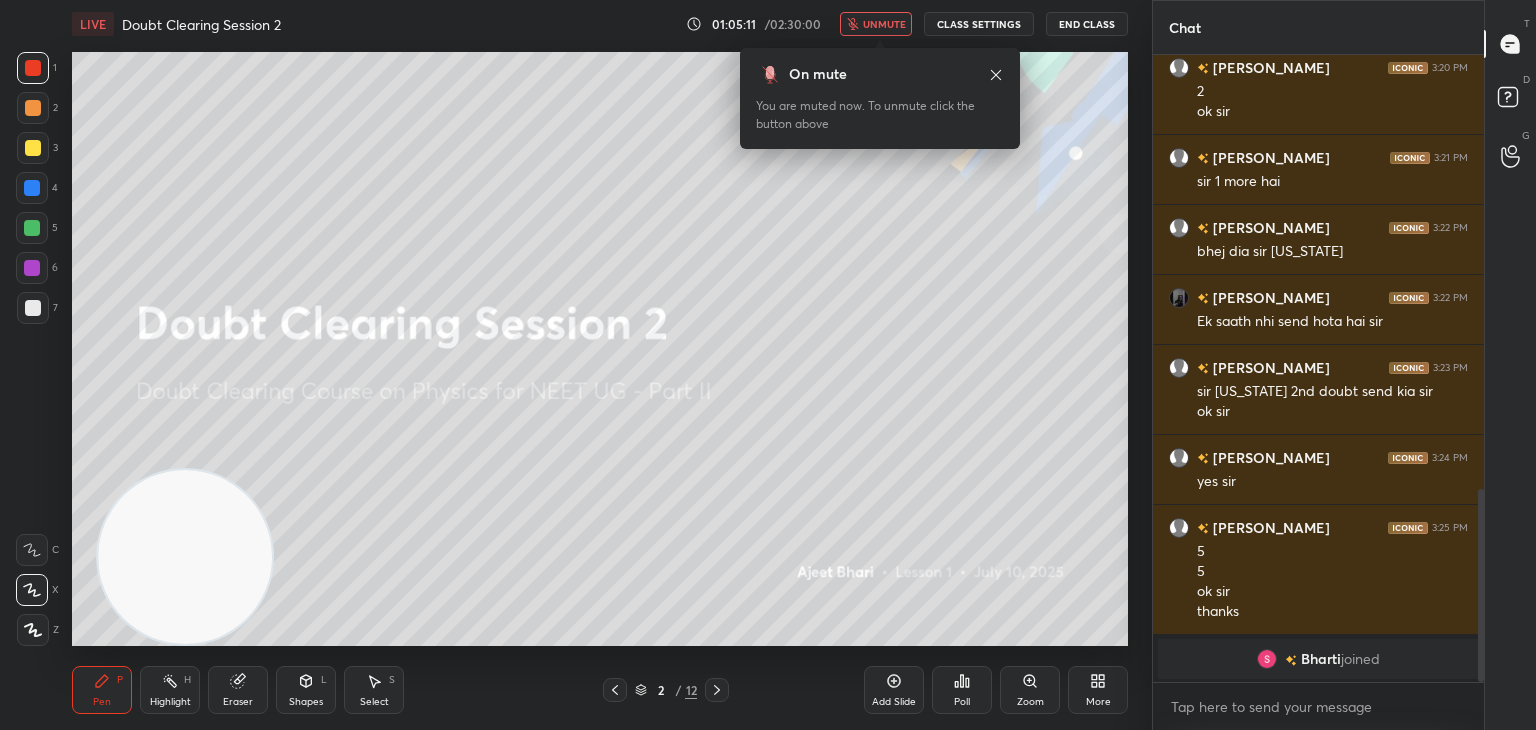 scroll, scrollTop: 1348, scrollLeft: 0, axis: vertical 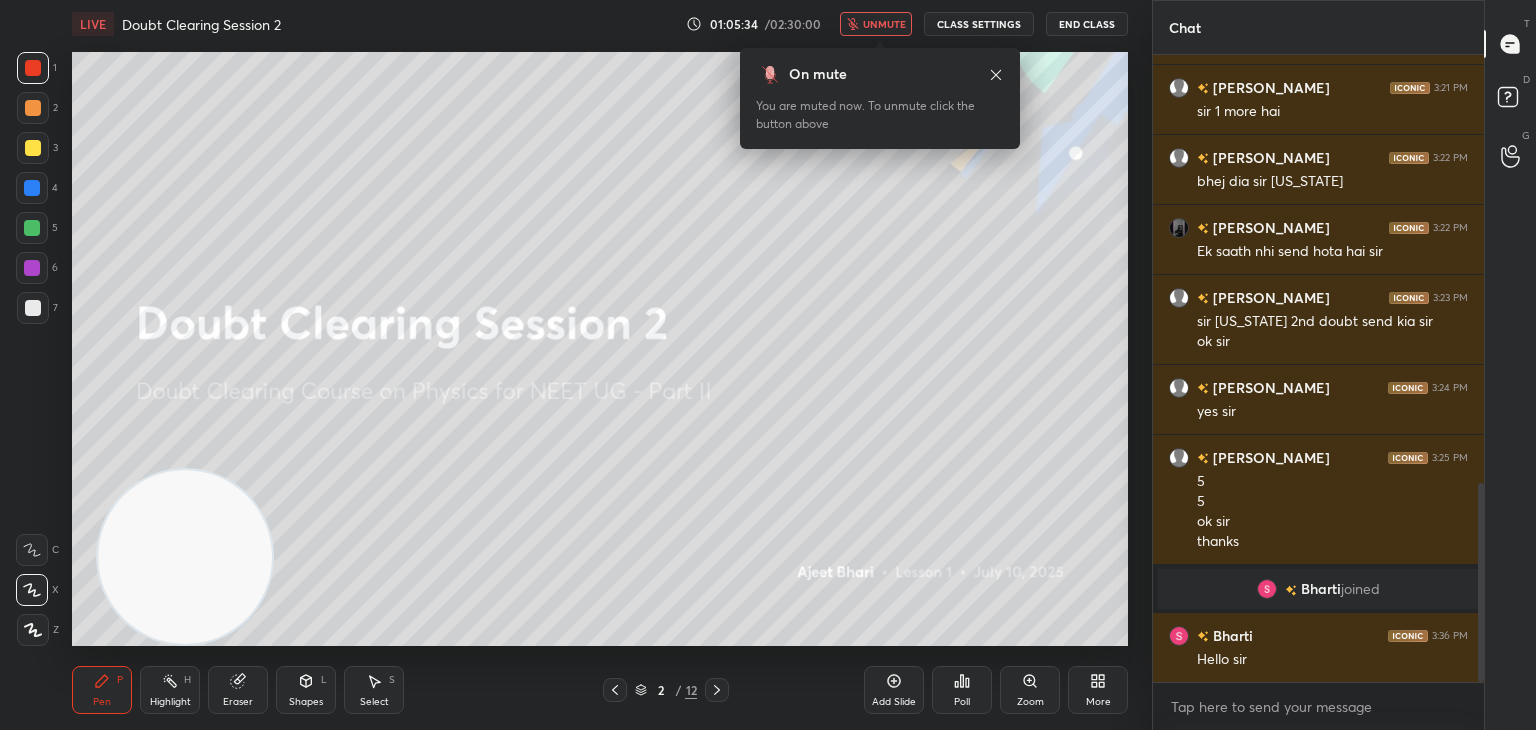 click on "T Messages (T) D Doubts (D) G Raise Hand (G)" at bounding box center [1510, 365] 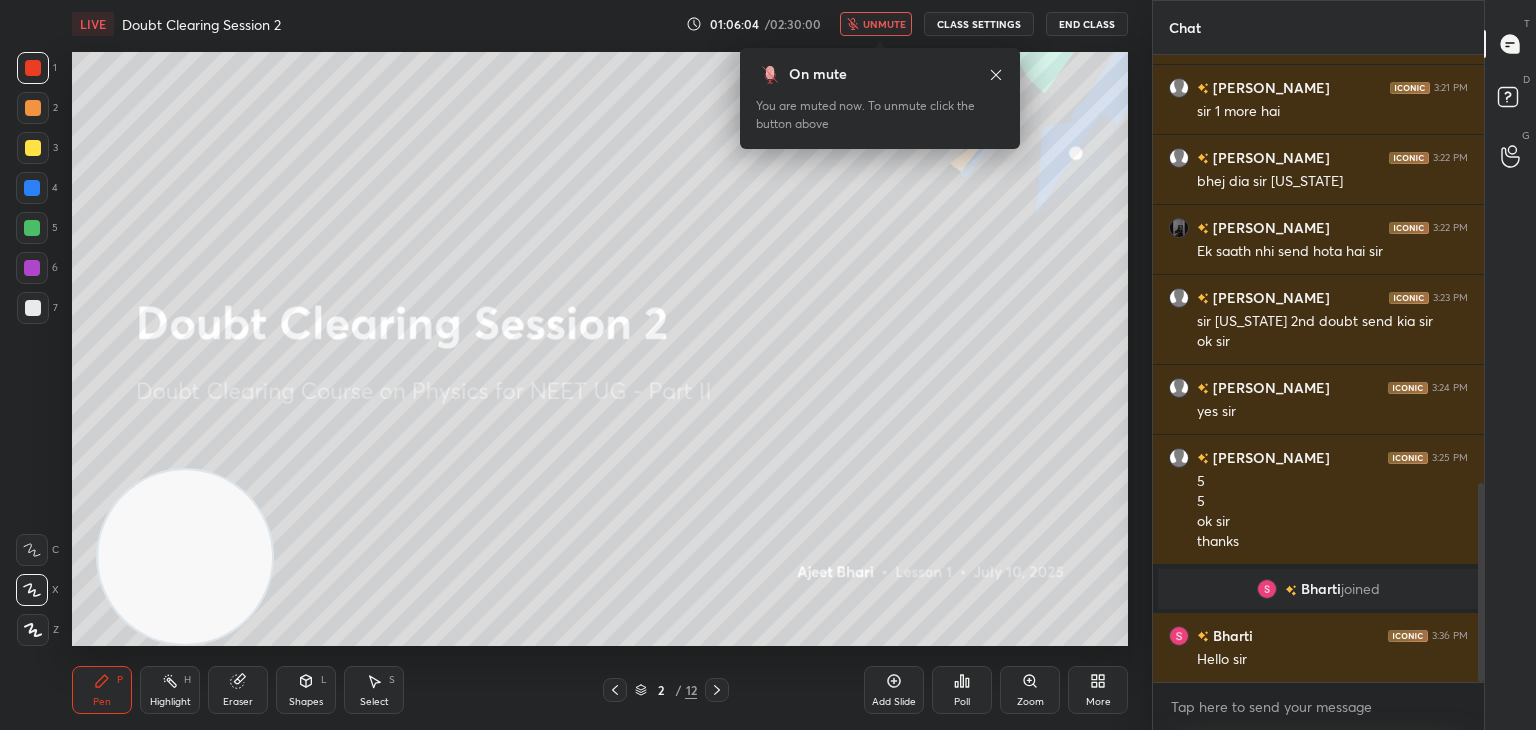 click on "T Messages (T) D Doubts (D) G Raise Hand (G)" at bounding box center [1510, 365] 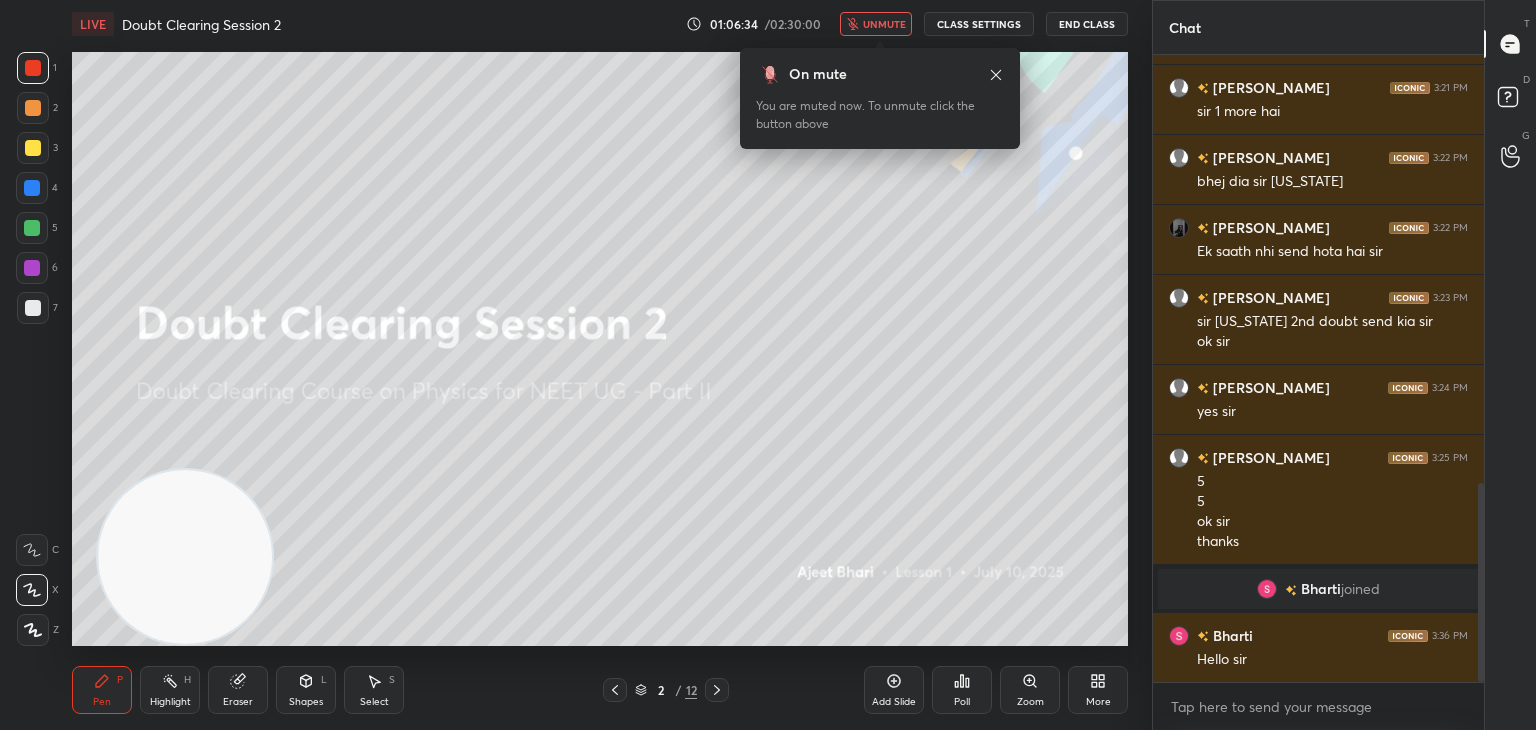 click on "T Messages (T) D Doubts (D) G Raise Hand (G)" at bounding box center [1510, 365] 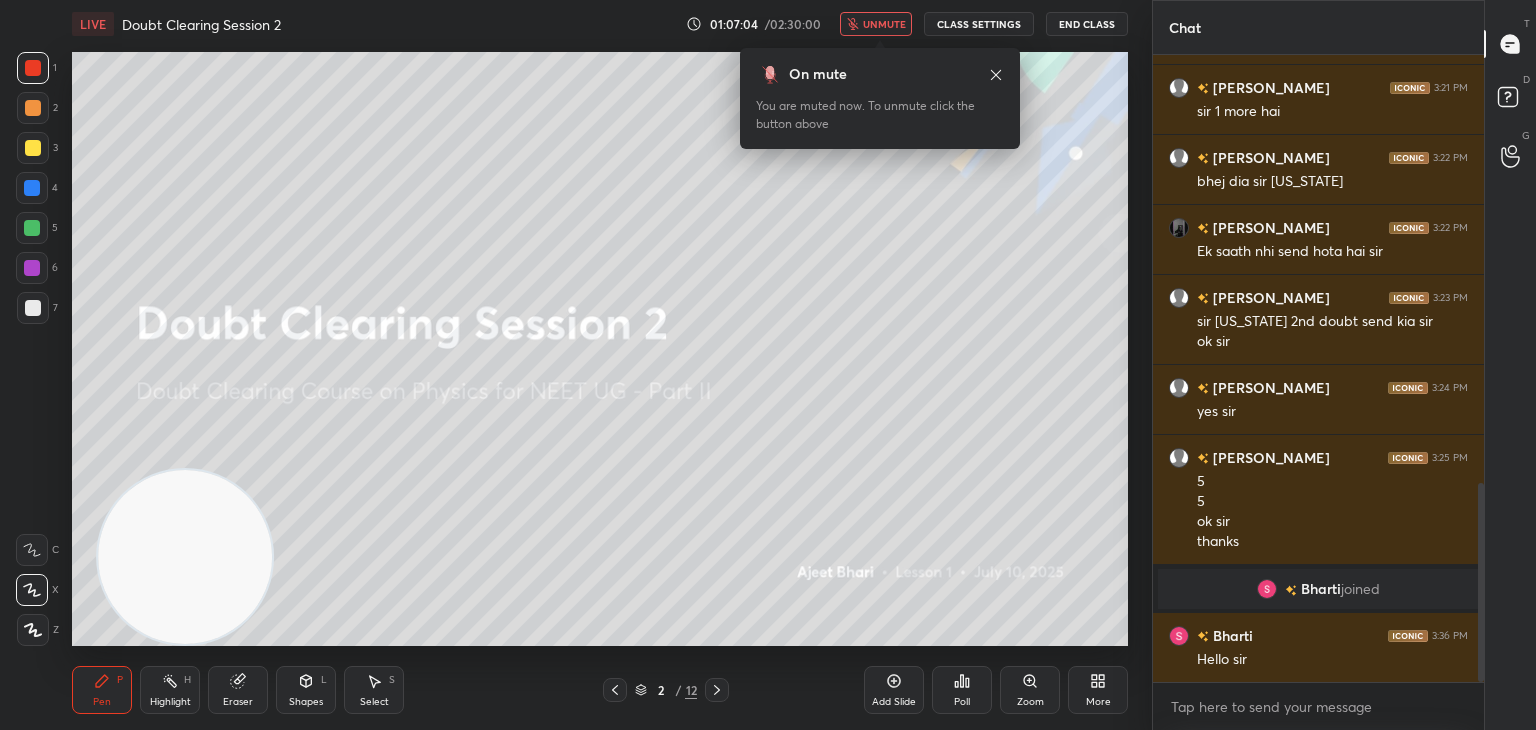 click on "T Messages (T) D Doubts (D) G Raise Hand (G)" at bounding box center (1510, 365) 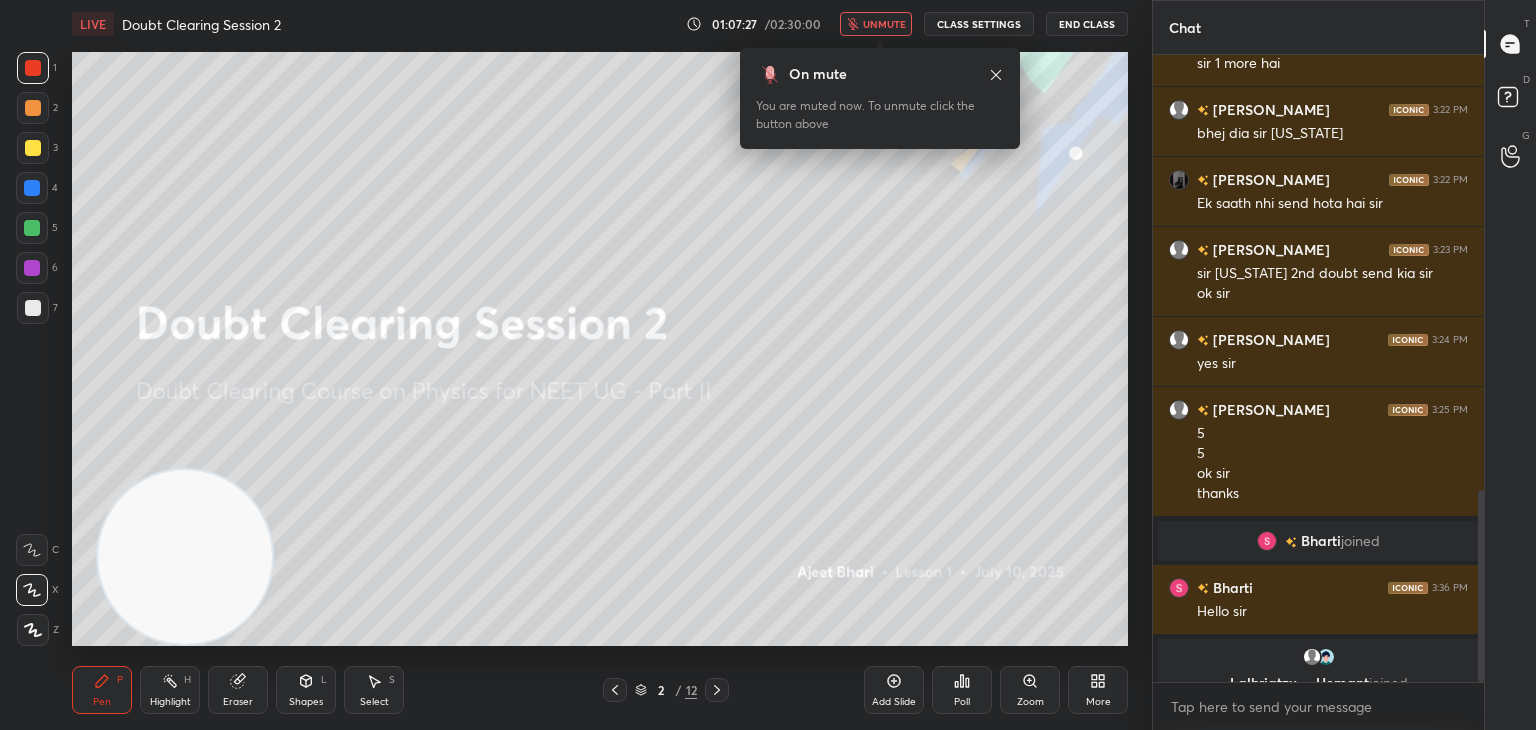 scroll, scrollTop: 1420, scrollLeft: 0, axis: vertical 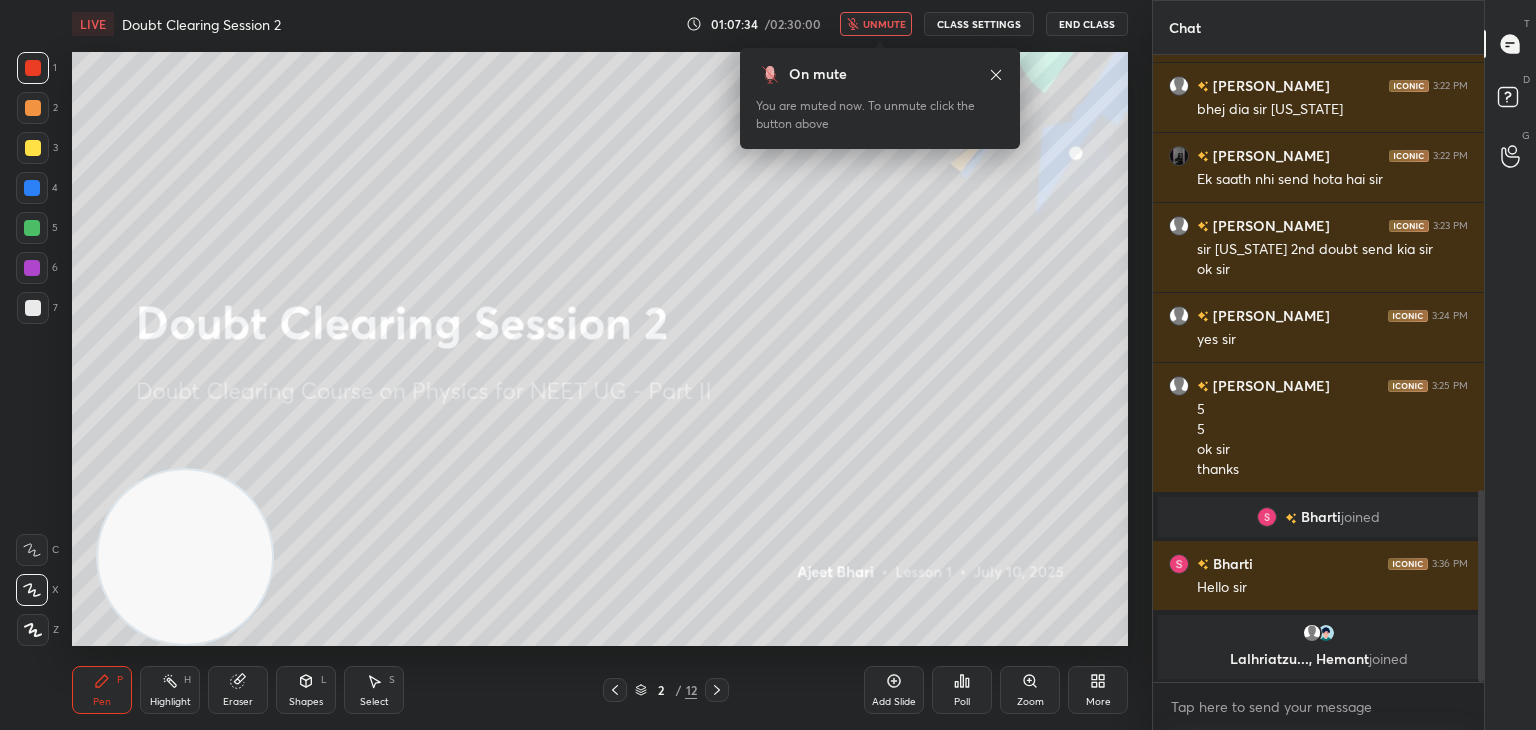 click on "T Messages (T) D Doubts (D) G Raise Hand (G)" at bounding box center [1510, 365] 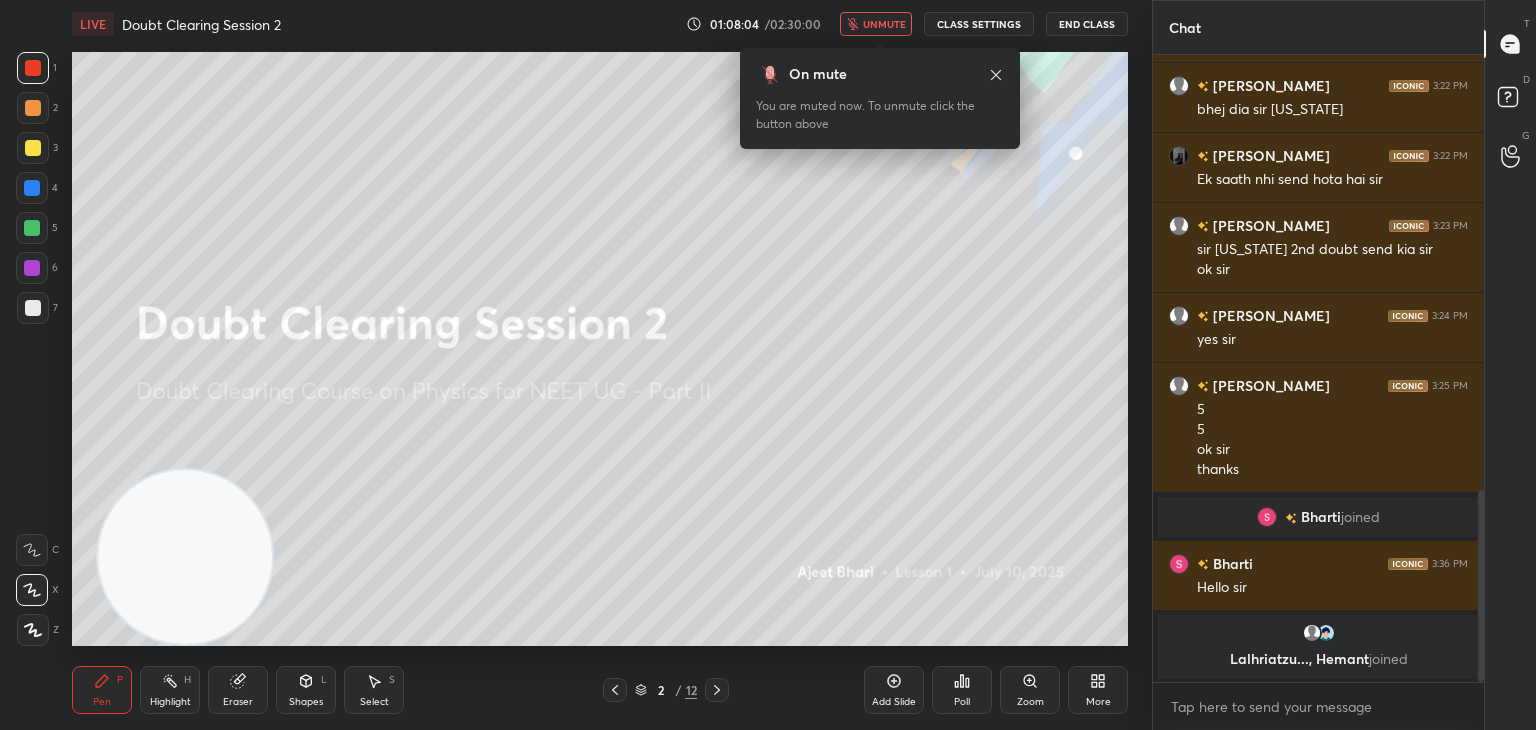click on "T Messages (T) D Doubts (D) G Raise Hand (G)" at bounding box center [1510, 365] 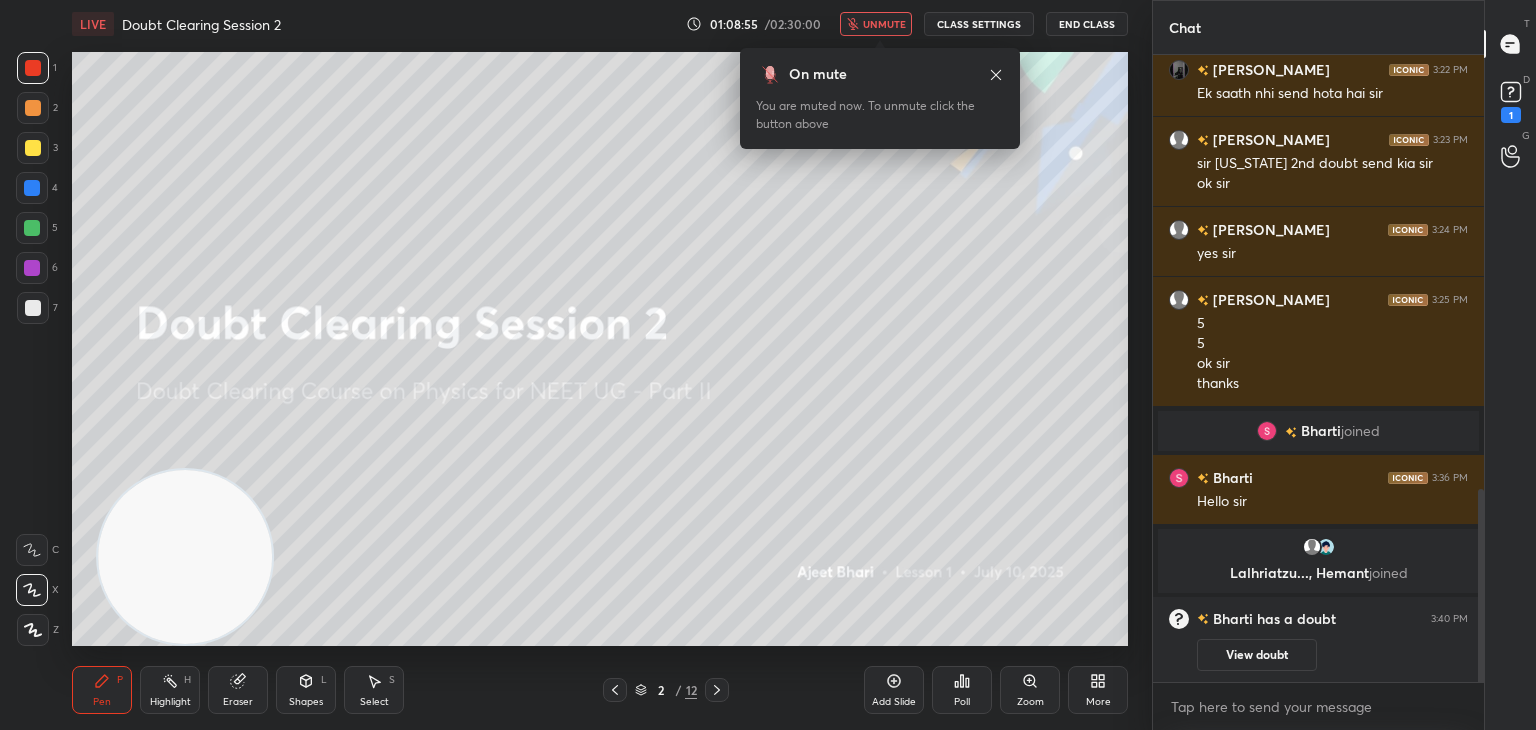 scroll, scrollTop: 1406, scrollLeft: 0, axis: vertical 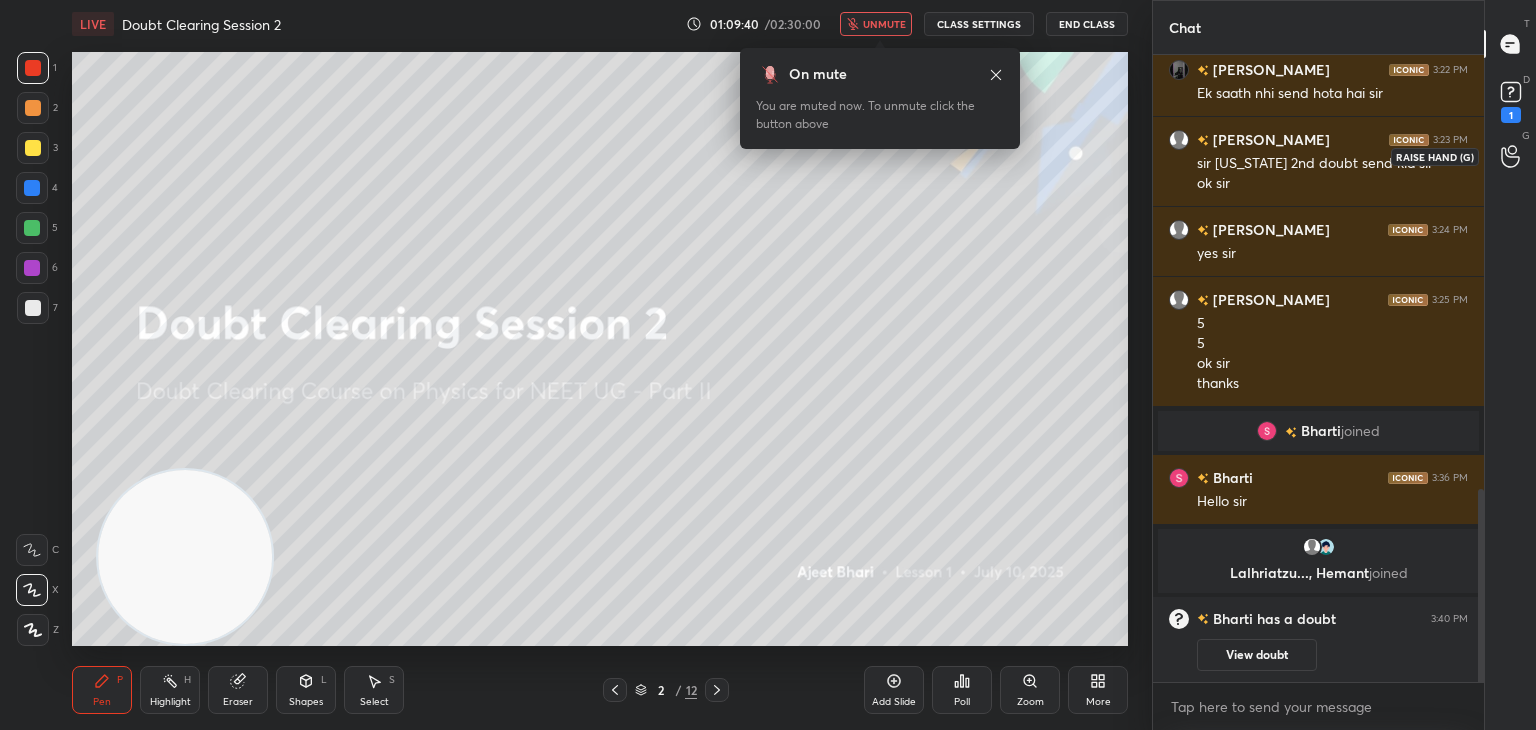 click on "1" at bounding box center [1511, 115] 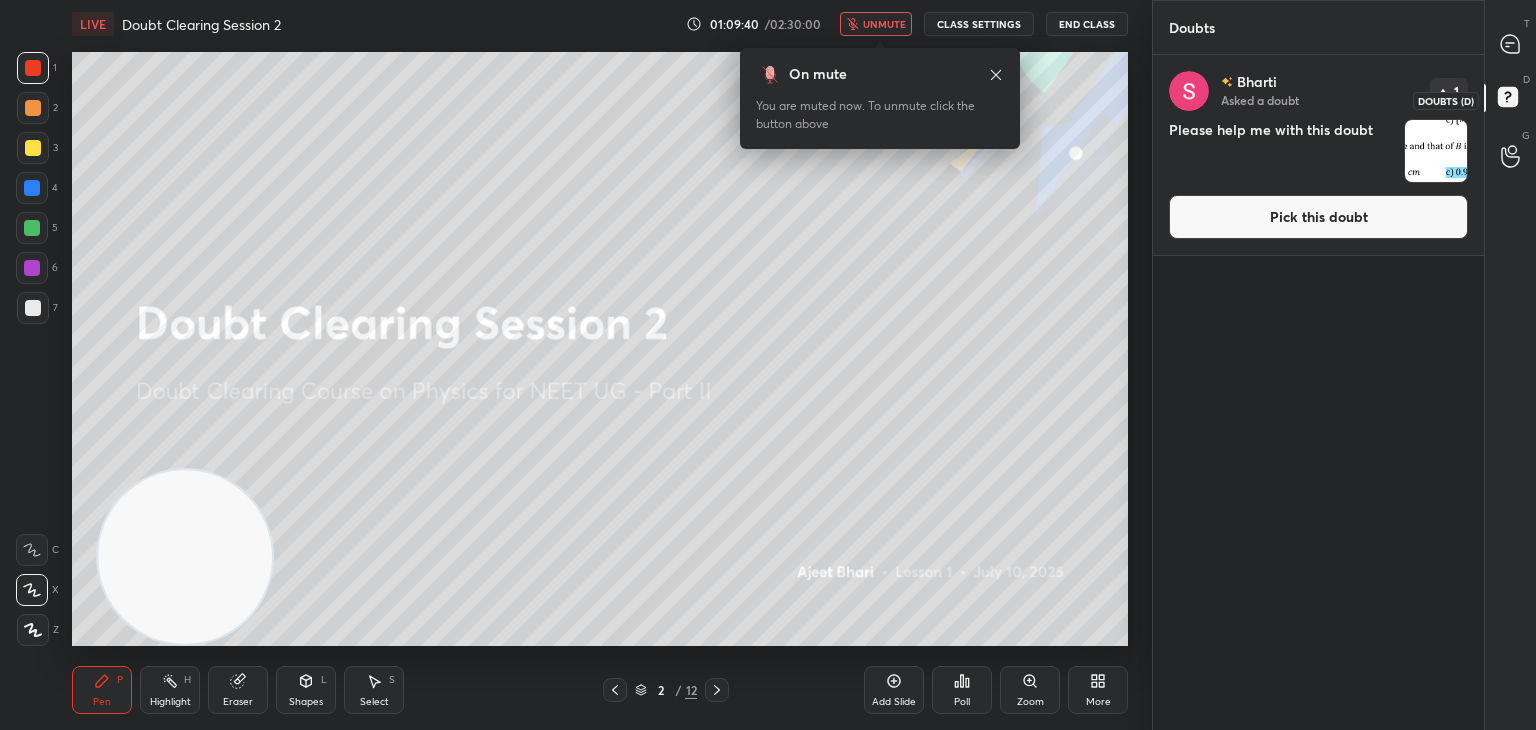 click 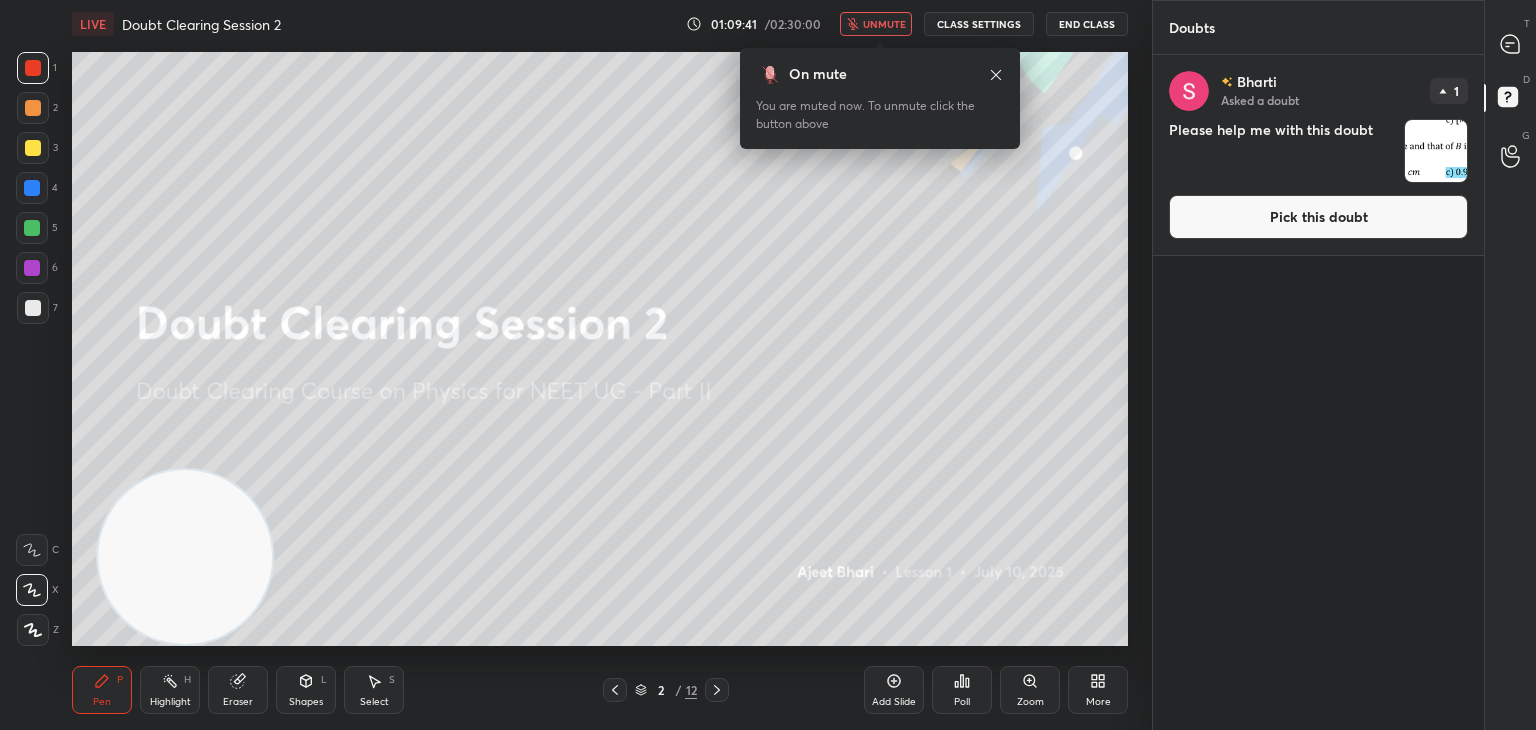 click at bounding box center [1436, 151] 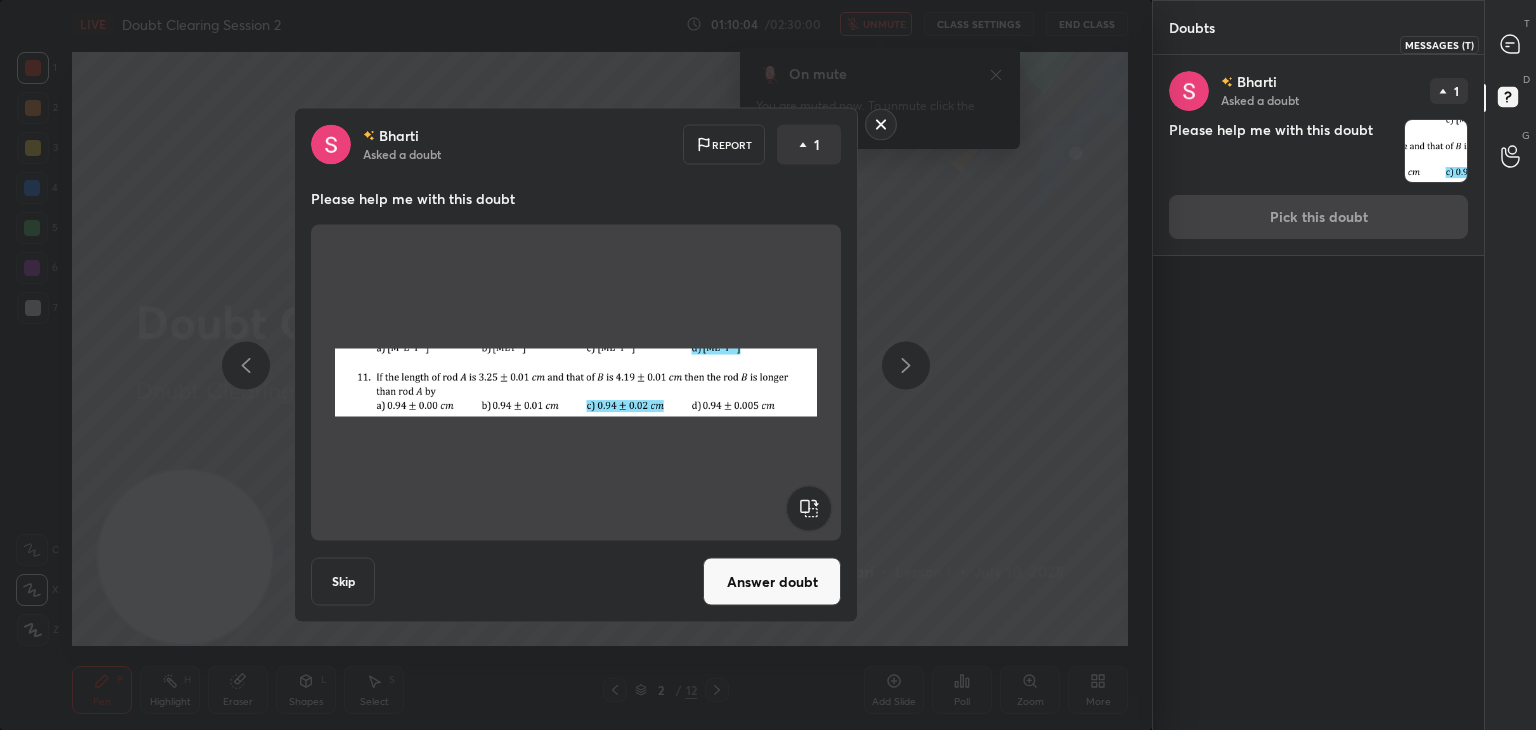 click 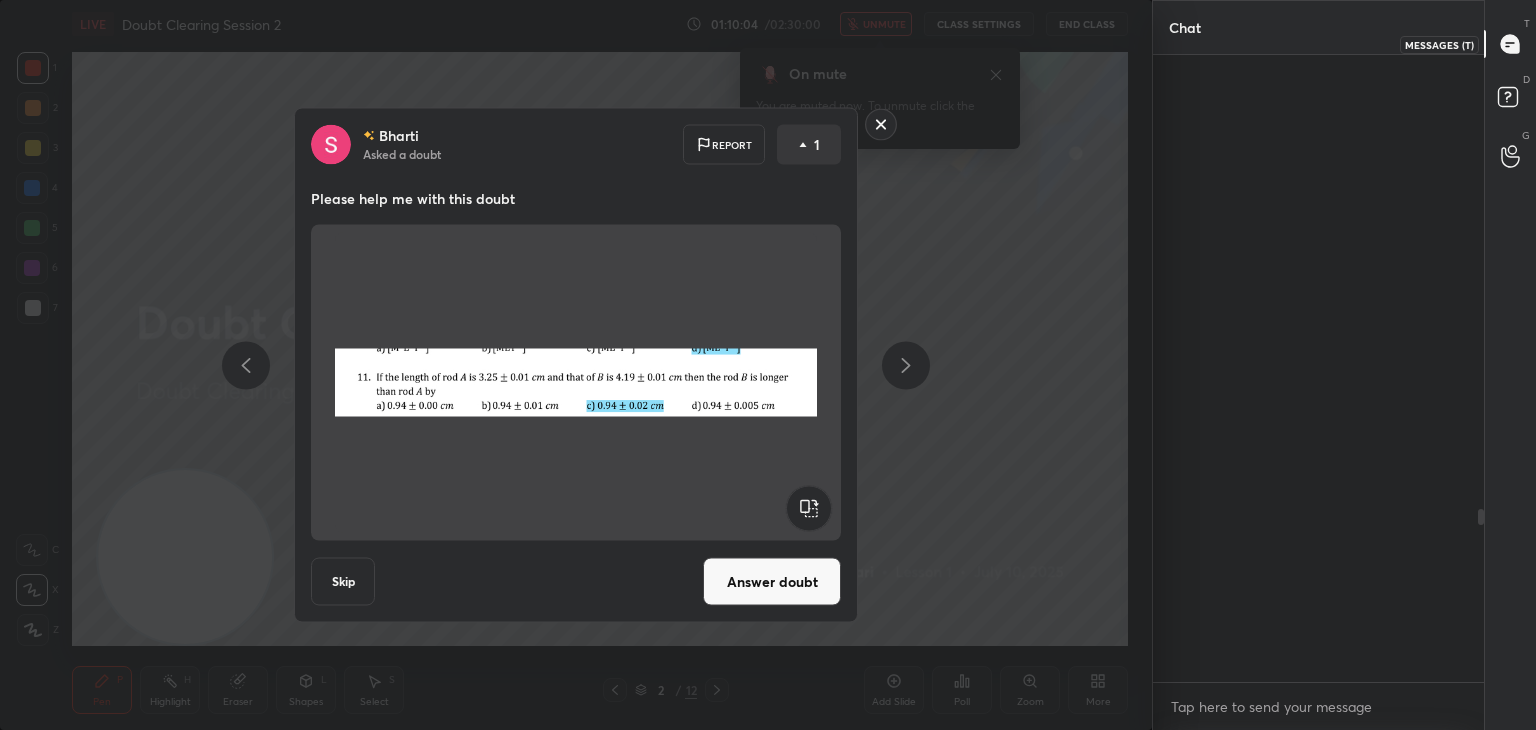 scroll, scrollTop: 1642, scrollLeft: 0, axis: vertical 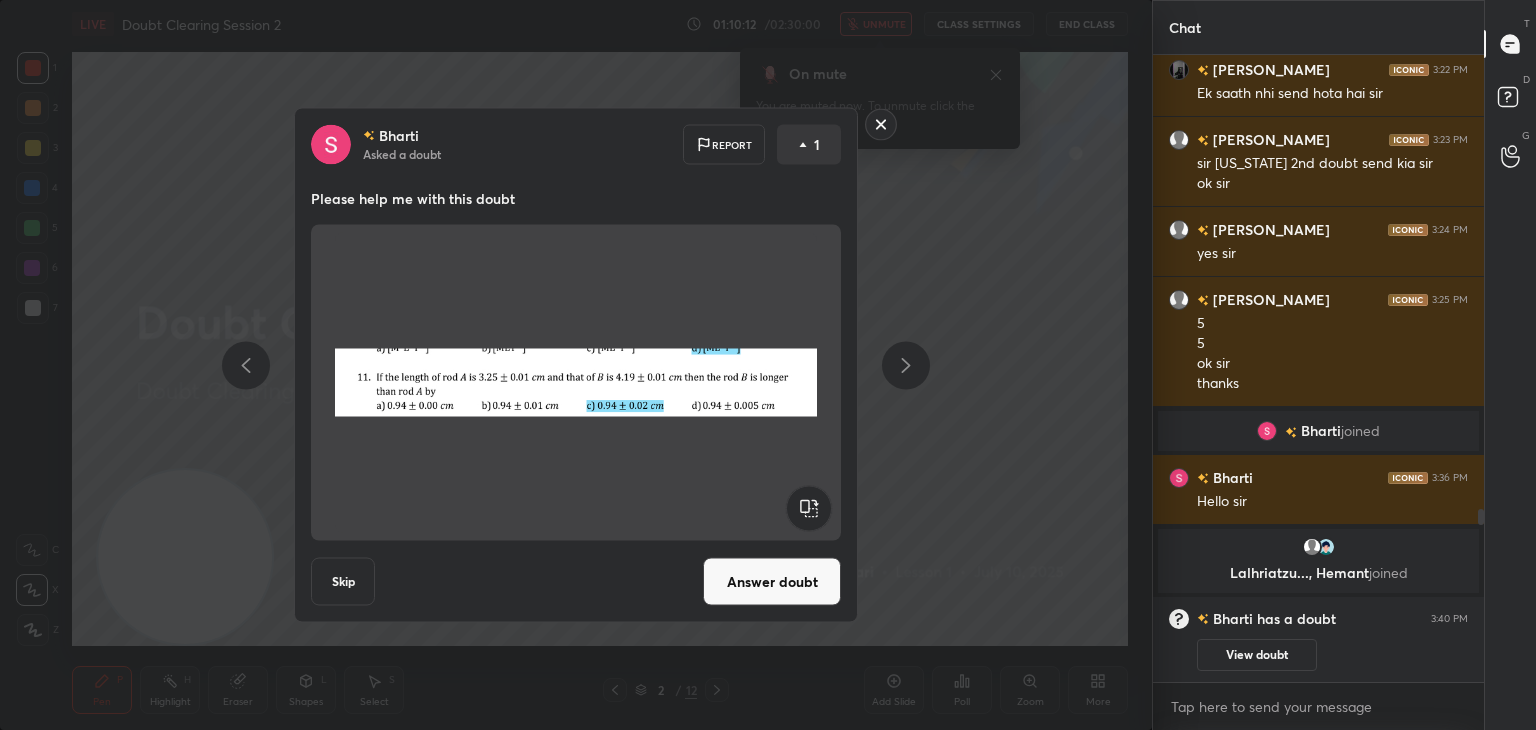 click on "[PERSON_NAME] Asked a doubt Report 1 Please help me with this doubt Skip Answer doubt" at bounding box center [576, 365] 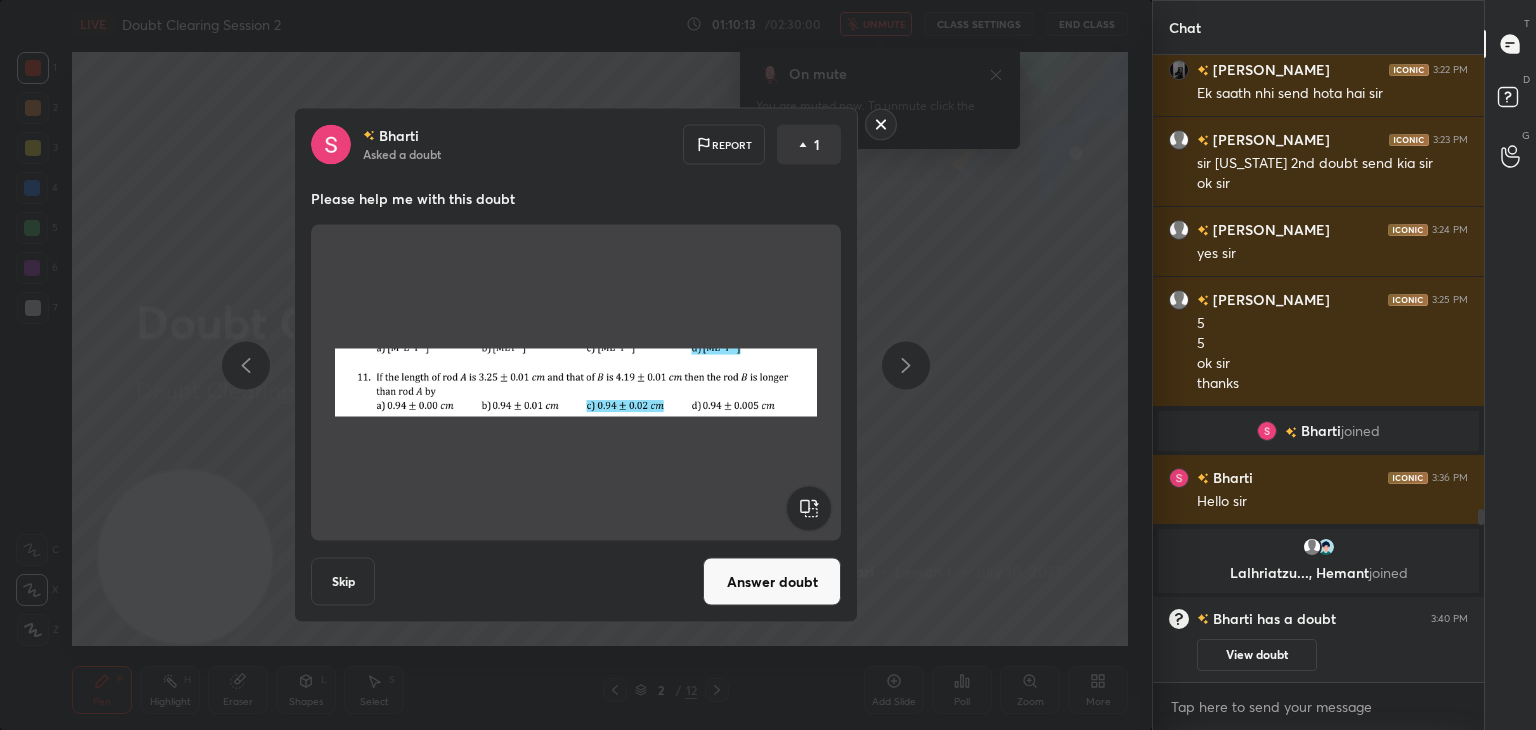click on "Answer doubt" at bounding box center [772, 582] 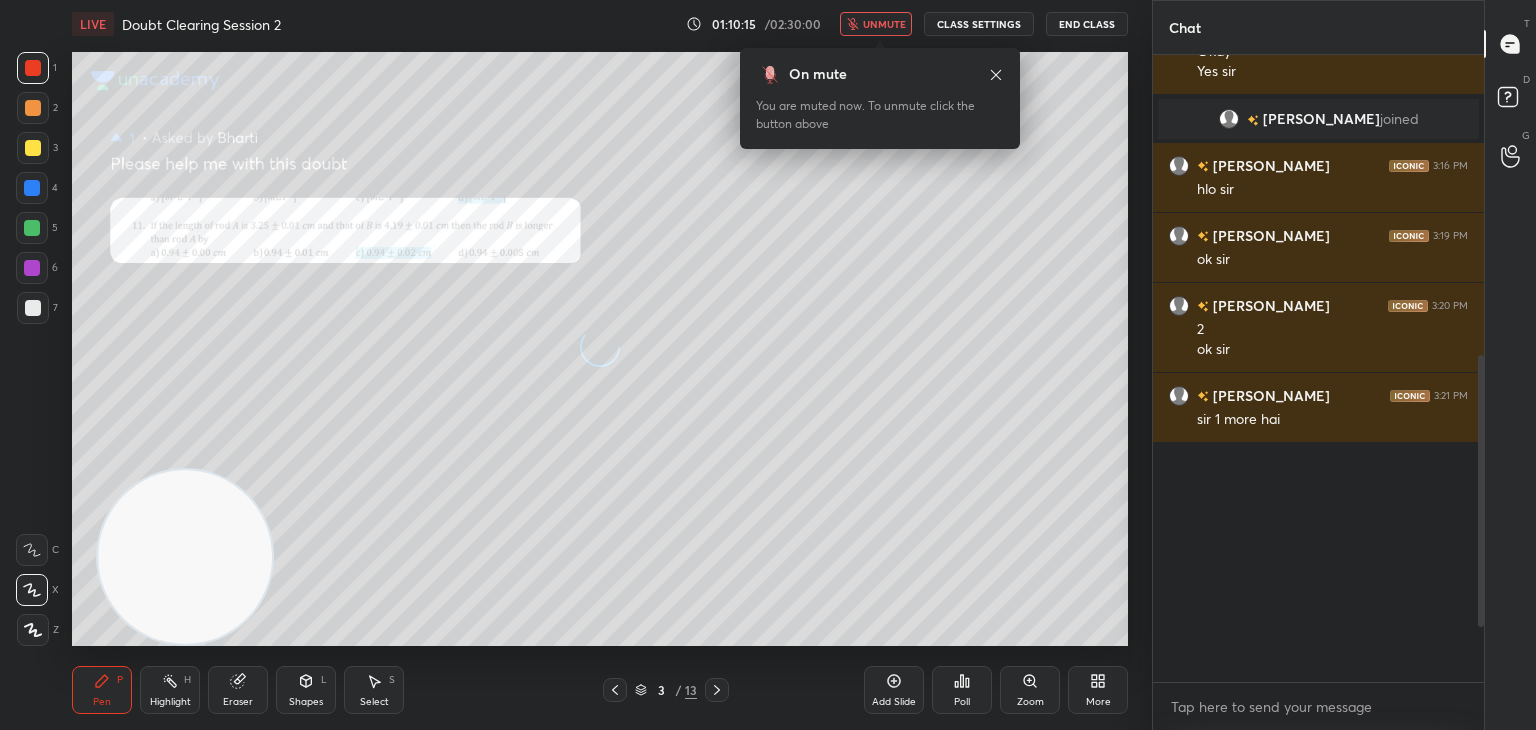 scroll, scrollTop: 864, scrollLeft: 0, axis: vertical 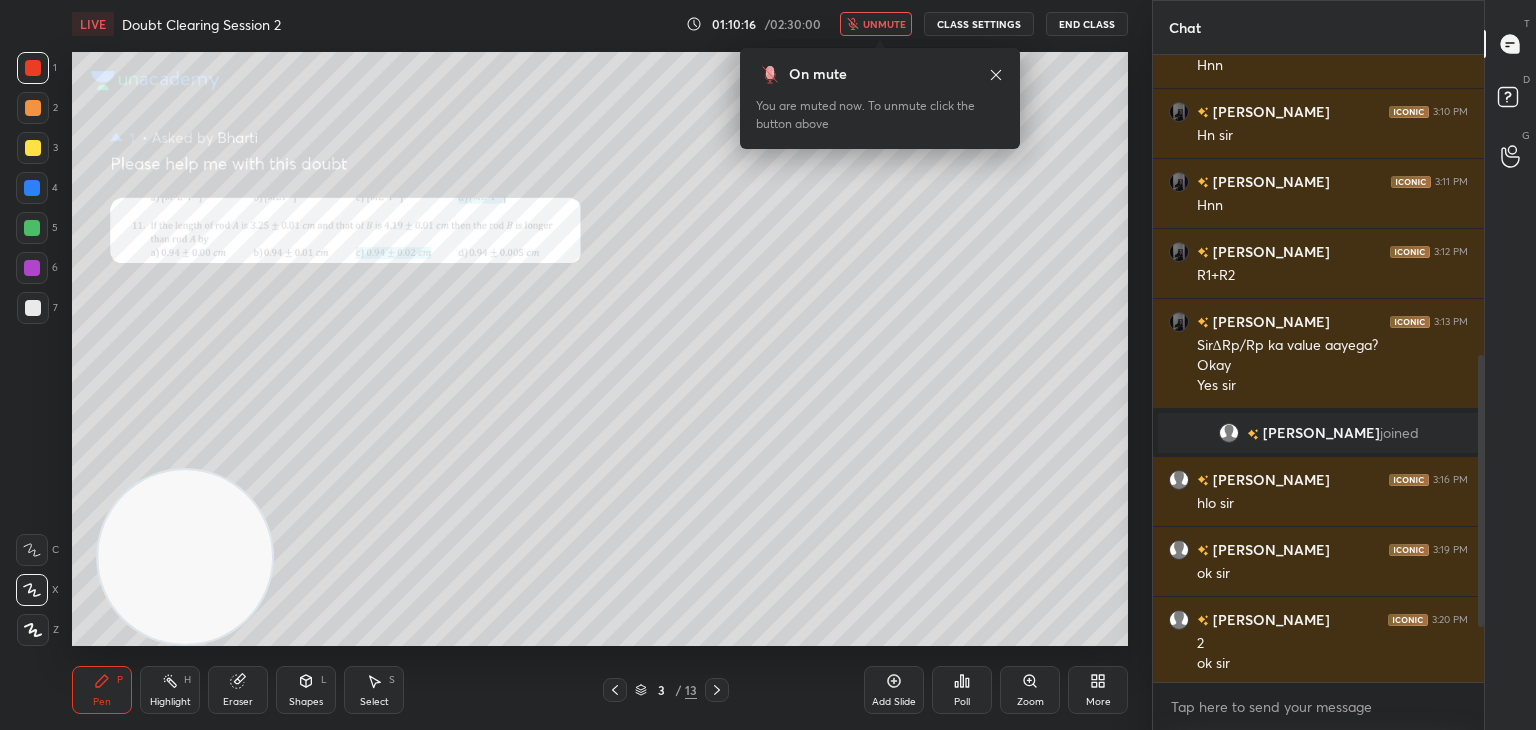 click on "unmute" at bounding box center (884, 24) 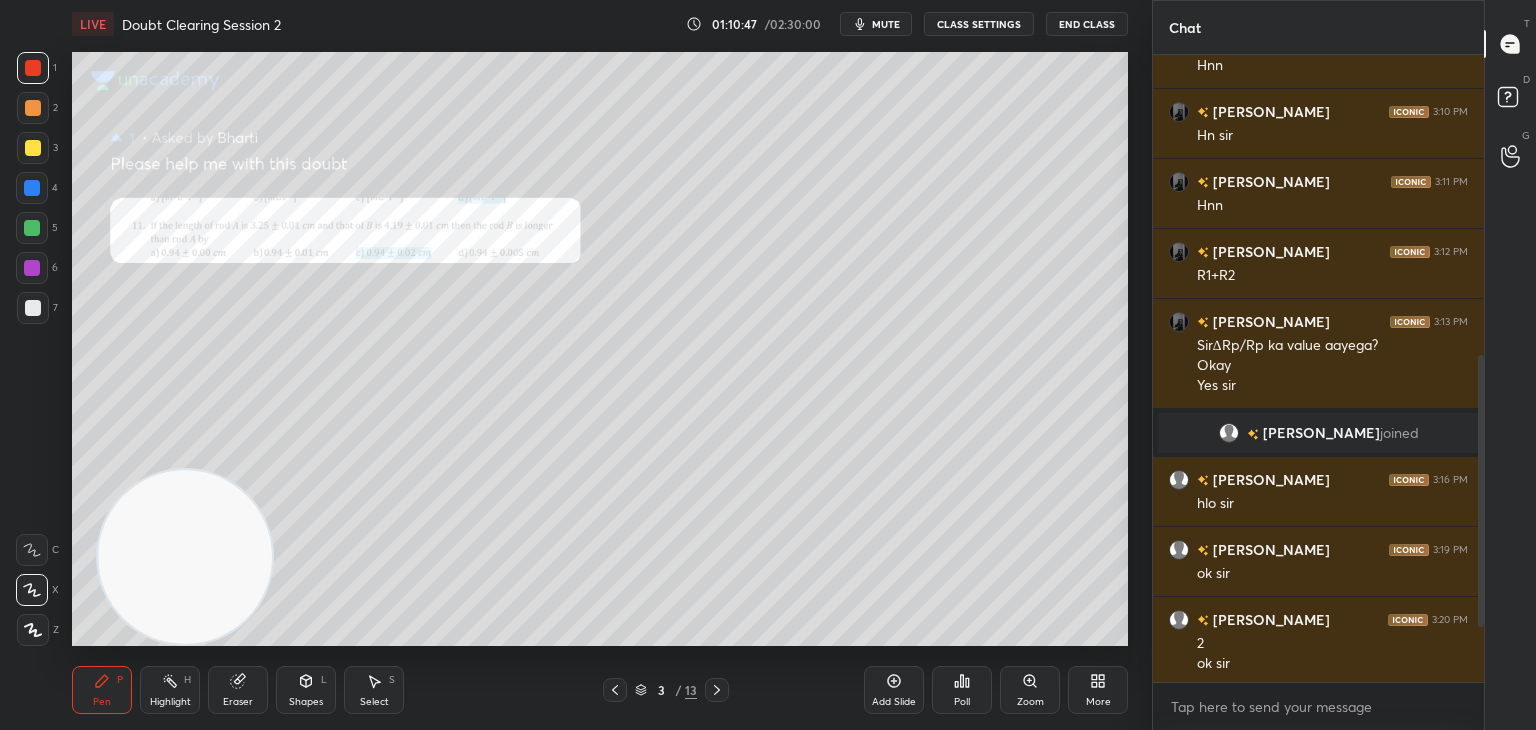 scroll, scrollTop: 1644, scrollLeft: 0, axis: vertical 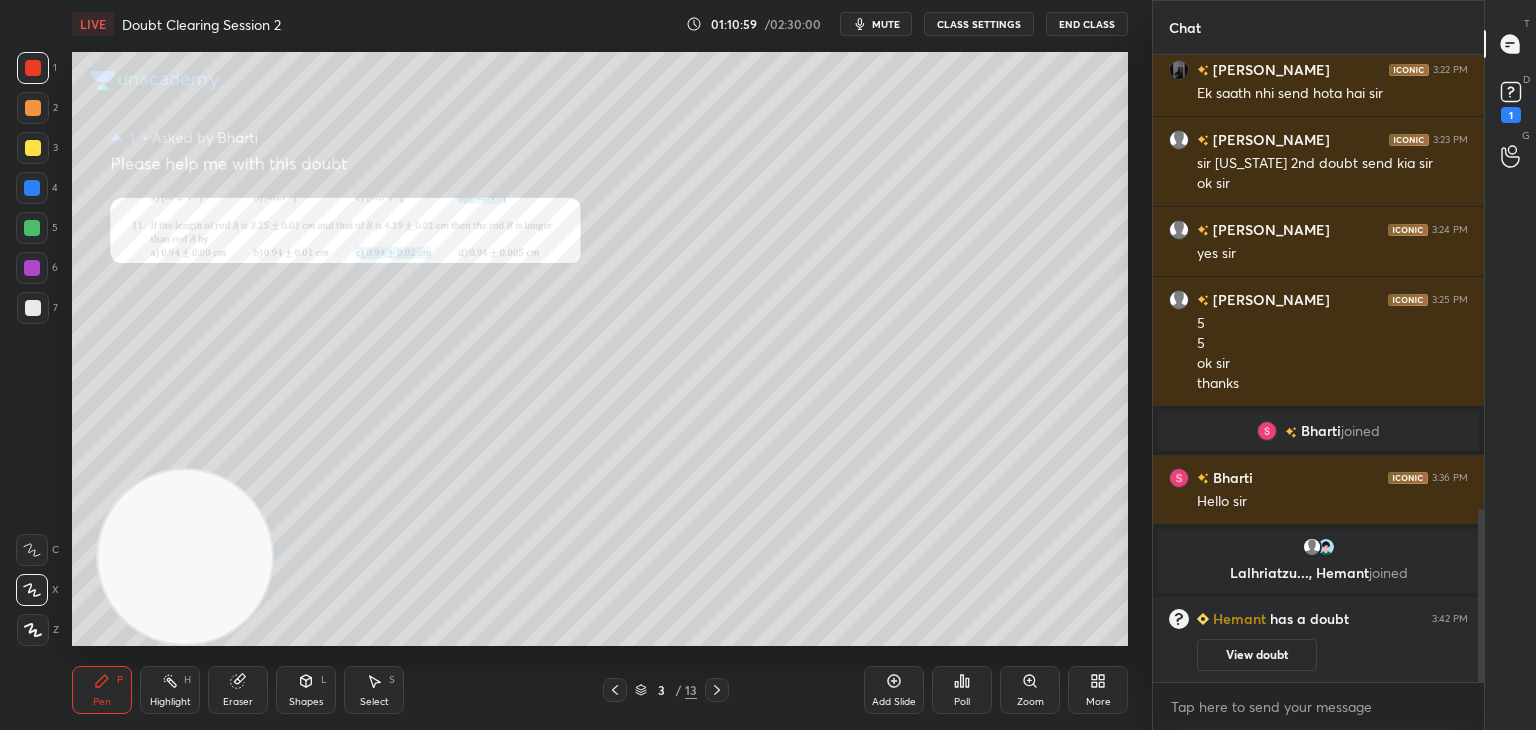 click on "mute" at bounding box center (886, 24) 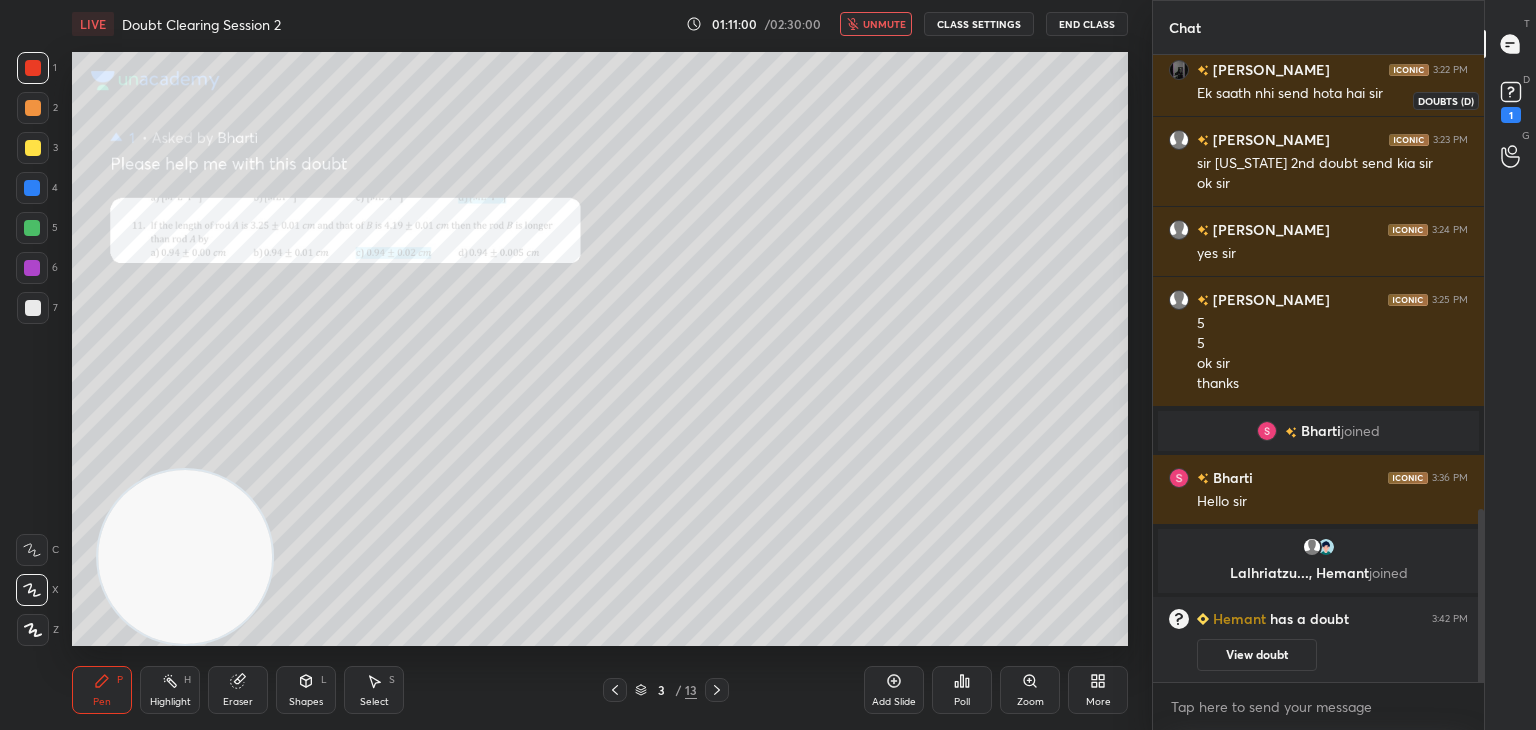 click 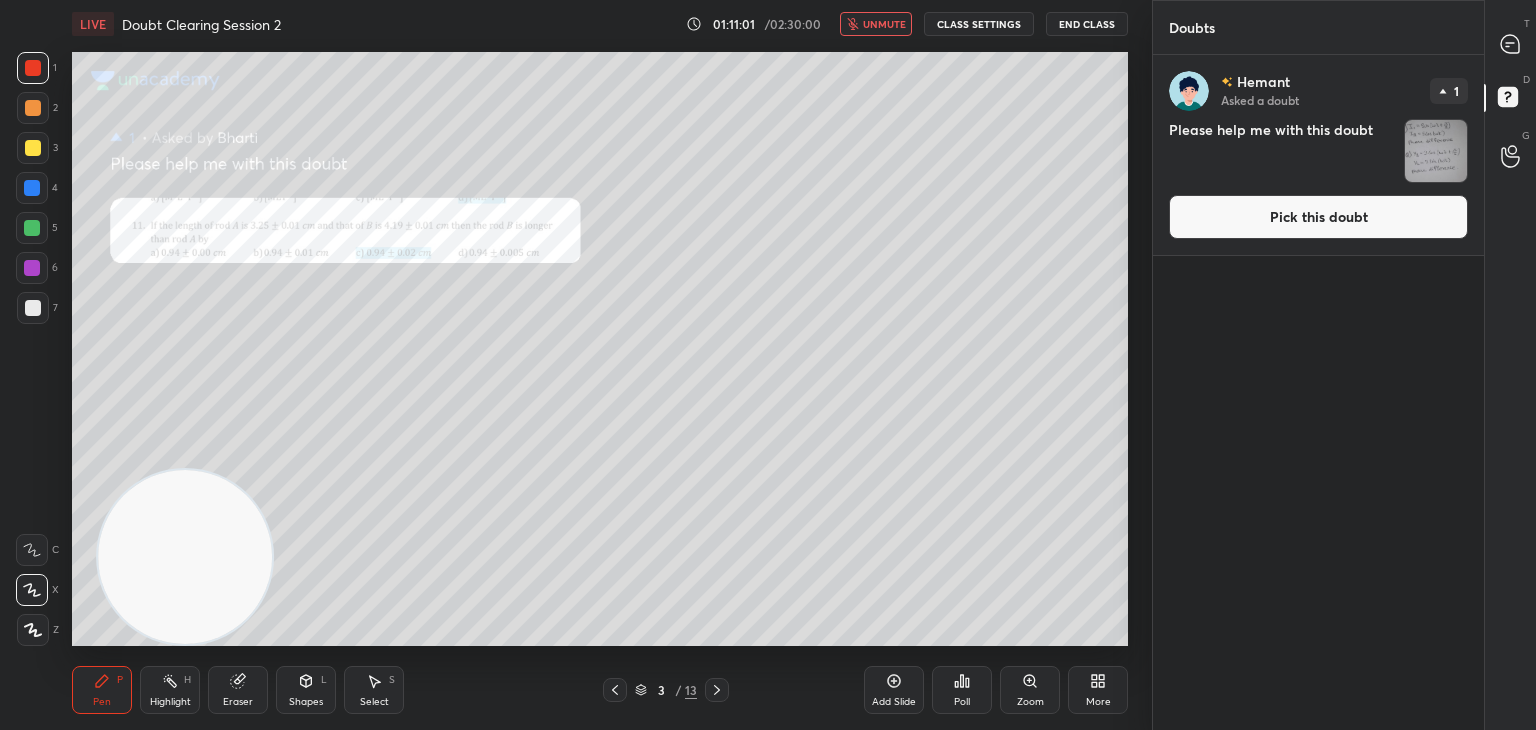 click at bounding box center [1436, 151] 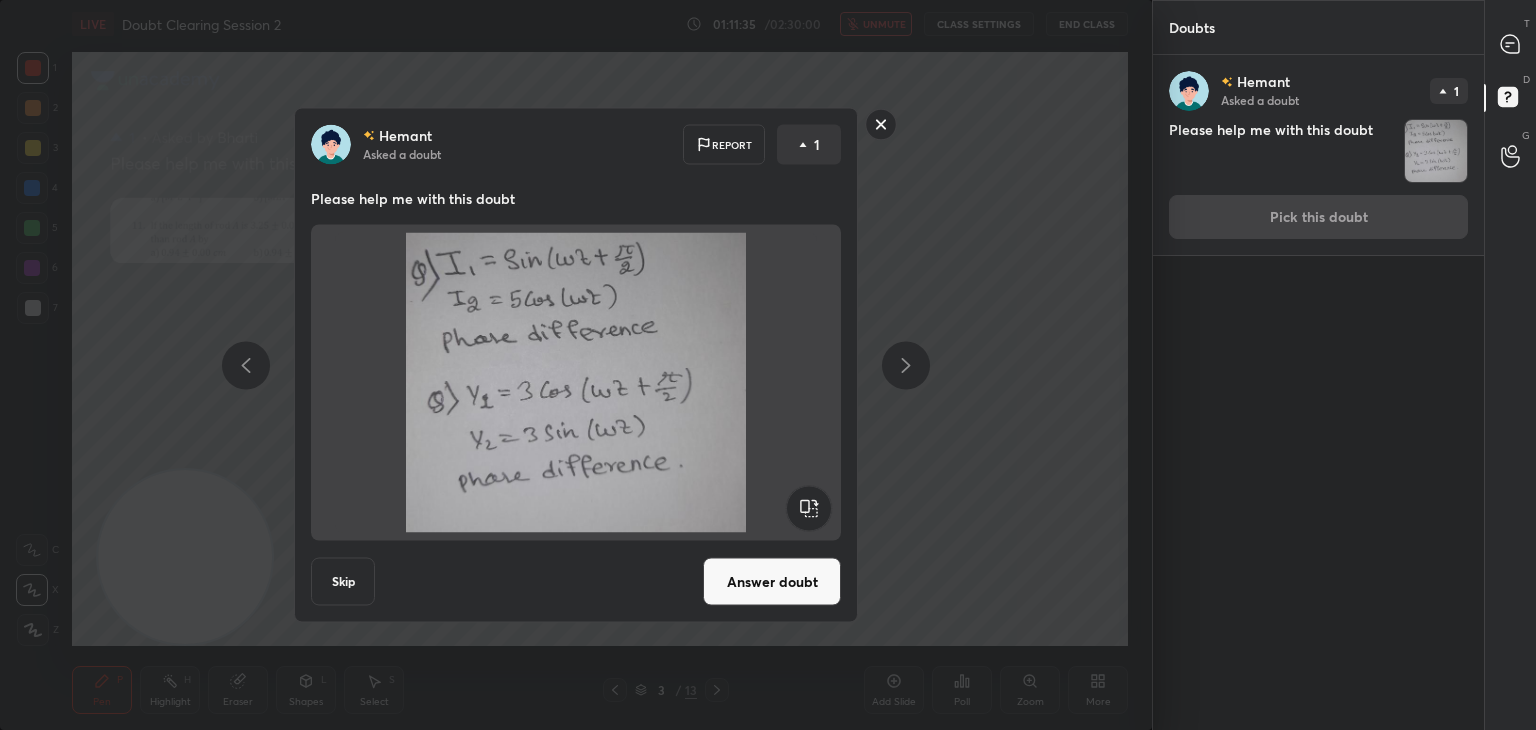 click at bounding box center [576, 383] 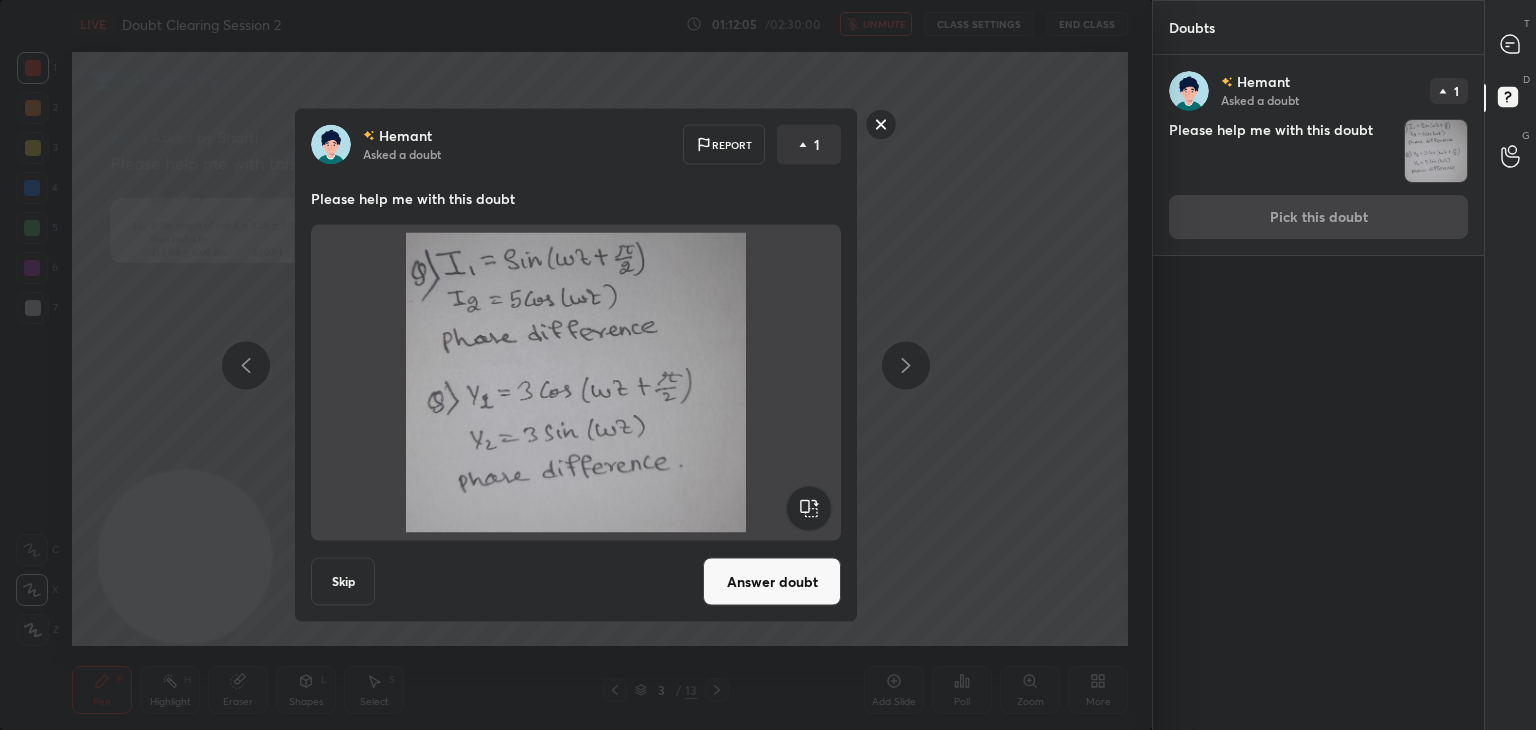 click at bounding box center (576, 383) 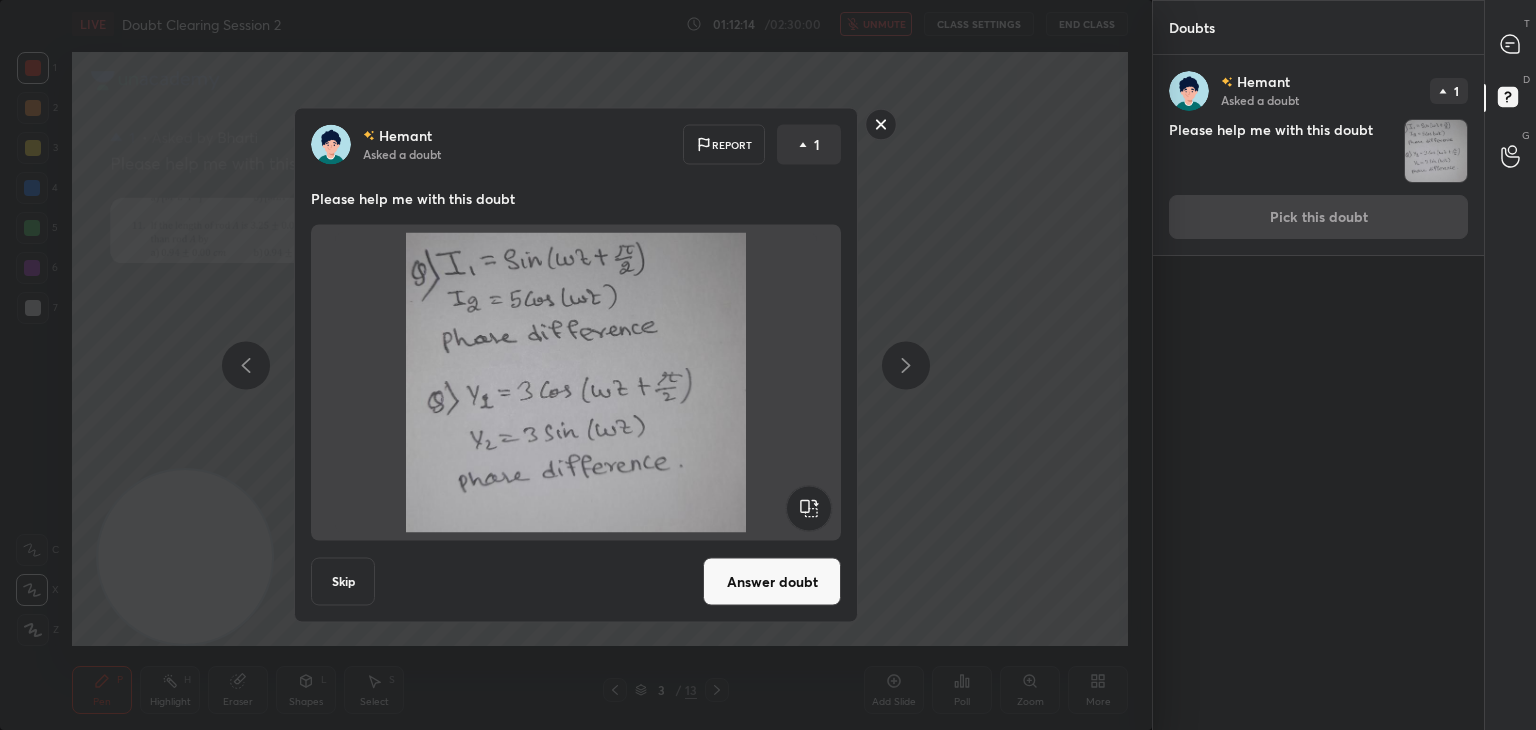 click on "Answer doubt" at bounding box center [772, 582] 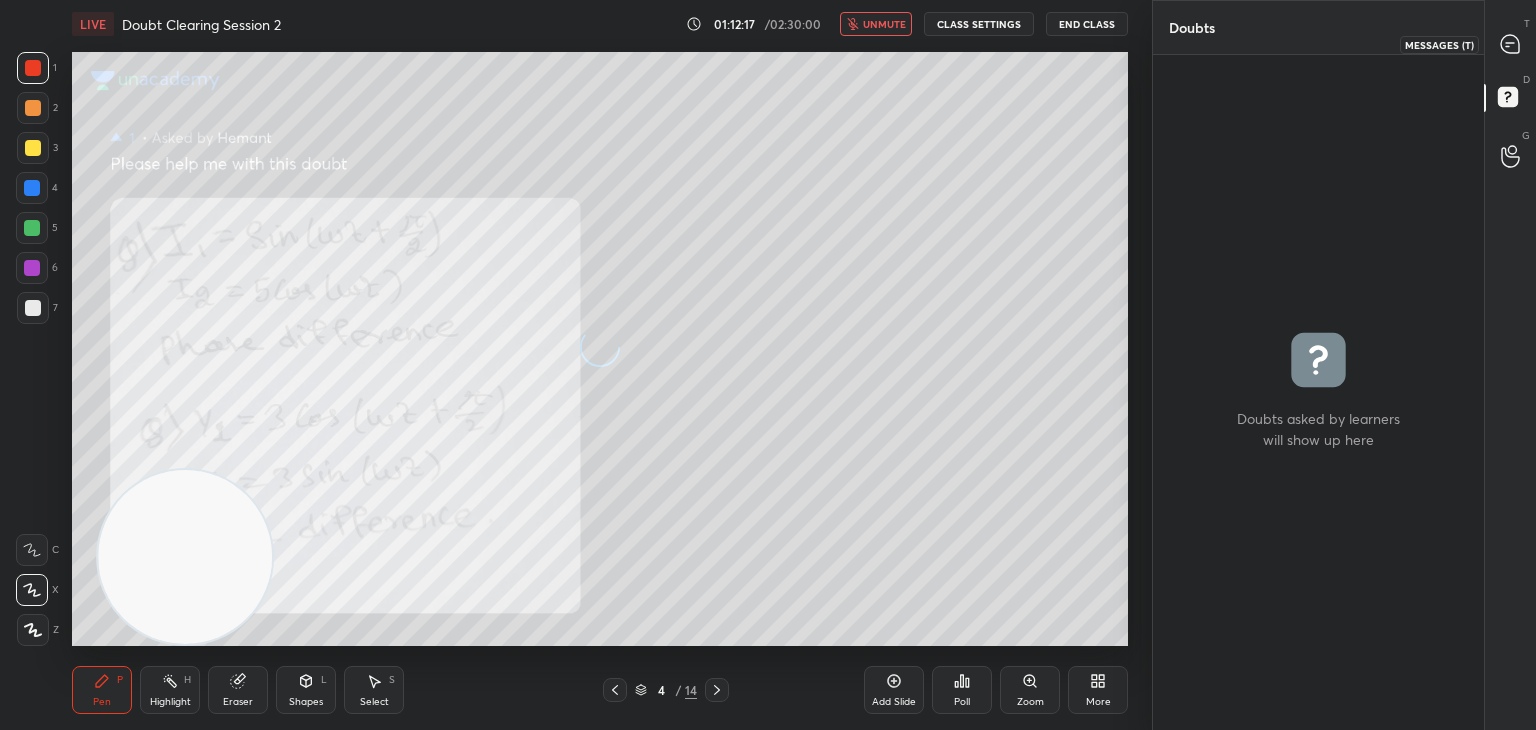 click at bounding box center [1511, 44] 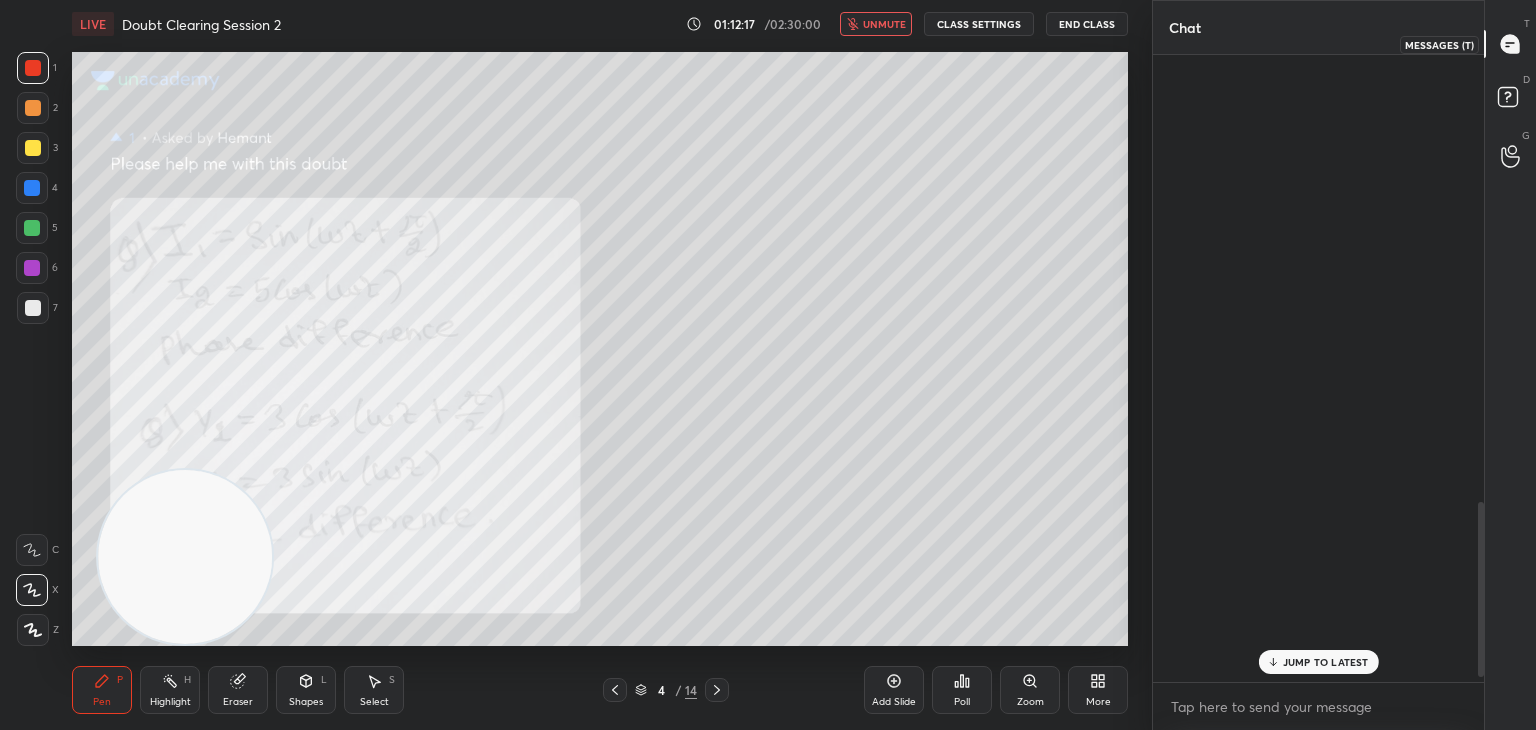 scroll, scrollTop: 1606, scrollLeft: 0, axis: vertical 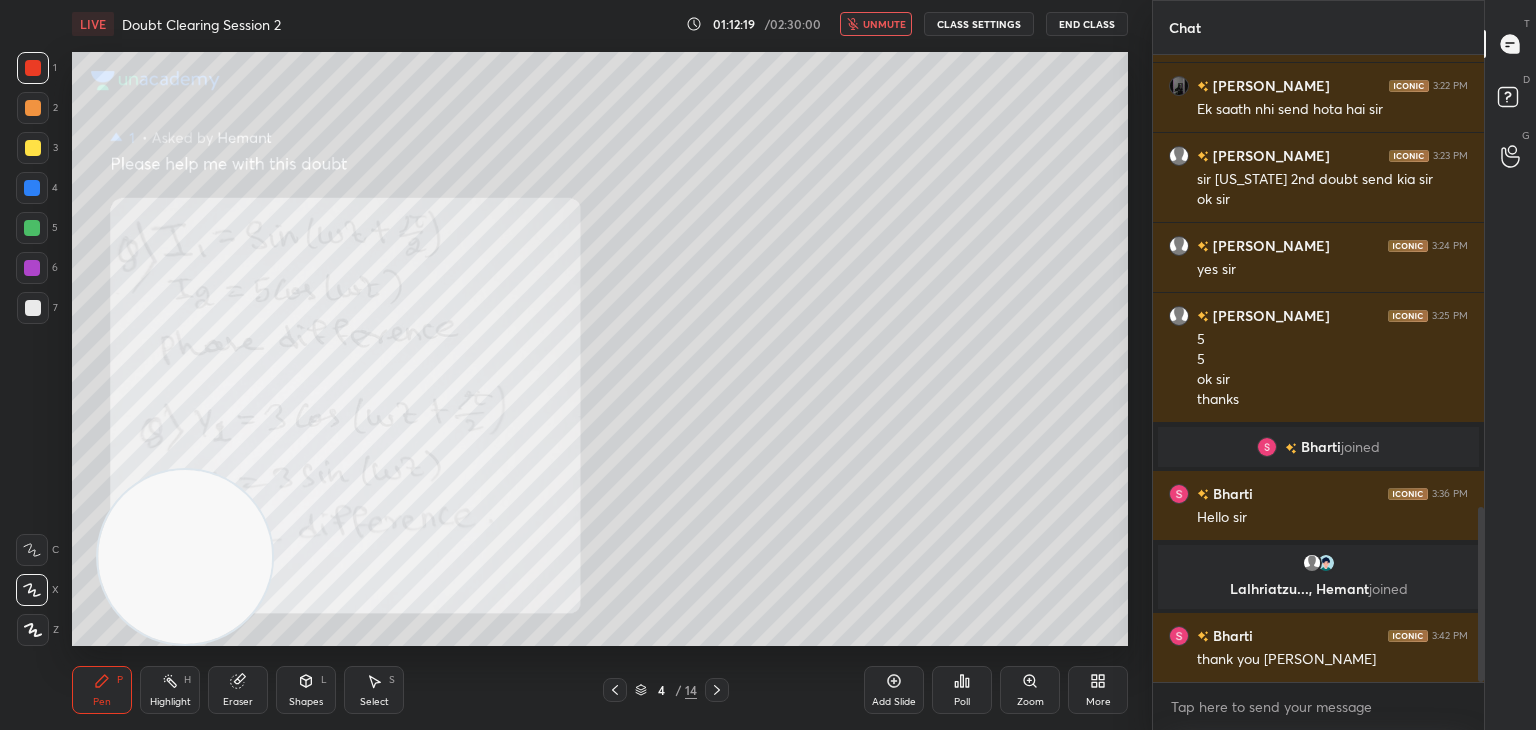 click on "unmute" at bounding box center (884, 24) 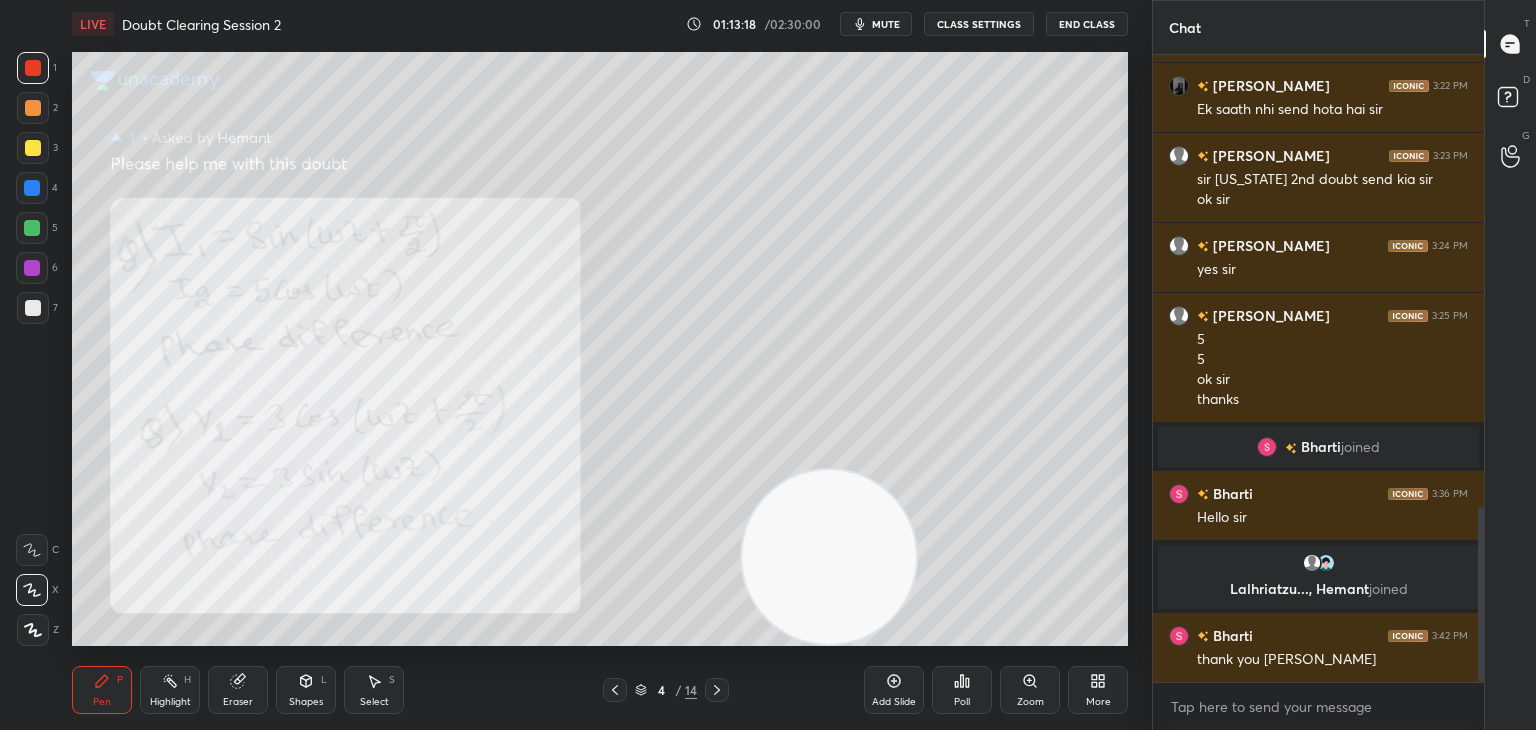 click on "mute" at bounding box center [886, 24] 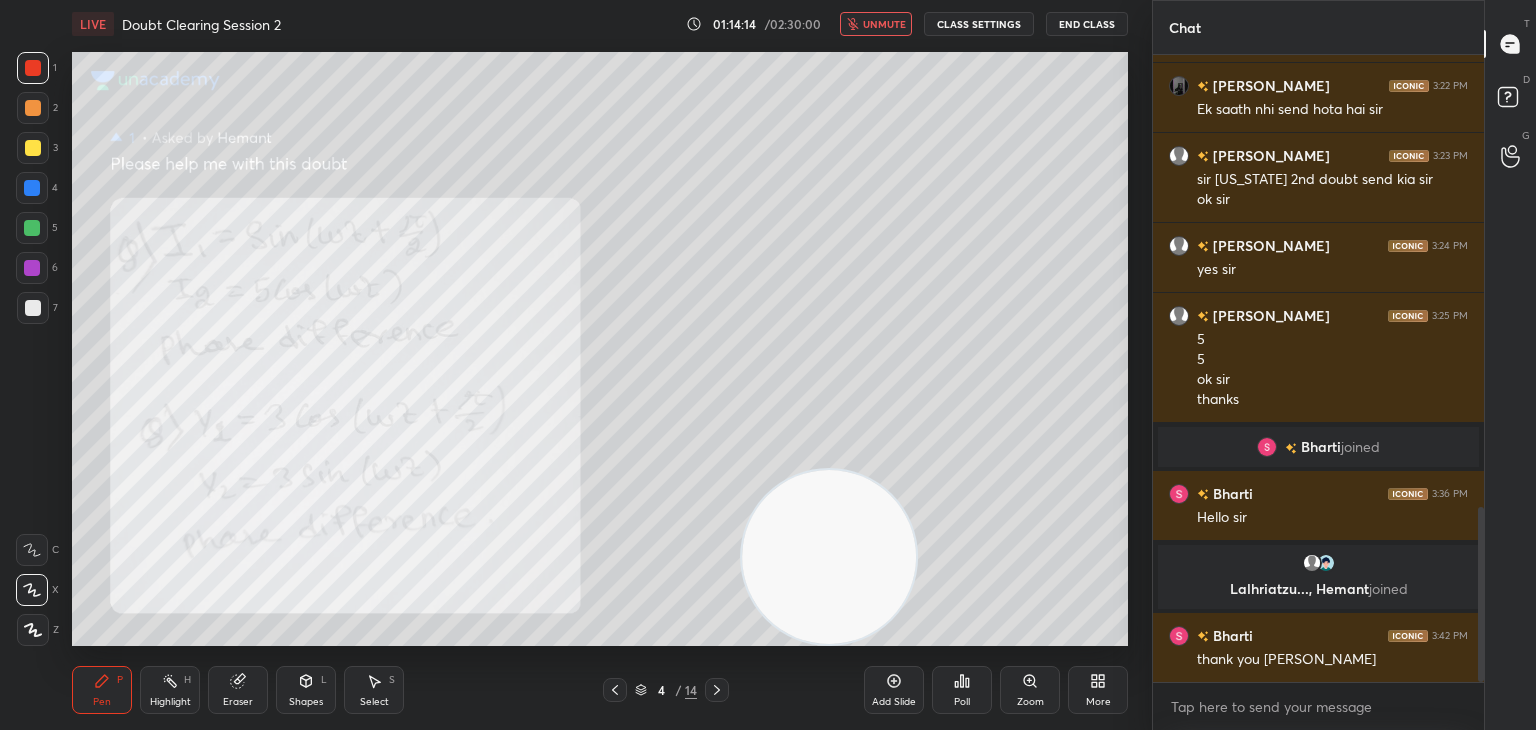 scroll, scrollTop: 1714, scrollLeft: 0, axis: vertical 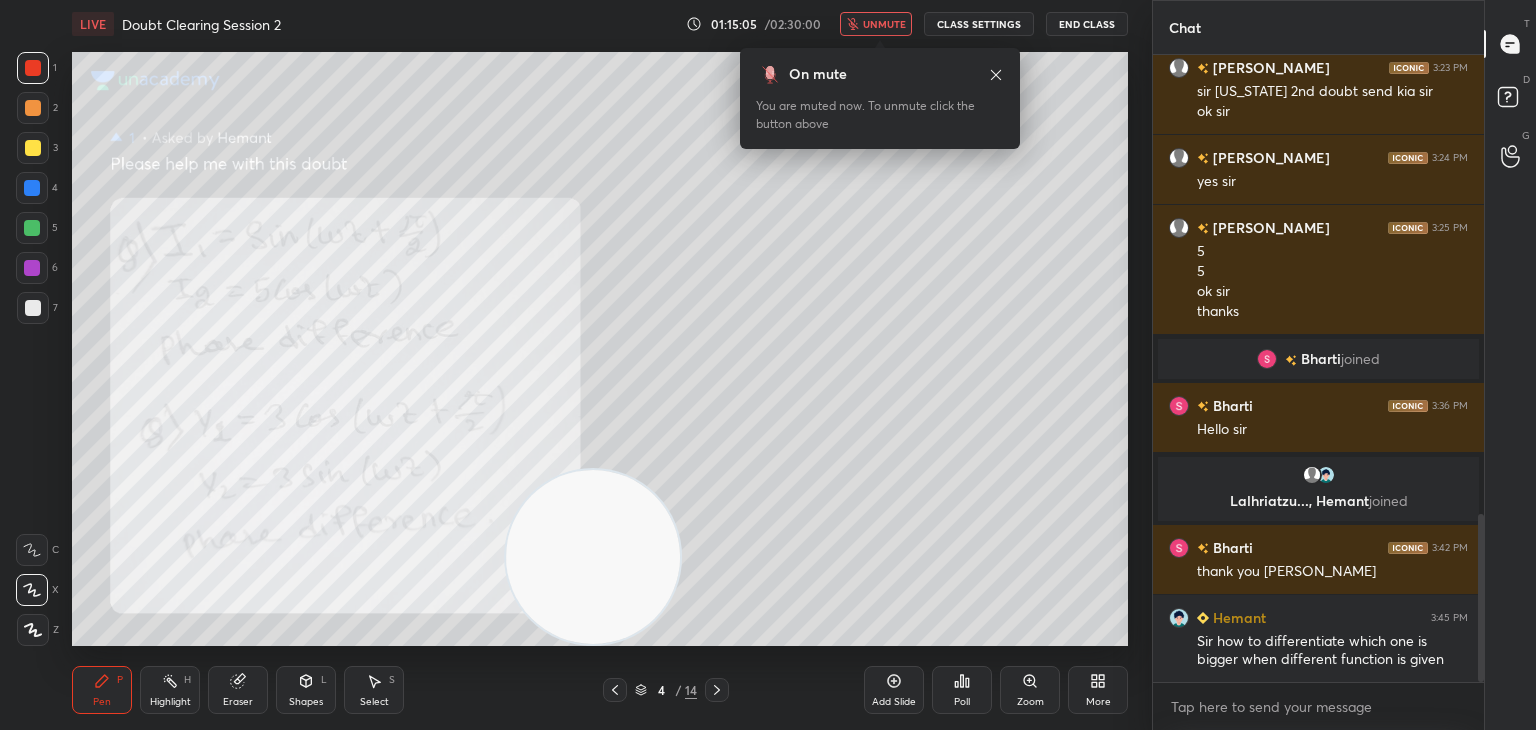 click at bounding box center (593, 557) 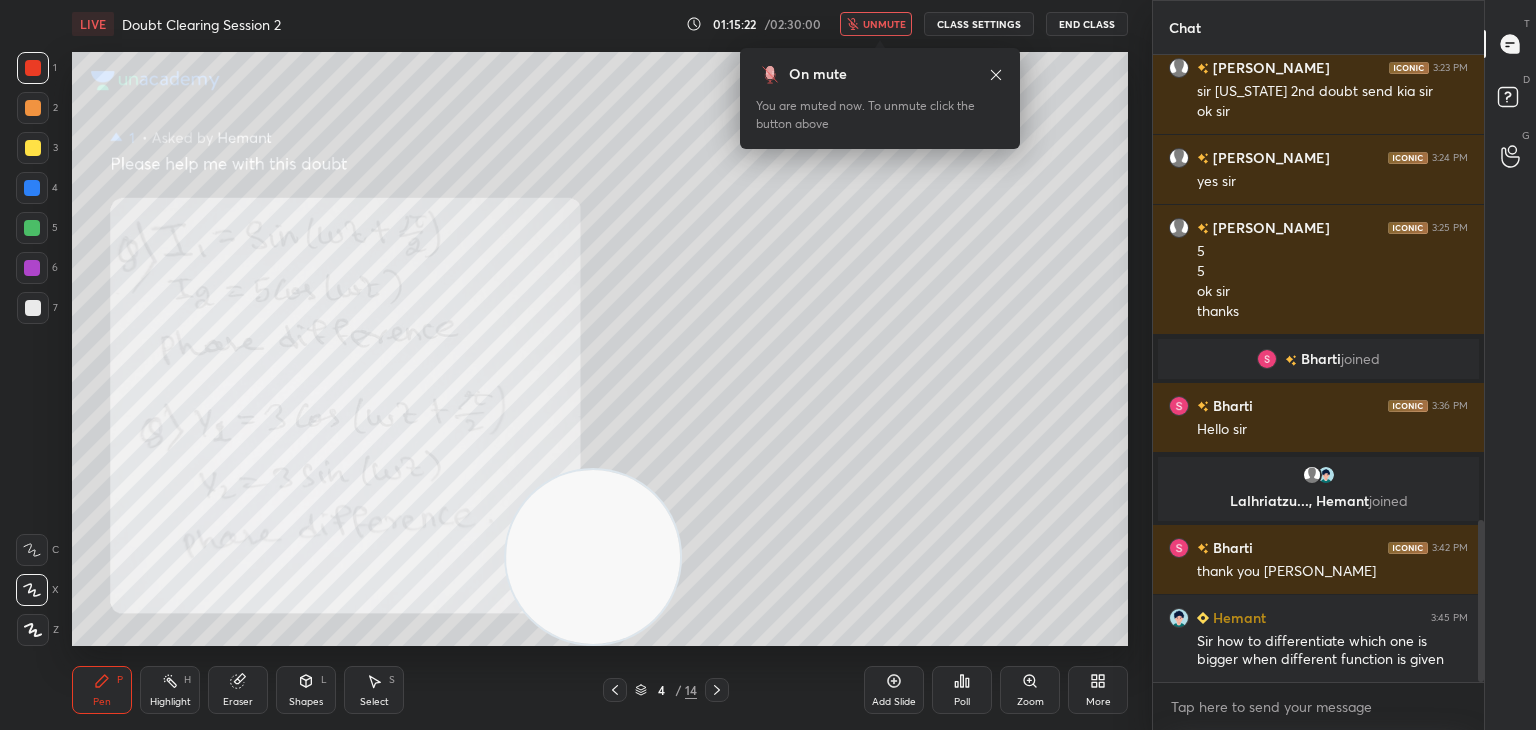 scroll, scrollTop: 1802, scrollLeft: 0, axis: vertical 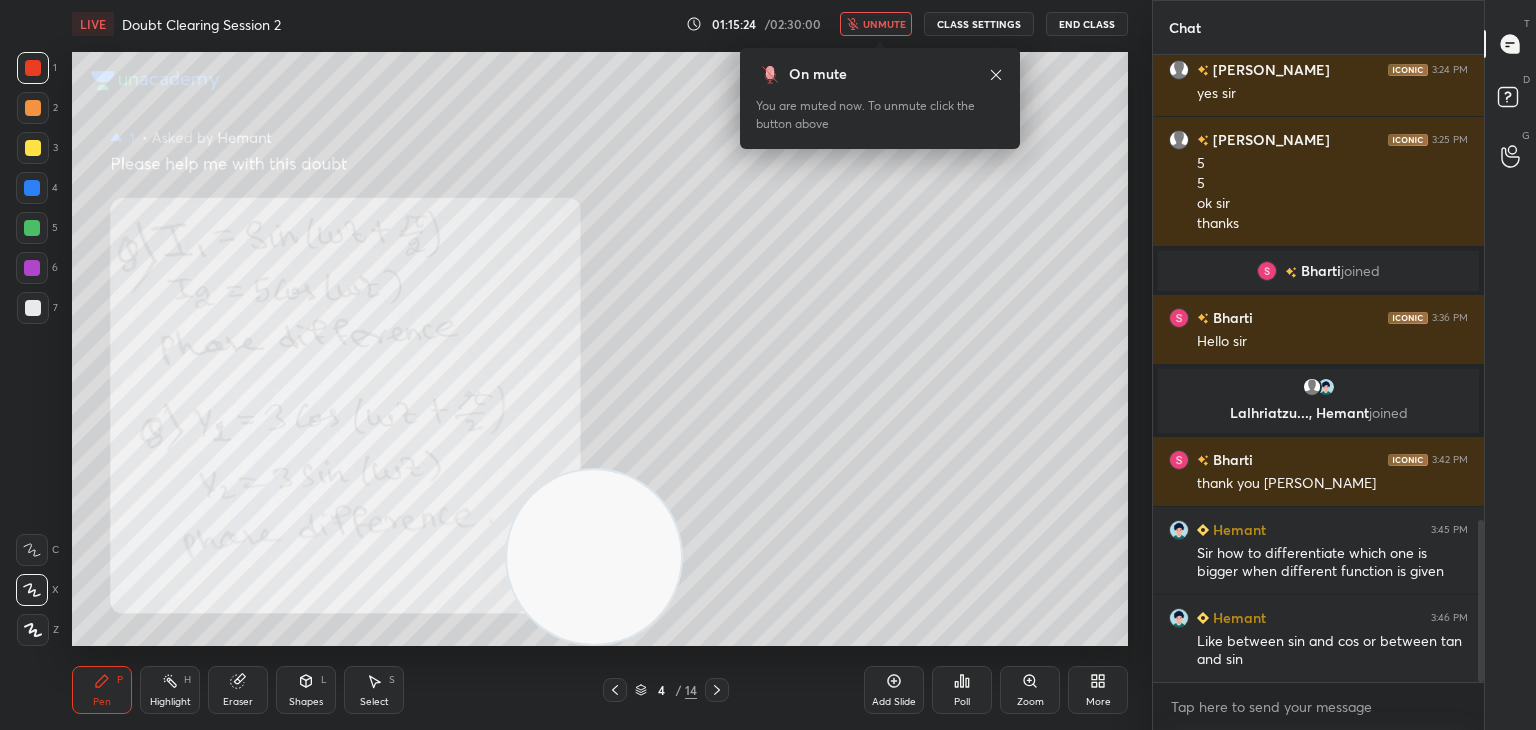 drag, startPoint x: 619, startPoint y: 539, endPoint x: 831, endPoint y: 585, distance: 216.93317 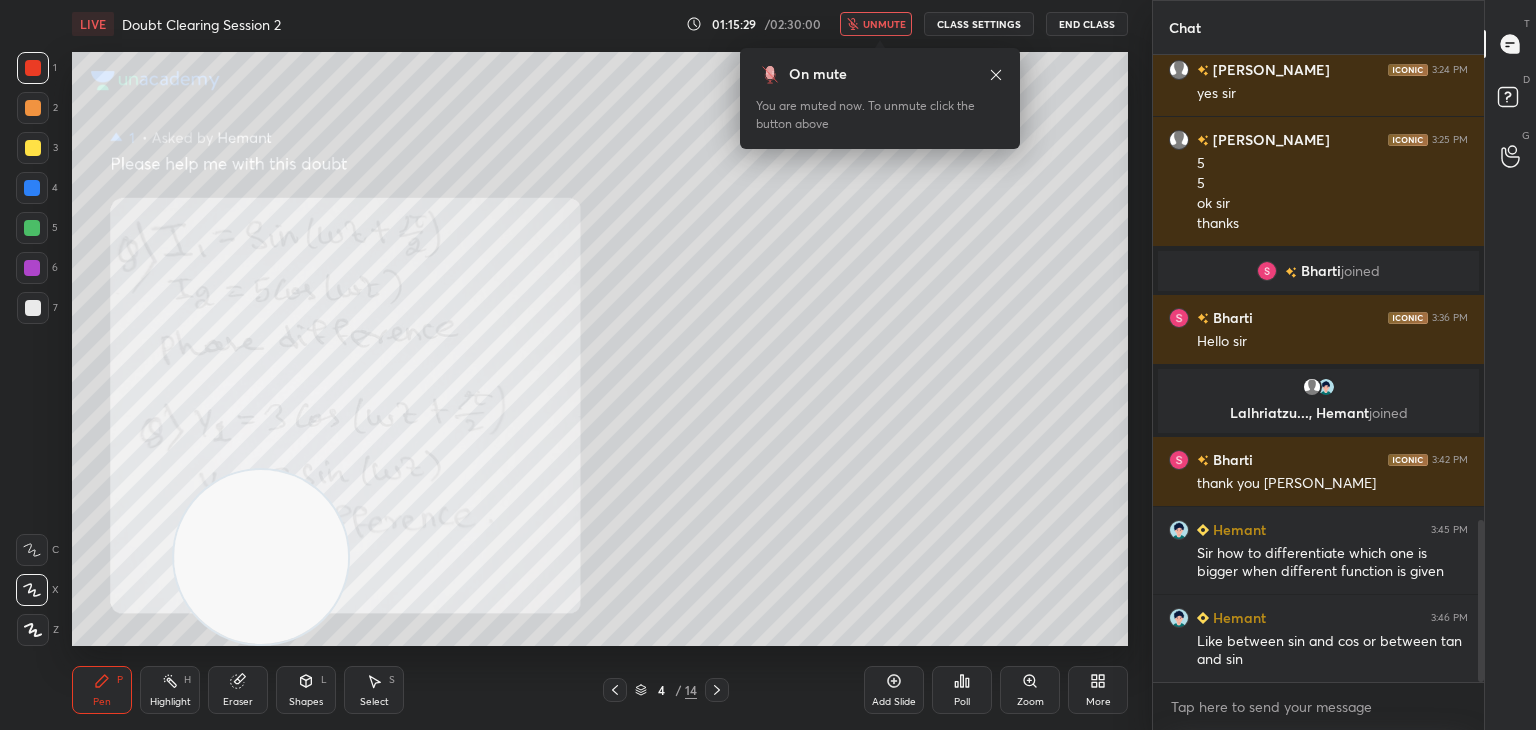drag, startPoint x: 814, startPoint y: 581, endPoint x: 314, endPoint y: 730, distance: 521.7289 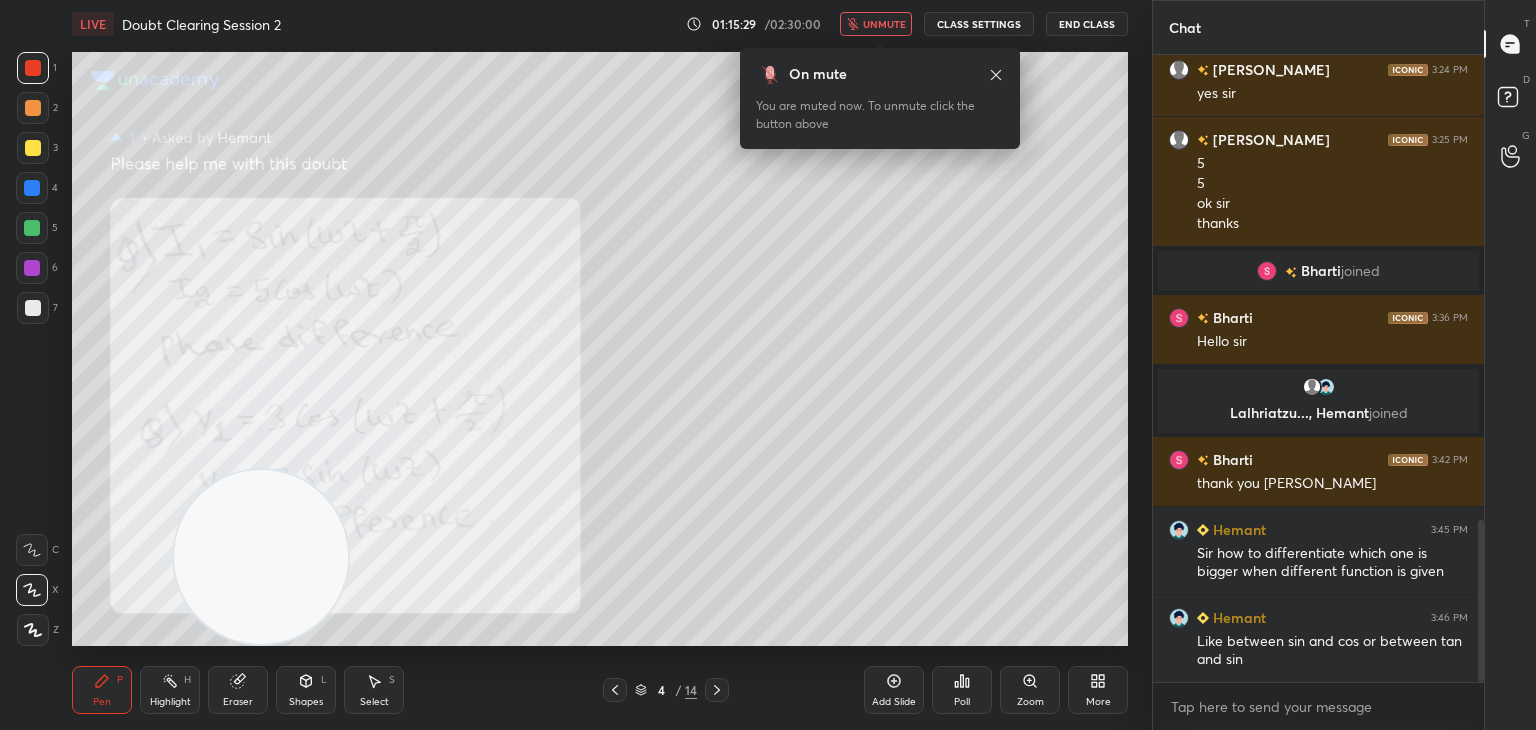 click on "1 2 3 4 5 6 7 C X Z C X Z E E Erase all   H H LIVE Doubt Clearing Session 2 01:15:29 /  02:30:00 unmute CLASS SETTINGS End Class Setting up your live class Poll for   secs No correct answer Start poll Back Doubt Clearing Session 2 • L1 of Doubt Clearing Course on Physics for NEET UG - Part II [PERSON_NAME] Bhari Pen P Highlight H Eraser Shapes L Select S 4 / 14 Add Slide Poll Zoom More Chat [PERSON_NAME] 3:23 PM sir [US_STATE] 2nd doubt send kia sir ok [PERSON_NAME] 3:24 PM yes [PERSON_NAME] 3:25 PM 5 5 ok sir thanks [PERSON_NAME]  joined Bharti 3:36 PM Hello [PERSON_NAME]..., [PERSON_NAME]  joined Bharti 3:42 PM thank you sir Hemant 3:45 PM Sir how to differentiate which one is bigger when different function is given Hemant 3:46 PM Like between sin and cos or between tan and sin JUMP TO LATEST Enable hand raising Enable raise hand to speak to learners. Once enabled, chat will be turned off temporarily. Enable x   Doubts asked by learners will show up here NEW DOUBTS ASKED No one has raised a hand yet Can't raise hand Got it T Messages (T)" at bounding box center (768, 0) 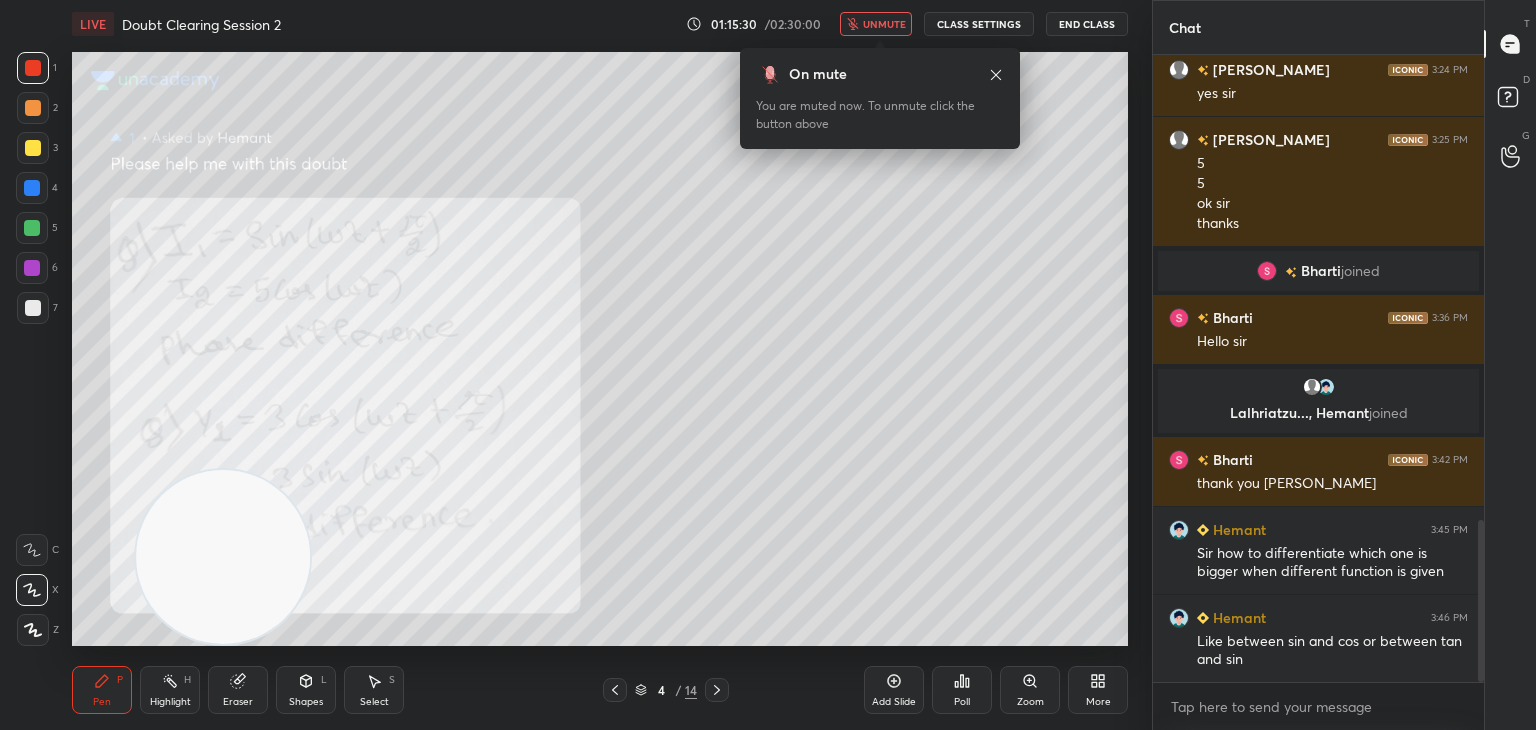 drag, startPoint x: 290, startPoint y: 553, endPoint x: 208, endPoint y: 568, distance: 83.360664 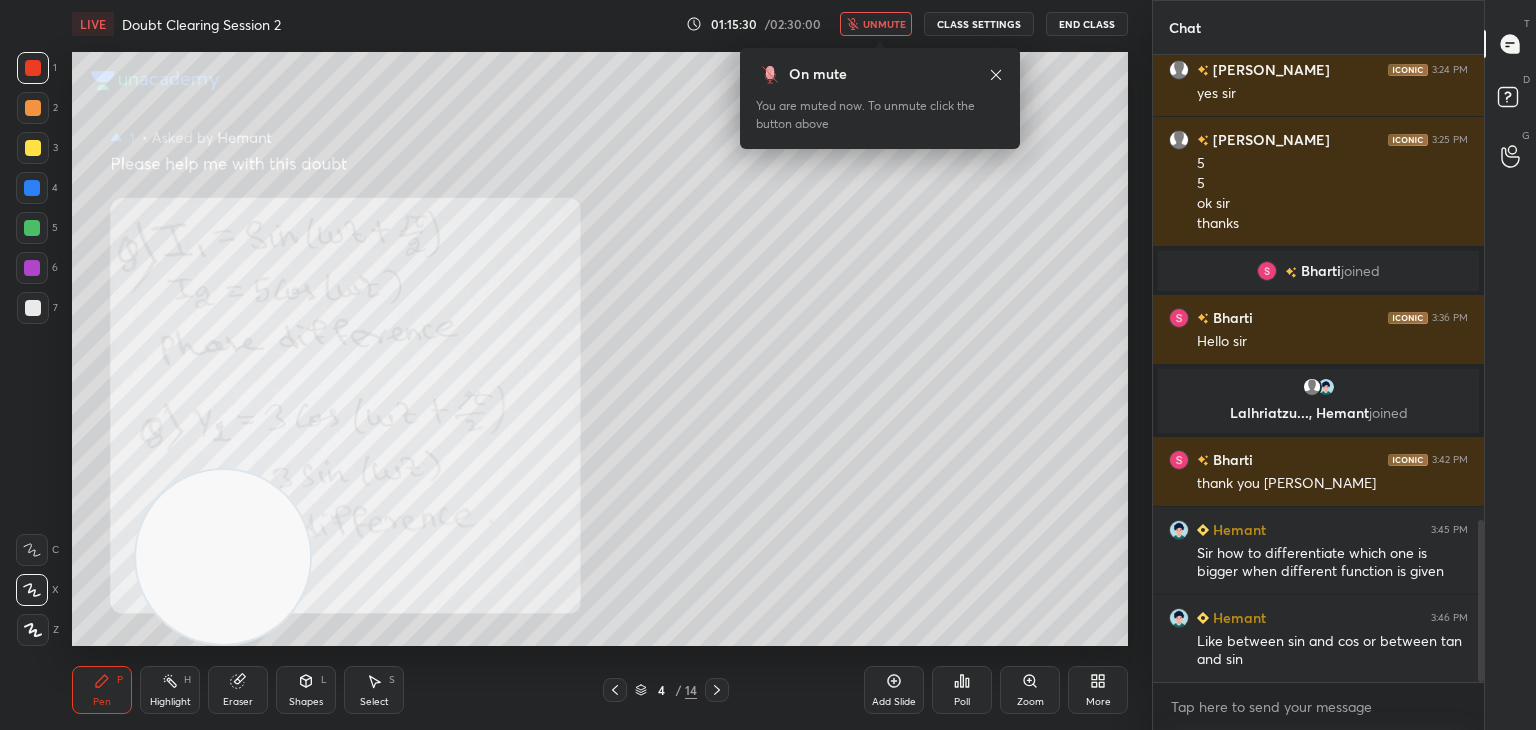 click at bounding box center [223, 557] 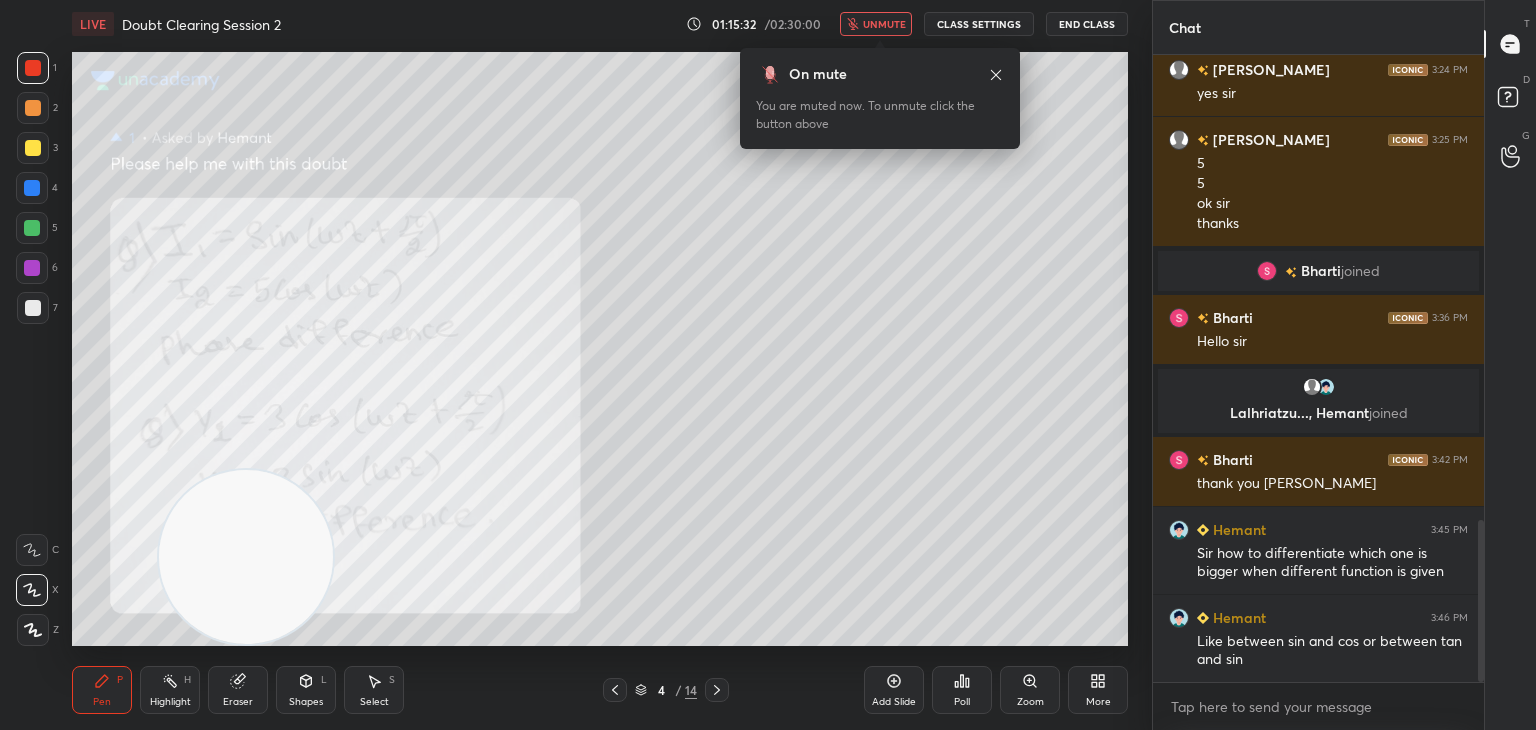drag, startPoint x: 212, startPoint y: 542, endPoint x: 288, endPoint y: 564, distance: 79.12016 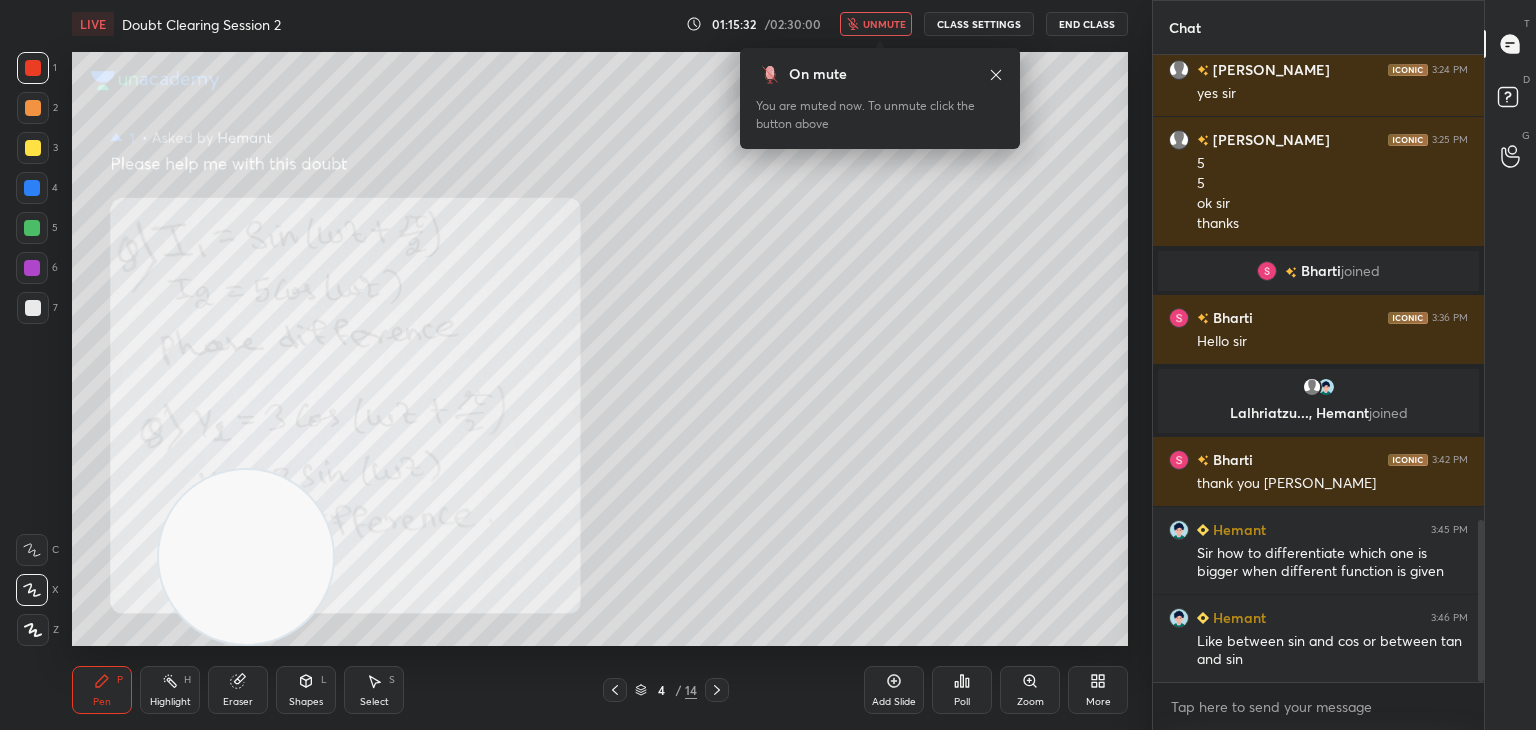 click at bounding box center (246, 557) 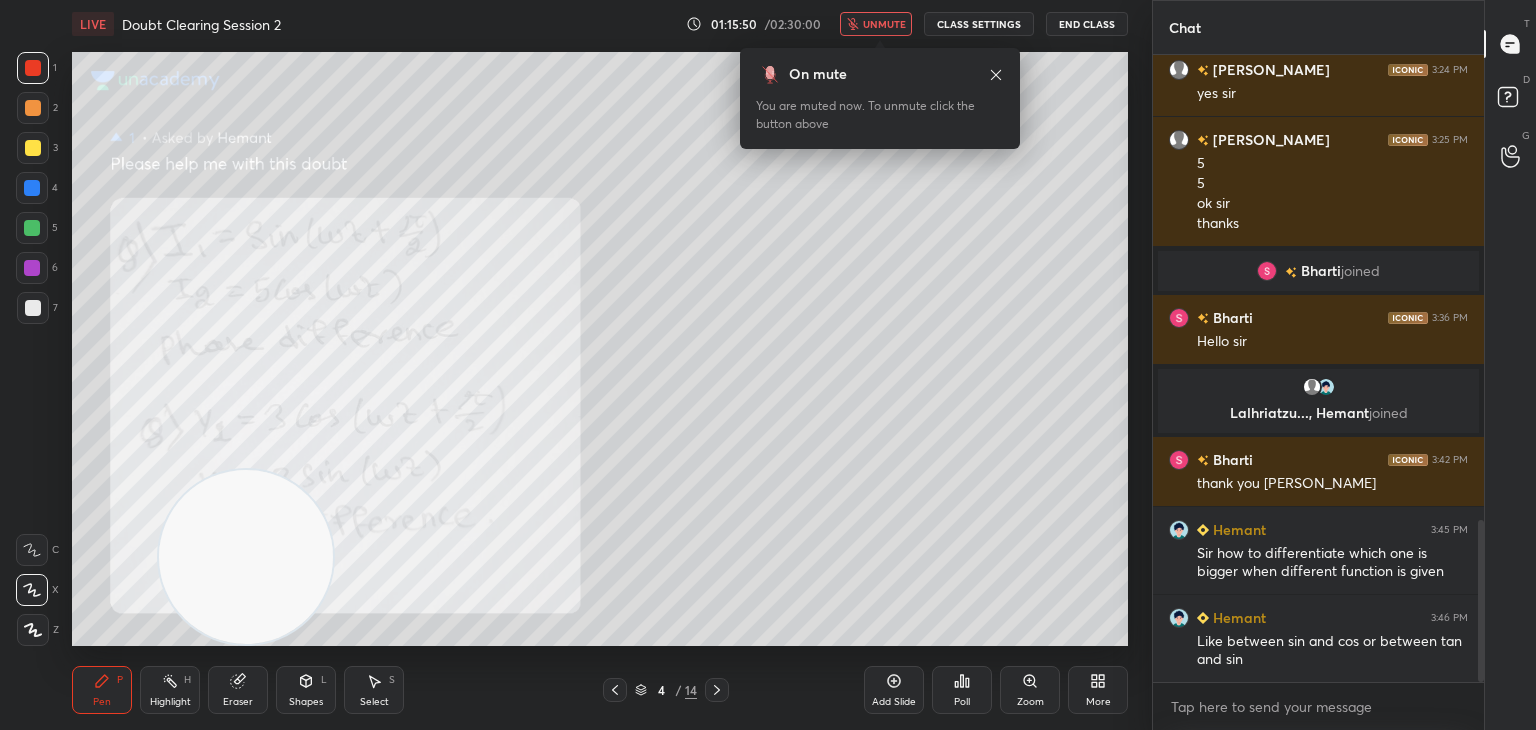 click on "unmute" at bounding box center [884, 24] 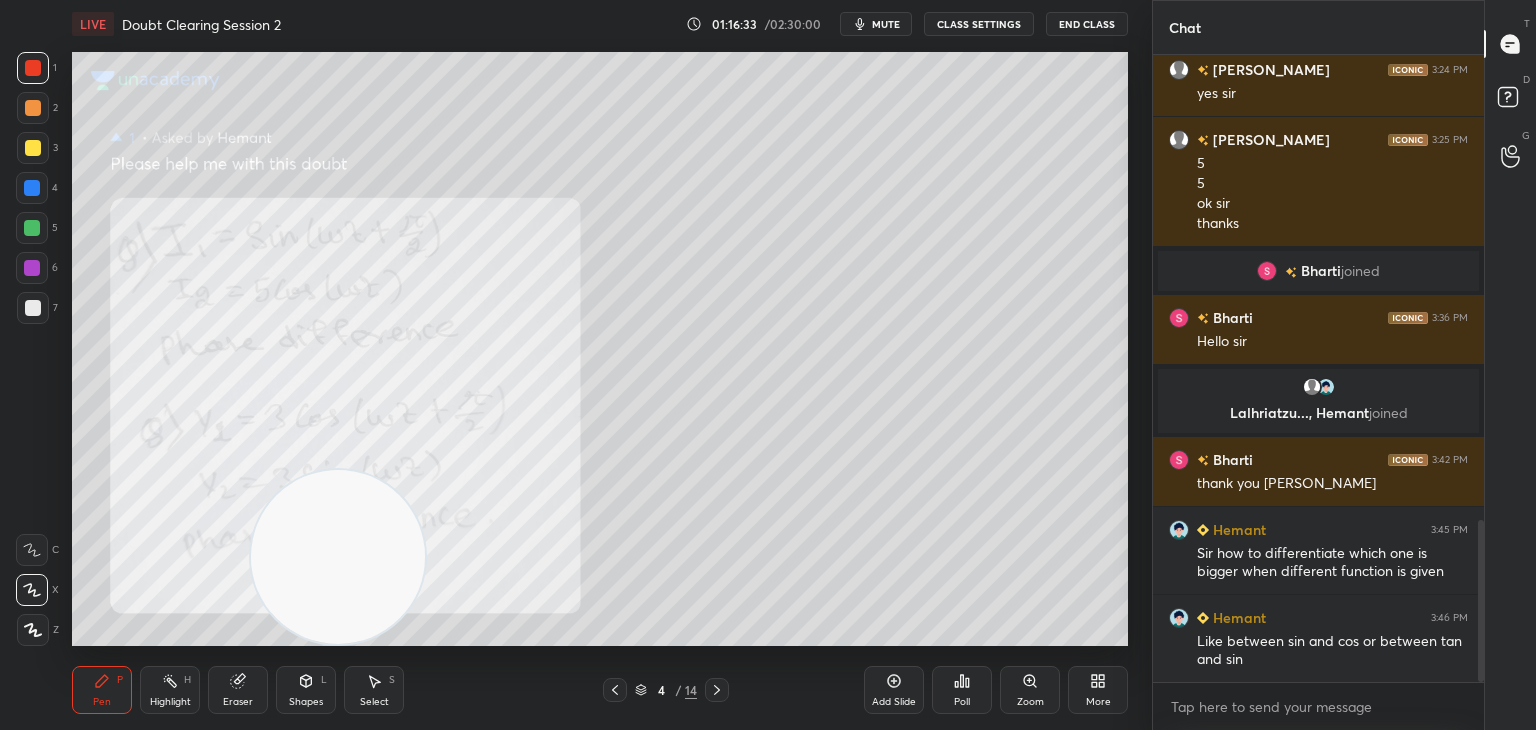 click on "mute" at bounding box center (886, 24) 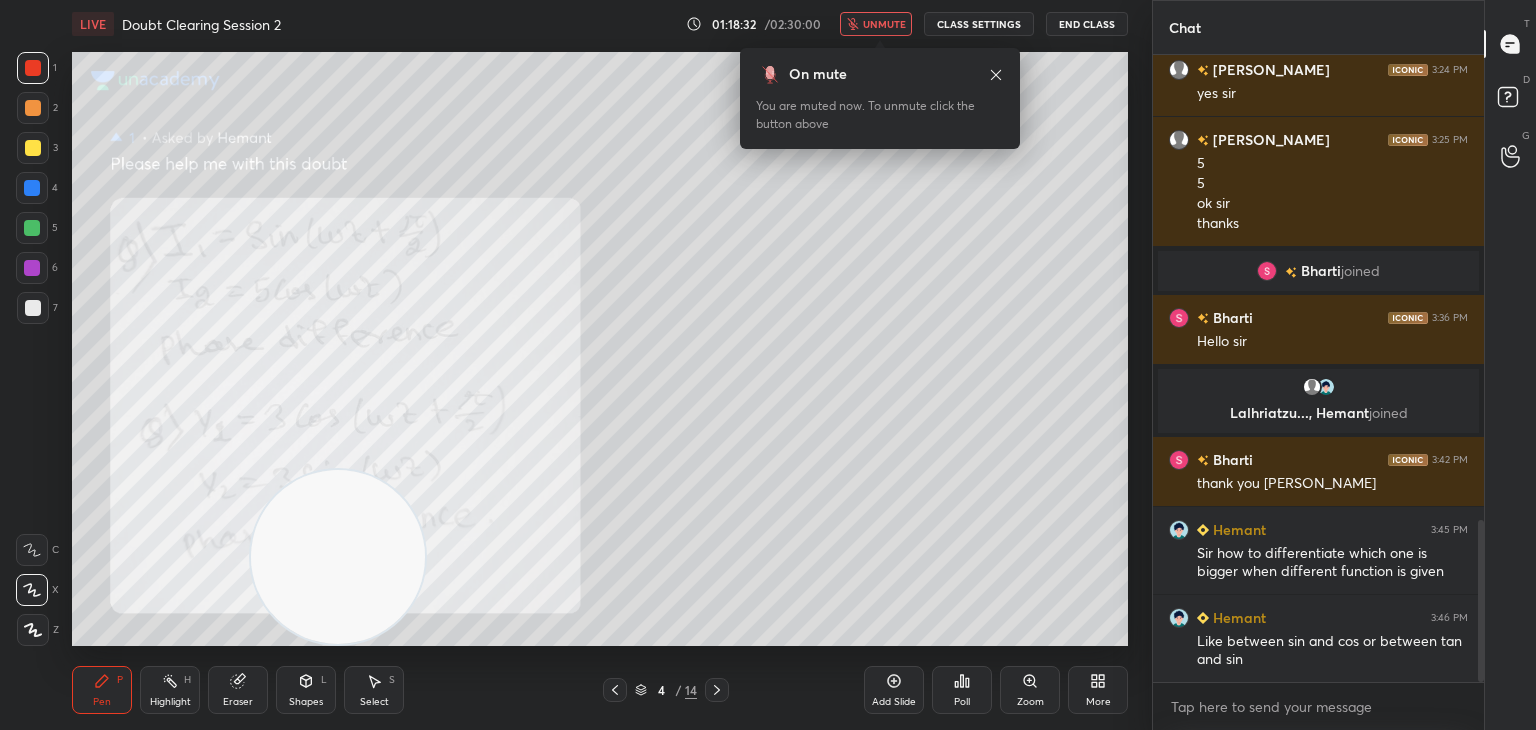scroll, scrollTop: 1890, scrollLeft: 0, axis: vertical 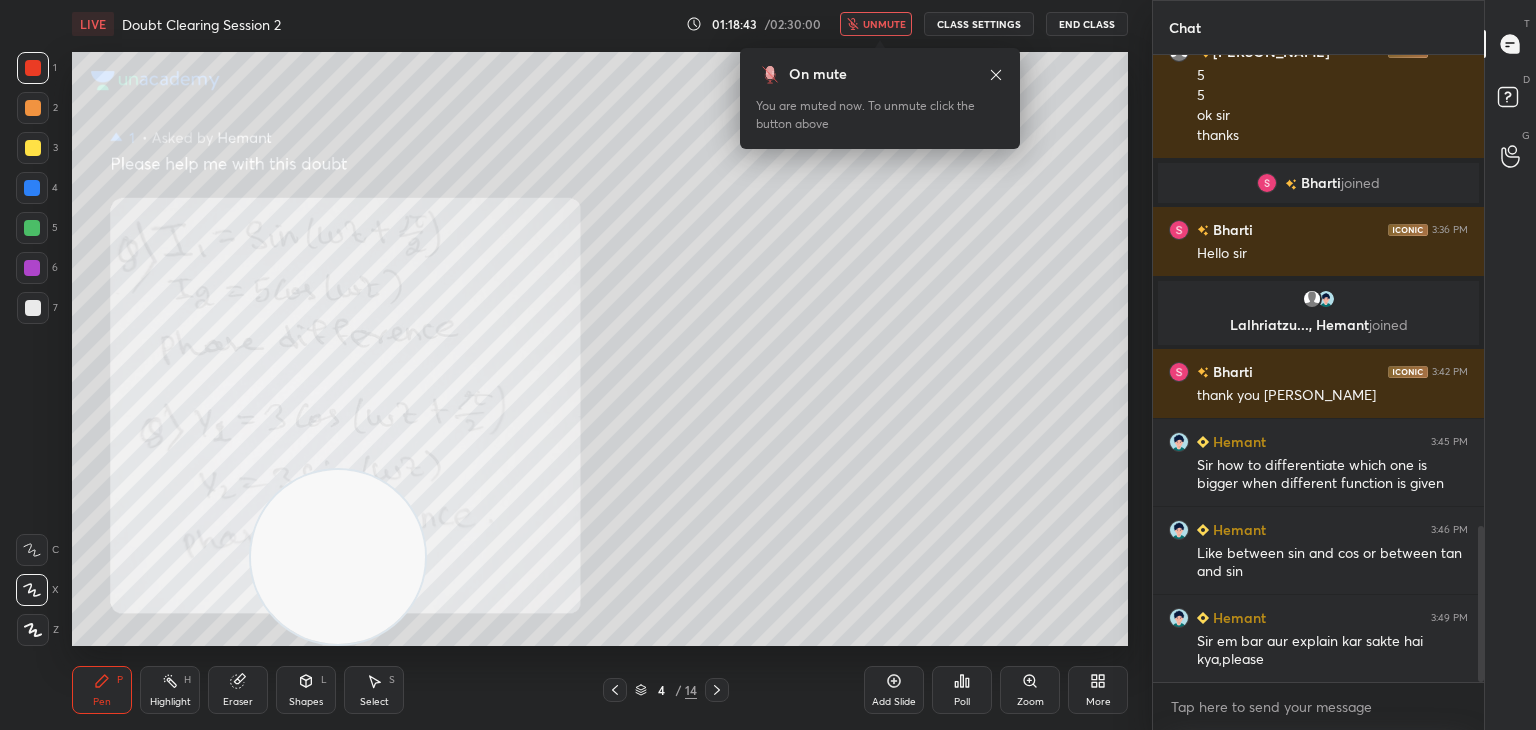 click on "unmute" at bounding box center [876, 24] 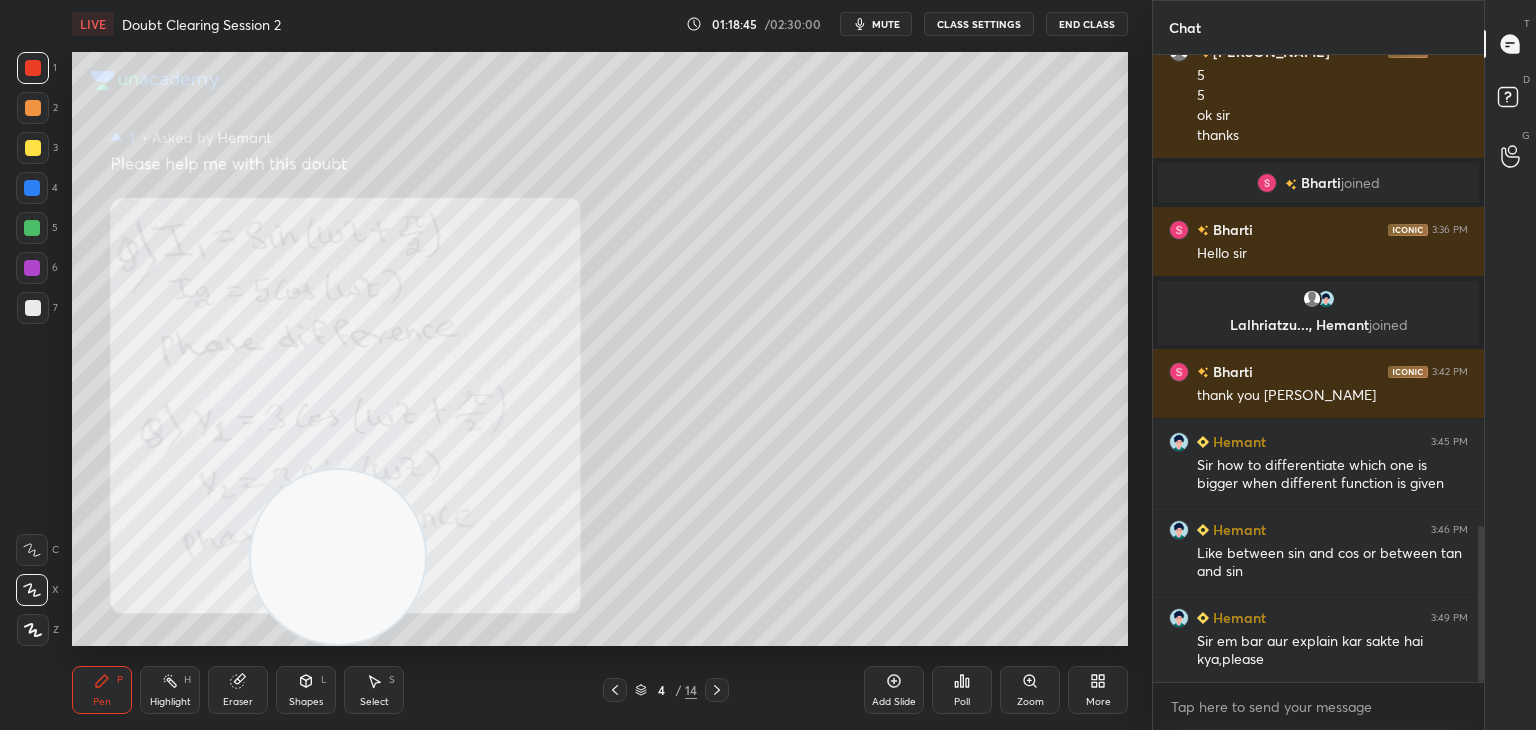 click 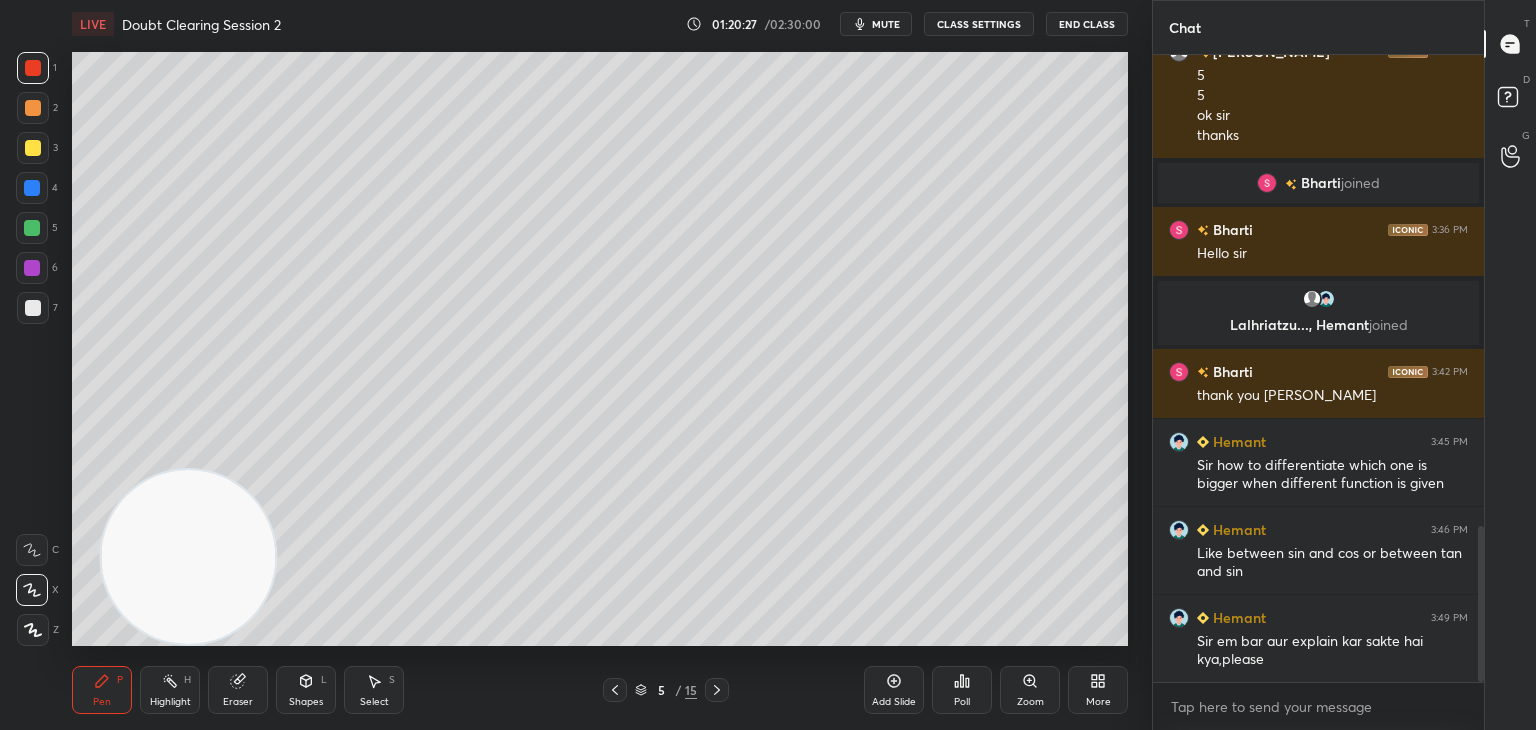 click on "mute" at bounding box center (886, 24) 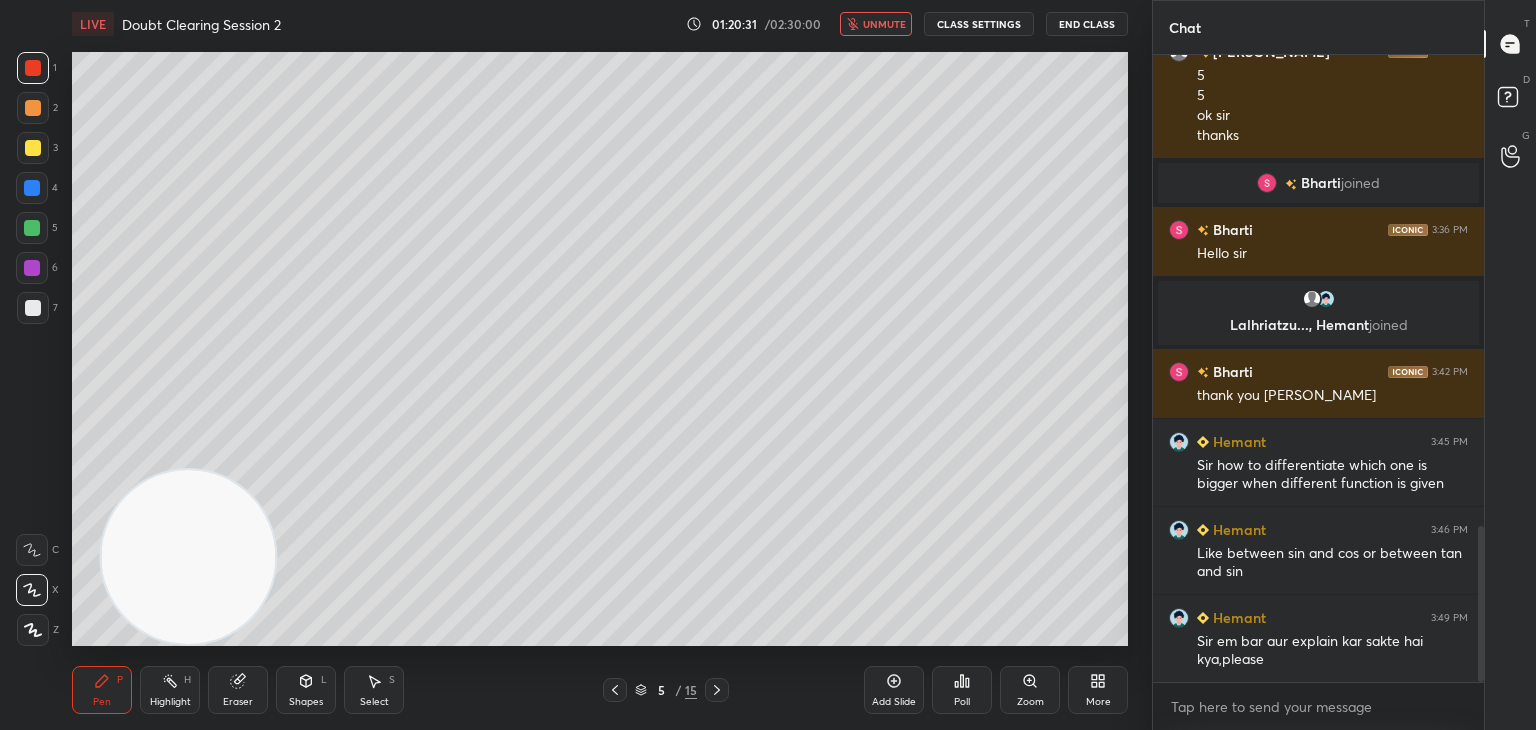 scroll, scrollTop: 1938, scrollLeft: 0, axis: vertical 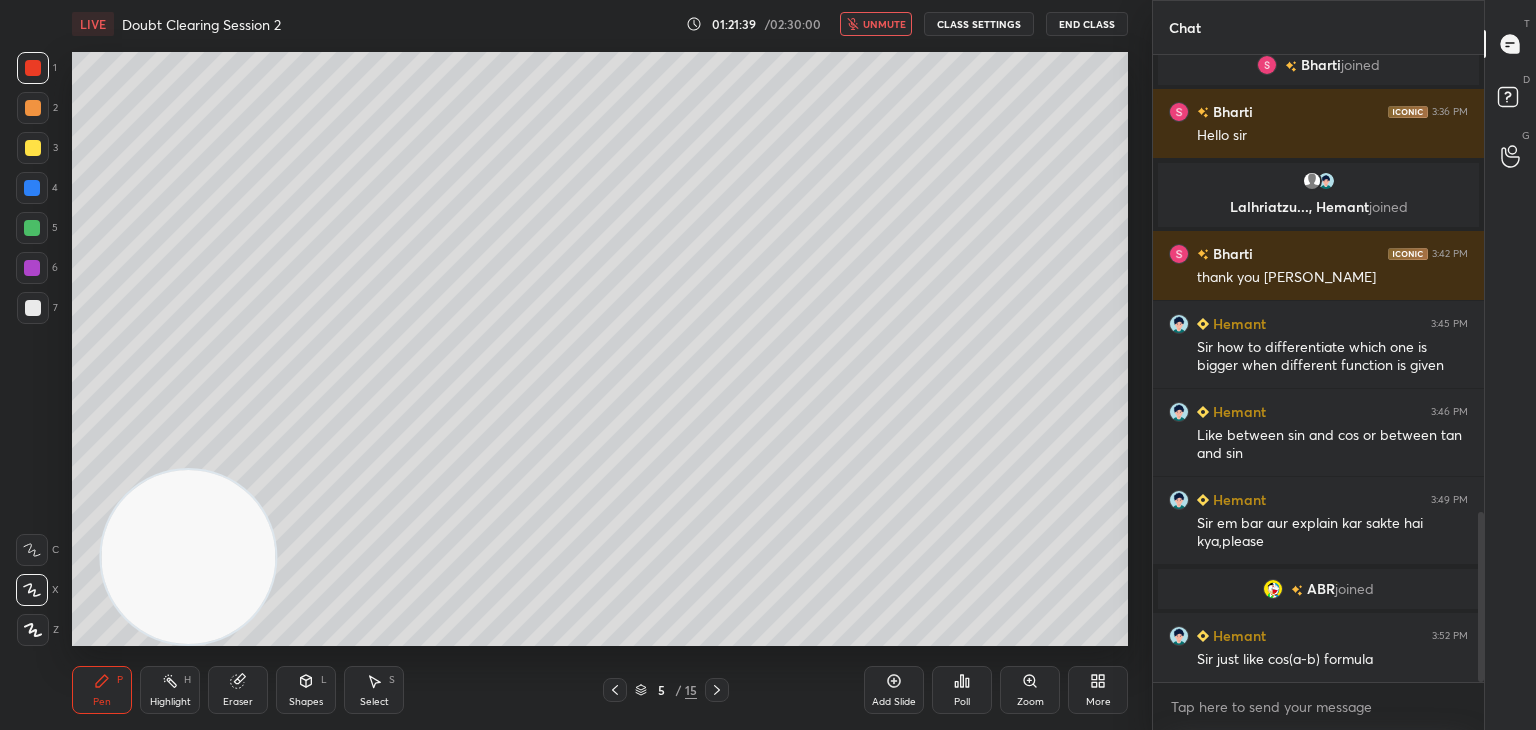 click 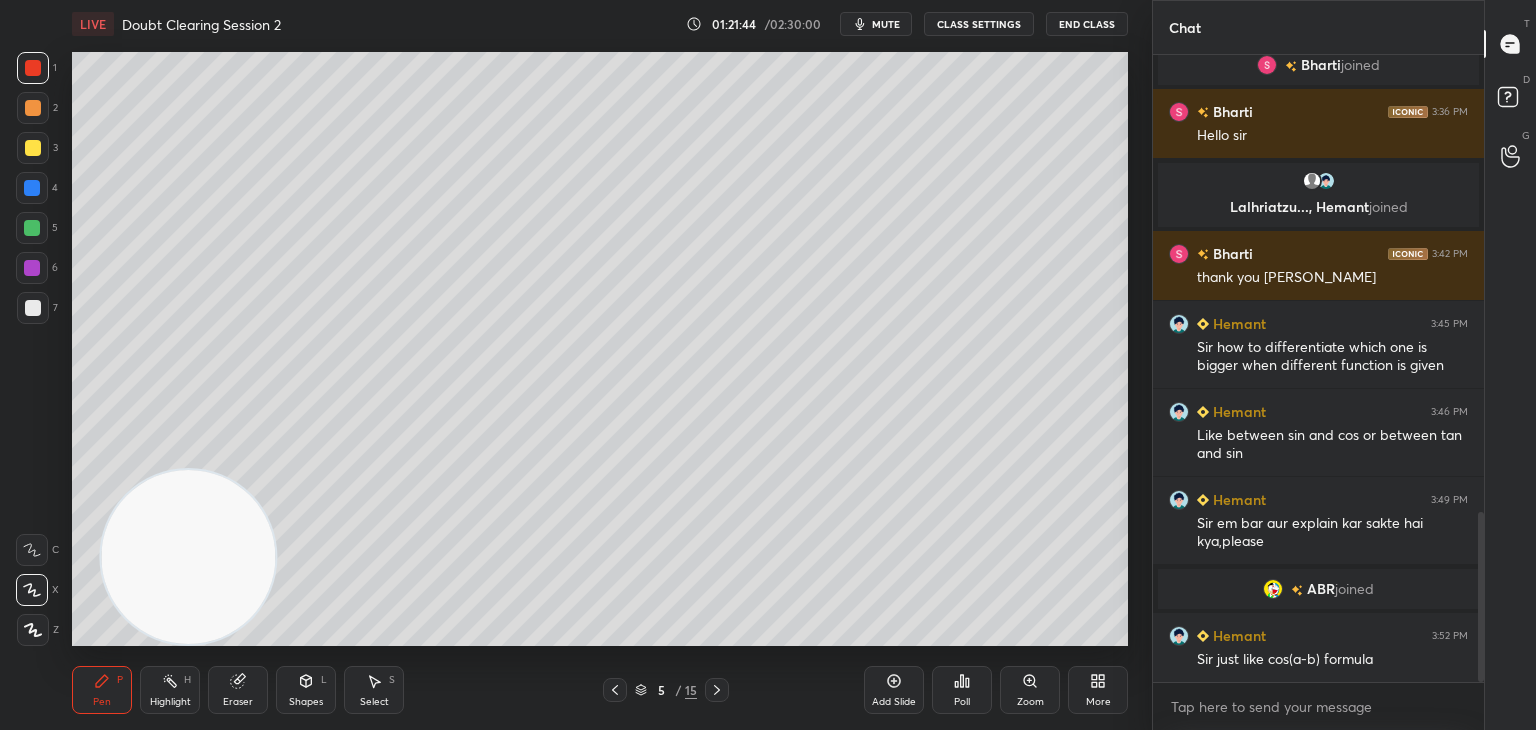 click on "mute" at bounding box center [876, 24] 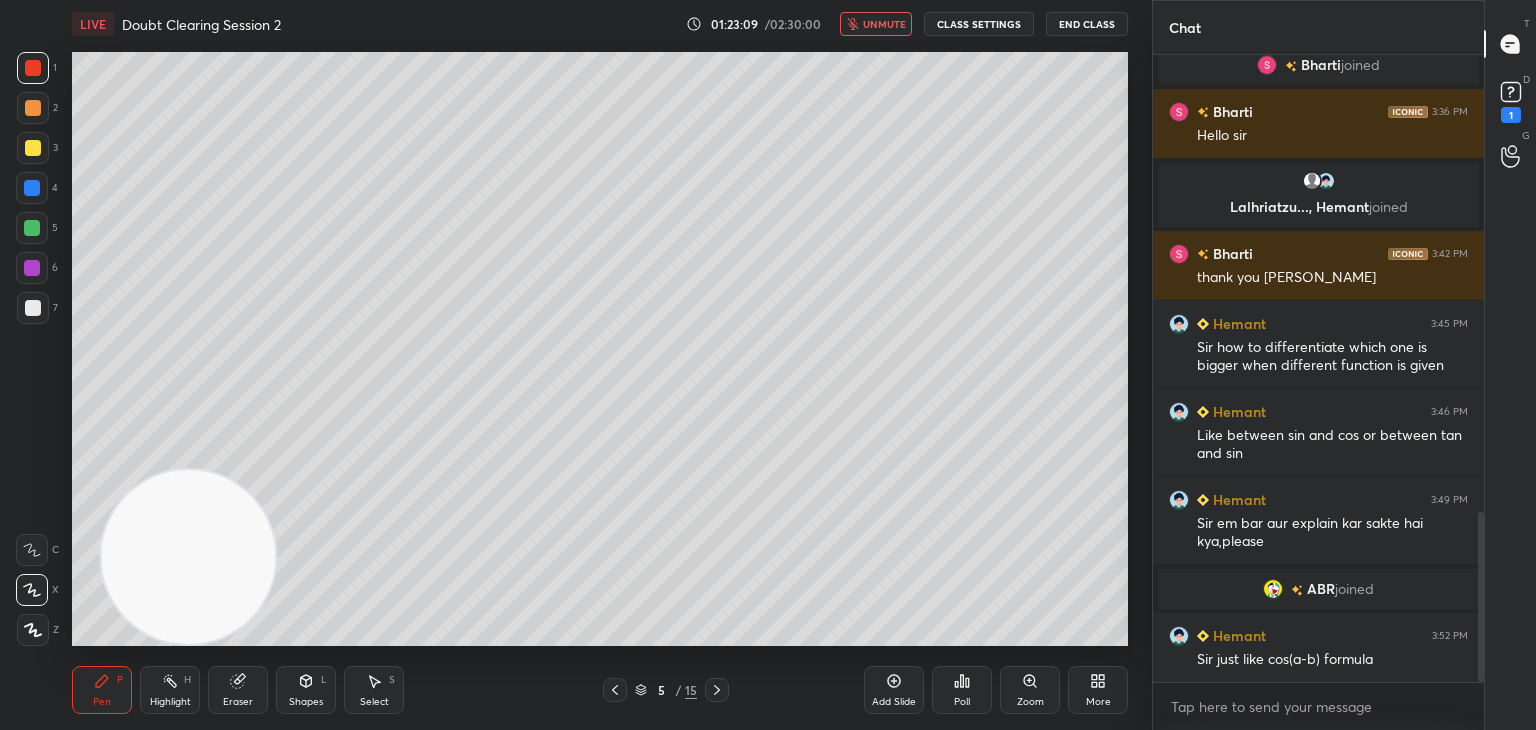 scroll, scrollTop: 1778, scrollLeft: 0, axis: vertical 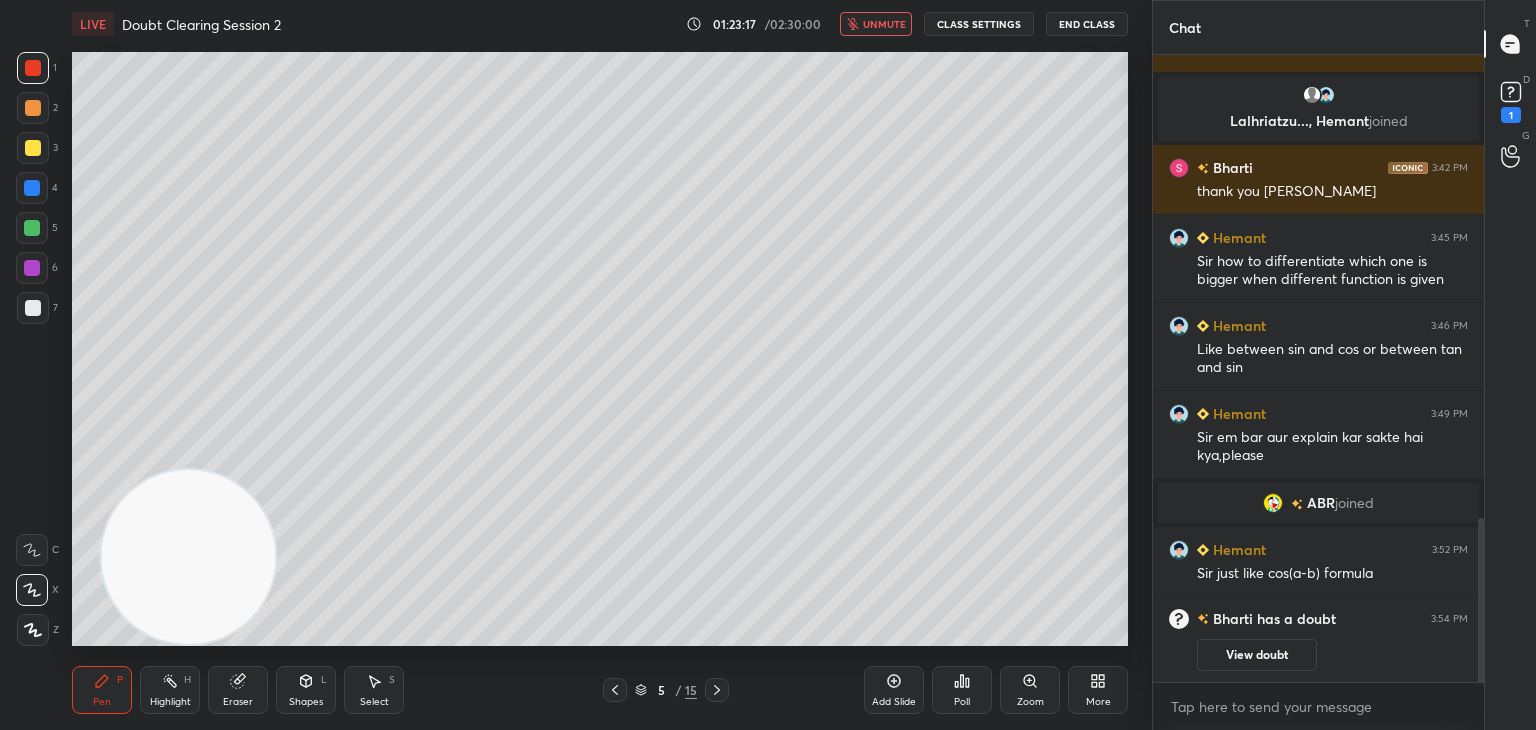 click 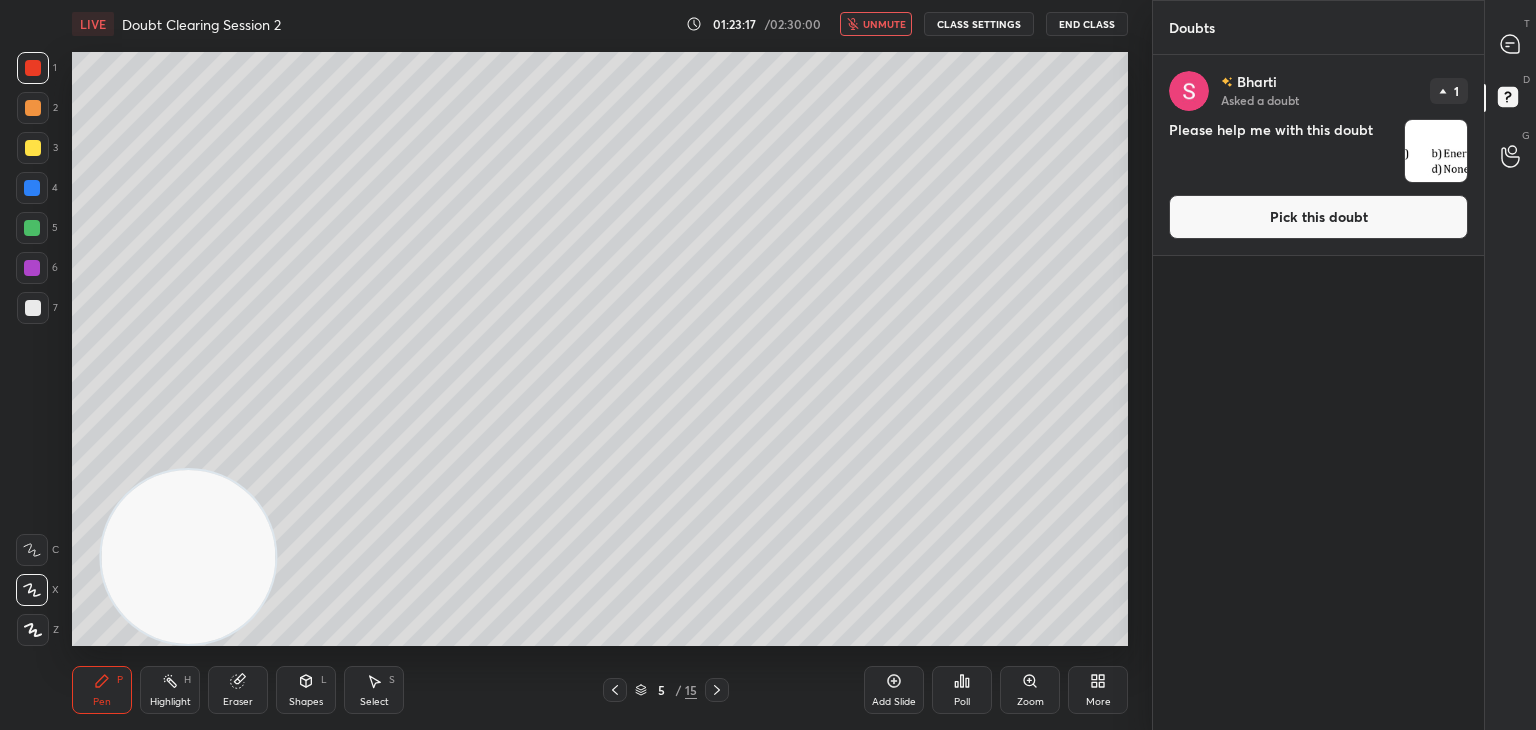 click at bounding box center [1436, 151] 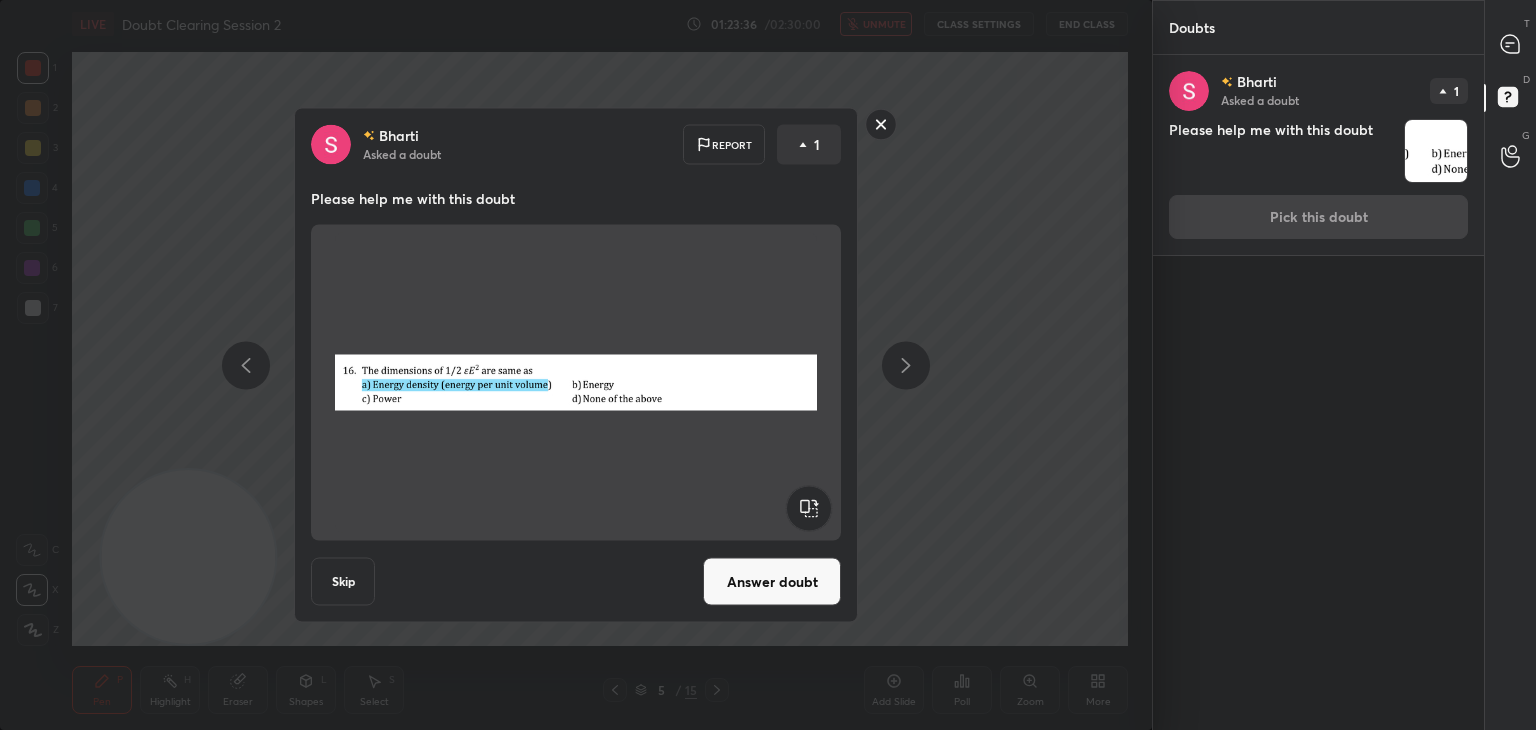 click at bounding box center (576, 383) 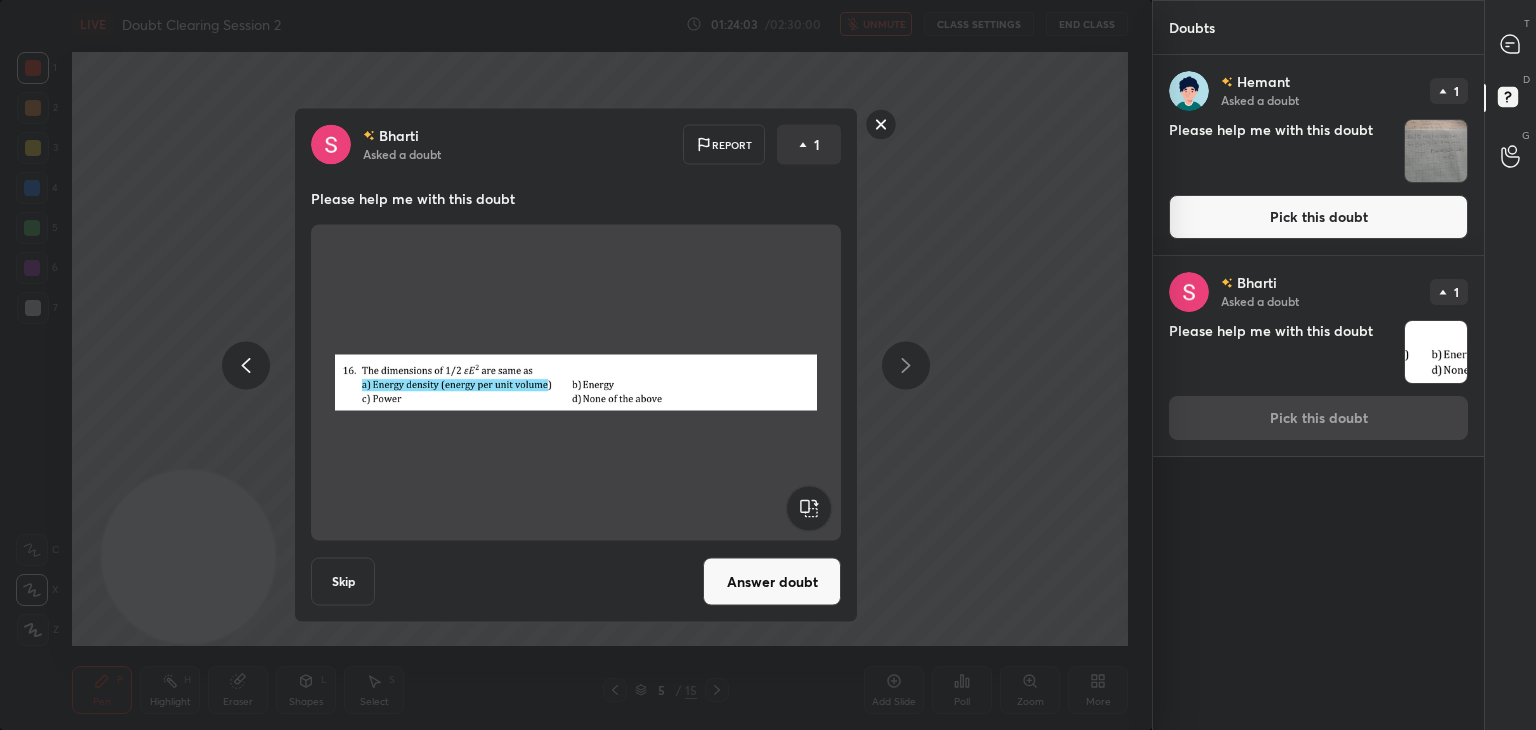 click at bounding box center (1436, 151) 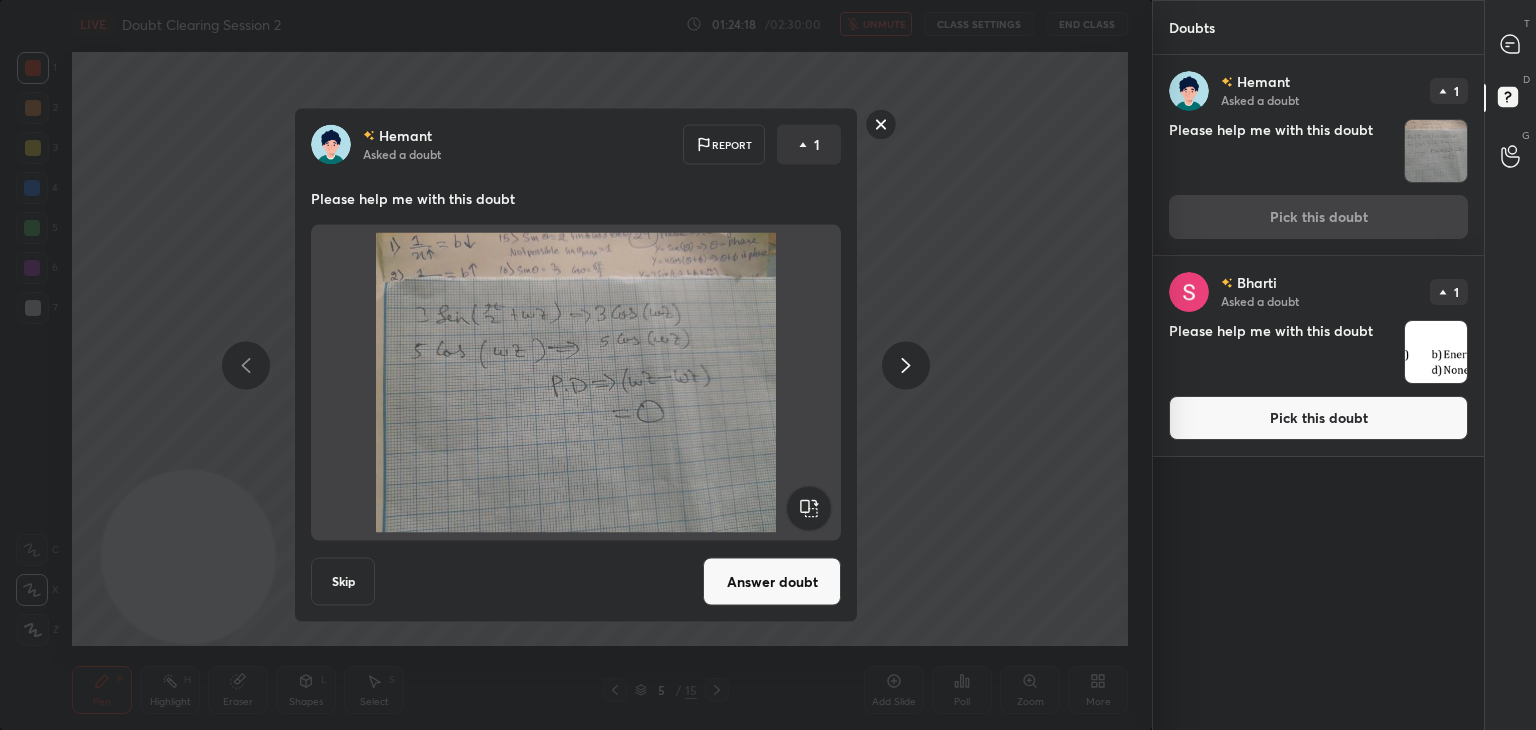 click at bounding box center (1436, 352) 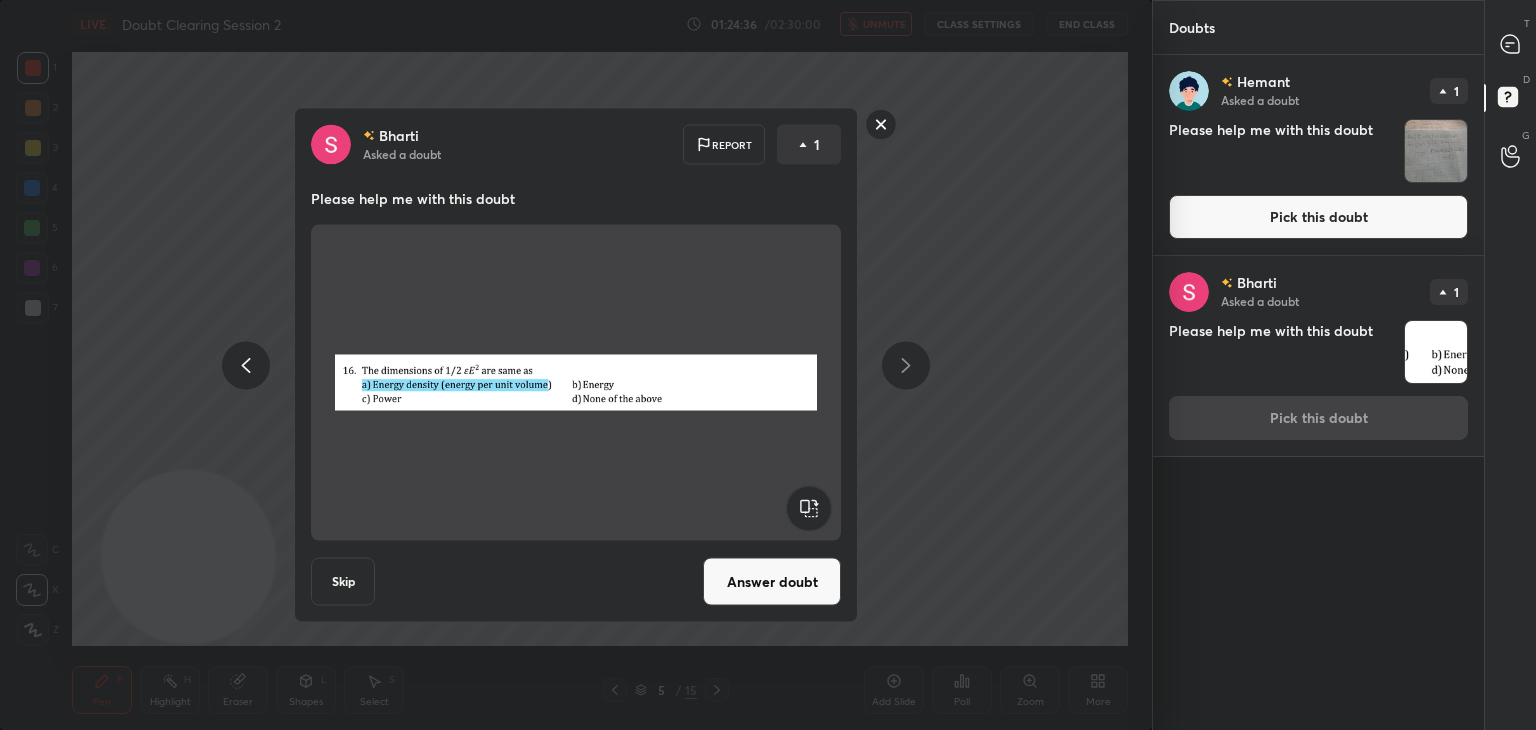 click on "Answer doubt" at bounding box center (772, 582) 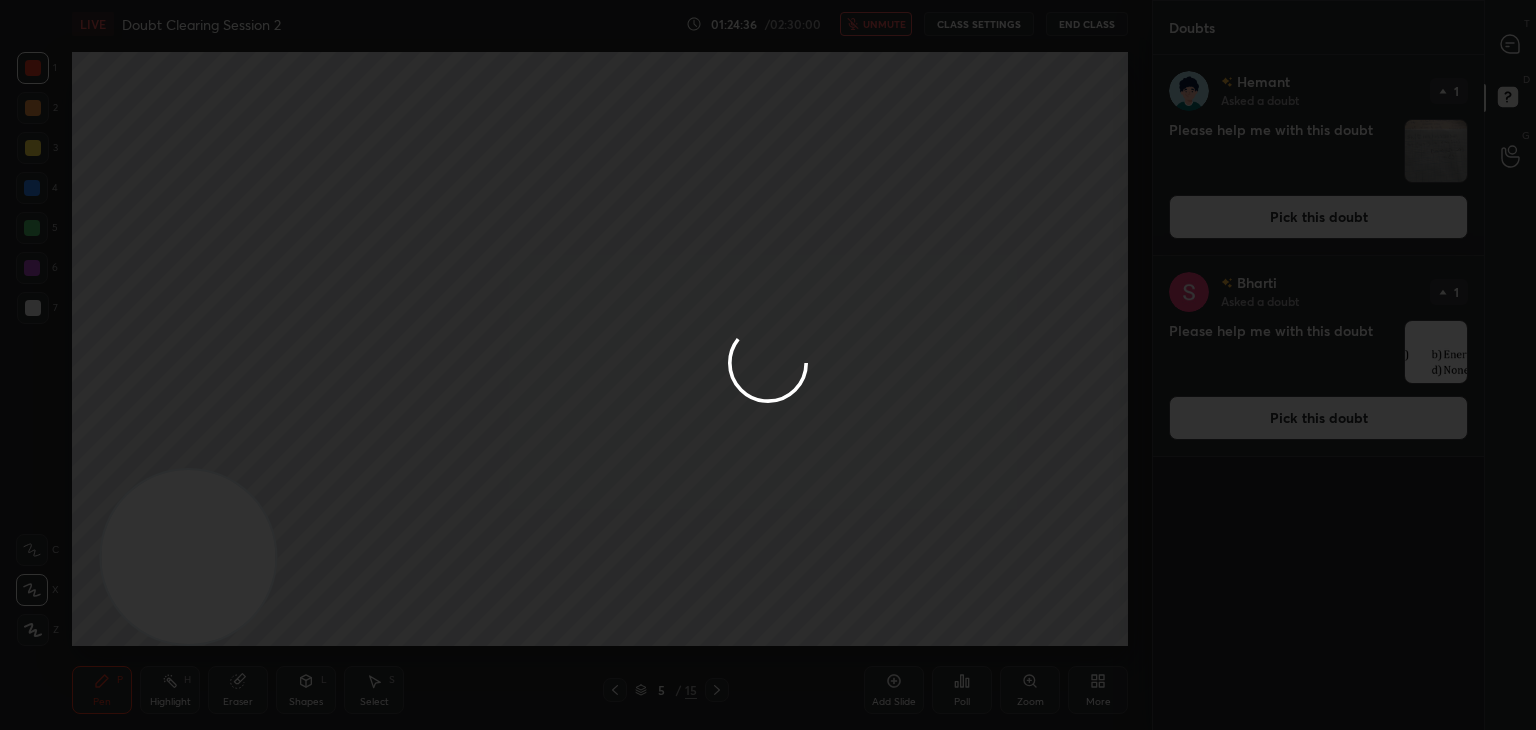 click at bounding box center (576, 365) 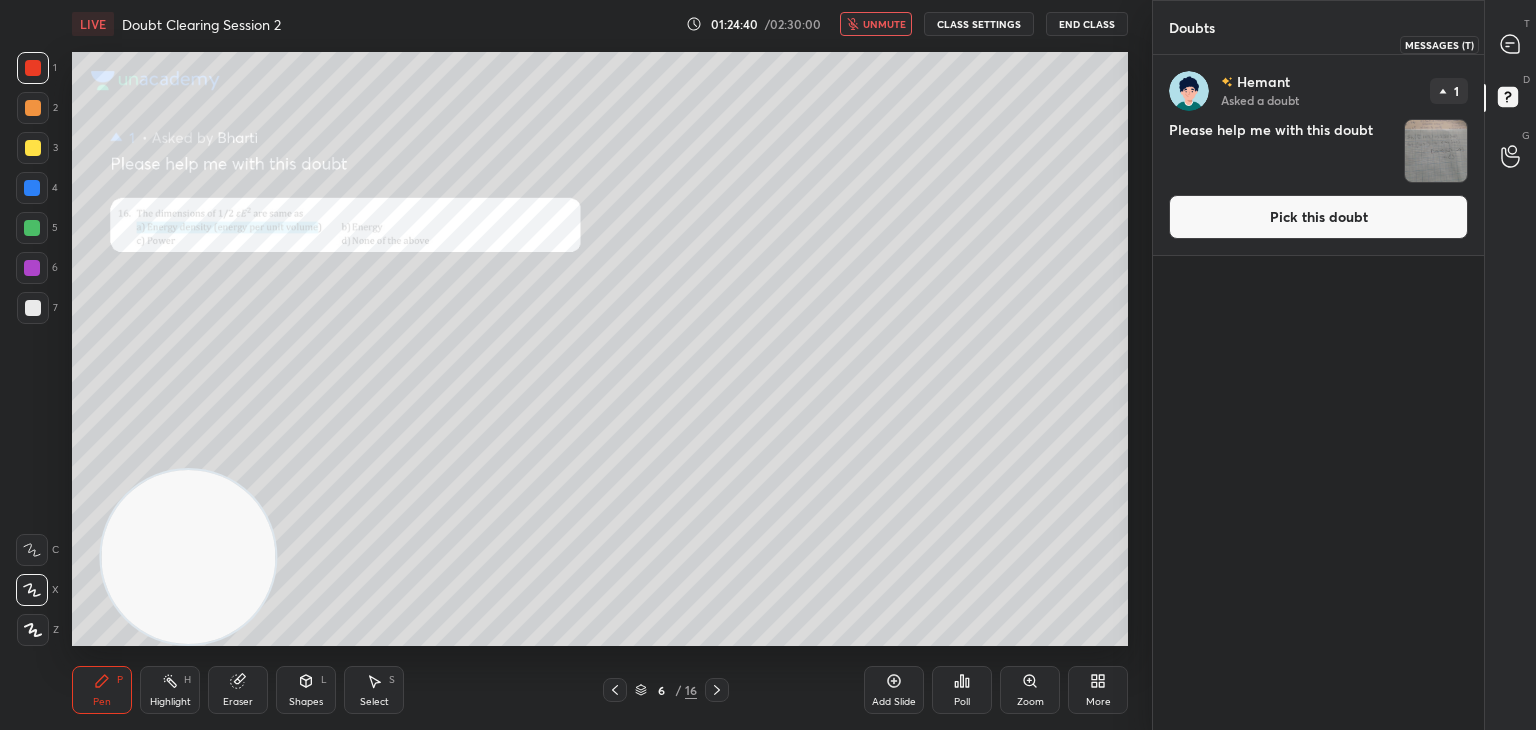 click 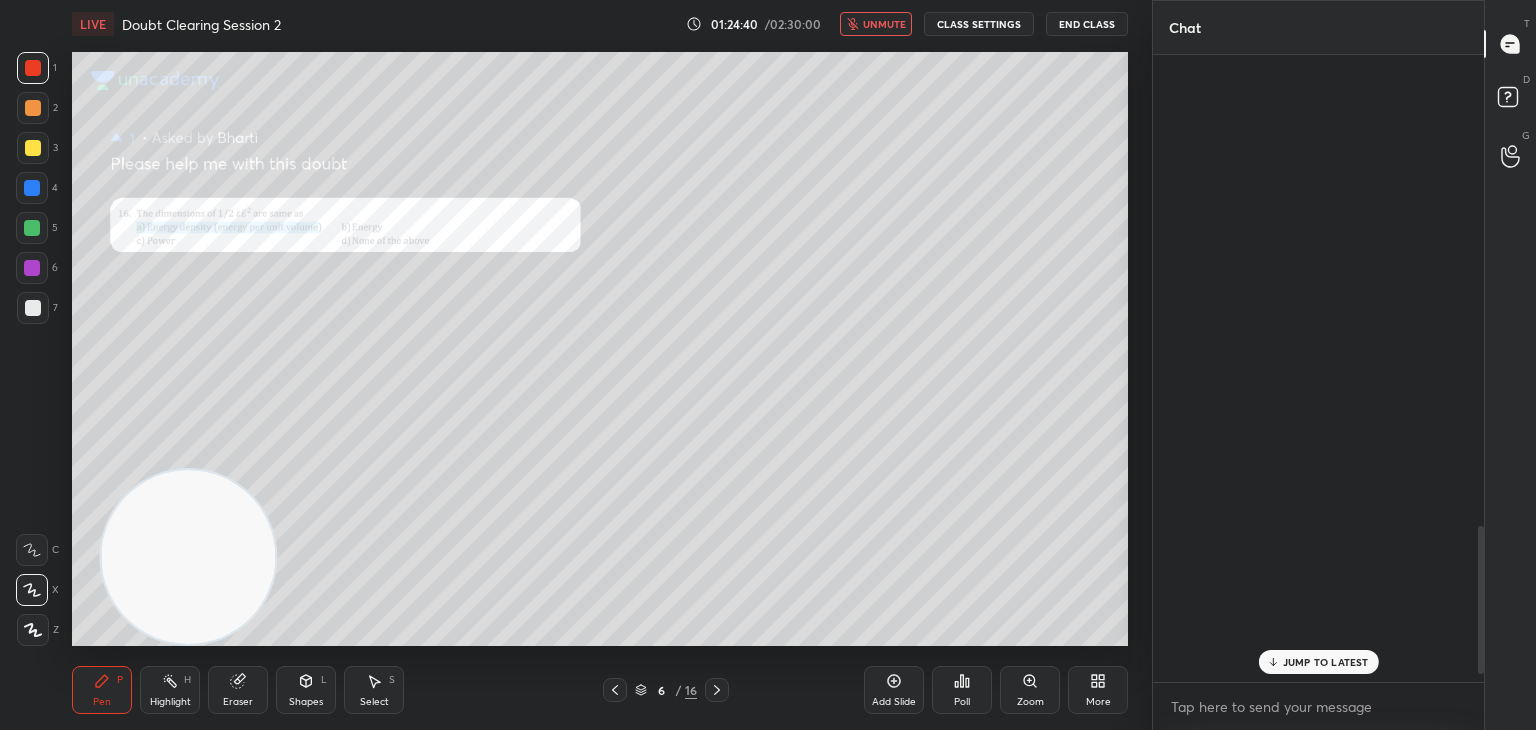 scroll, scrollTop: 1998, scrollLeft: 0, axis: vertical 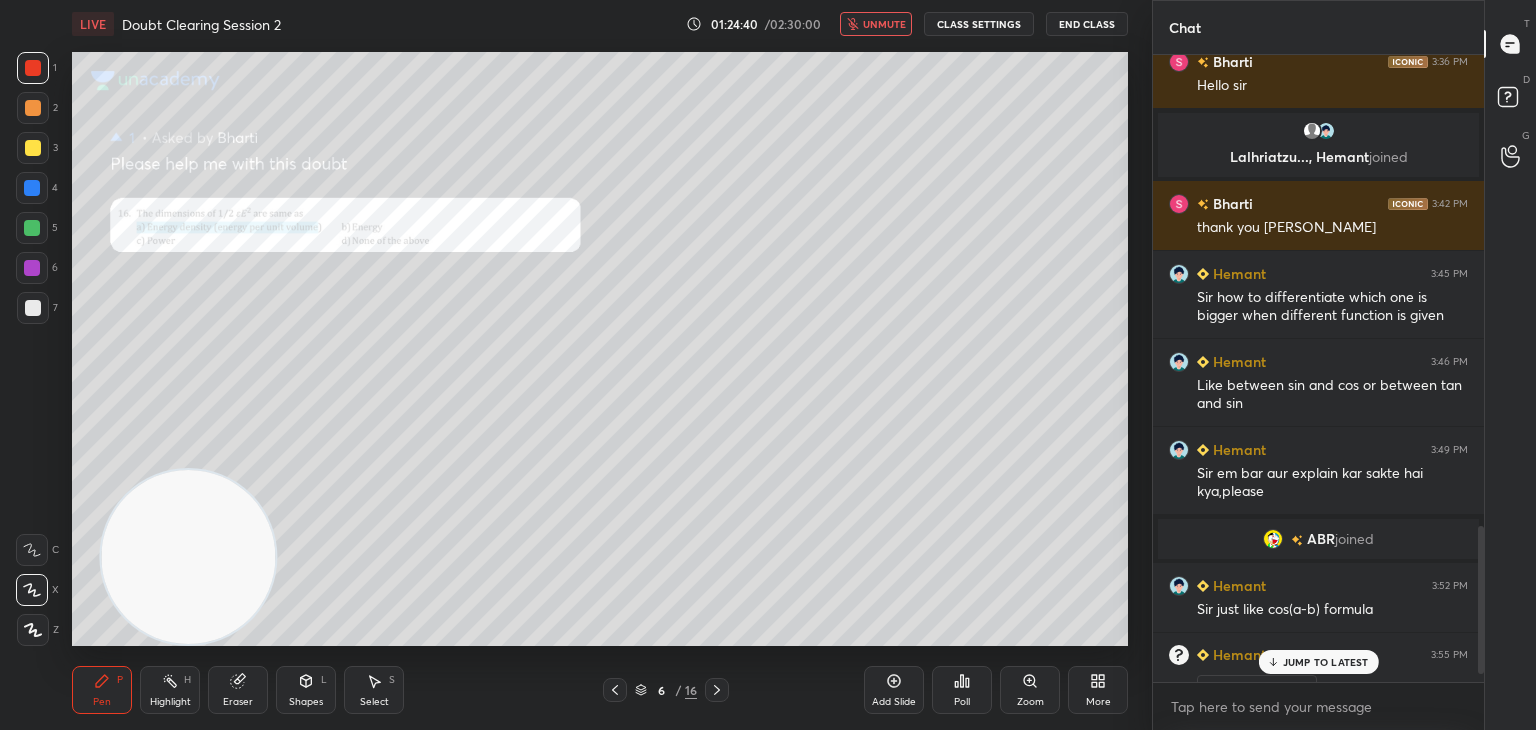 click on "unmute" at bounding box center [876, 24] 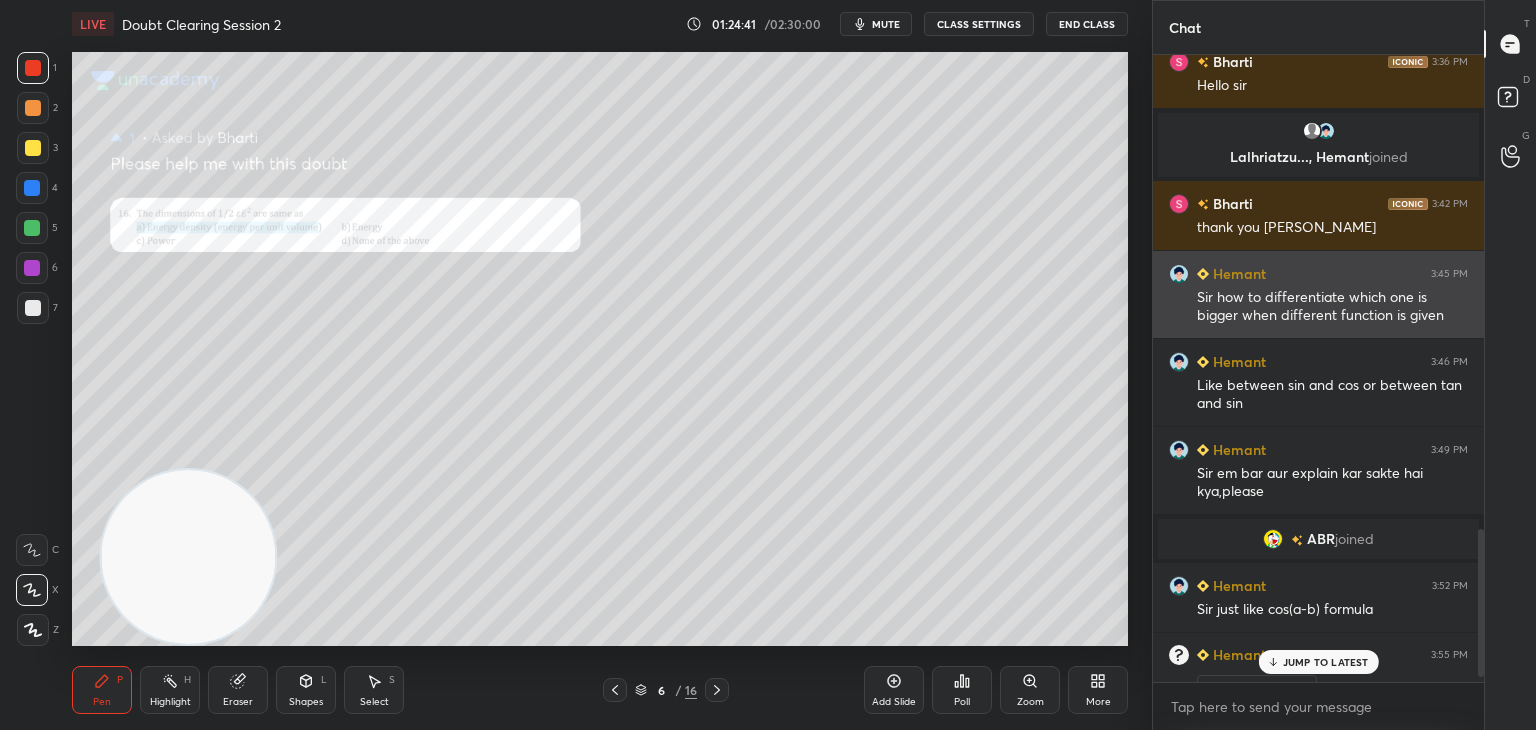 scroll, scrollTop: 2034, scrollLeft: 0, axis: vertical 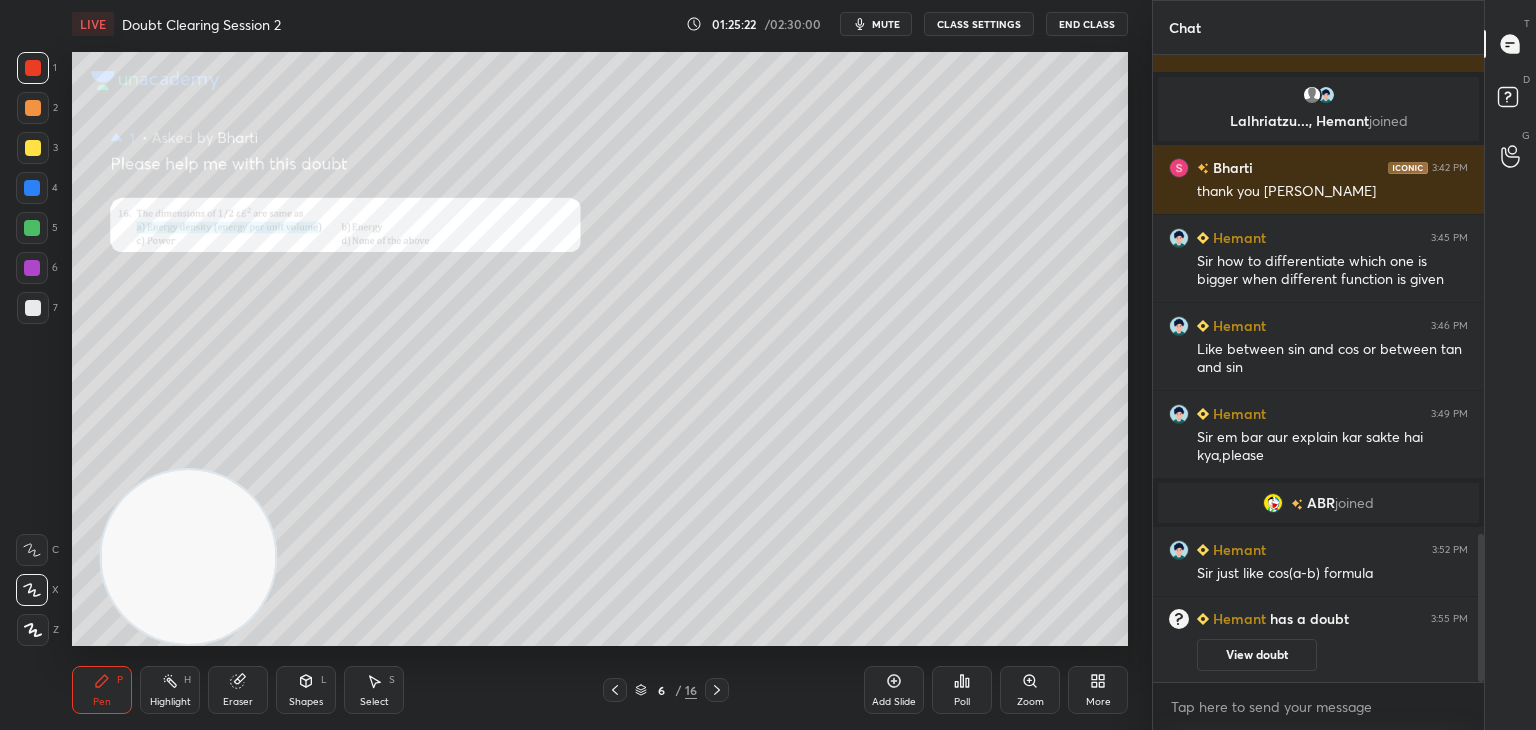 click on "View doubt" at bounding box center (1257, 655) 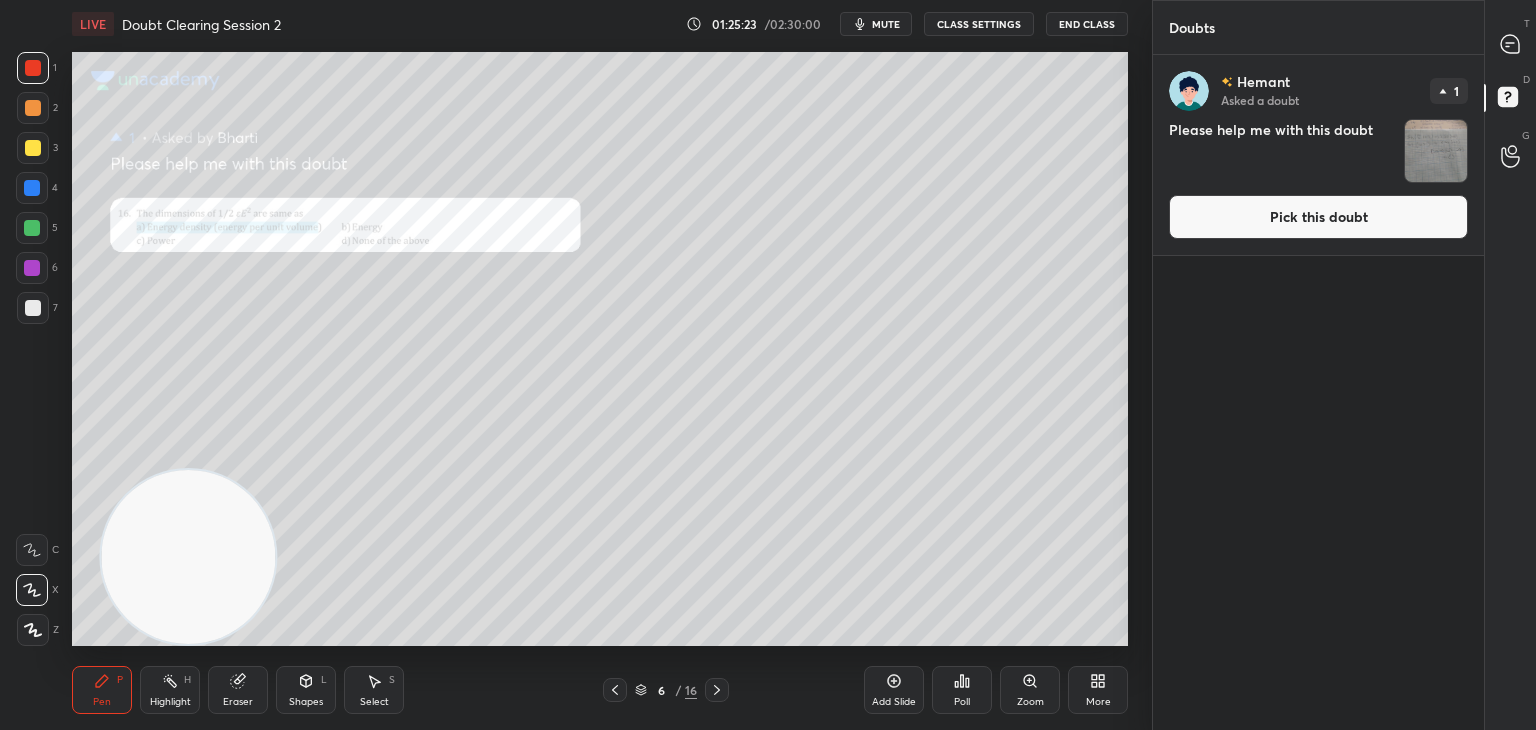 click on "Pick this doubt" at bounding box center (1318, 217) 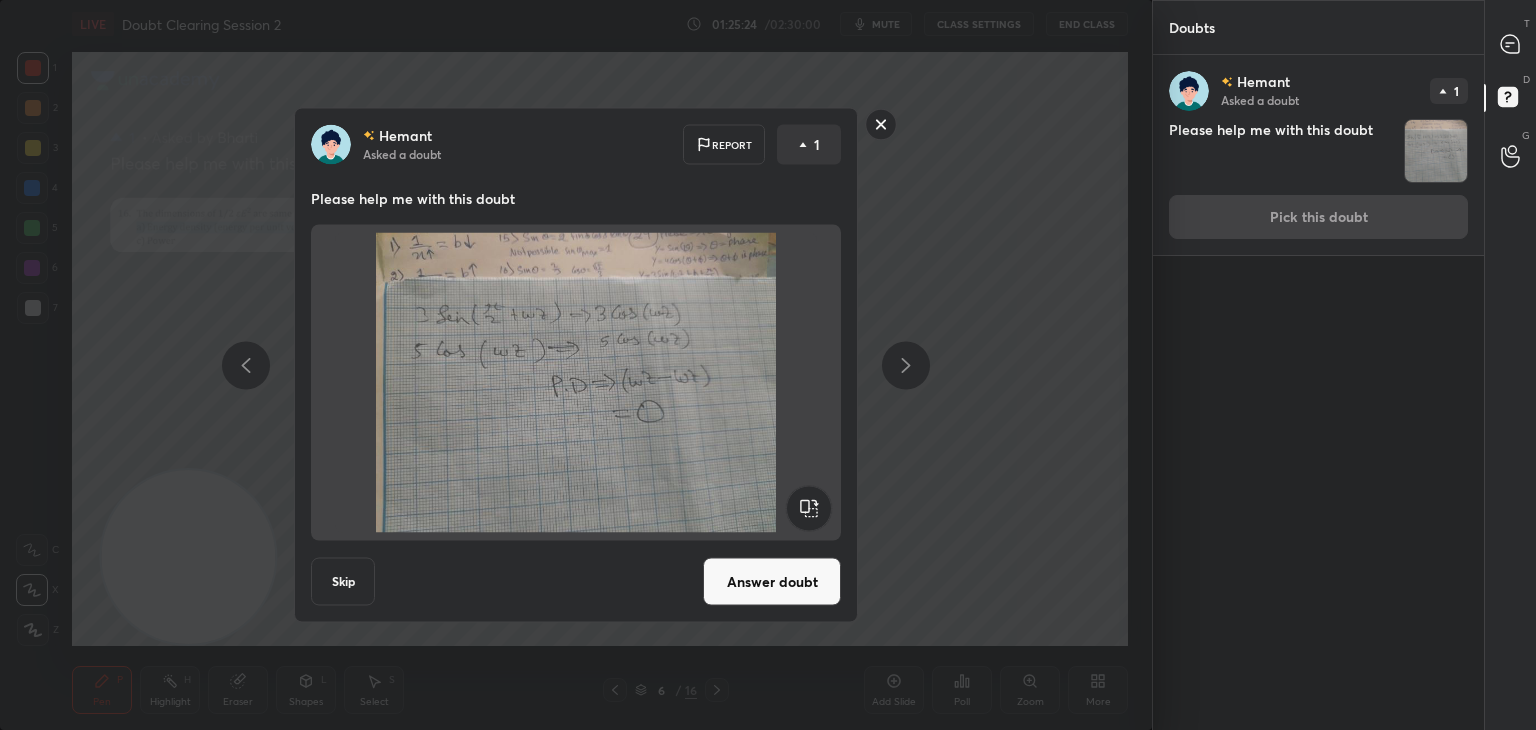 click on "Answer doubt" at bounding box center [772, 582] 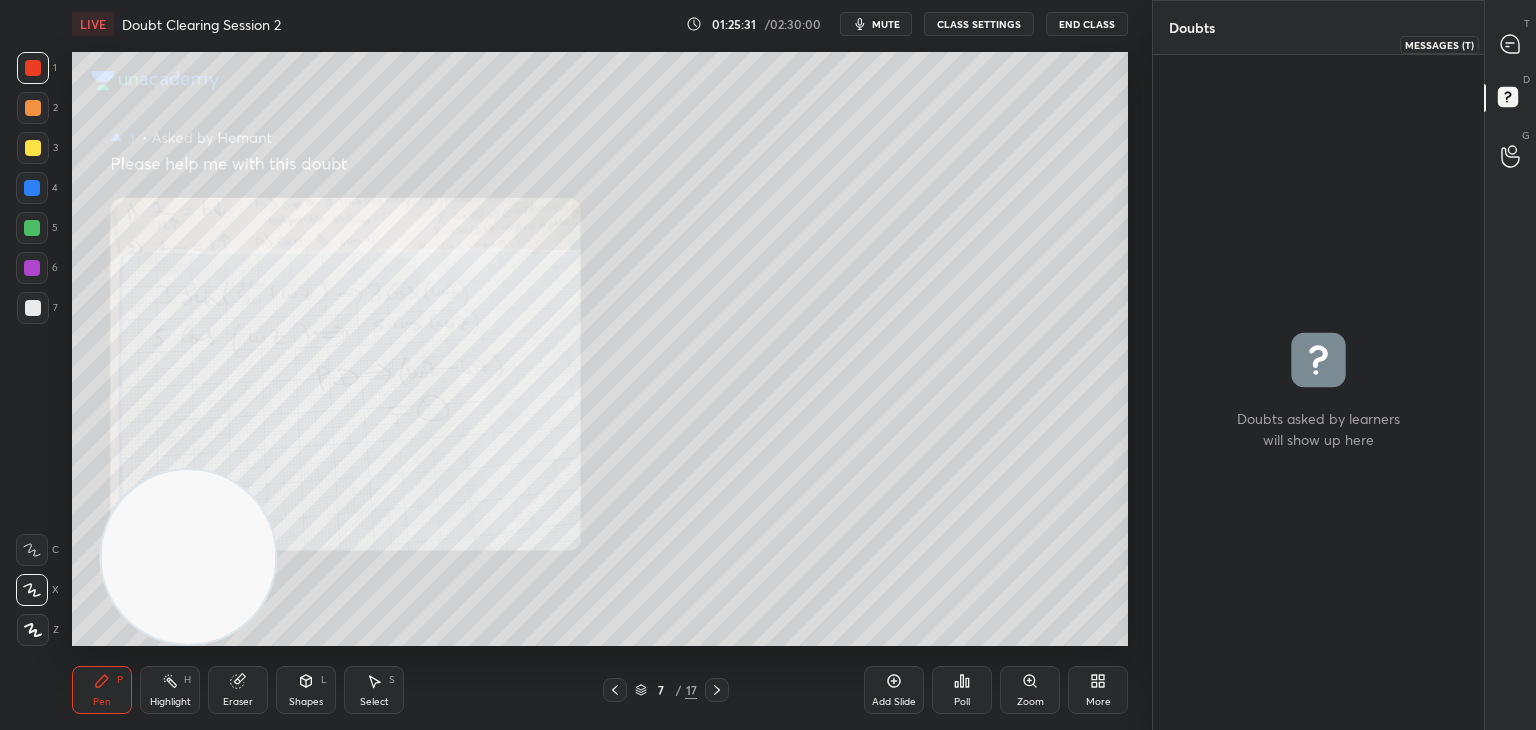 click 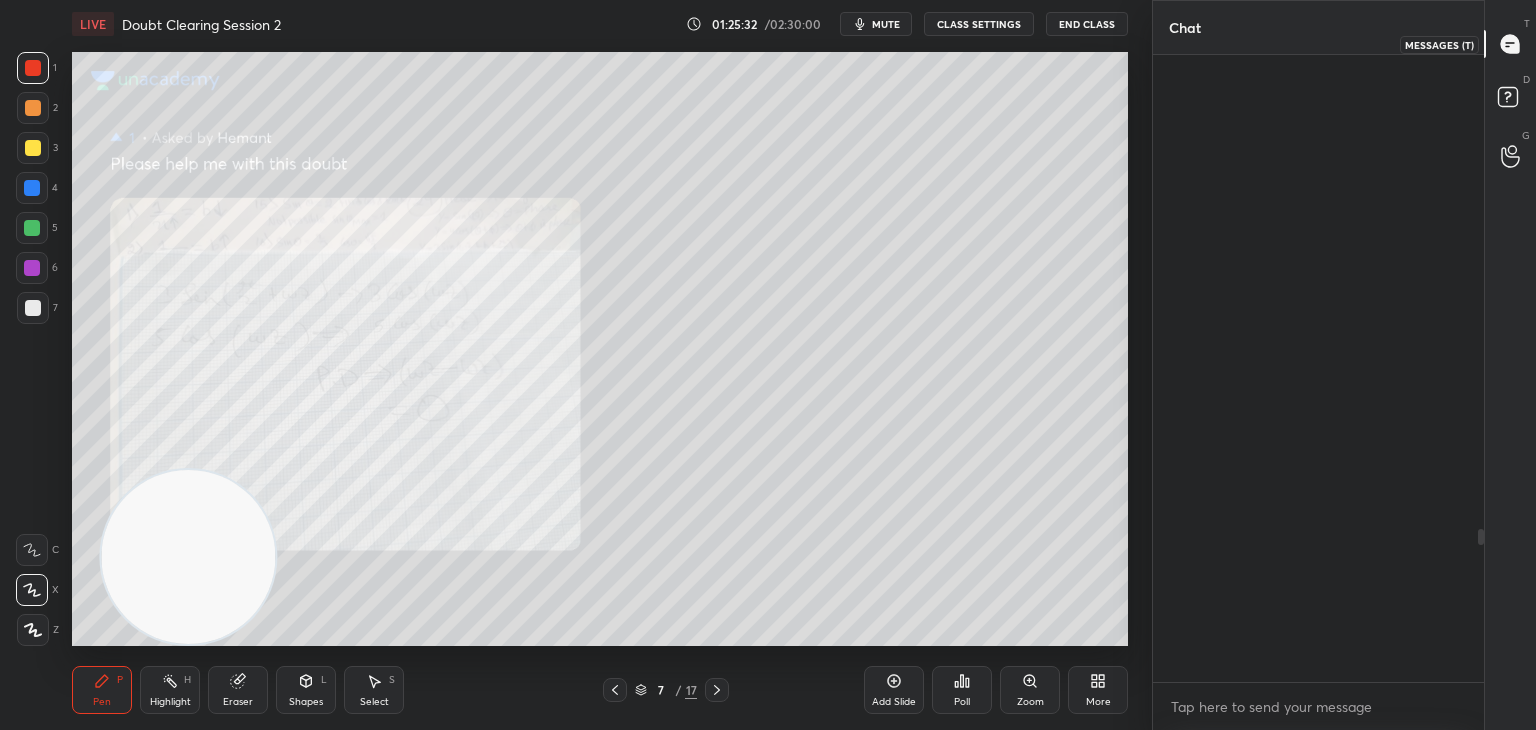 scroll, scrollTop: 1948, scrollLeft: 0, axis: vertical 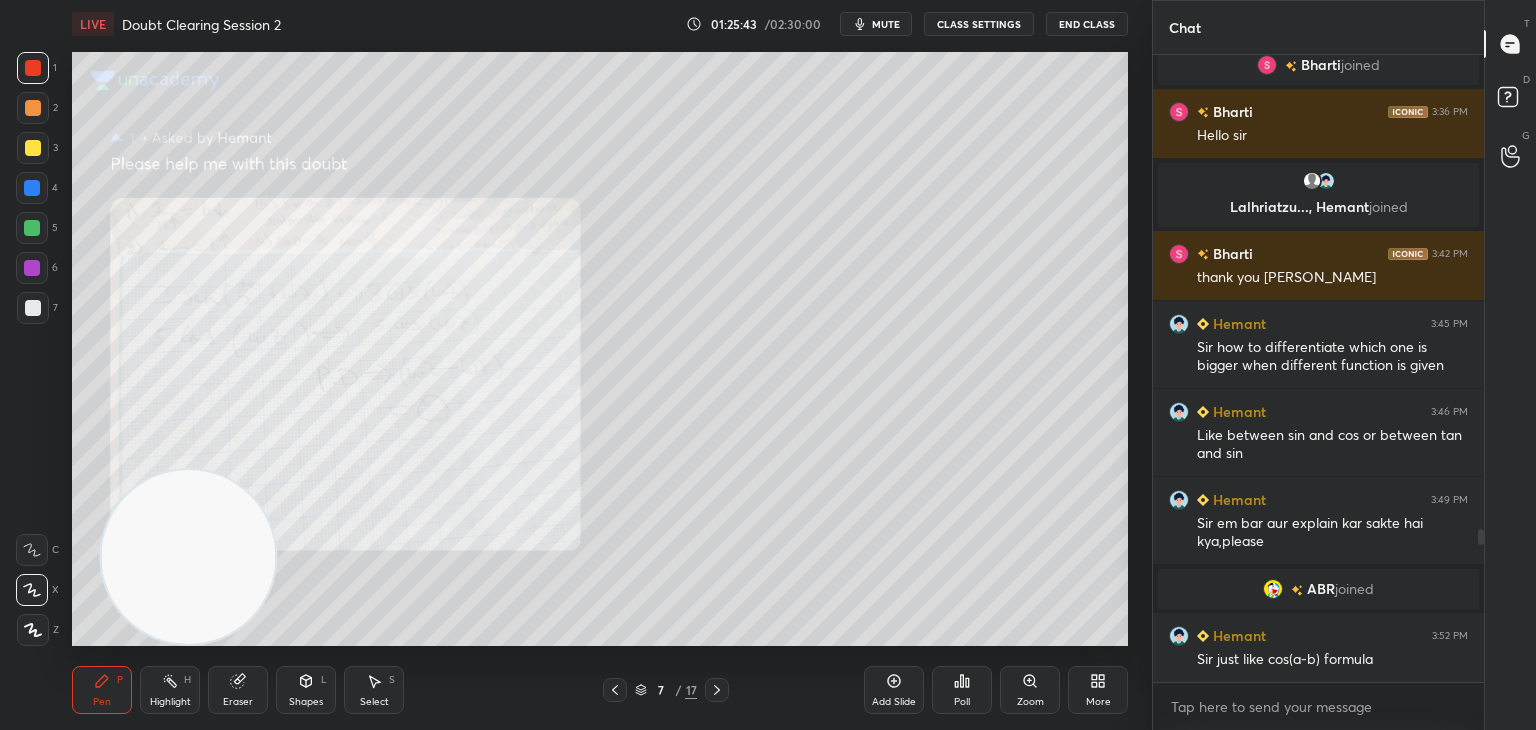 click 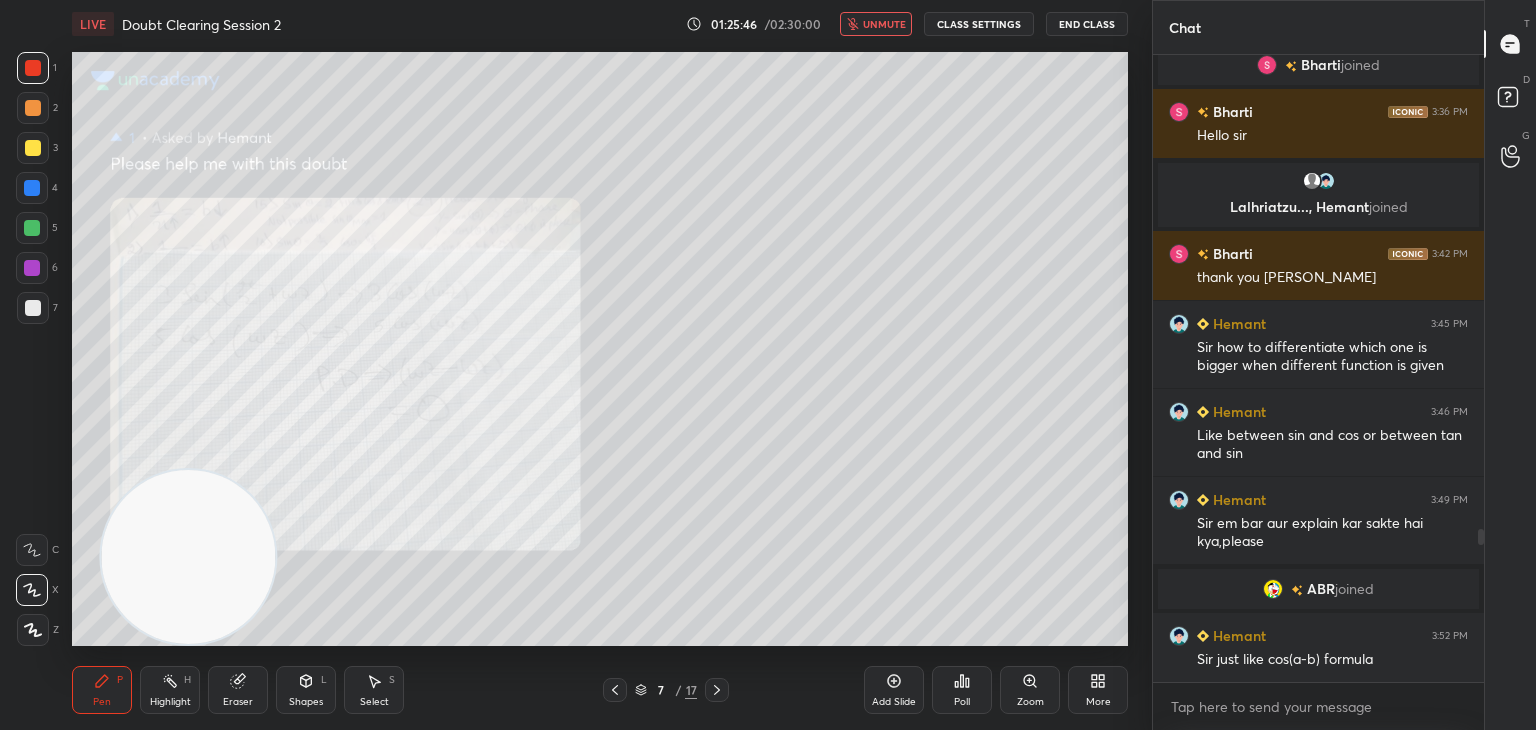 click on "7 / 17" at bounding box center [666, 690] 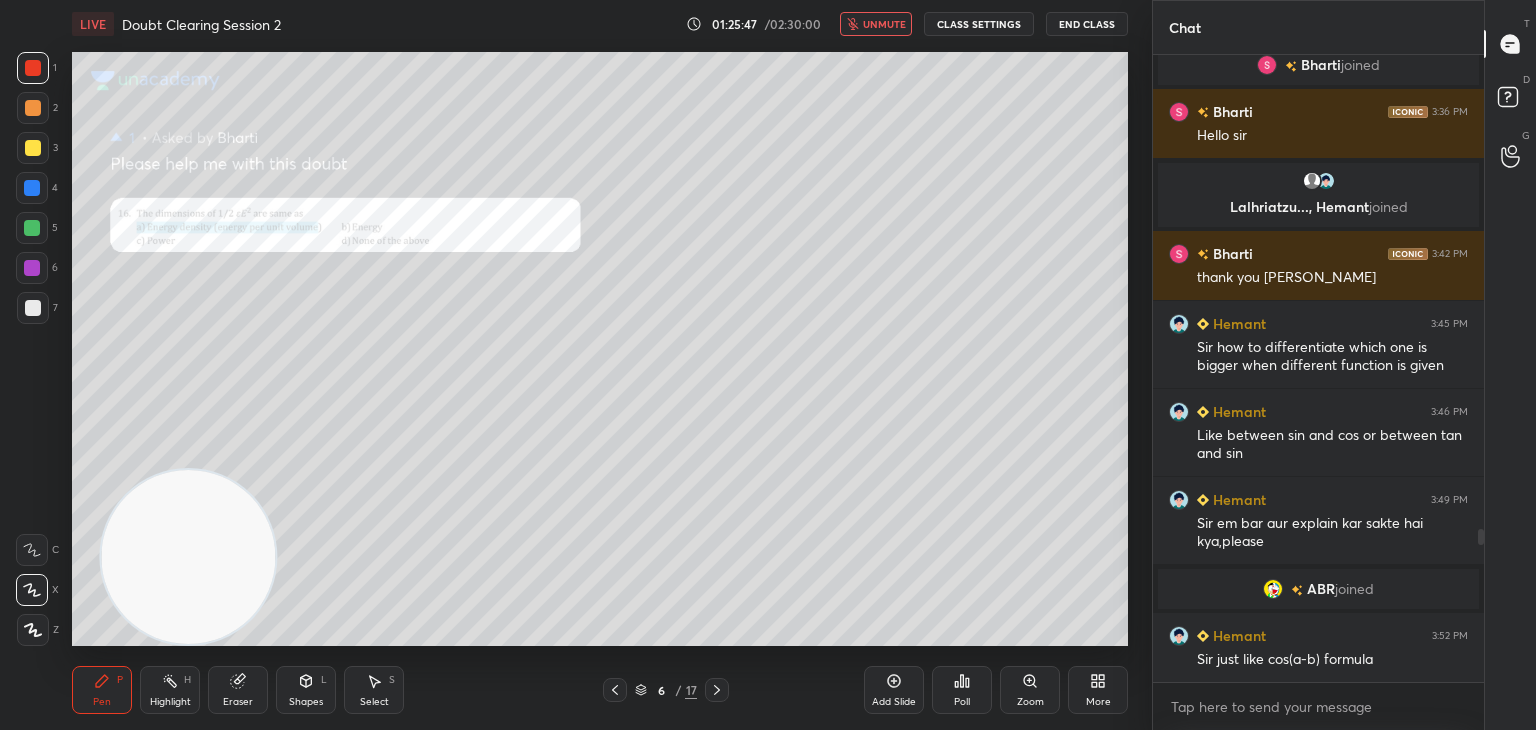 click on "6 / 17" at bounding box center [666, 690] 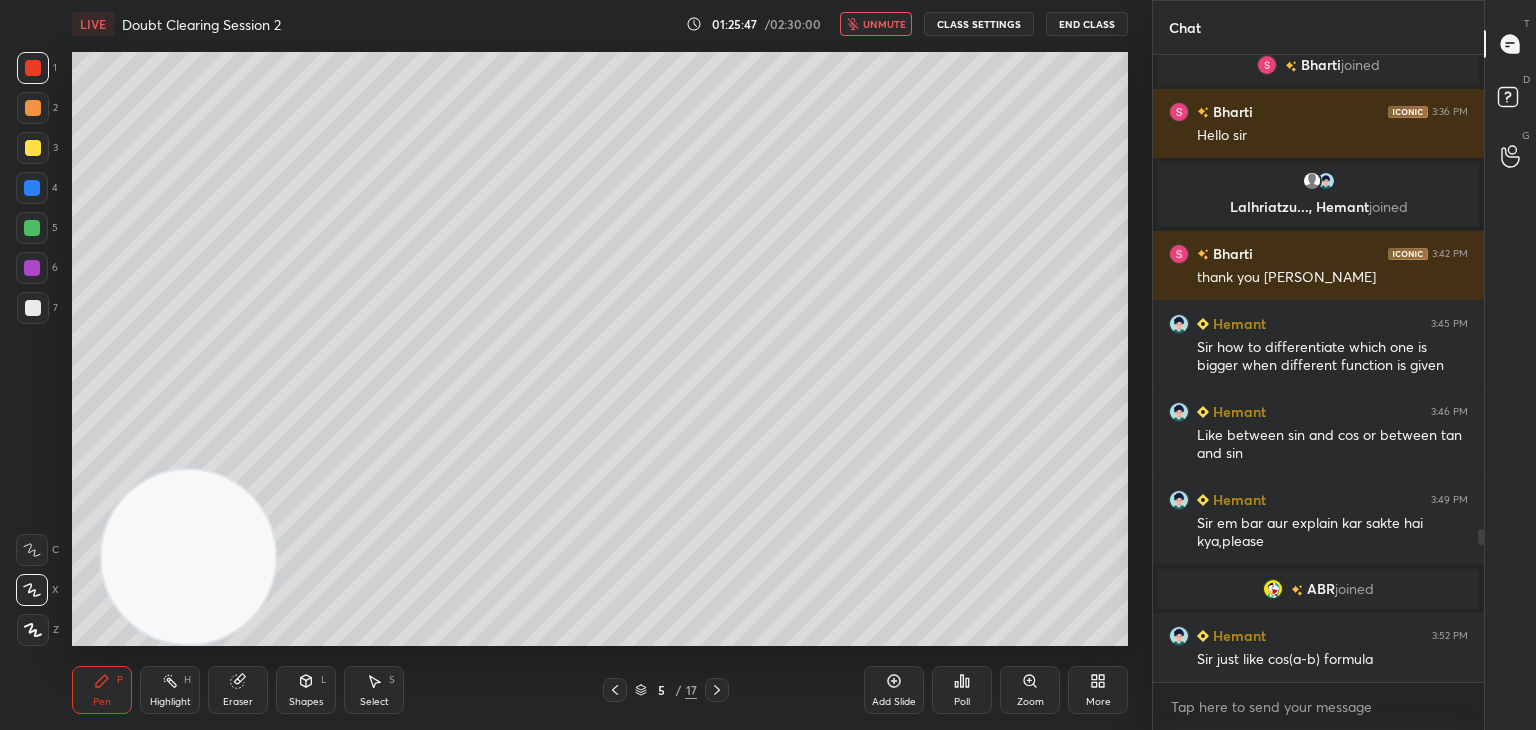 click 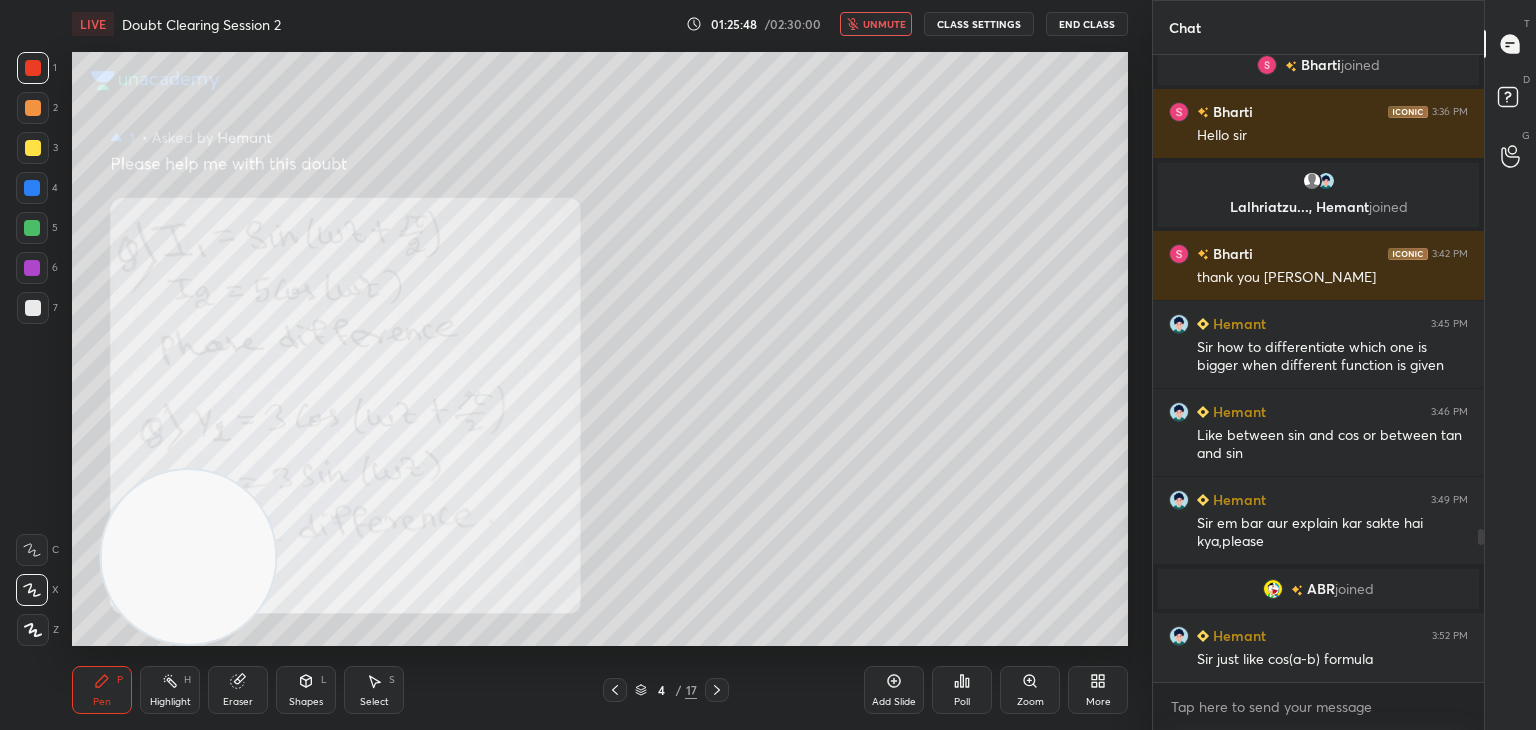 click 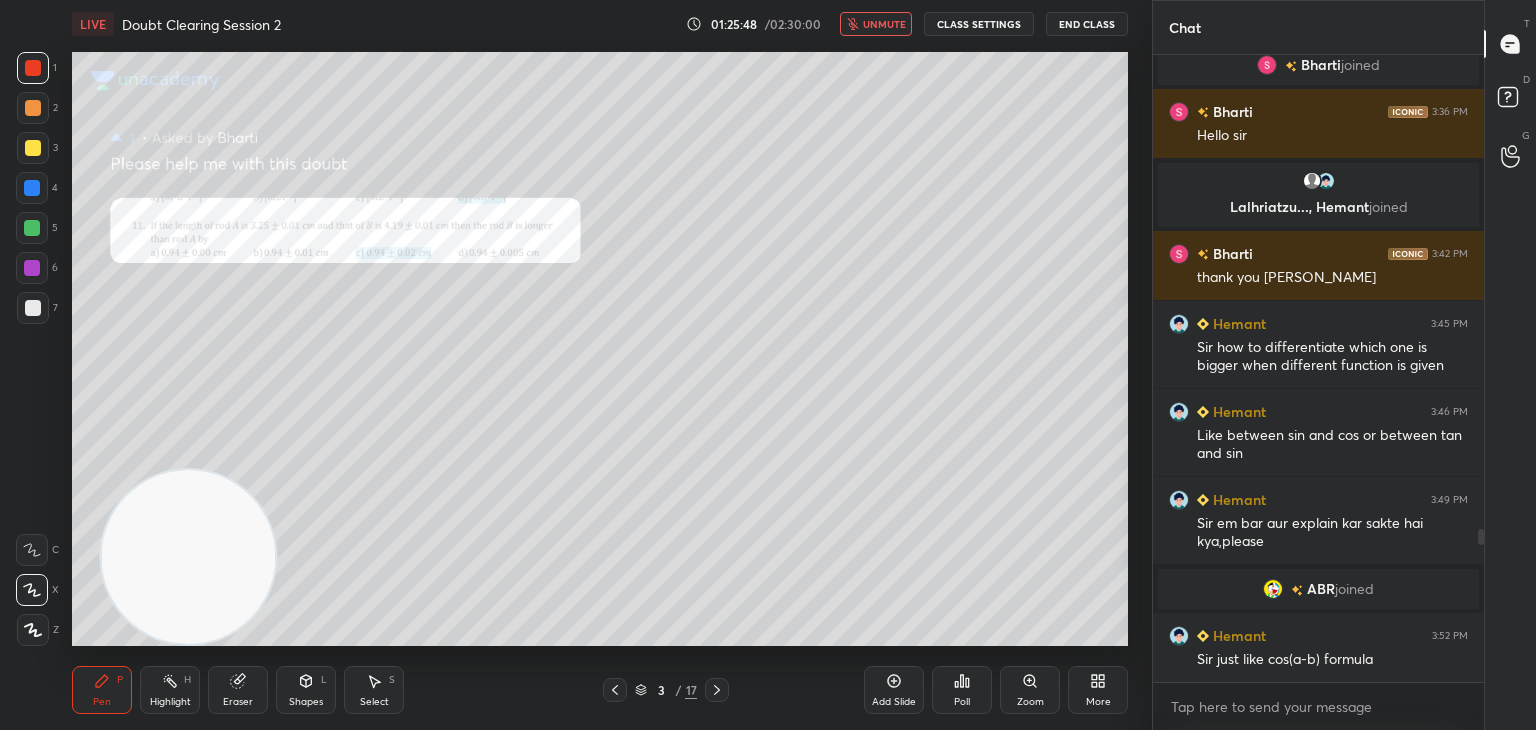 click 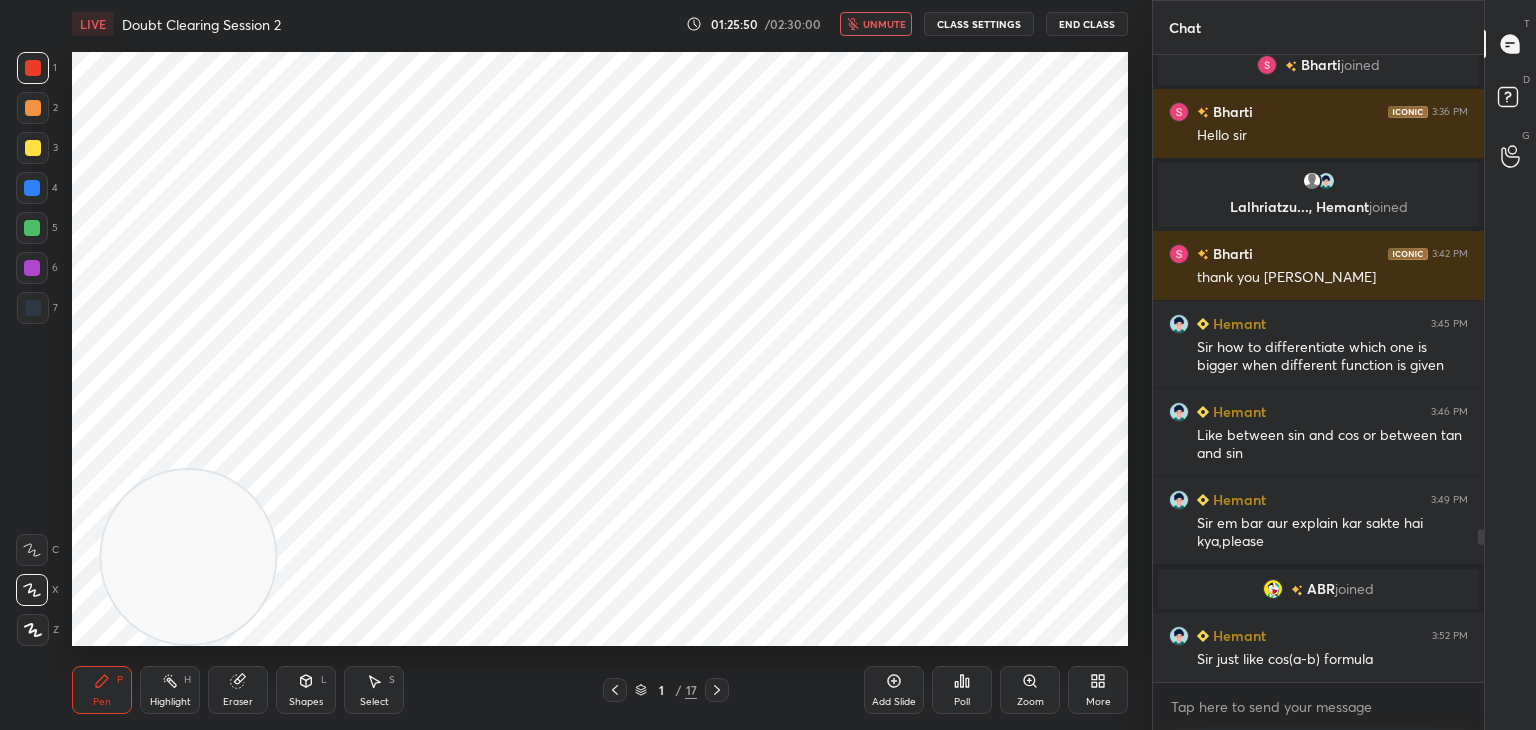 click 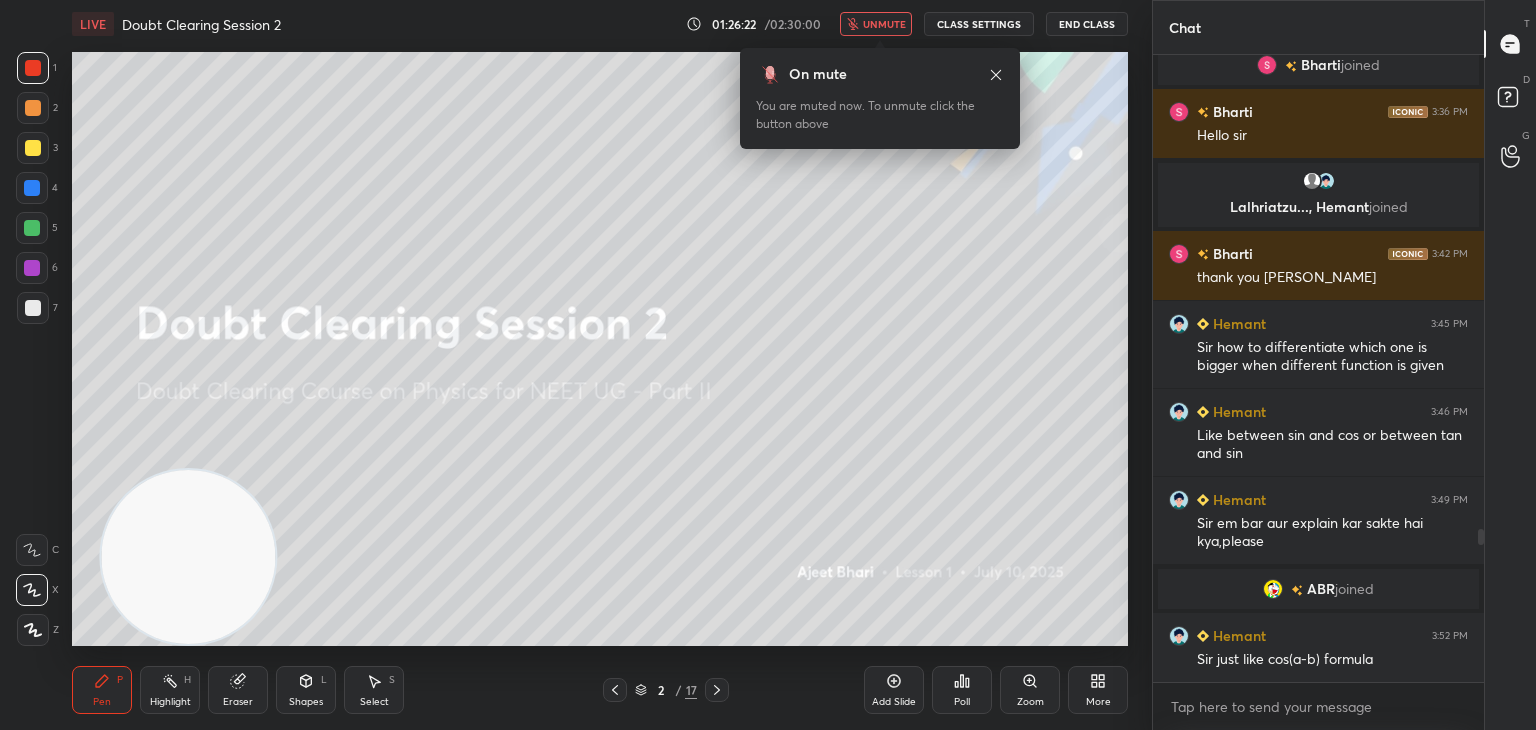 scroll, scrollTop: 2018, scrollLeft: 0, axis: vertical 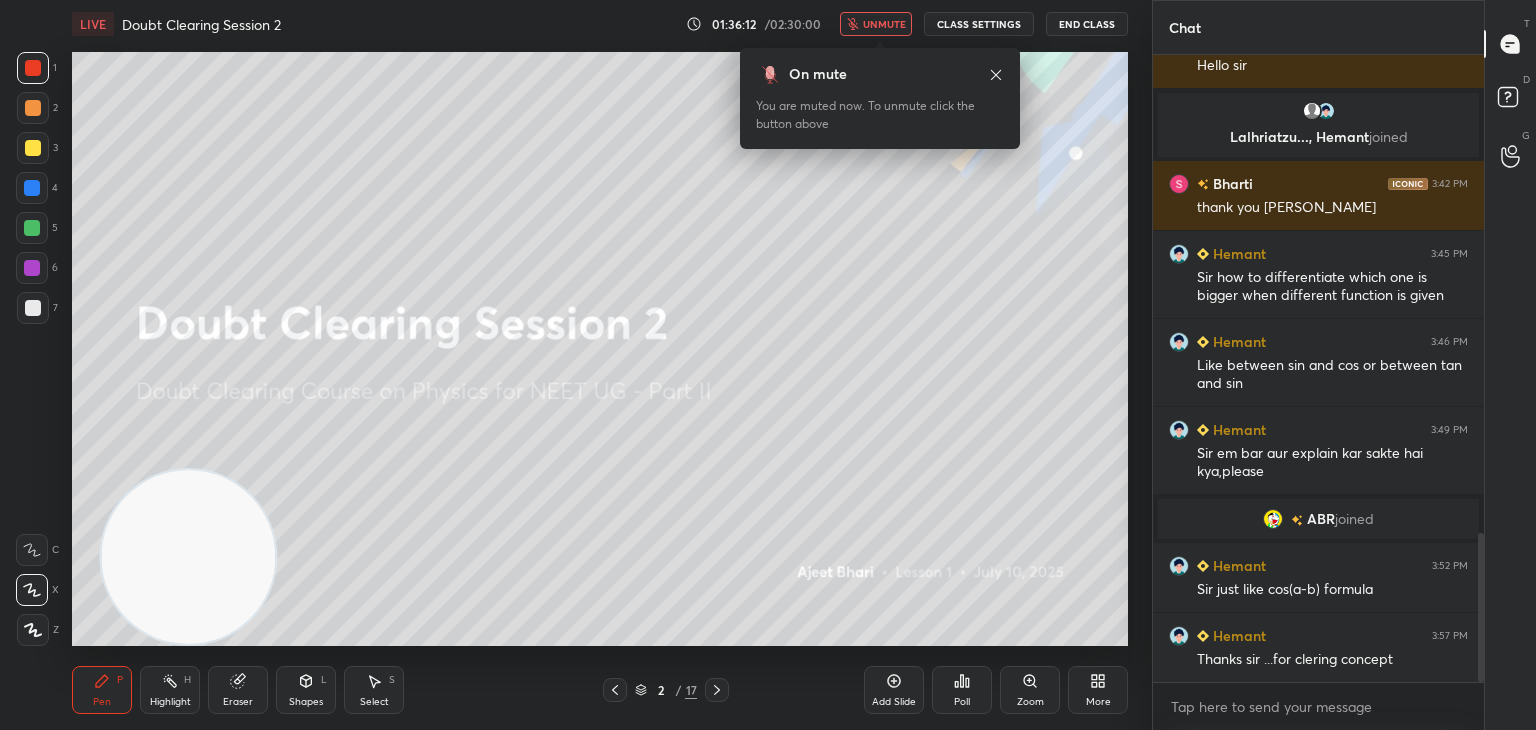 click 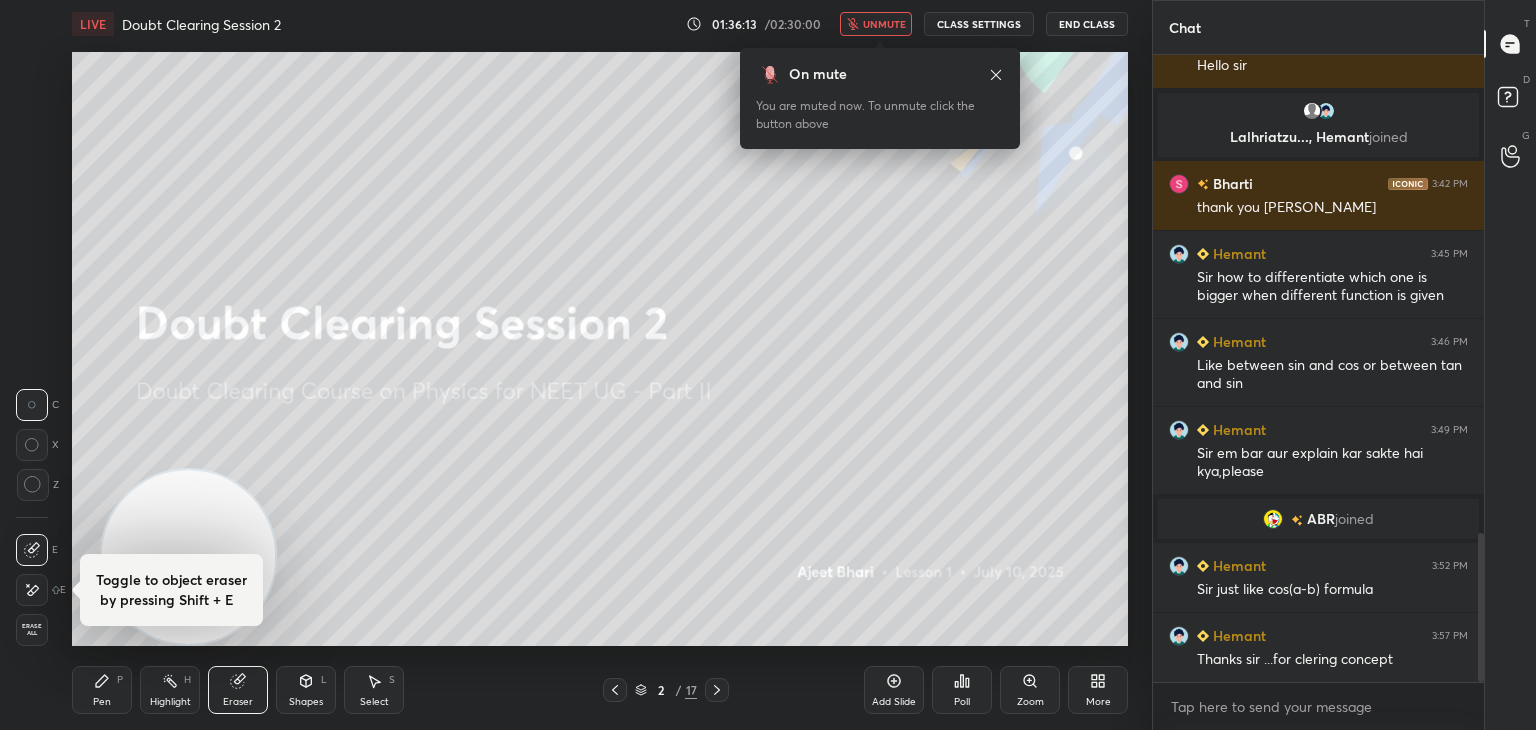 click on "Erase all" at bounding box center [32, 630] 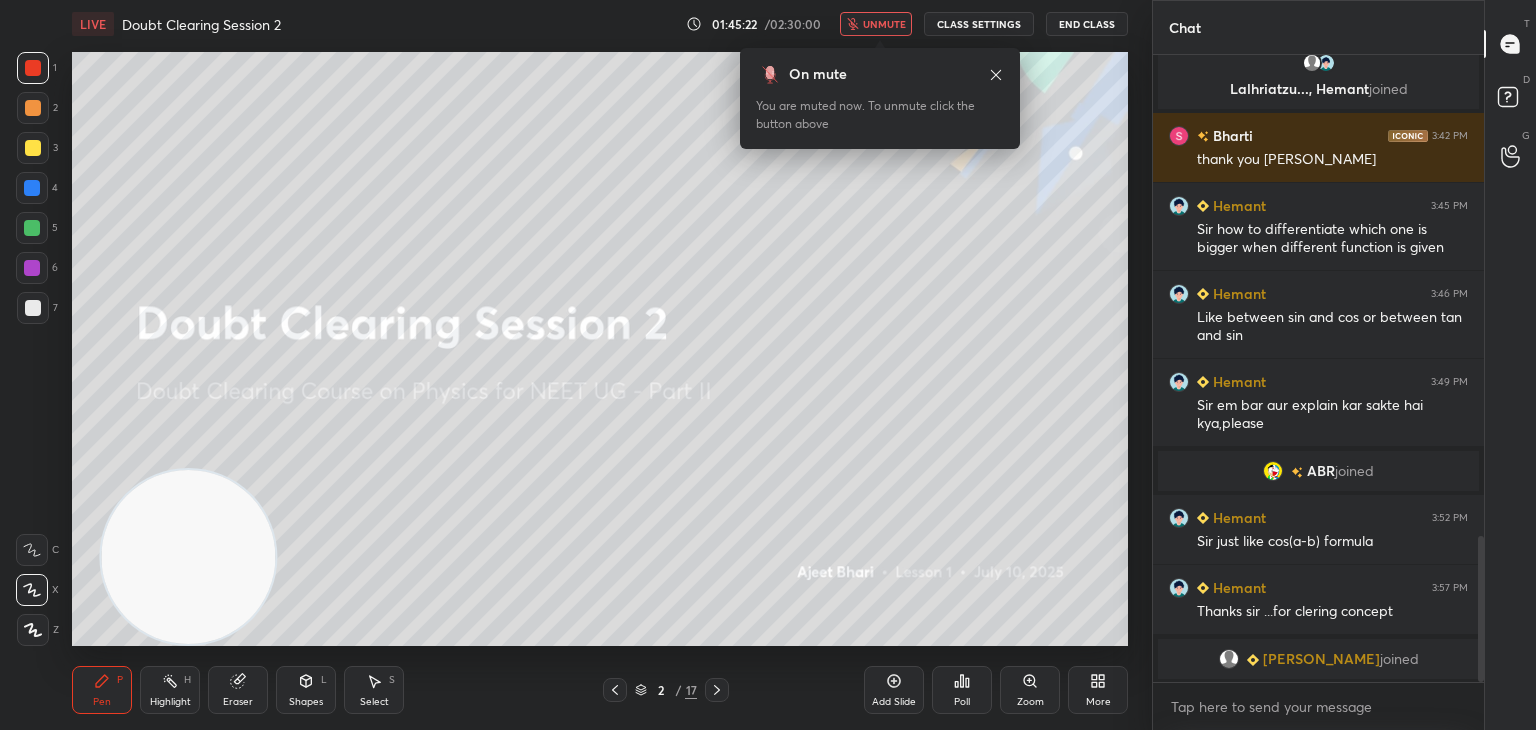 scroll, scrollTop: 1896, scrollLeft: 0, axis: vertical 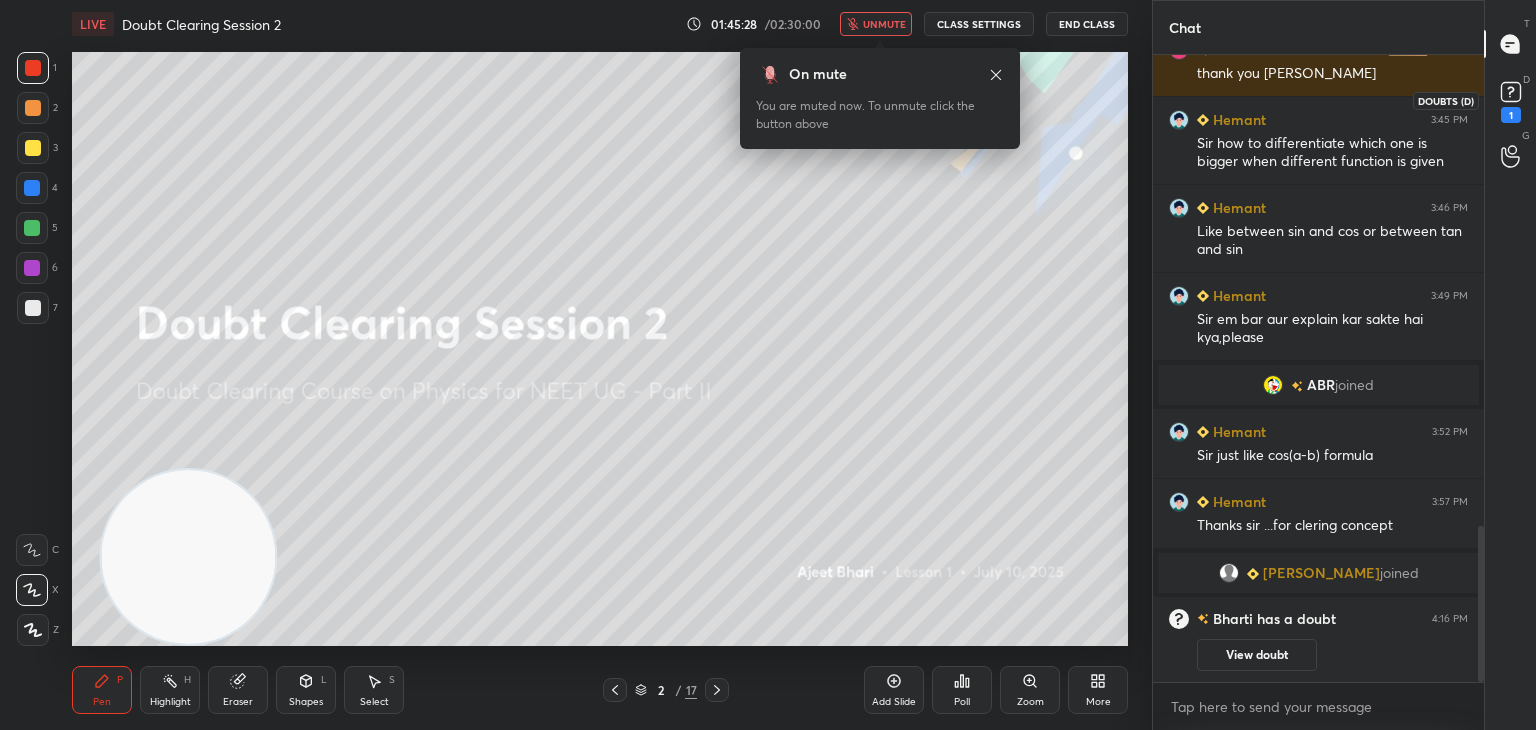 click 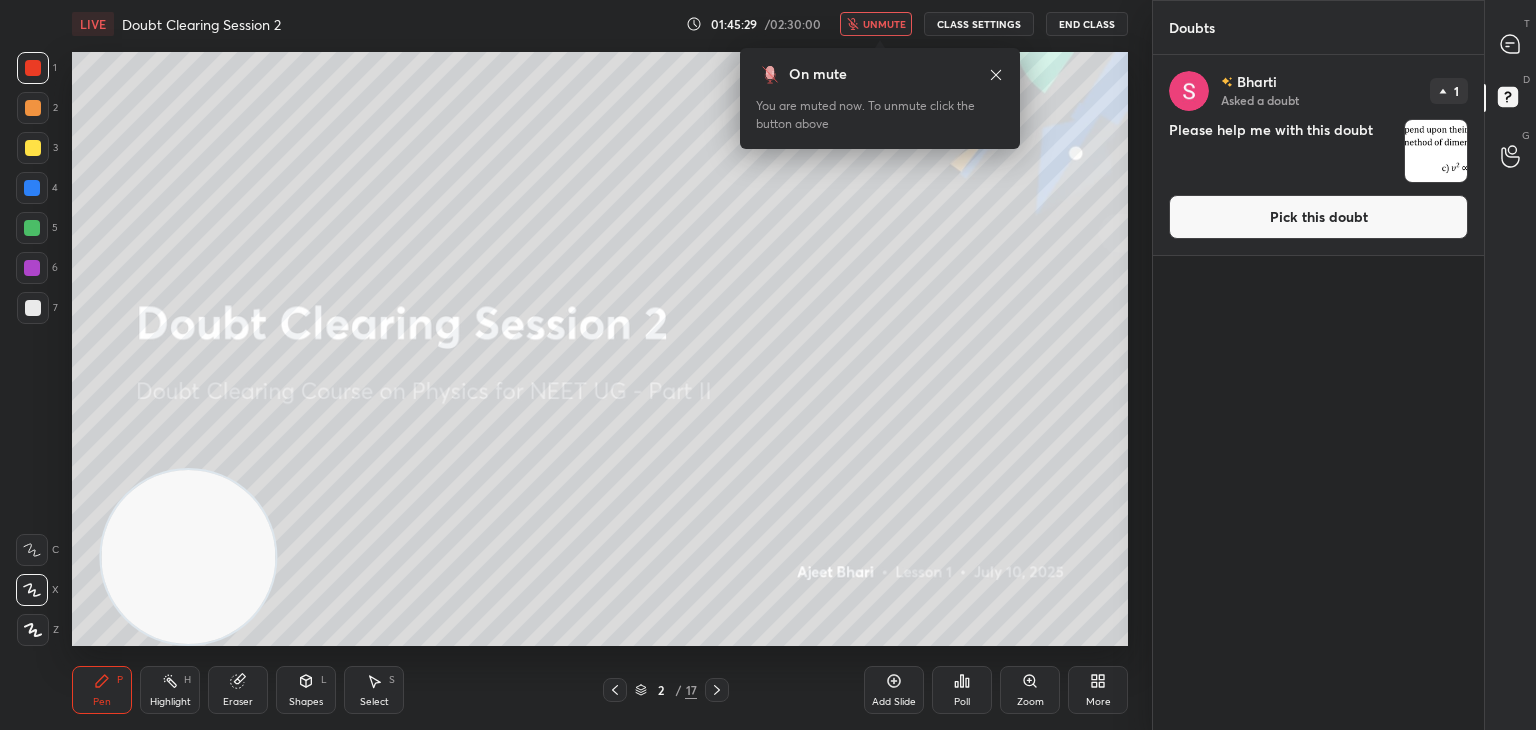click at bounding box center (1436, 151) 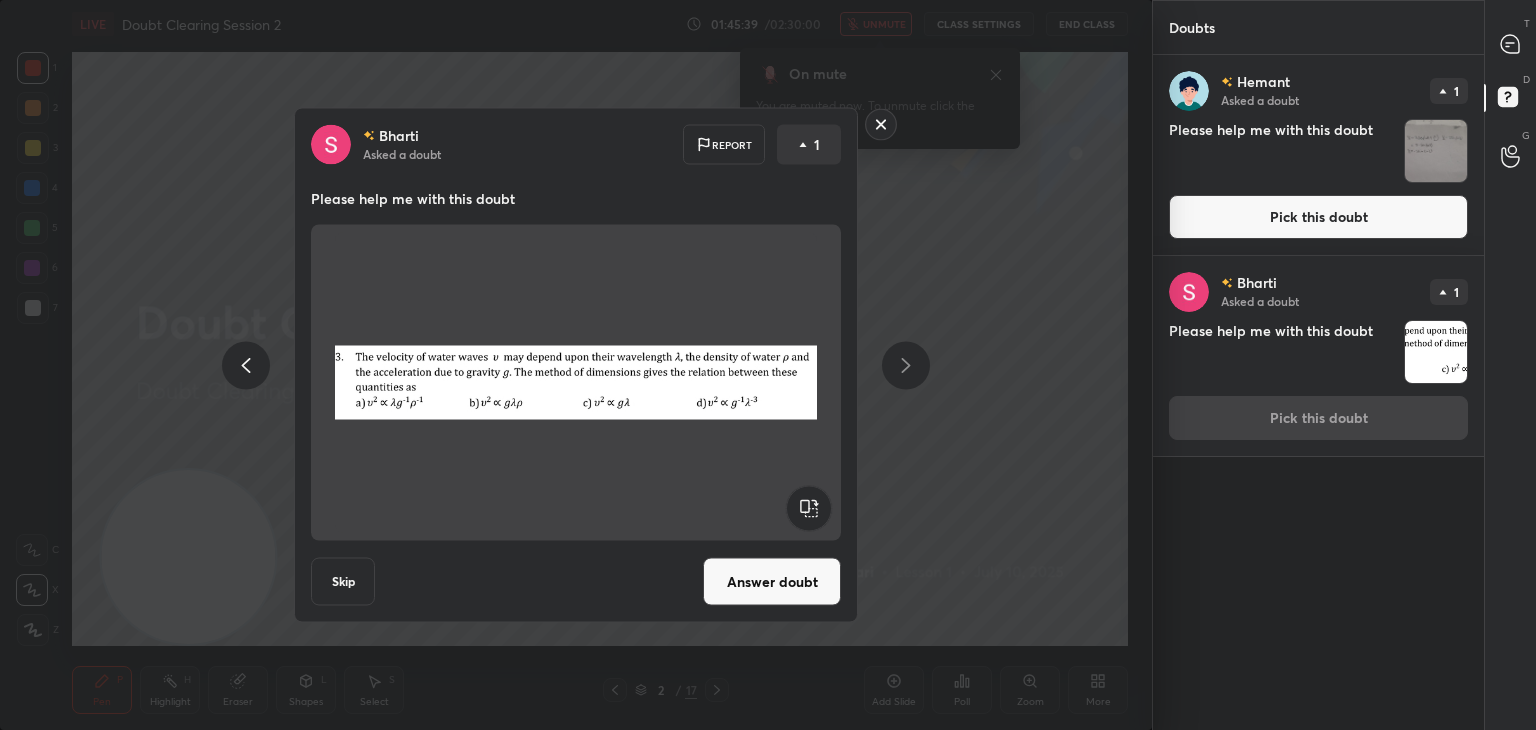 click on "[PERSON_NAME] Asked a doubt Report 1 Please help me with this doubt Skip Answer doubt" at bounding box center [576, 365] 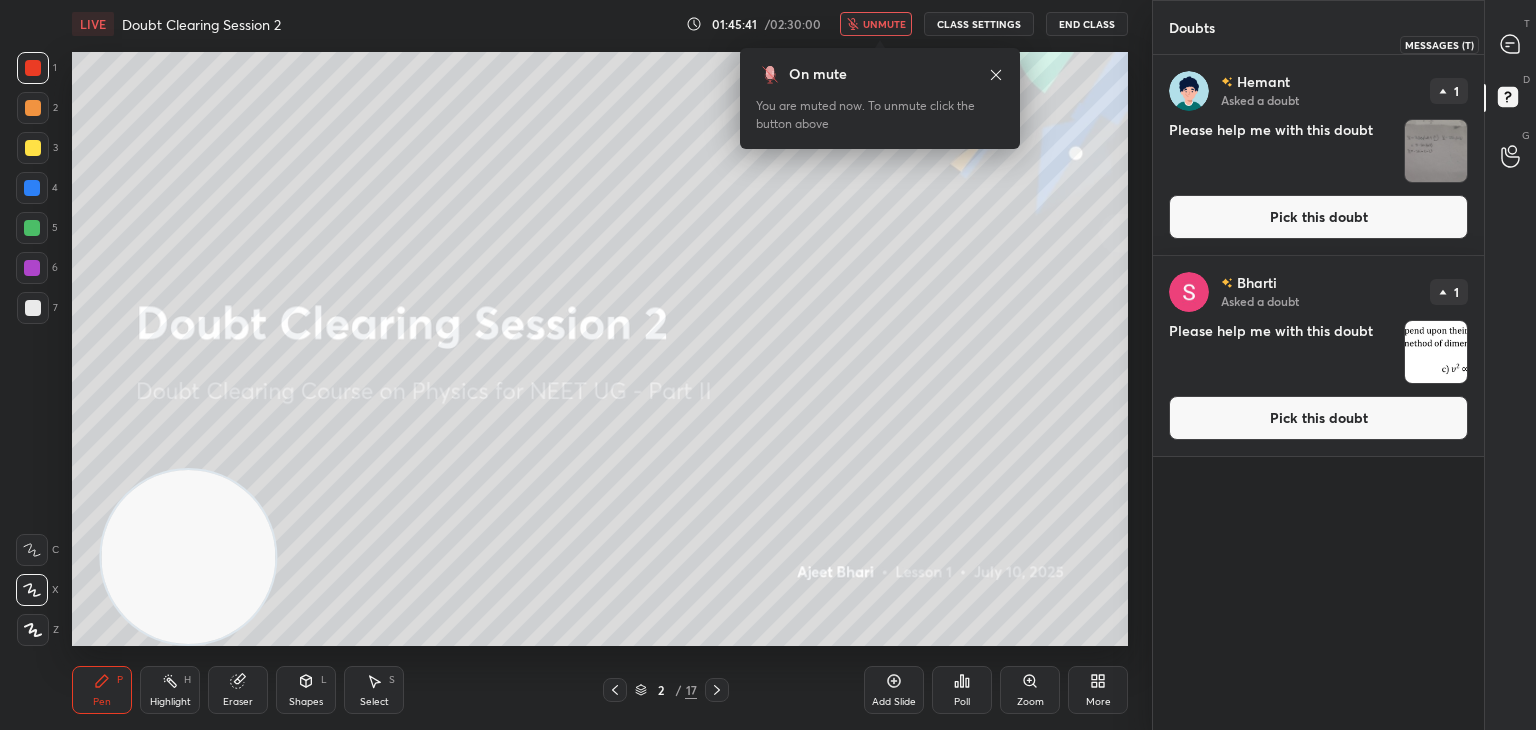 click 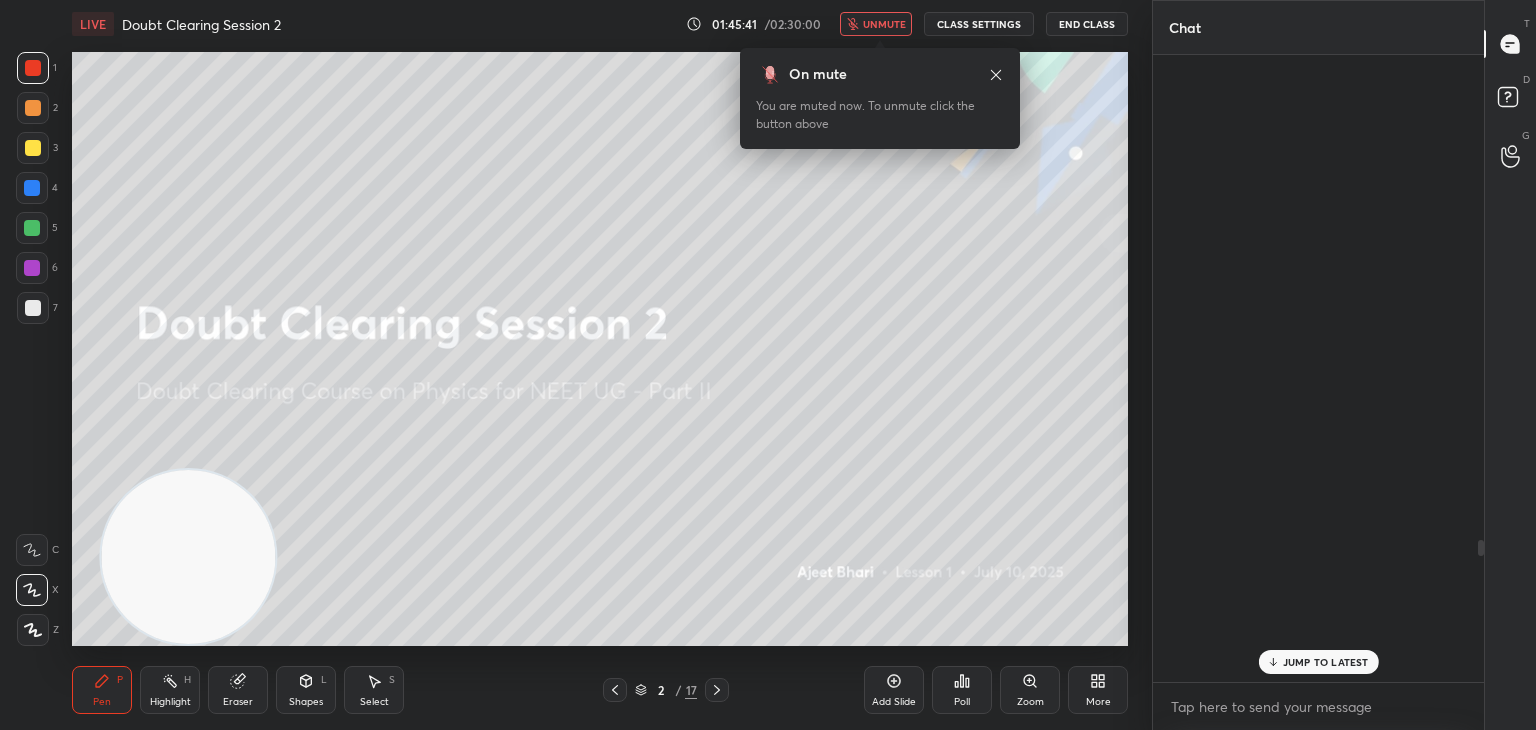 scroll, scrollTop: 2262, scrollLeft: 0, axis: vertical 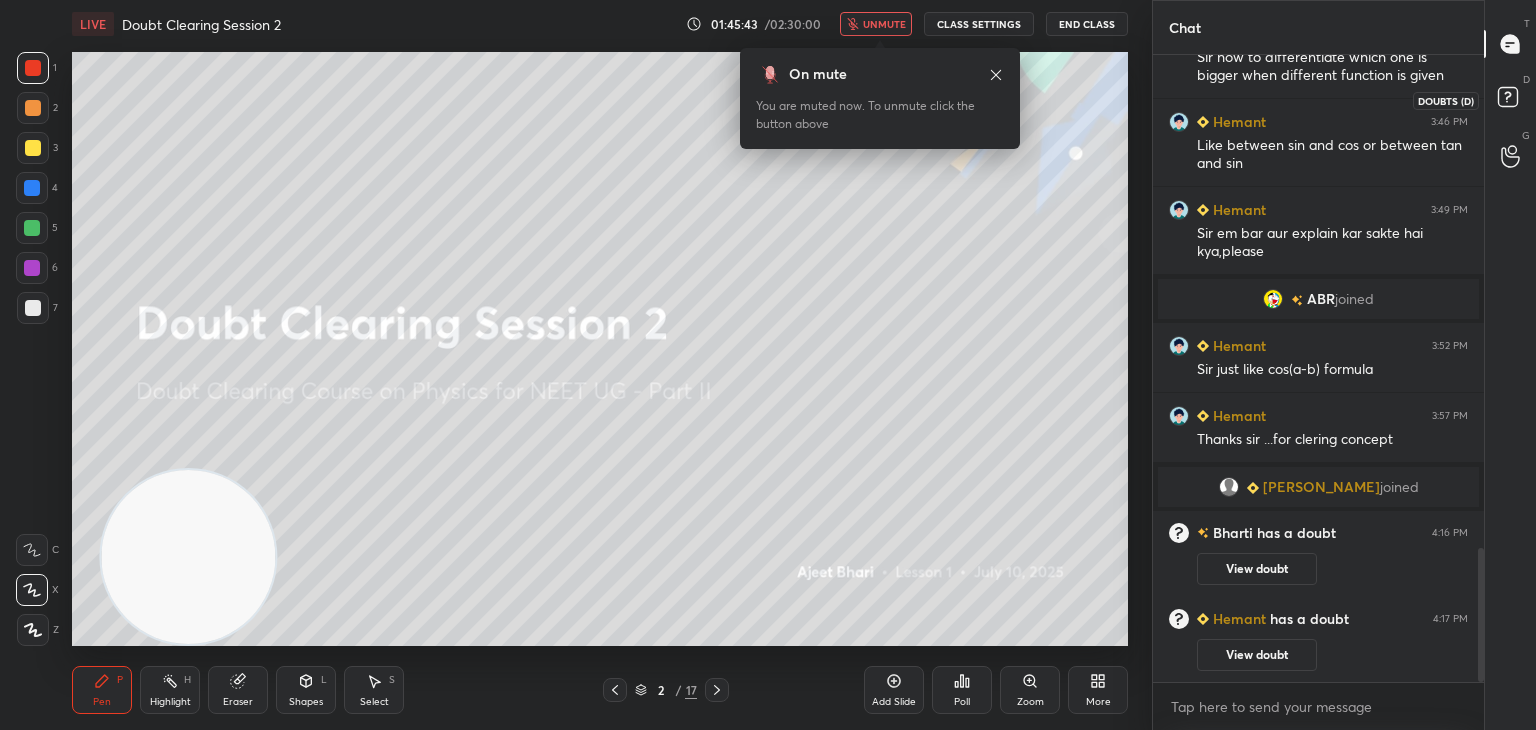 drag, startPoint x: 1505, startPoint y: 99, endPoint x: 1484, endPoint y: 117, distance: 27.658634 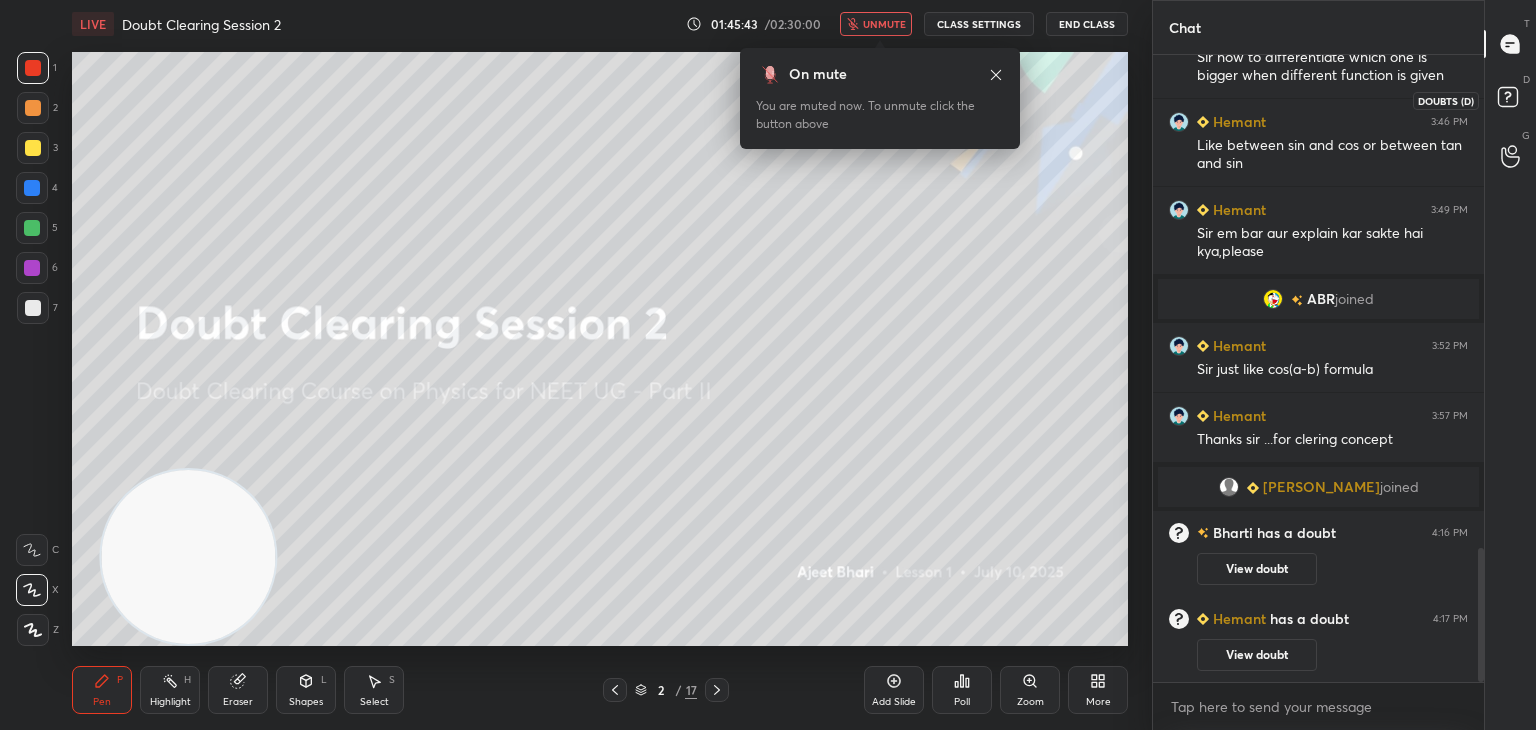 click 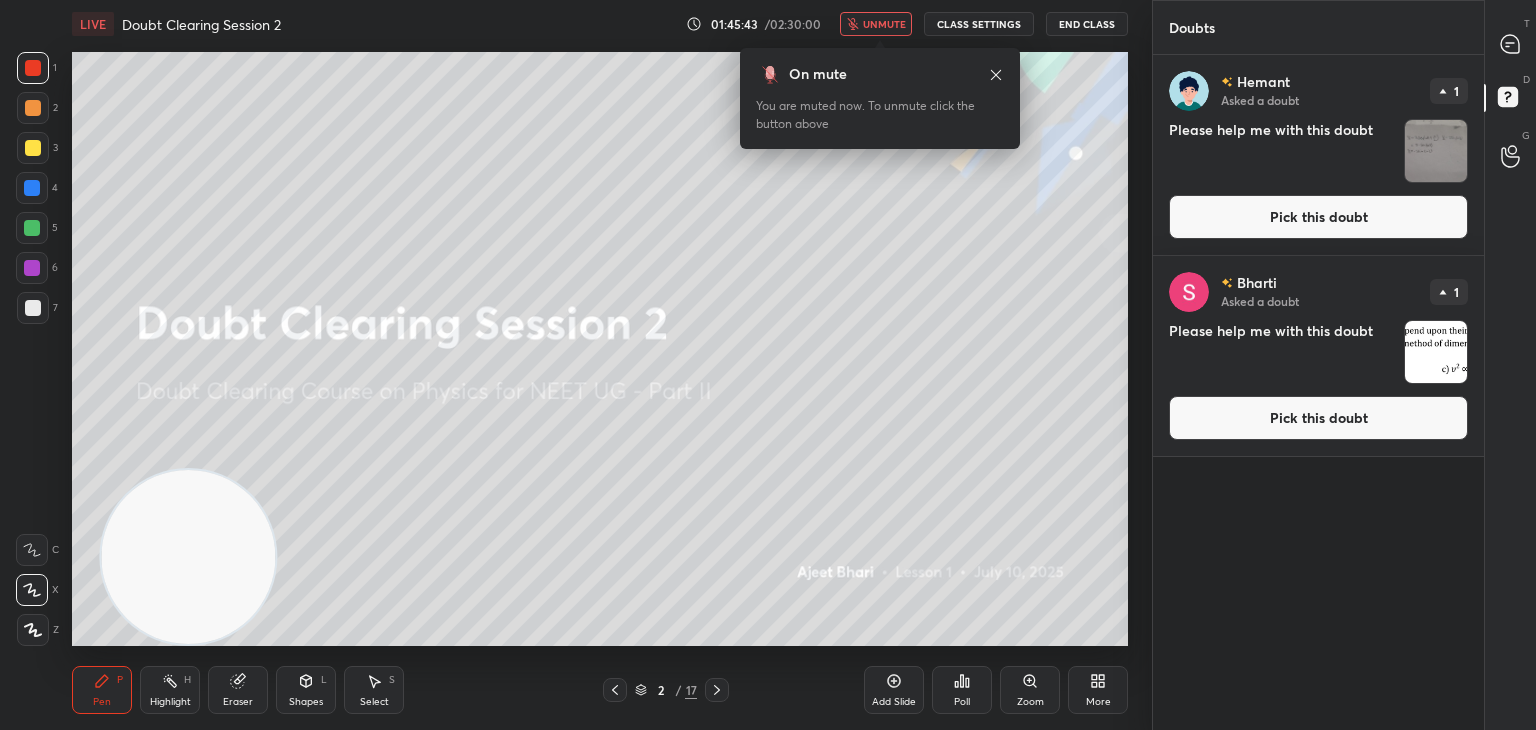 click at bounding box center [1436, 151] 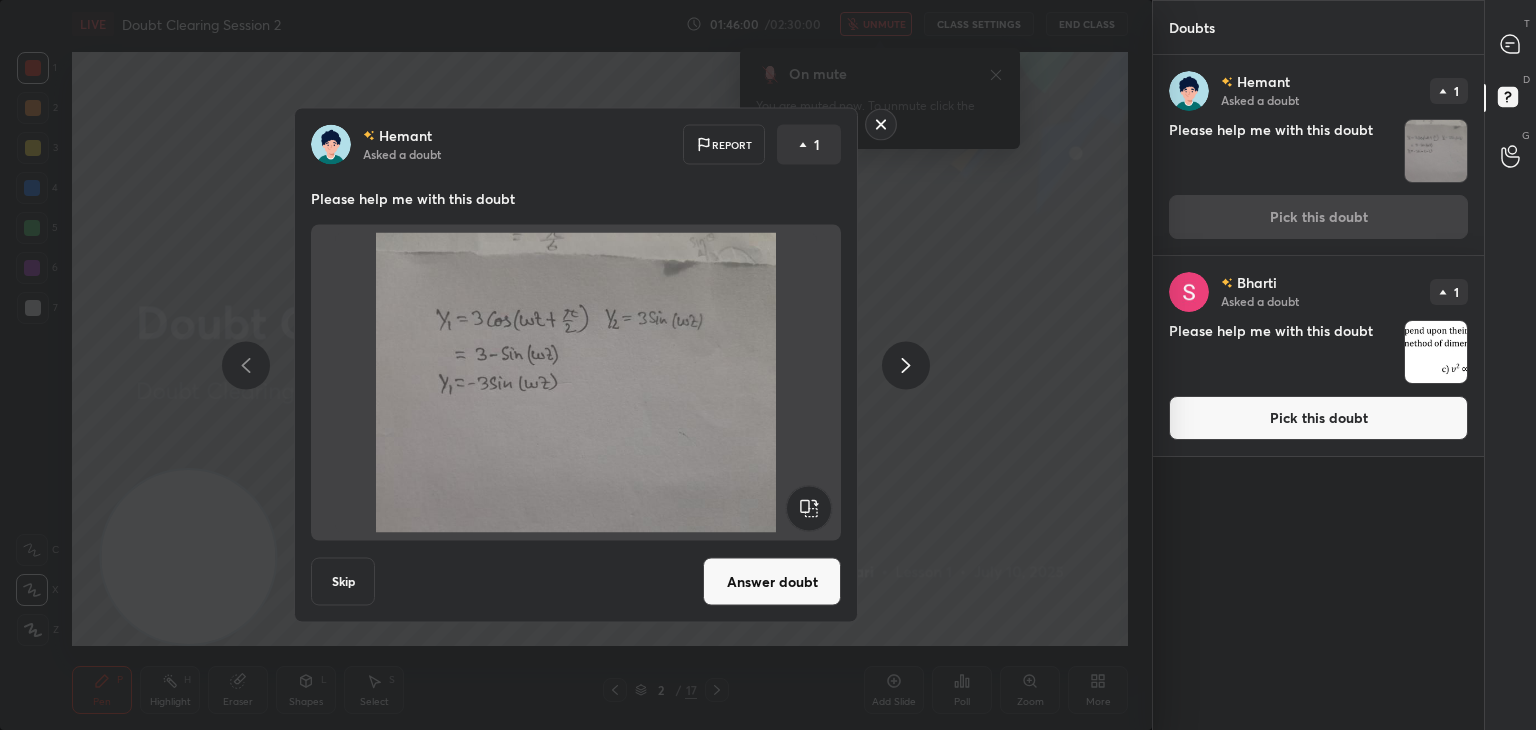 click on "Answer doubt" at bounding box center [772, 582] 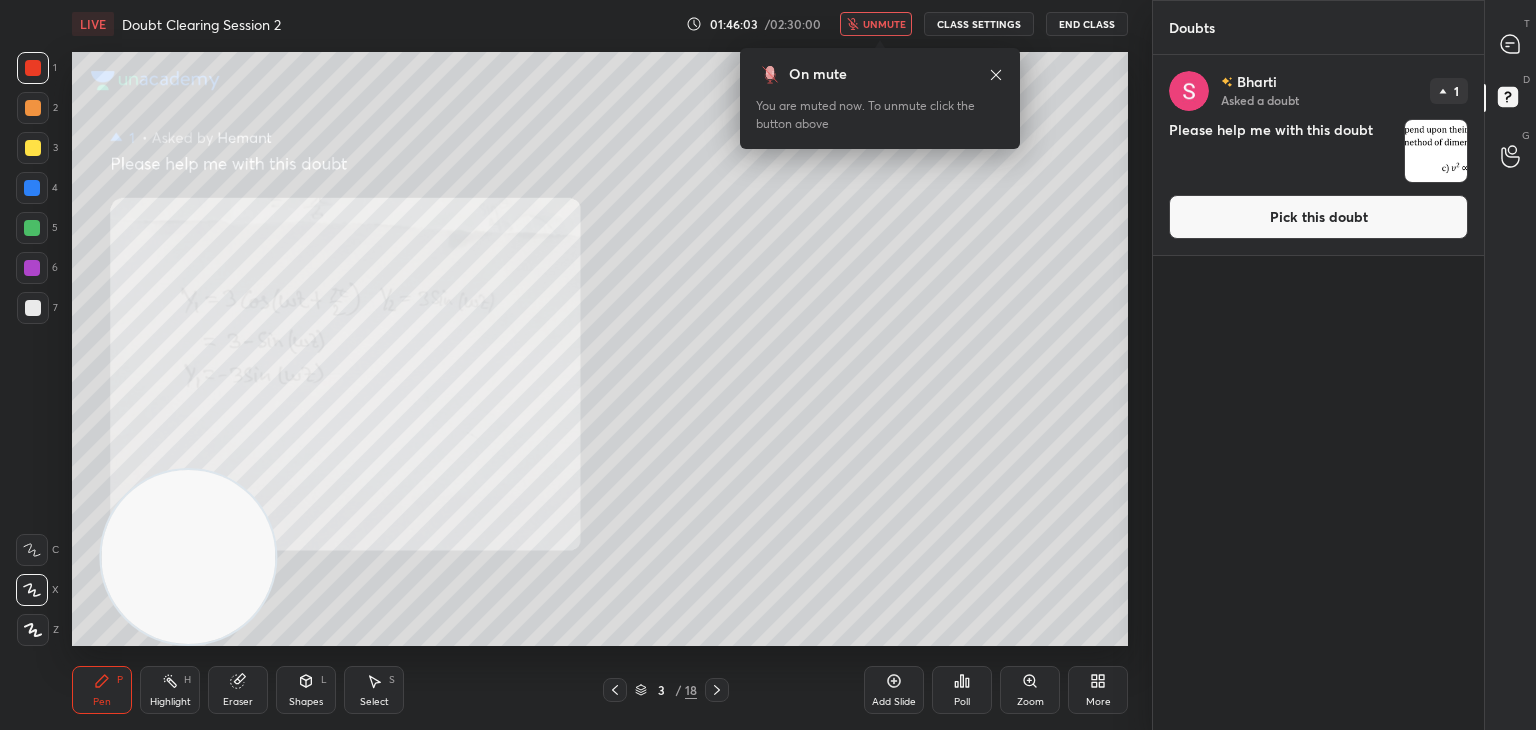 drag, startPoint x: 904, startPoint y: 25, endPoint x: 1029, endPoint y: 35, distance: 125.39936 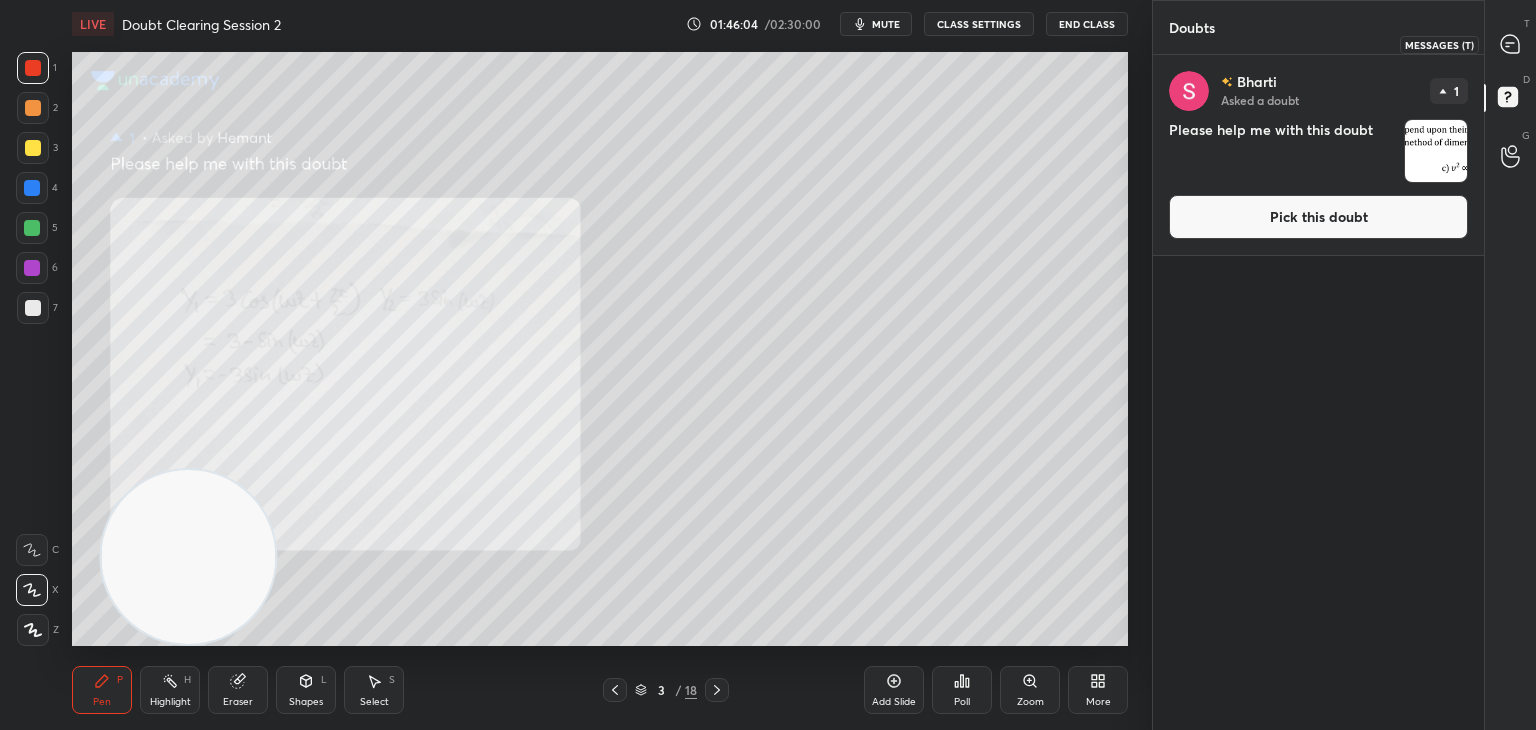 click at bounding box center (1511, 44) 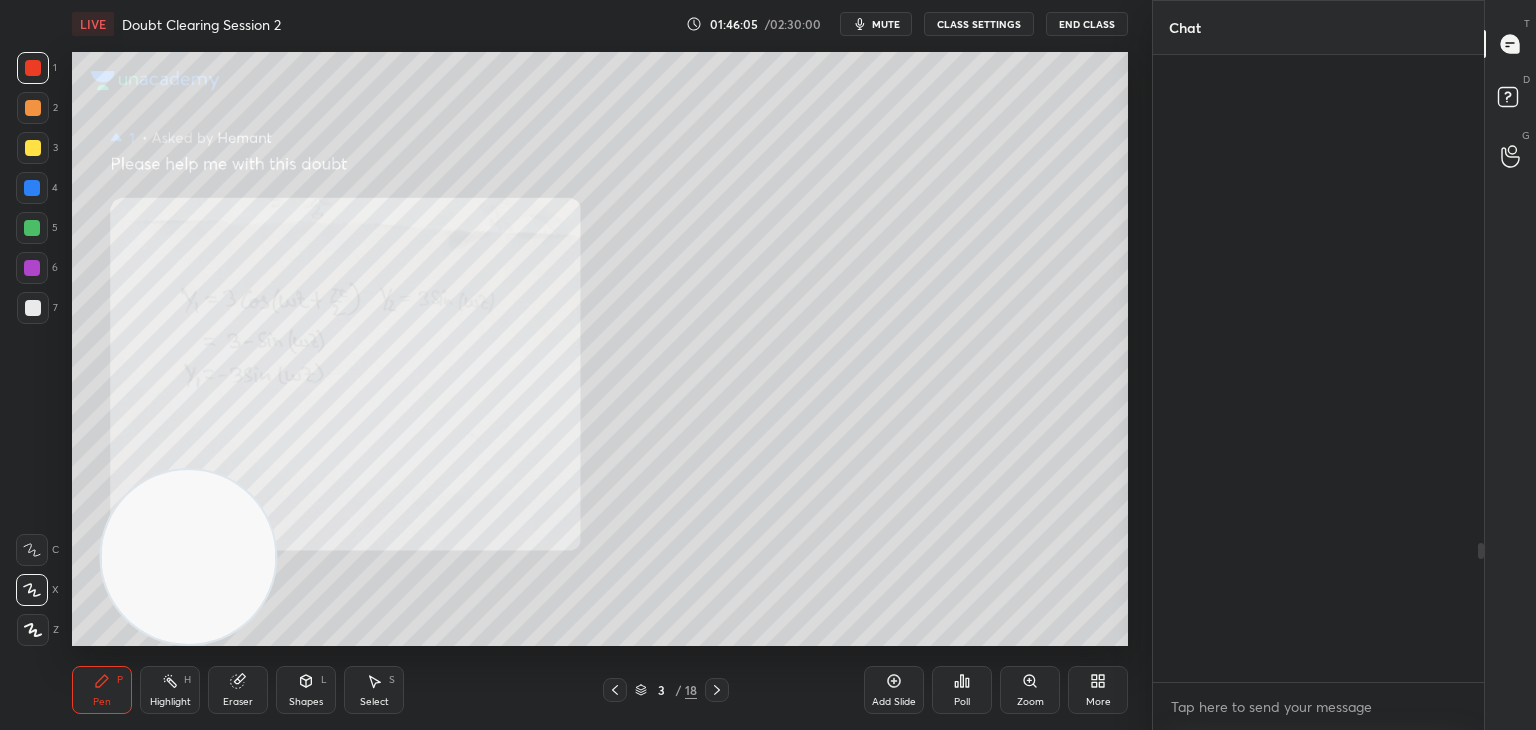 scroll, scrollTop: 2212, scrollLeft: 0, axis: vertical 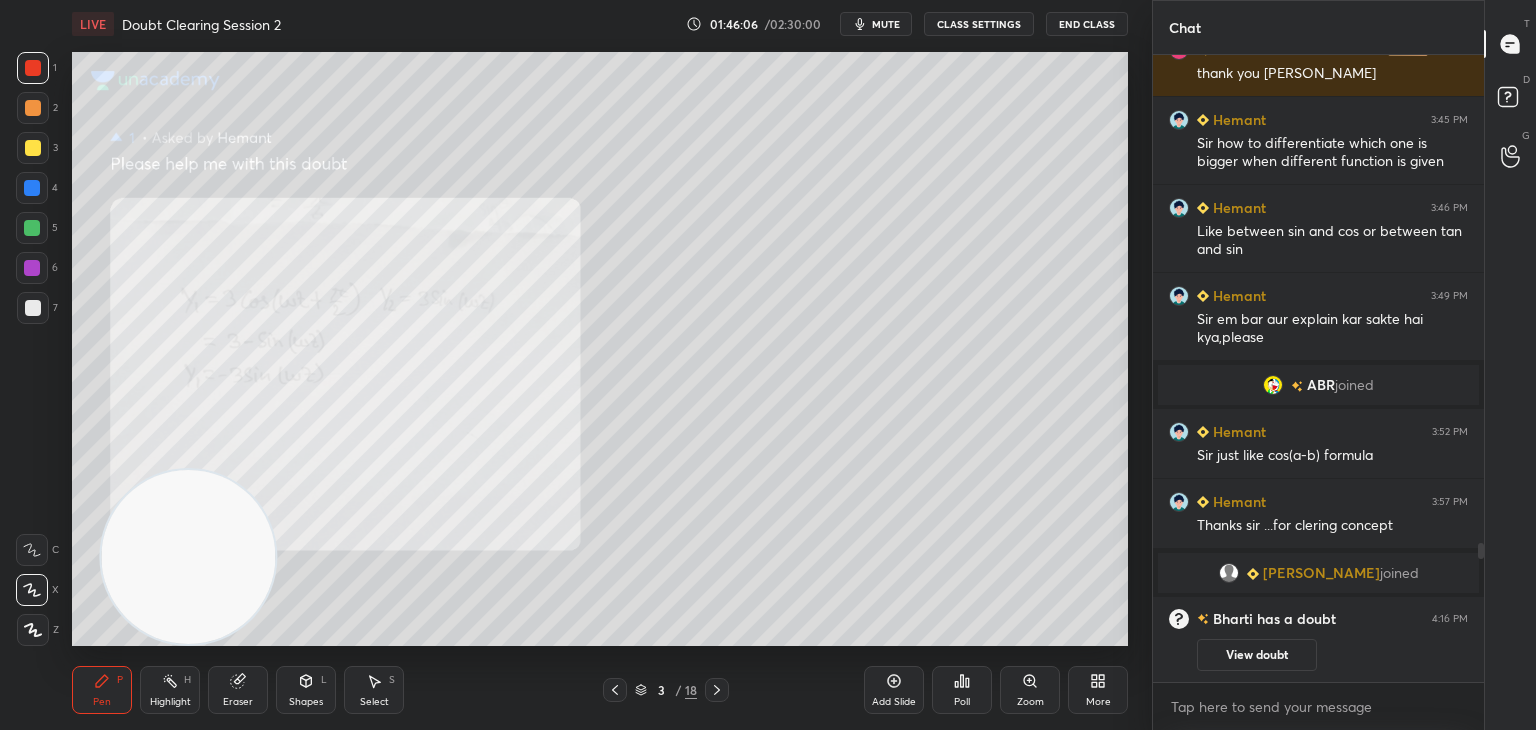 click at bounding box center [32, 550] 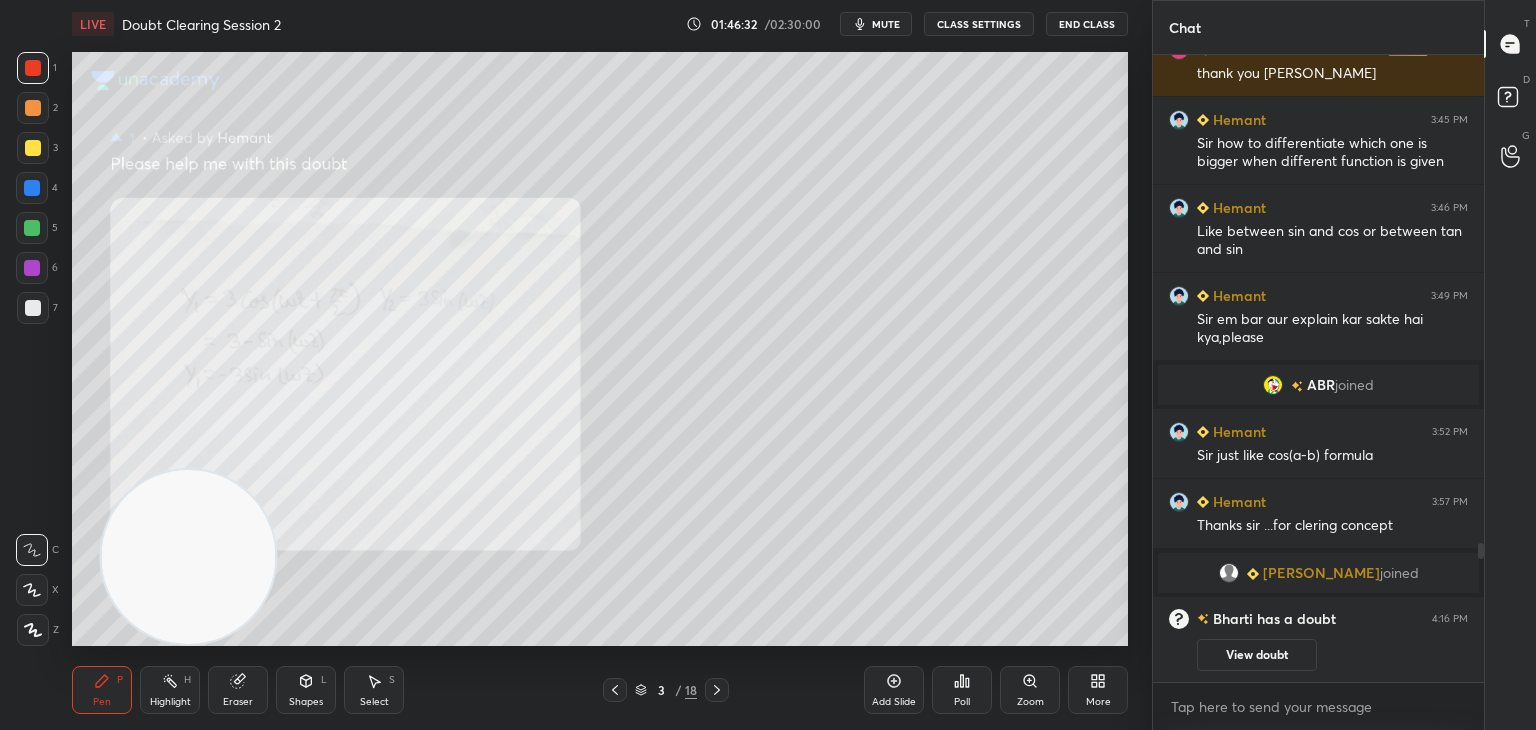 click on "LIVE Doubt Clearing Session 2 01:46:32 /  02:30:00 mute CLASS SETTINGS End Class" at bounding box center (600, 24) 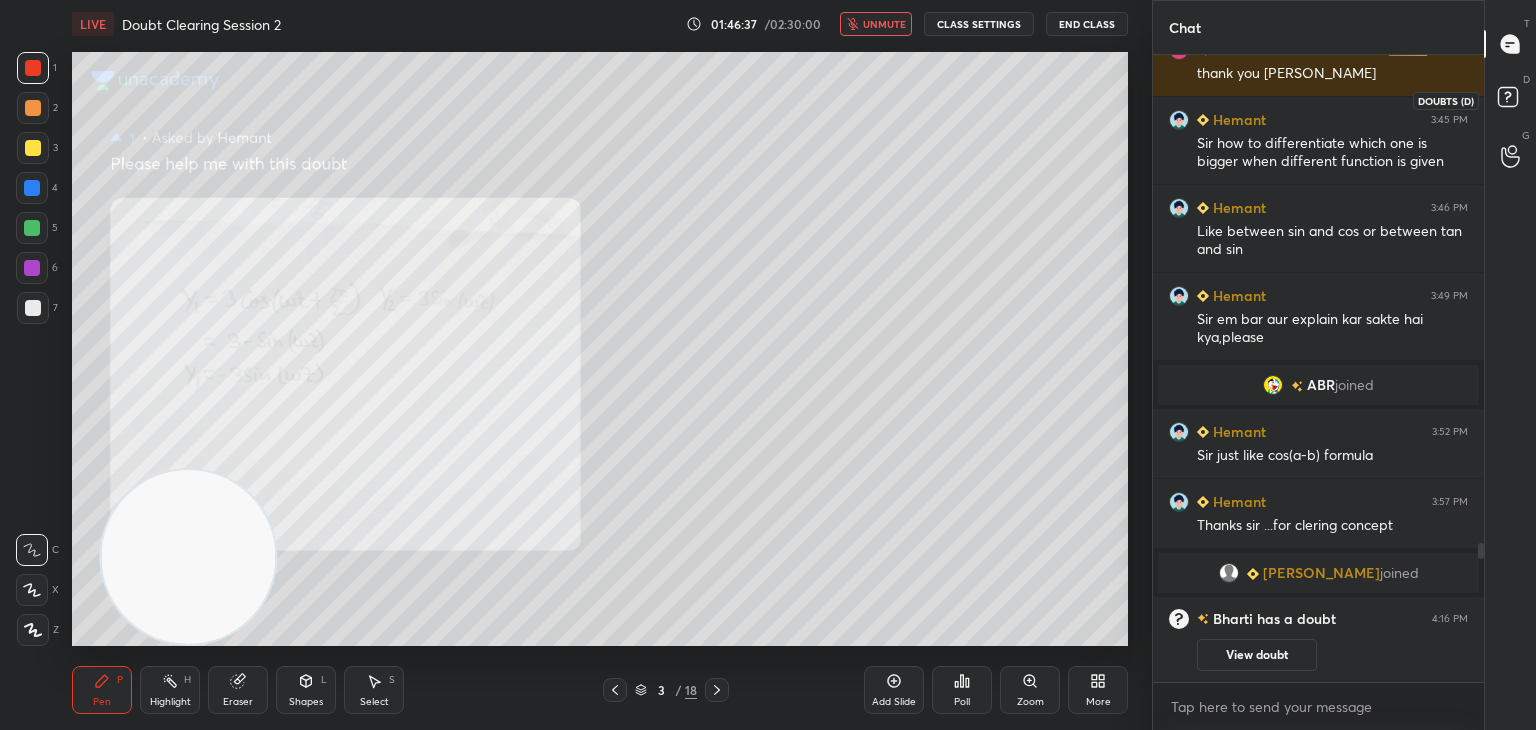 click 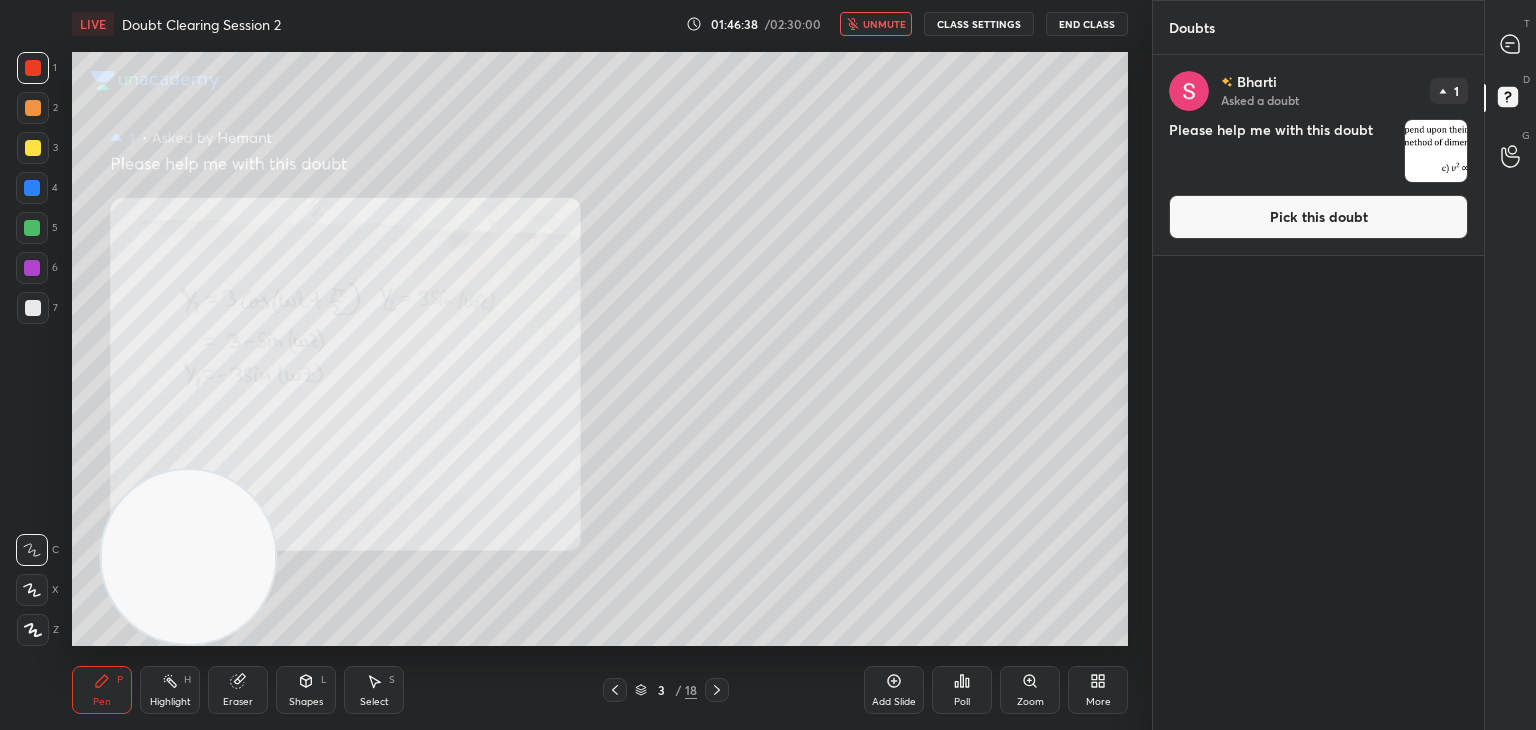 drag, startPoint x: 1443, startPoint y: 150, endPoint x: 1430, endPoint y: 153, distance: 13.341664 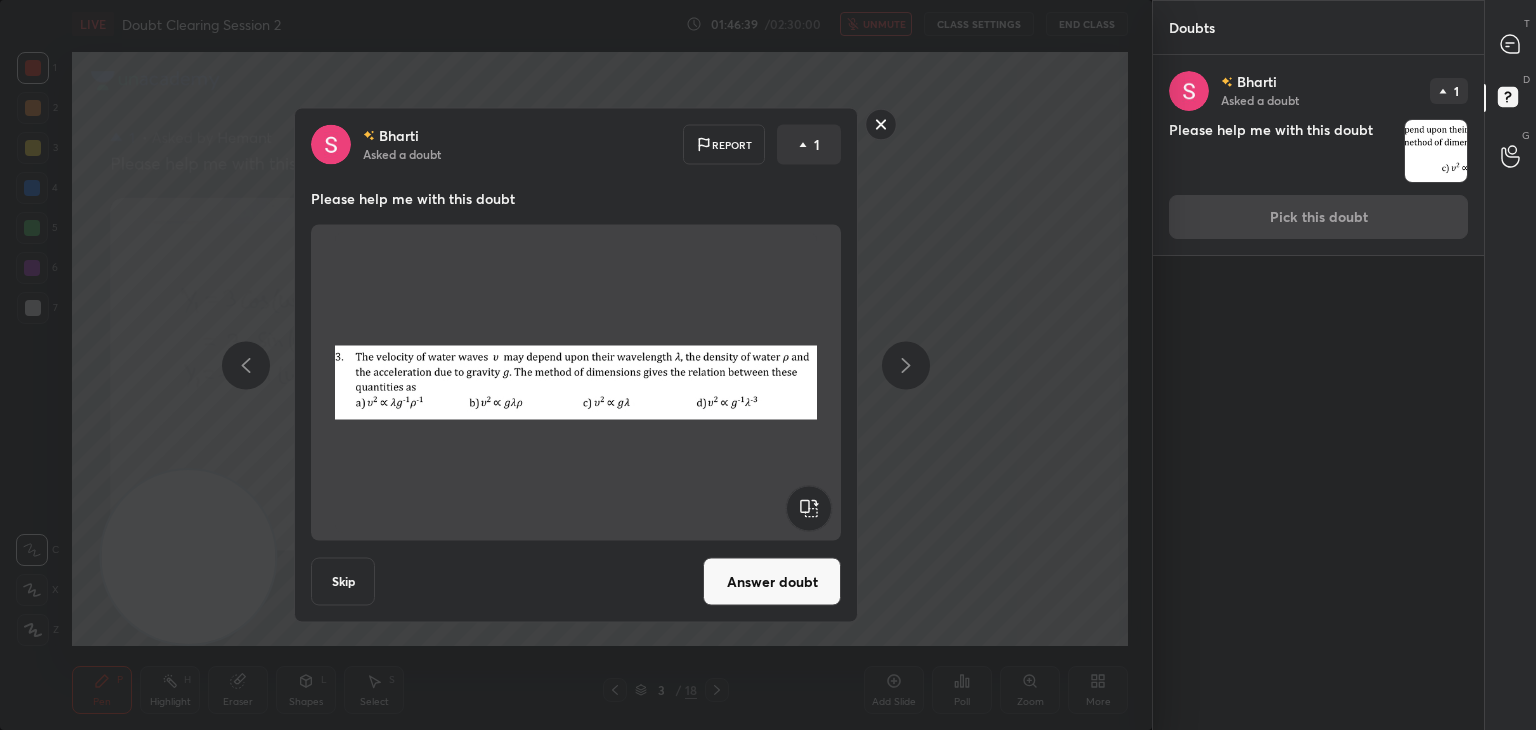 click on "[PERSON_NAME] Asked a doubt 1 Please help me with this doubt Pick this doubt" at bounding box center (1318, 155) 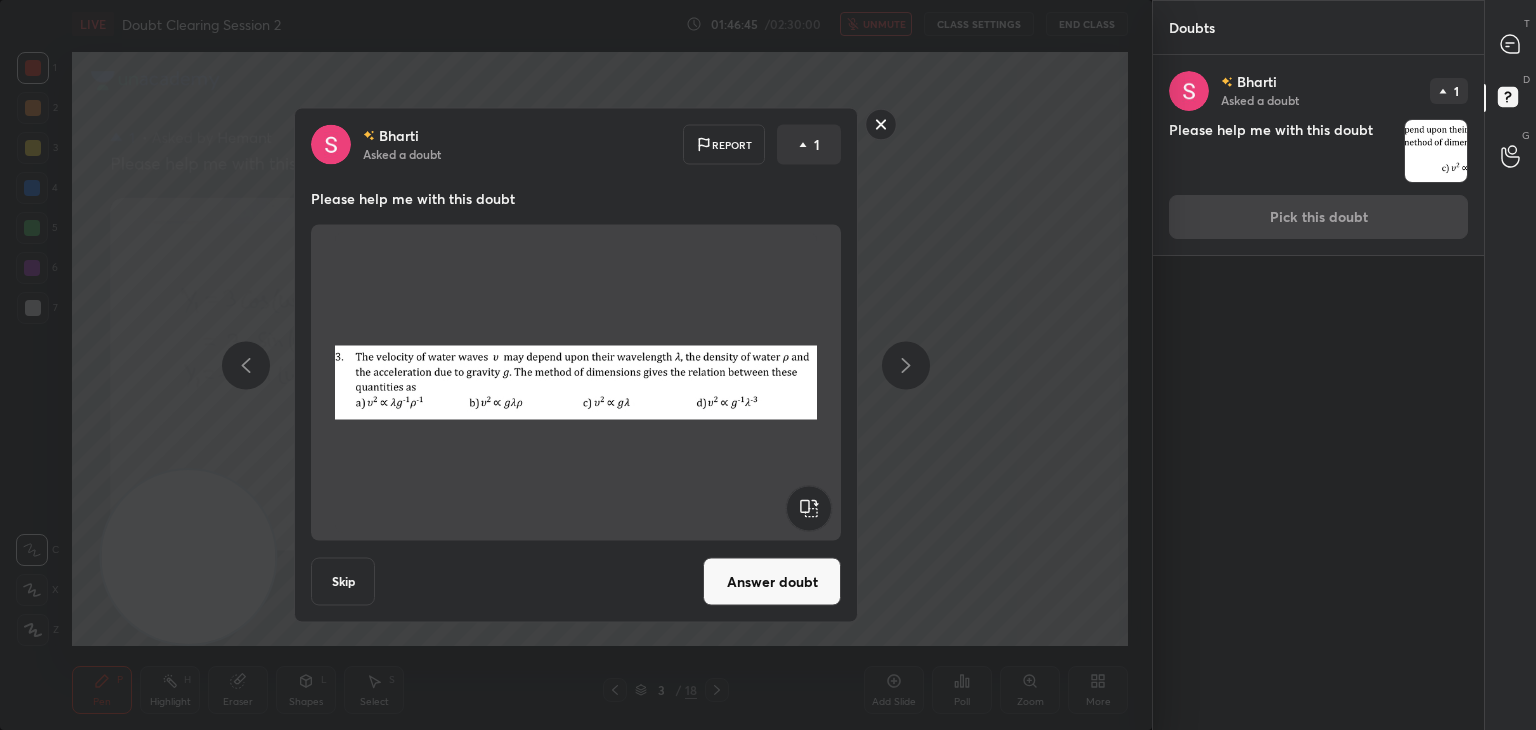 drag, startPoint x: 877, startPoint y: 128, endPoint x: 956, endPoint y: 113, distance: 80.411446 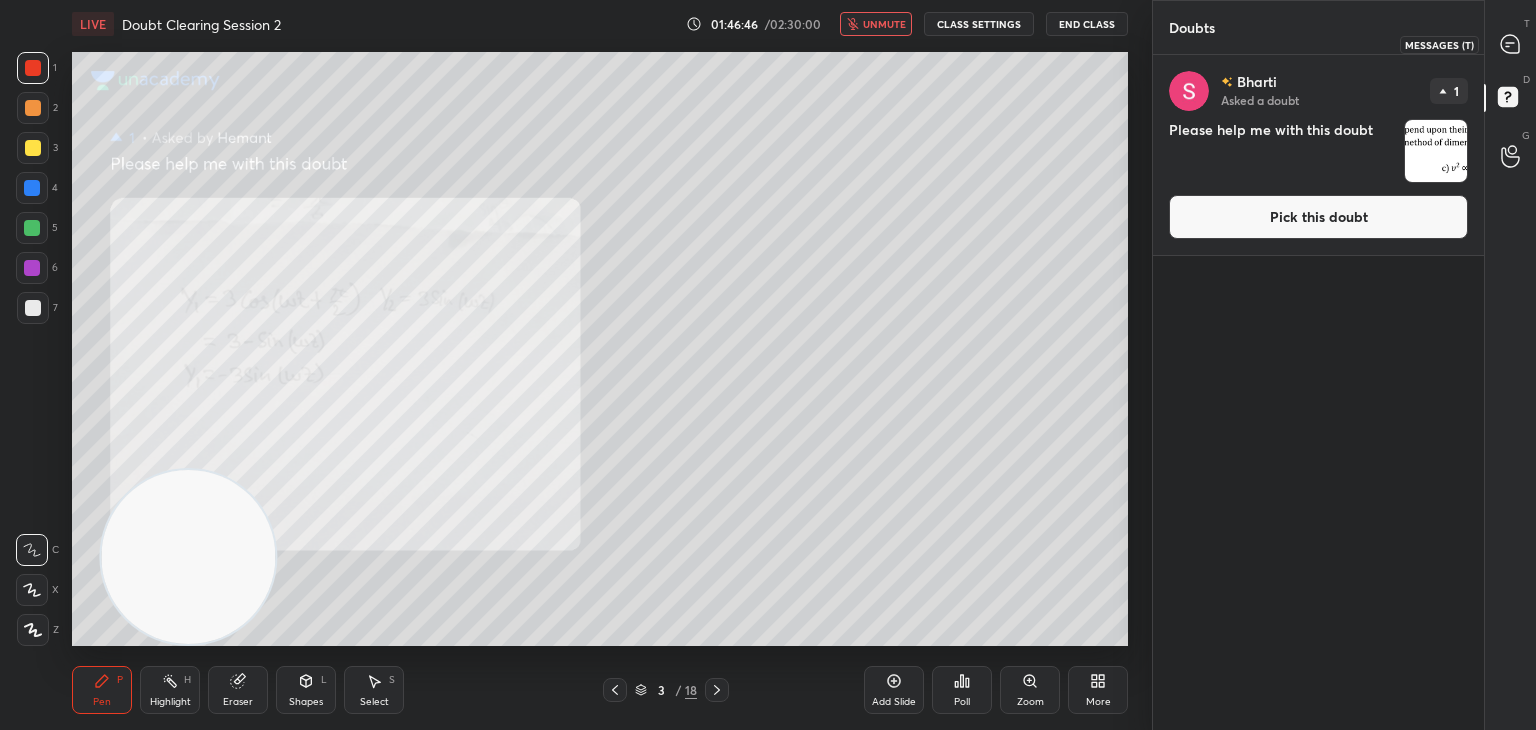click 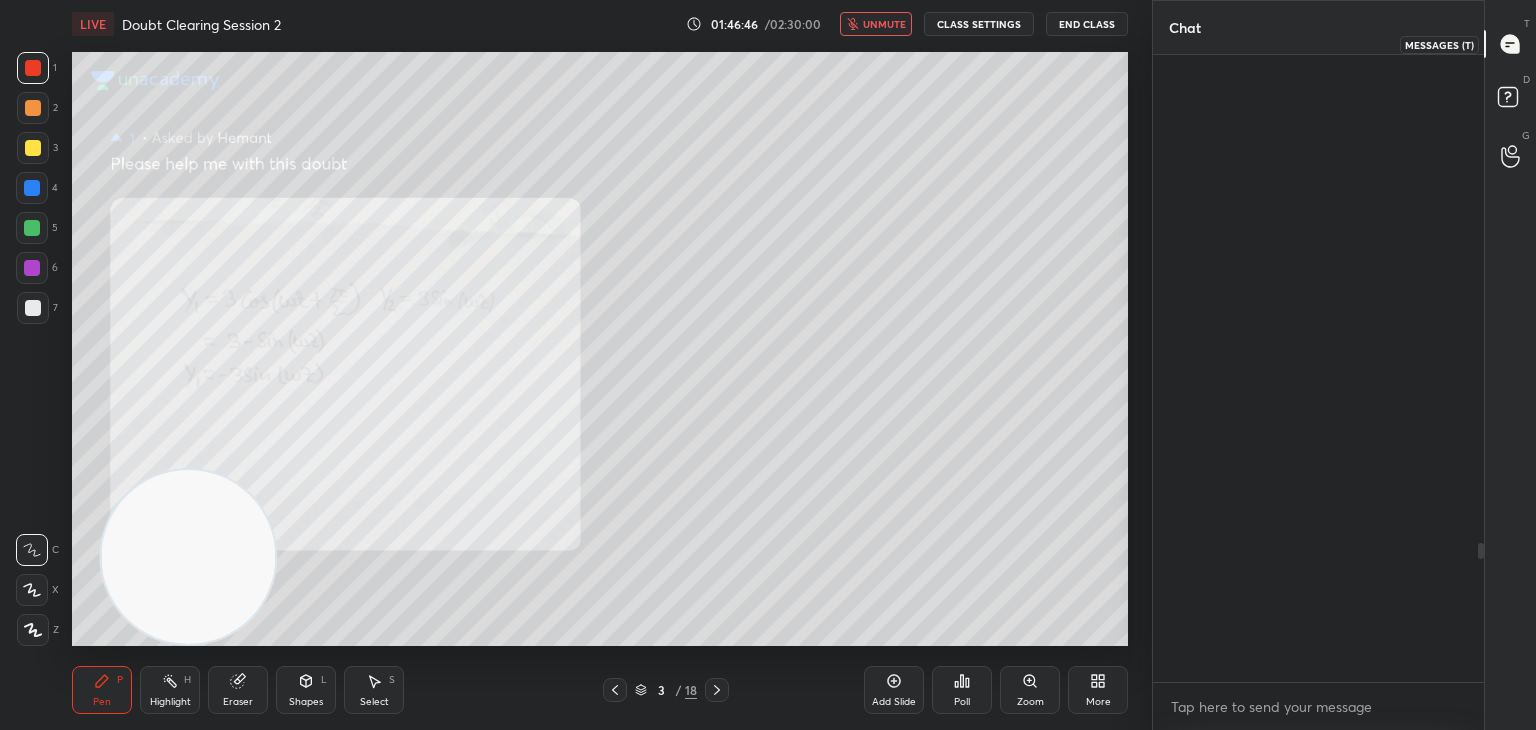 scroll, scrollTop: 2212, scrollLeft: 0, axis: vertical 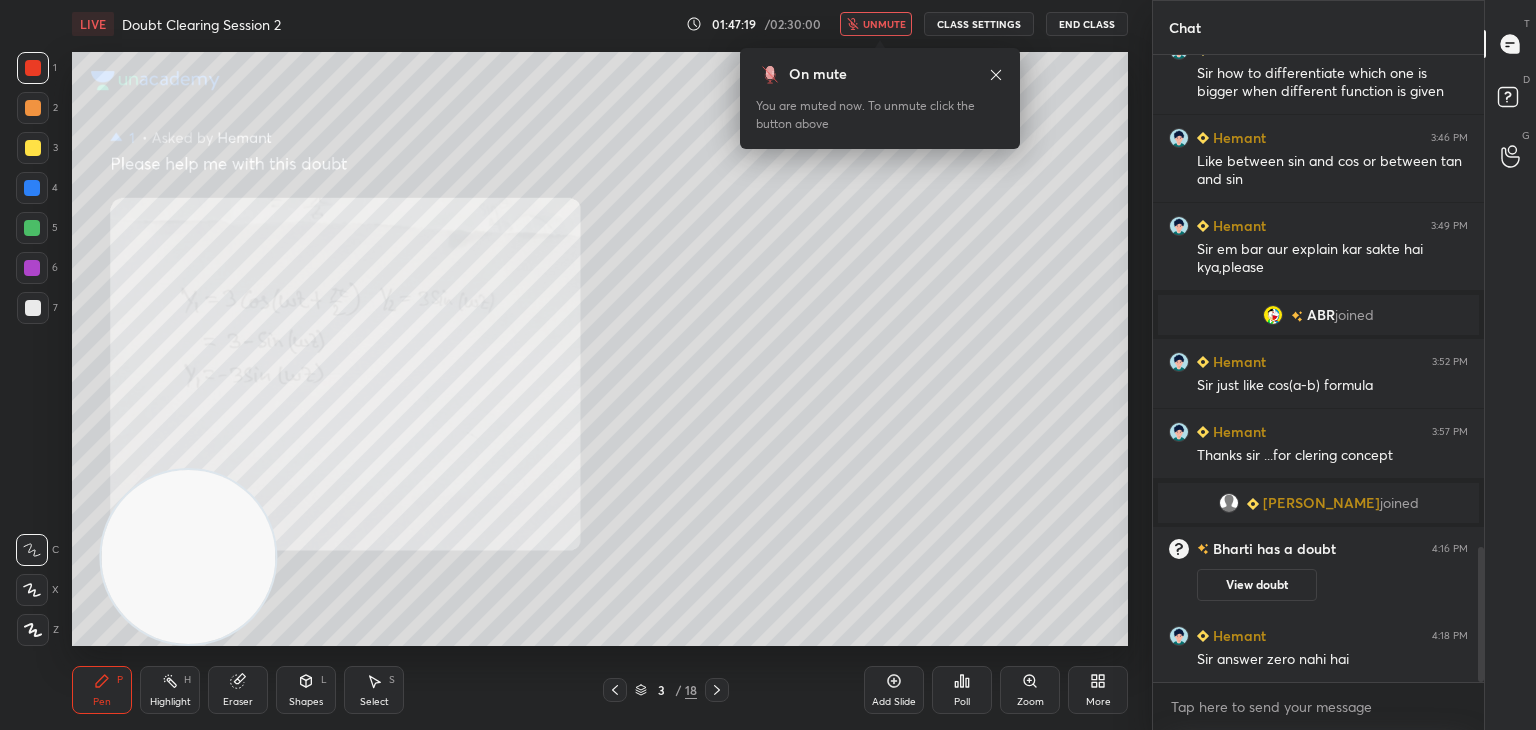 click on "unmute" at bounding box center (884, 24) 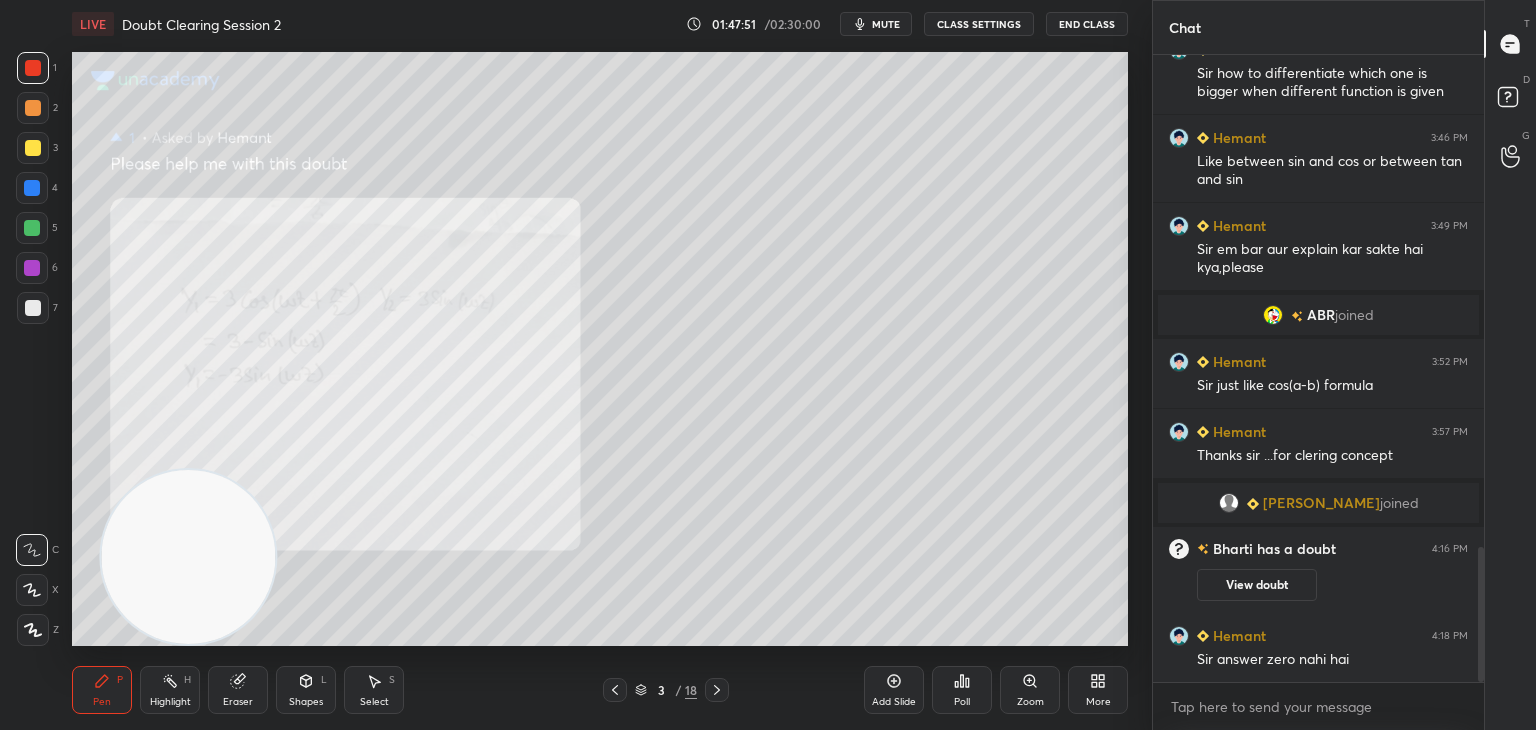click on "LIVE Doubt Clearing Session 2 01:47:51 /  02:30:00 mute CLASS SETTINGS End Class" at bounding box center (600, 24) 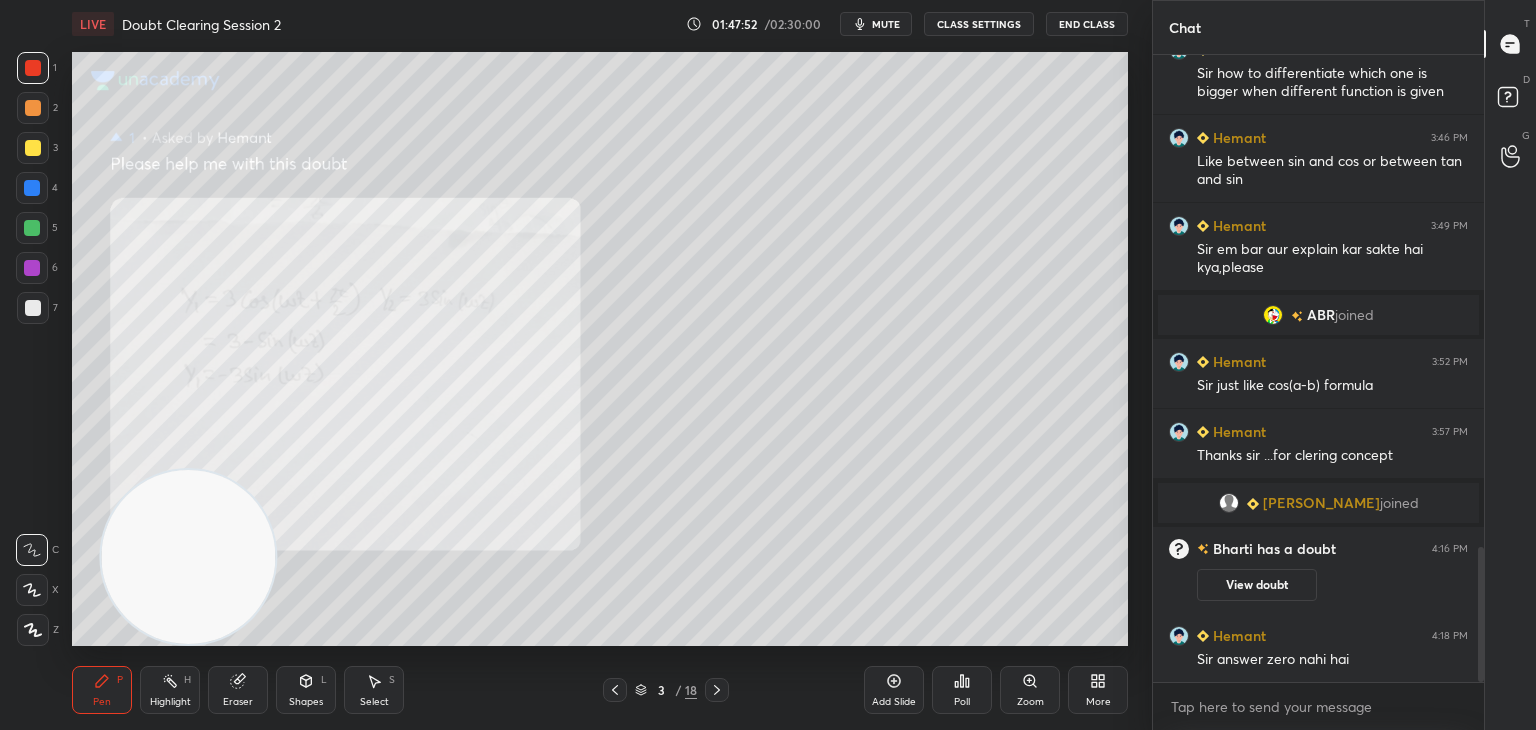 click on "mute" at bounding box center [886, 24] 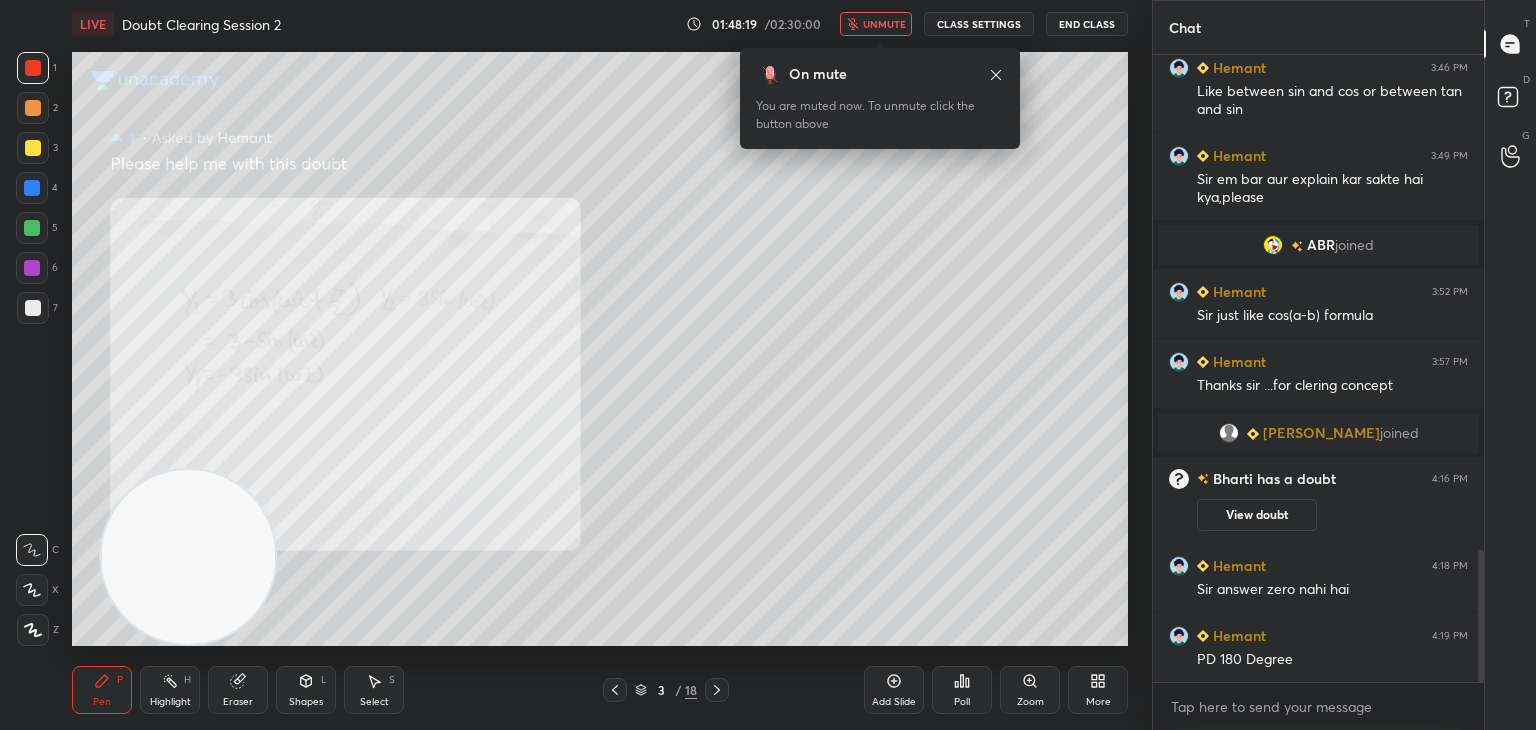 scroll, scrollTop: 2400, scrollLeft: 0, axis: vertical 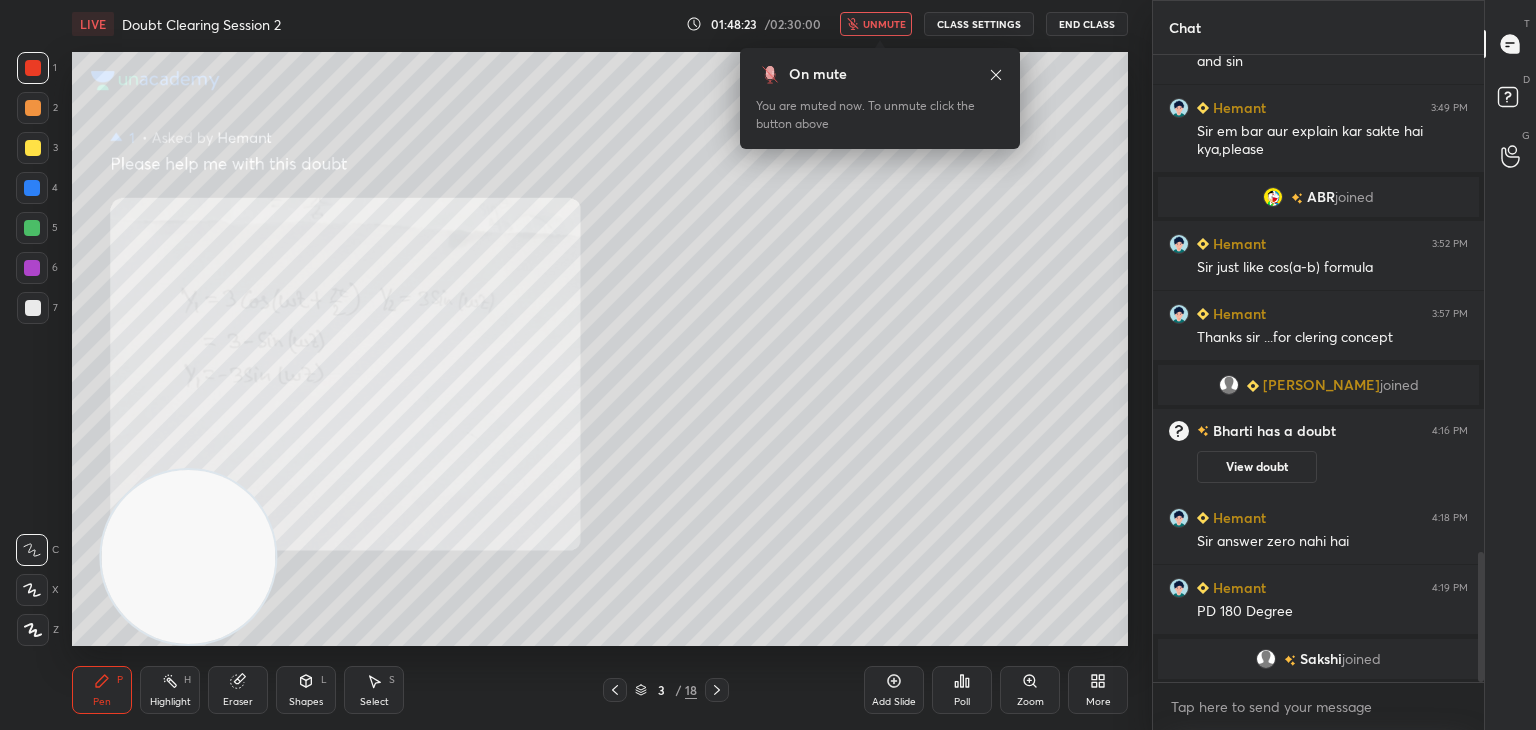click on "unmute" at bounding box center [884, 24] 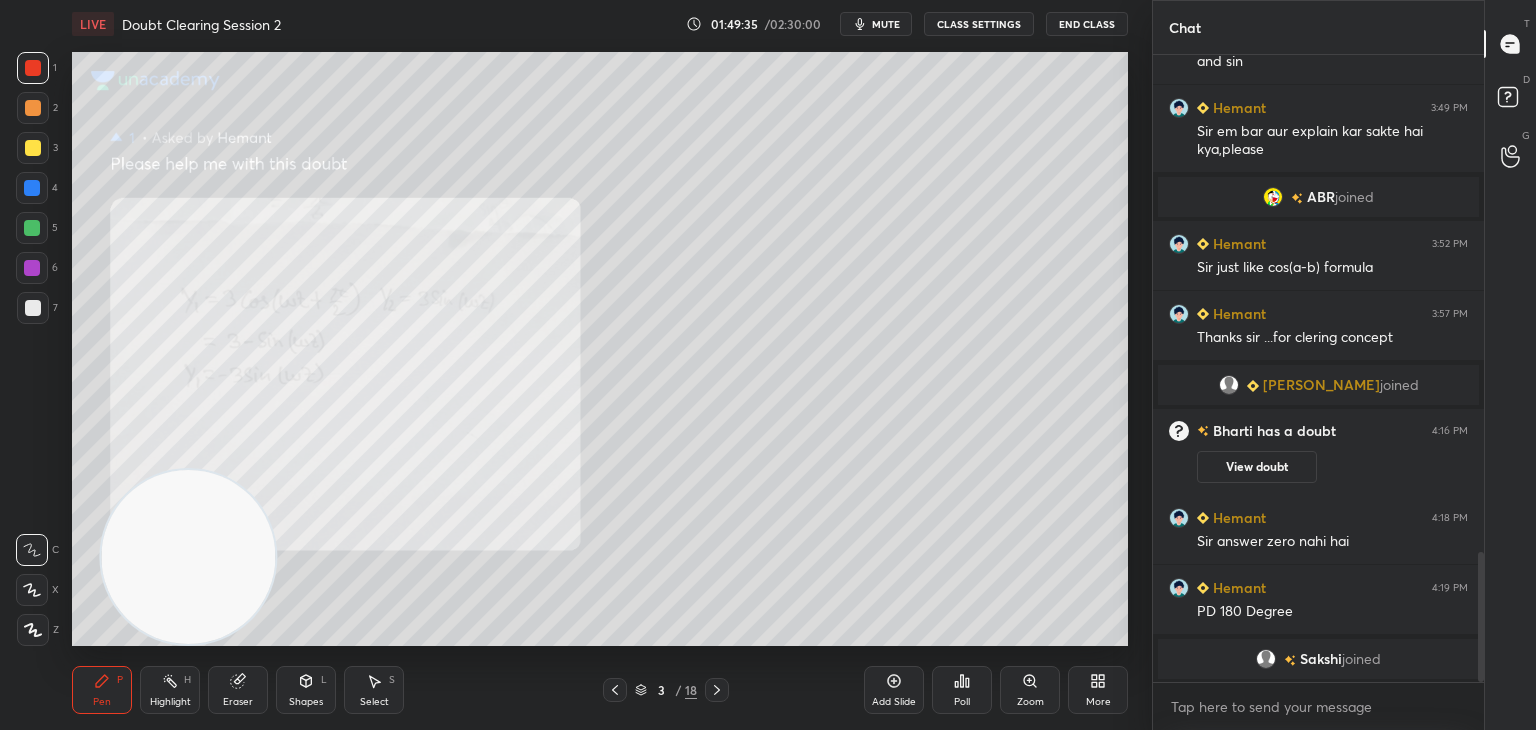 click on "mute" at bounding box center (886, 24) 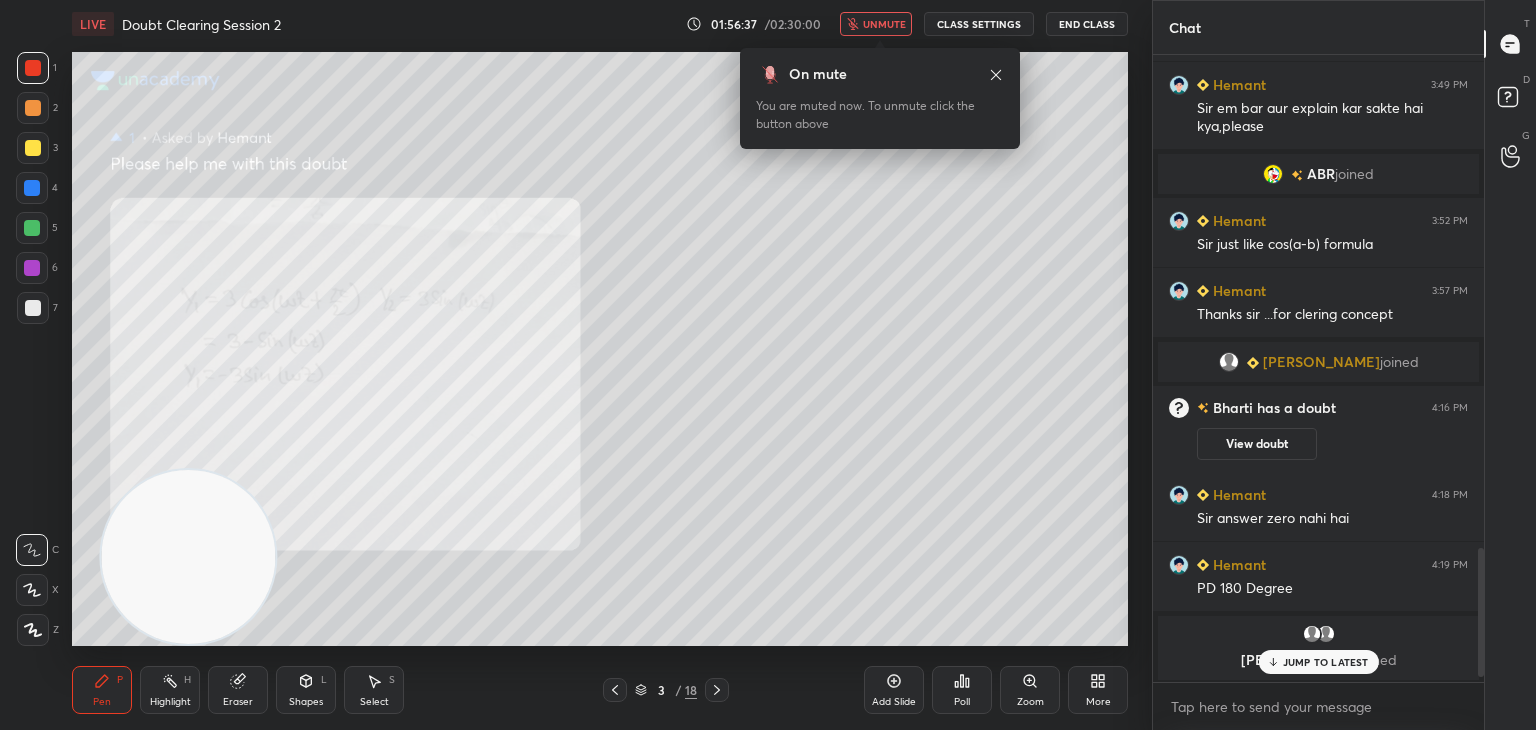scroll, scrollTop: 2424, scrollLeft: 0, axis: vertical 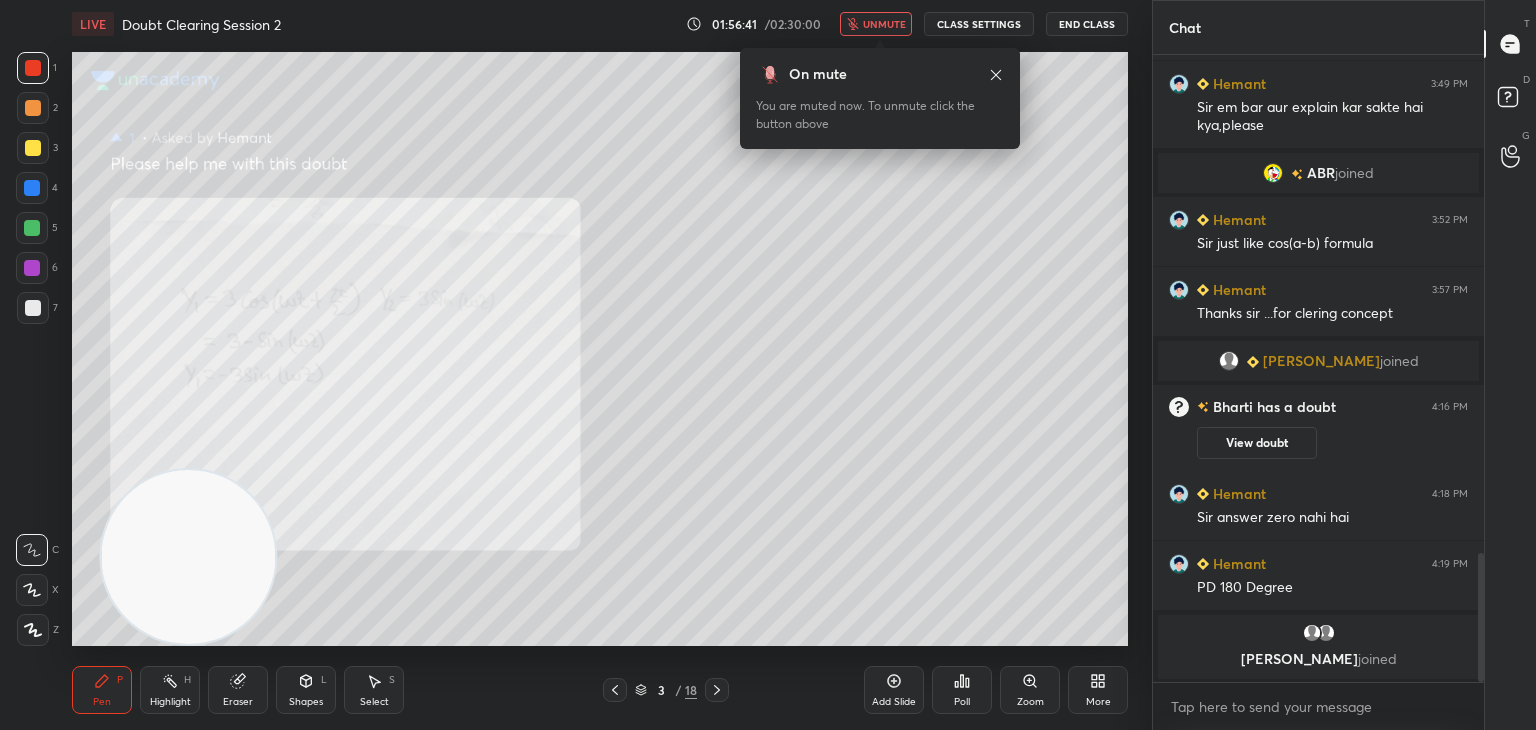 click 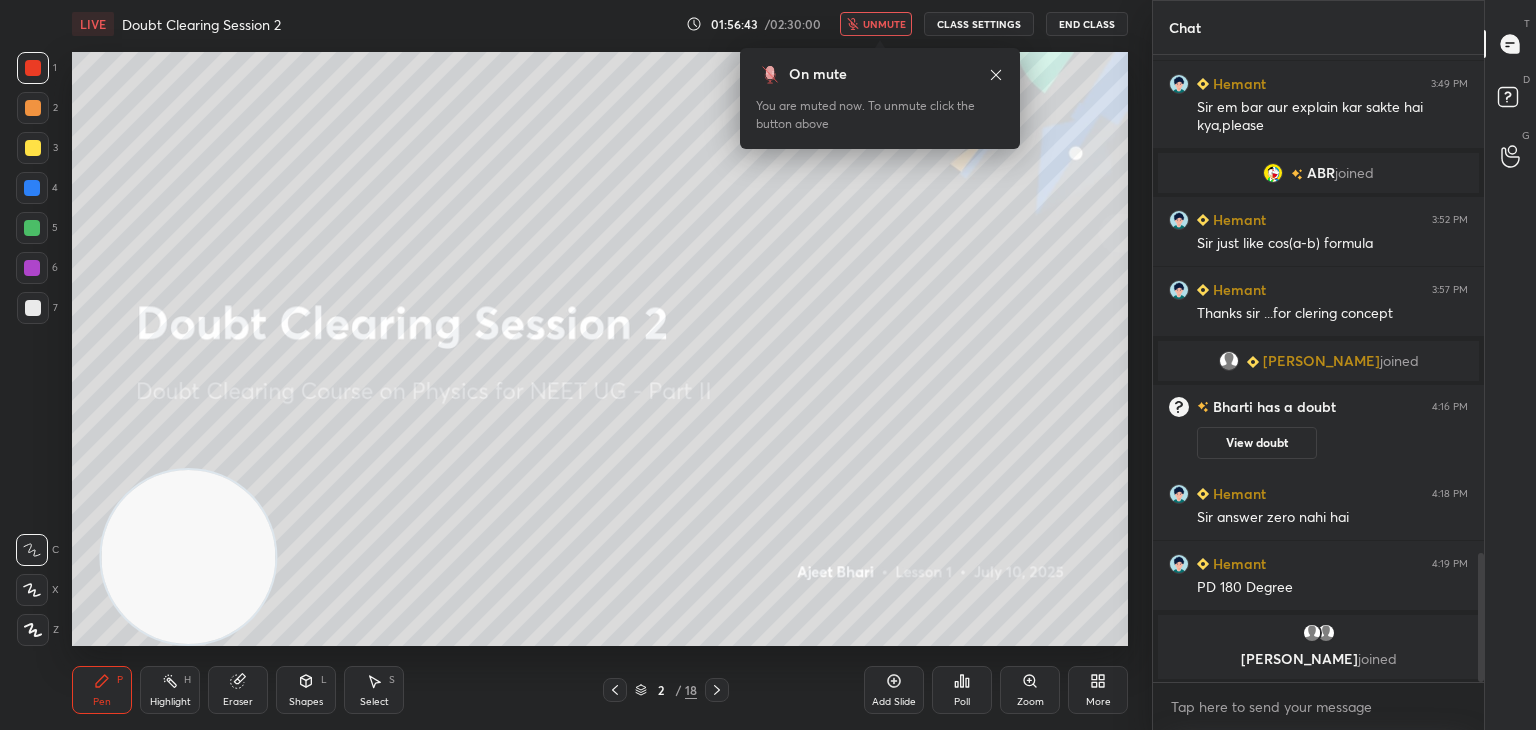 click at bounding box center (33, 308) 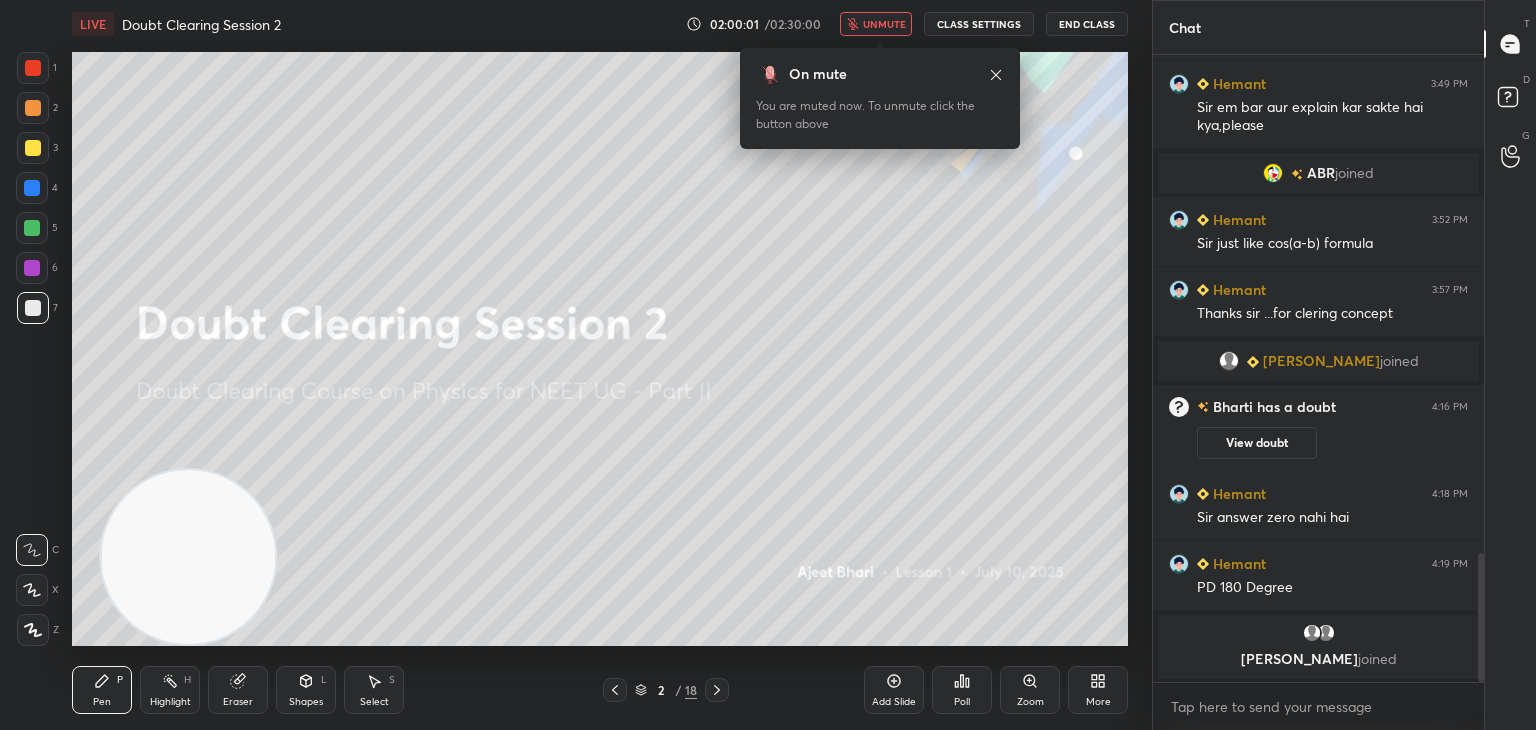 click on "End Class" at bounding box center [1087, 24] 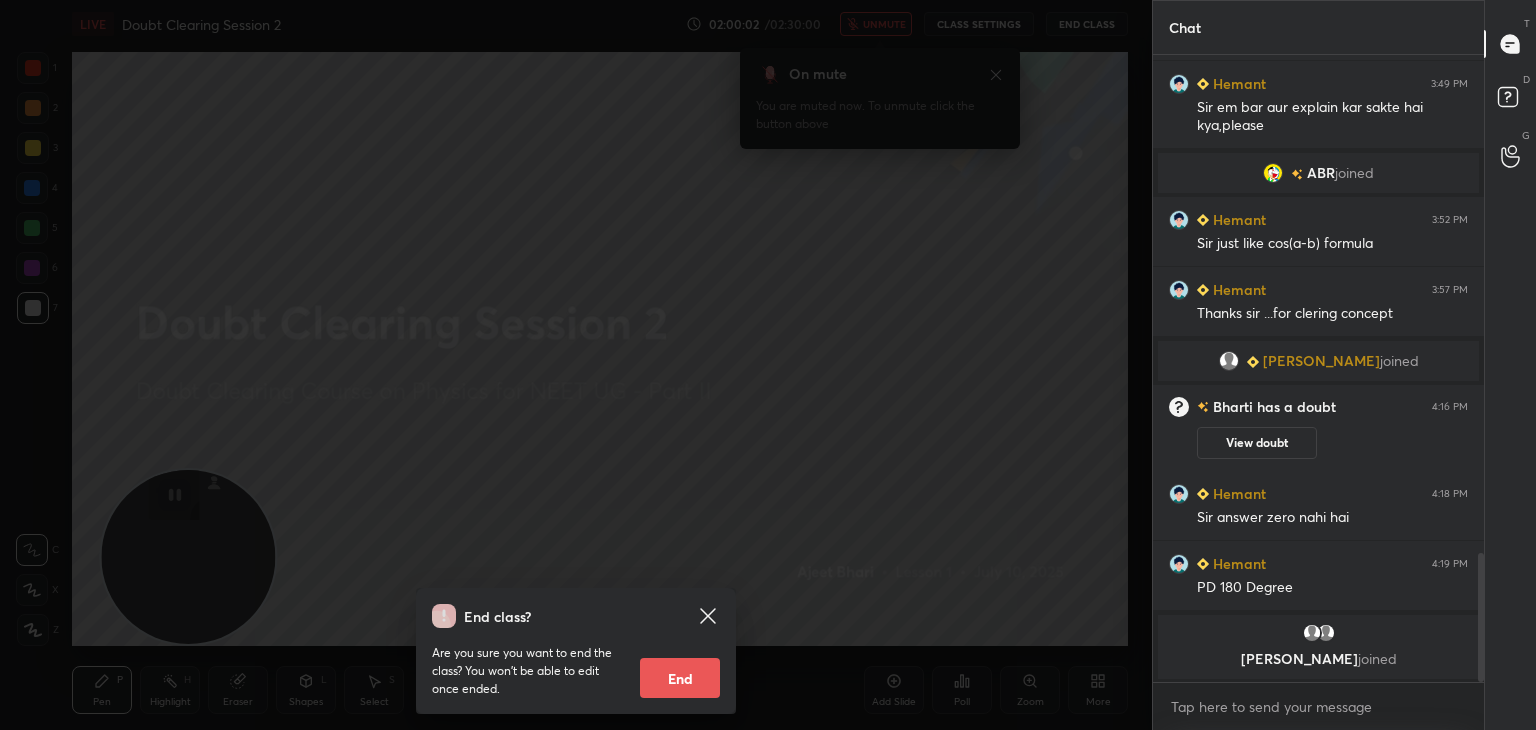 click on "End" at bounding box center (680, 678) 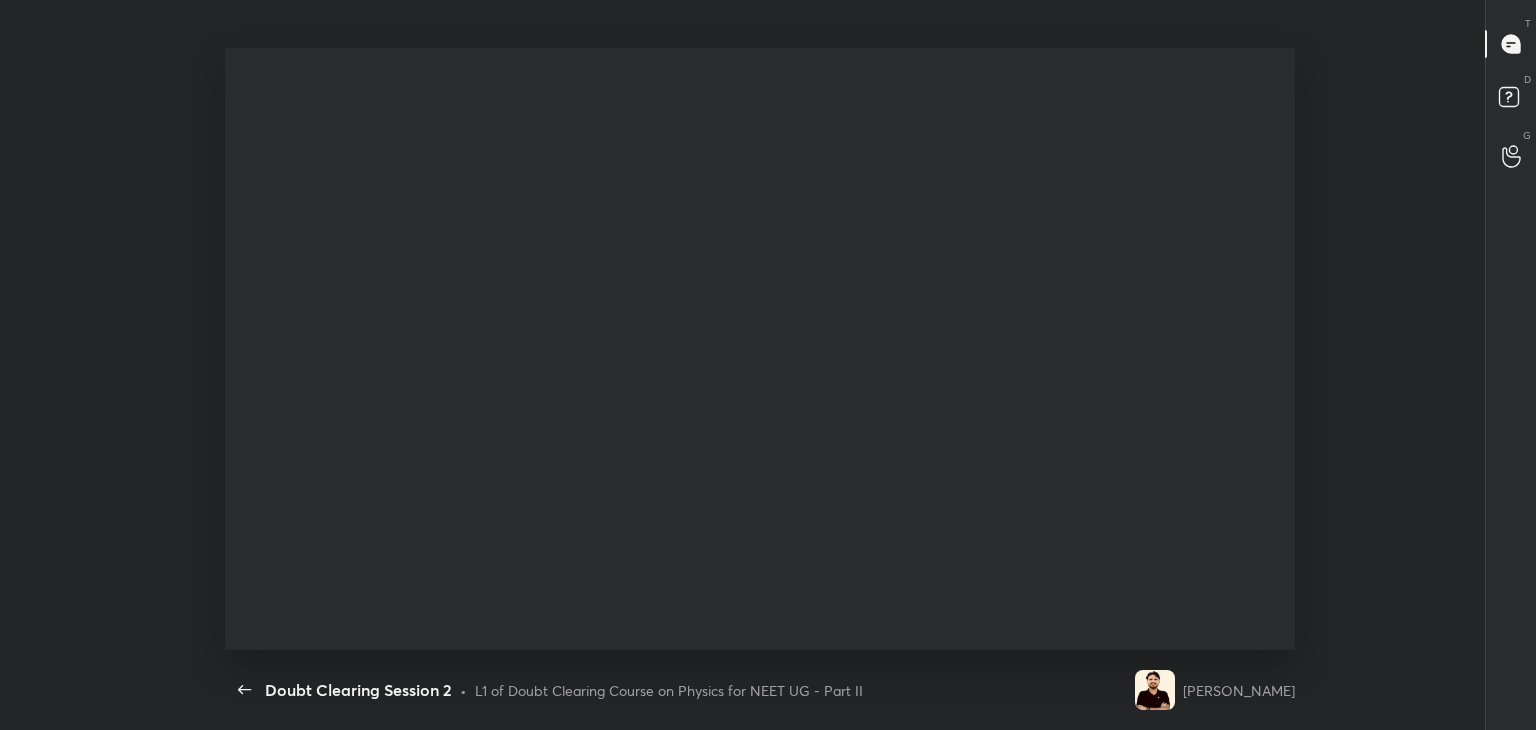 scroll, scrollTop: 99397, scrollLeft: 98792, axis: both 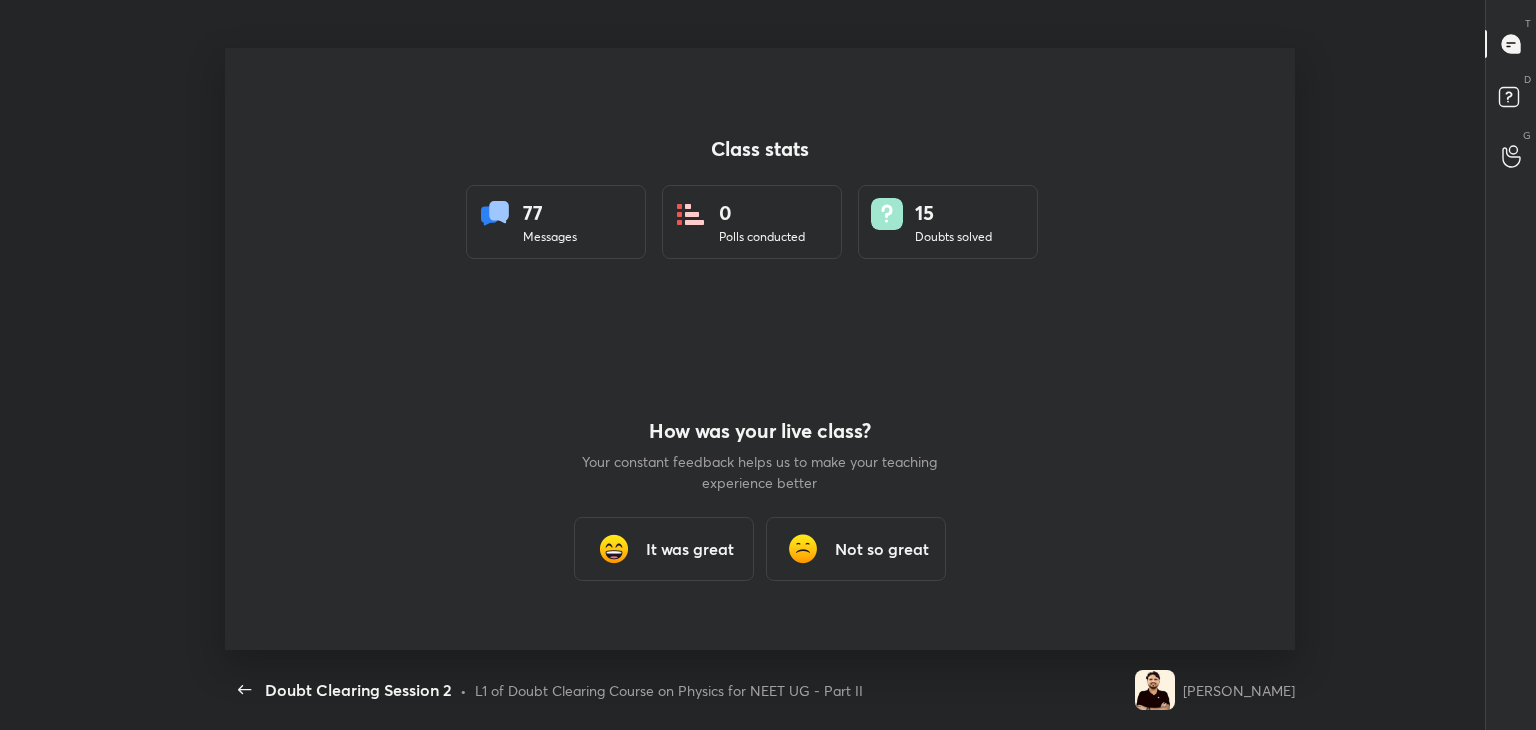 click on "It was great" at bounding box center [690, 549] 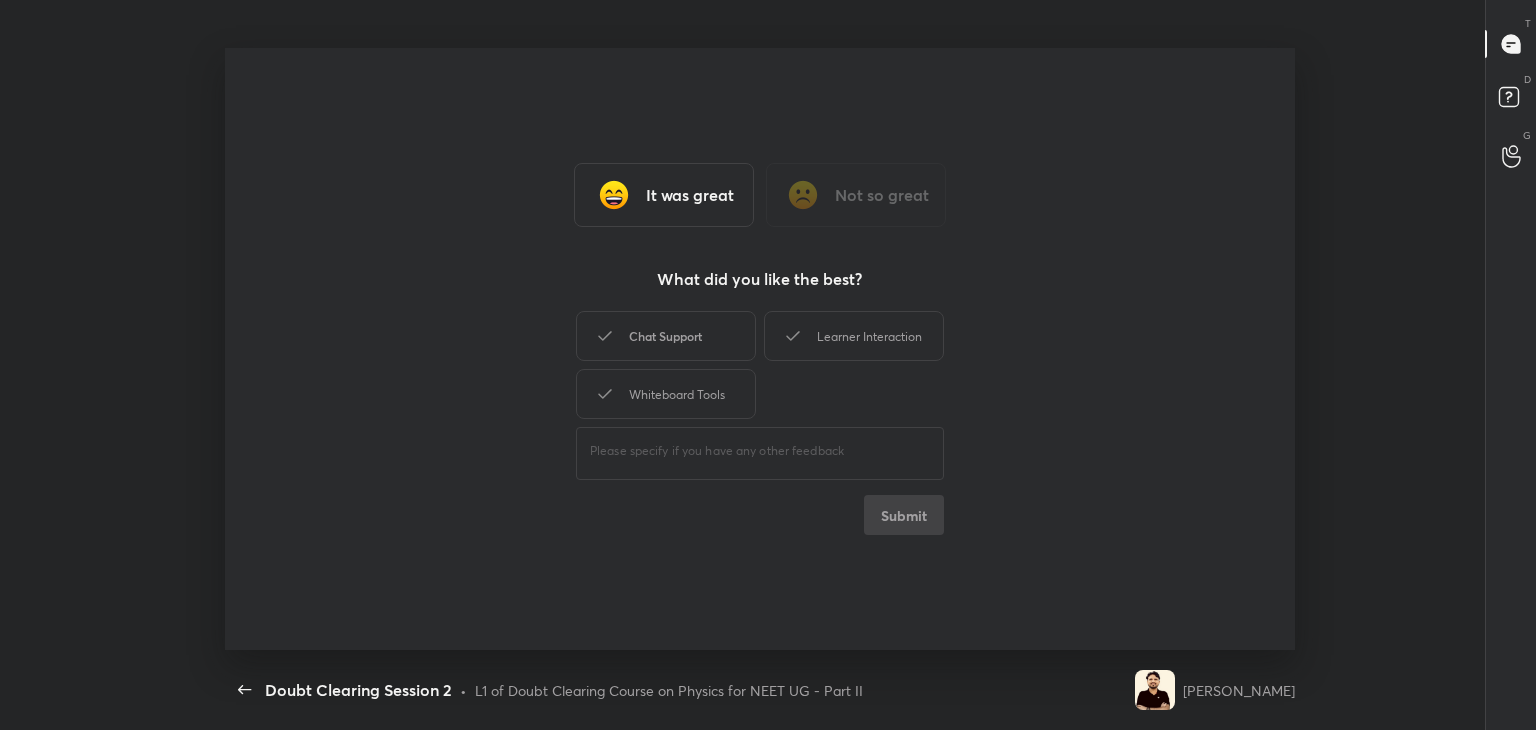 drag, startPoint x: 640, startPoint y: 348, endPoint x: 667, endPoint y: 345, distance: 27.166155 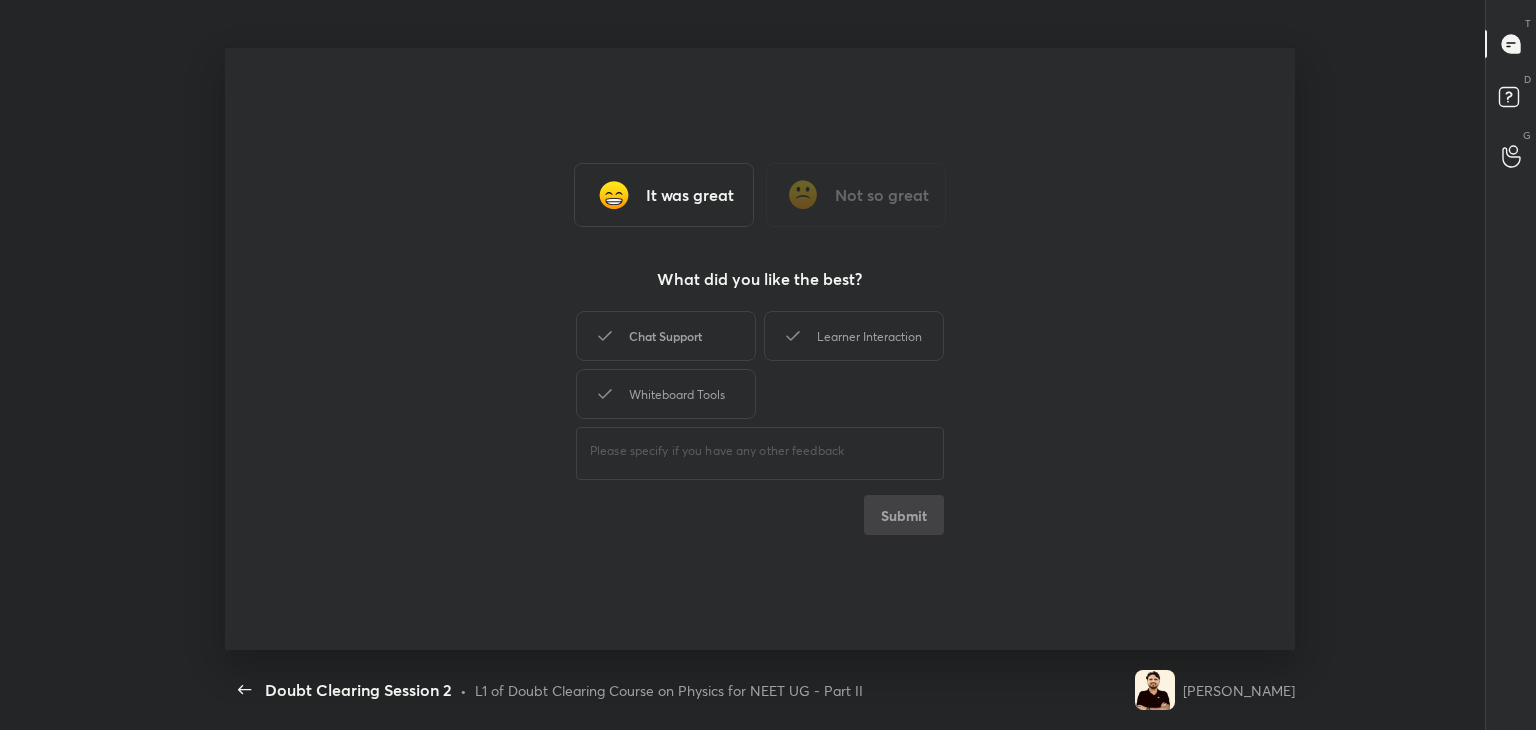 click on "Chat Support" at bounding box center (666, 336) 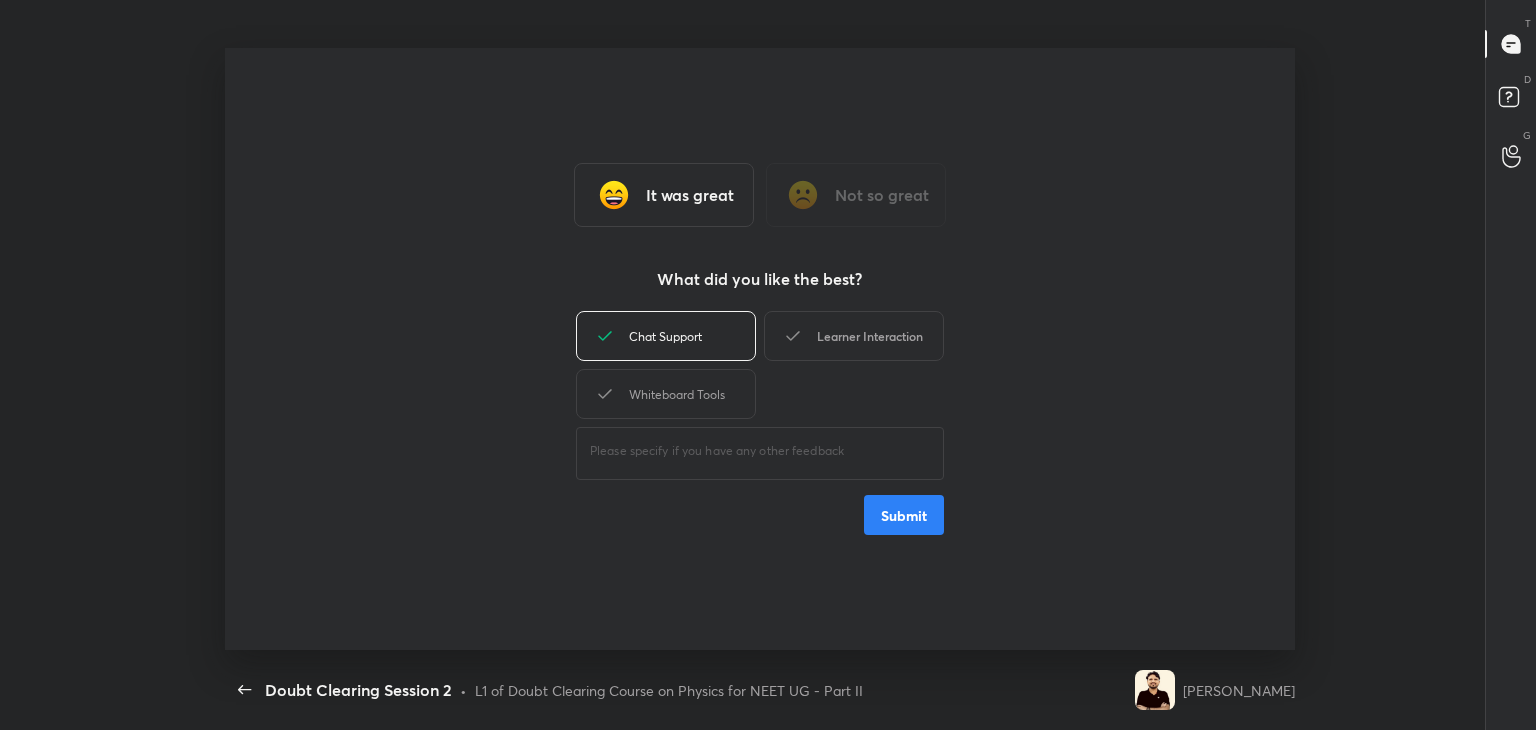 click on "Learner Interaction" at bounding box center (854, 336) 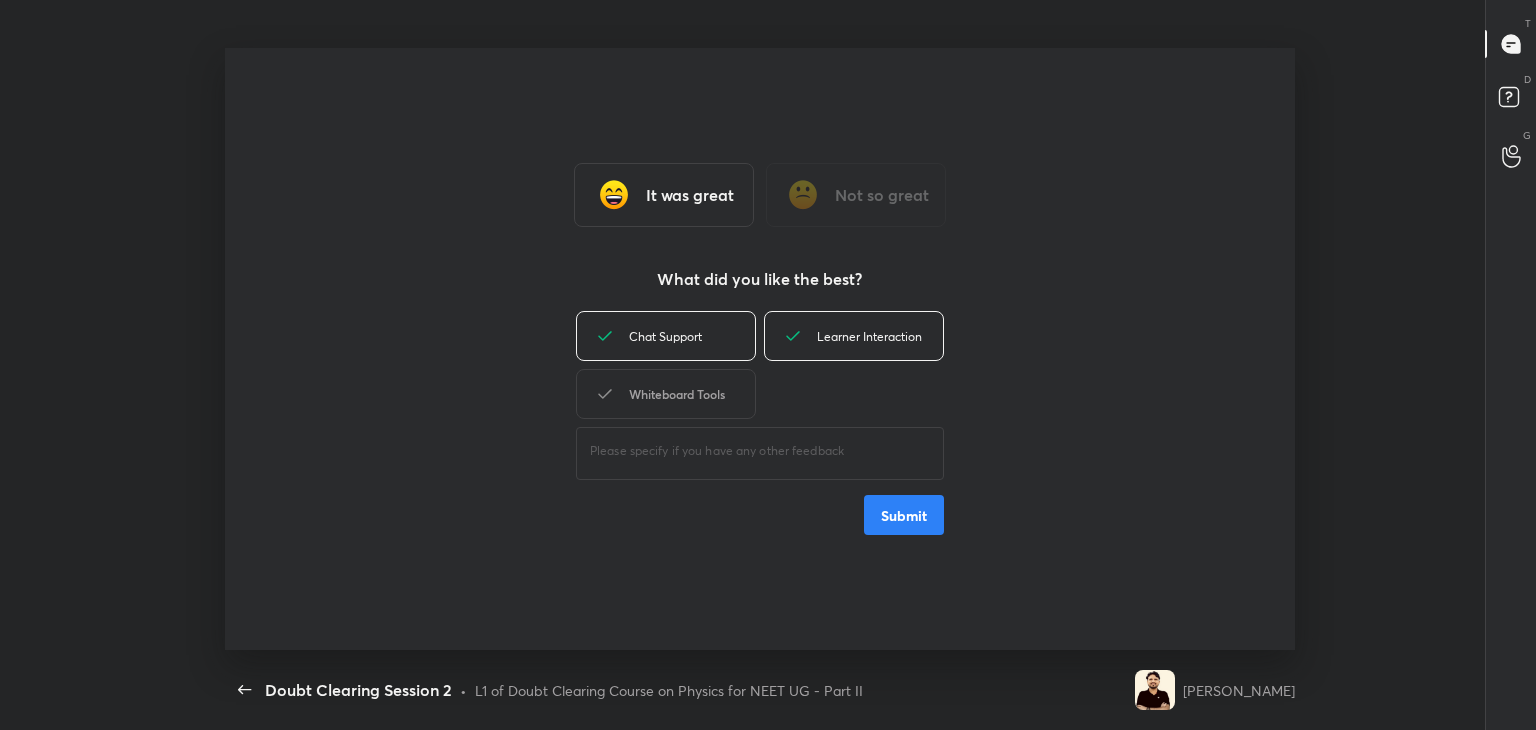 click on "Whiteboard Tools" at bounding box center (666, 394) 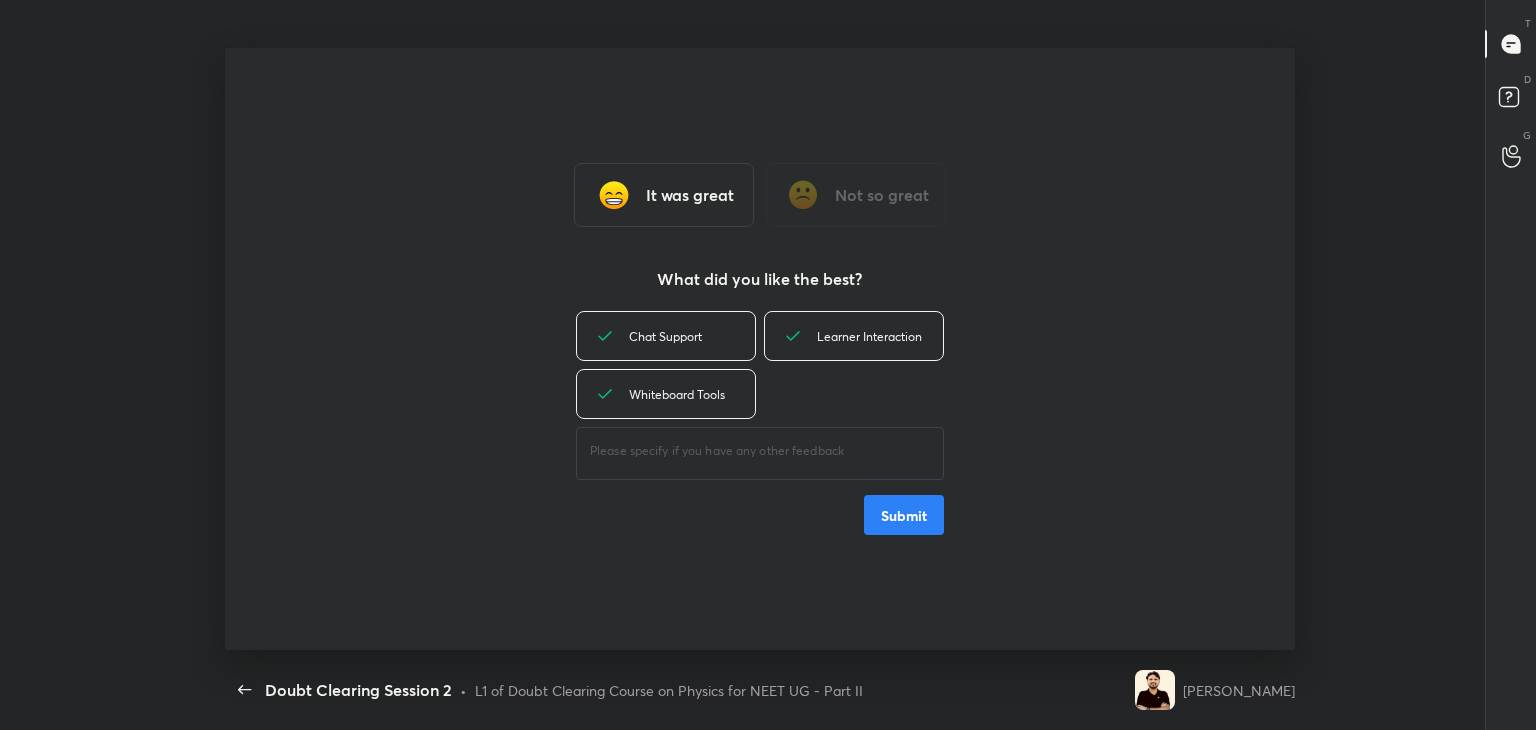 drag, startPoint x: 884, startPoint y: 509, endPoint x: 884, endPoint y: 475, distance: 34 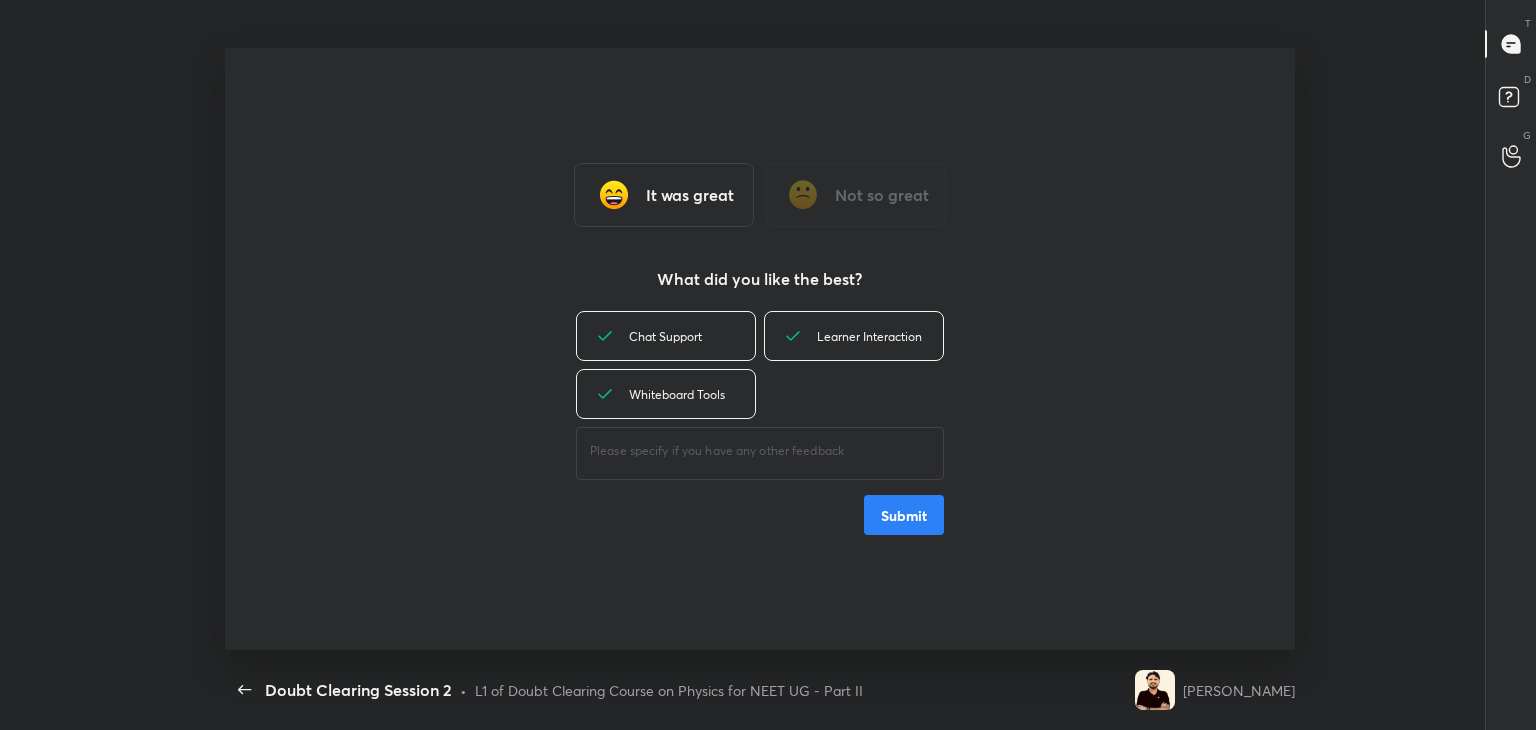 click on "Submit" at bounding box center [904, 515] 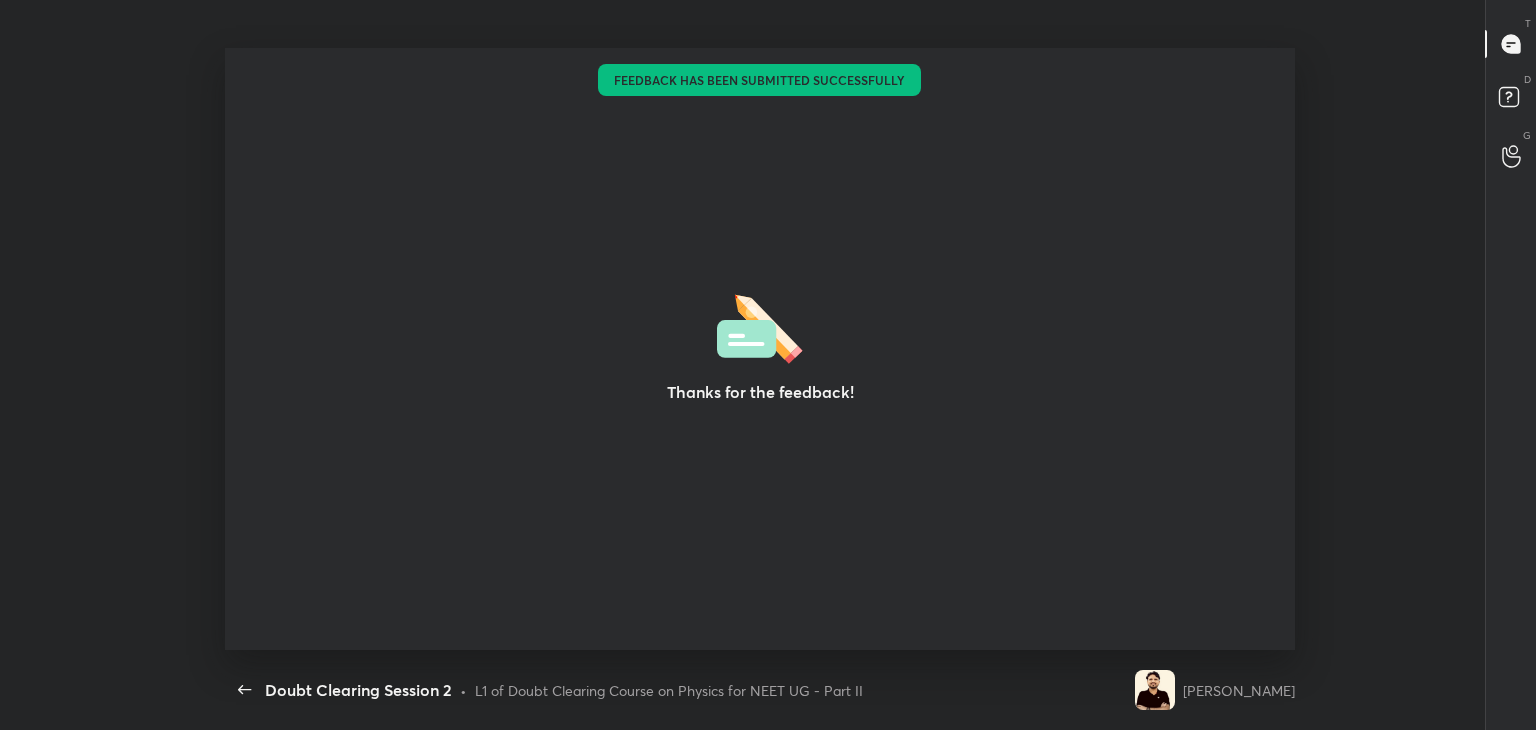 click on "Thanks for the feedback!" at bounding box center (760, 349) 